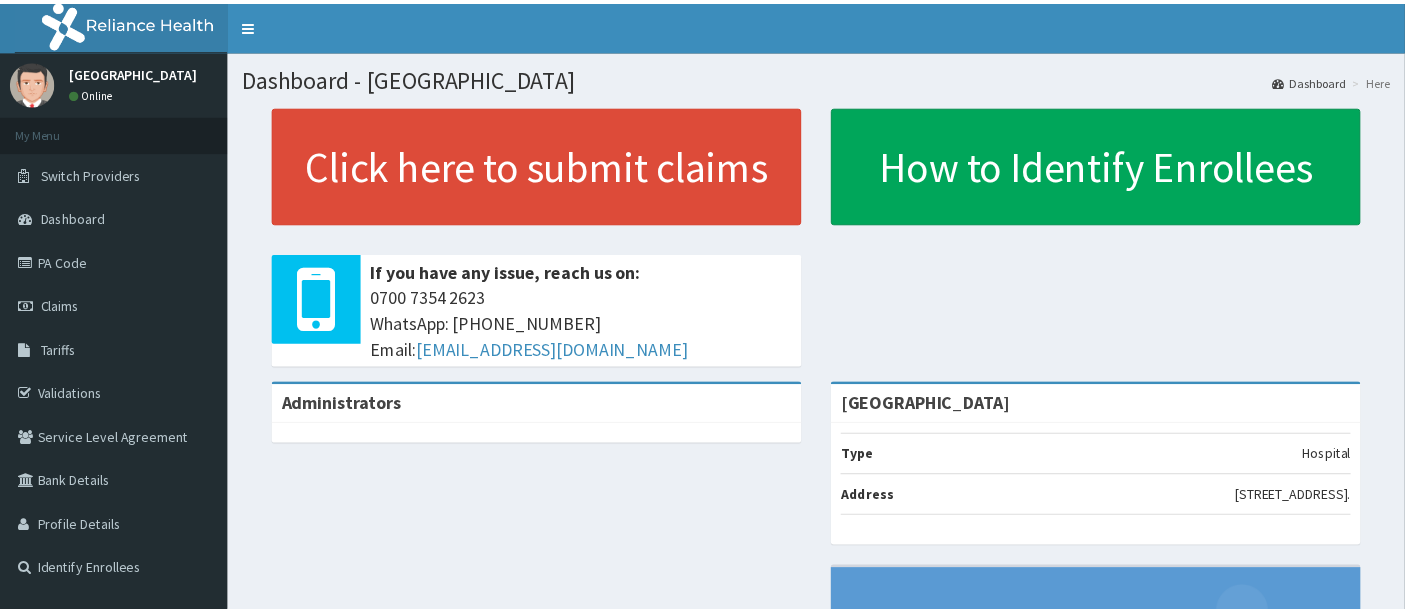 scroll, scrollTop: 0, scrollLeft: 0, axis: both 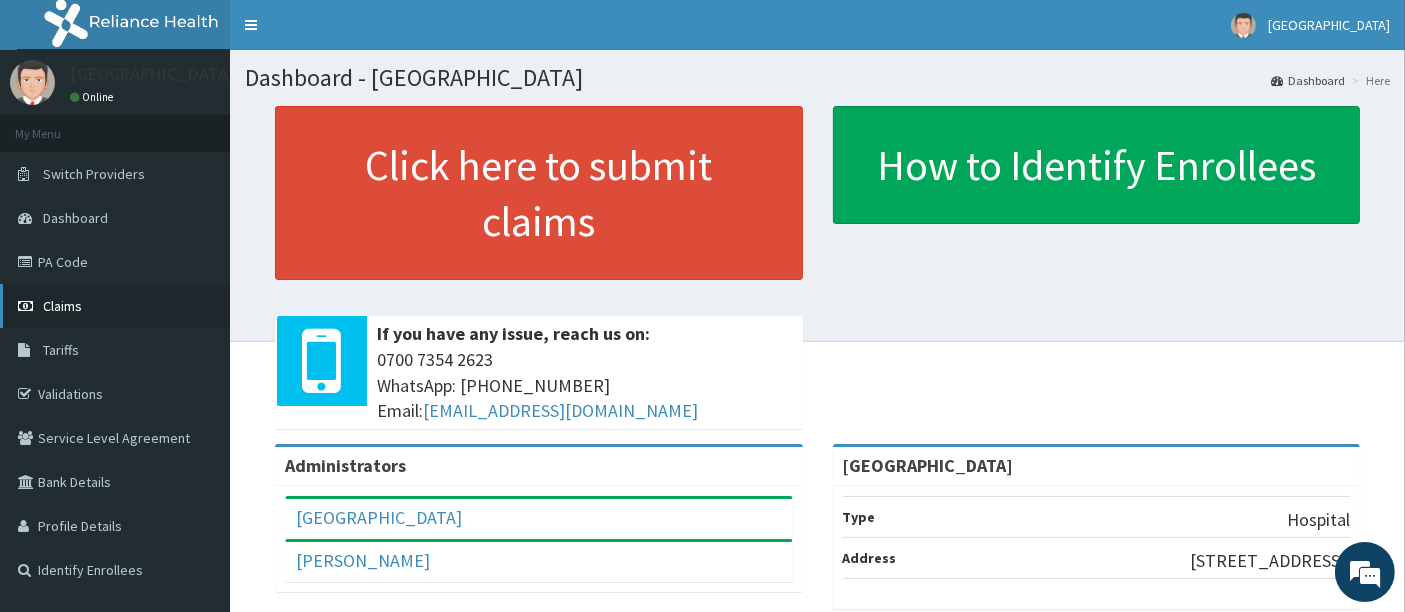 click on "Claims" at bounding box center (62, 306) 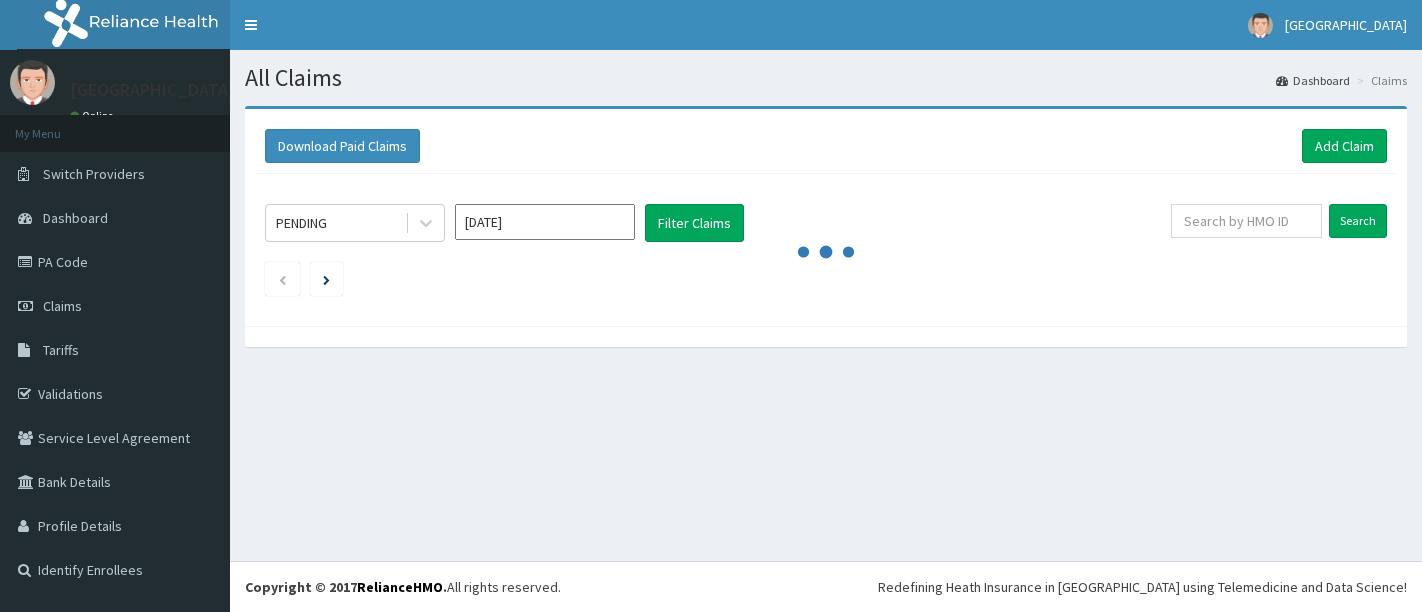 scroll, scrollTop: 0, scrollLeft: 0, axis: both 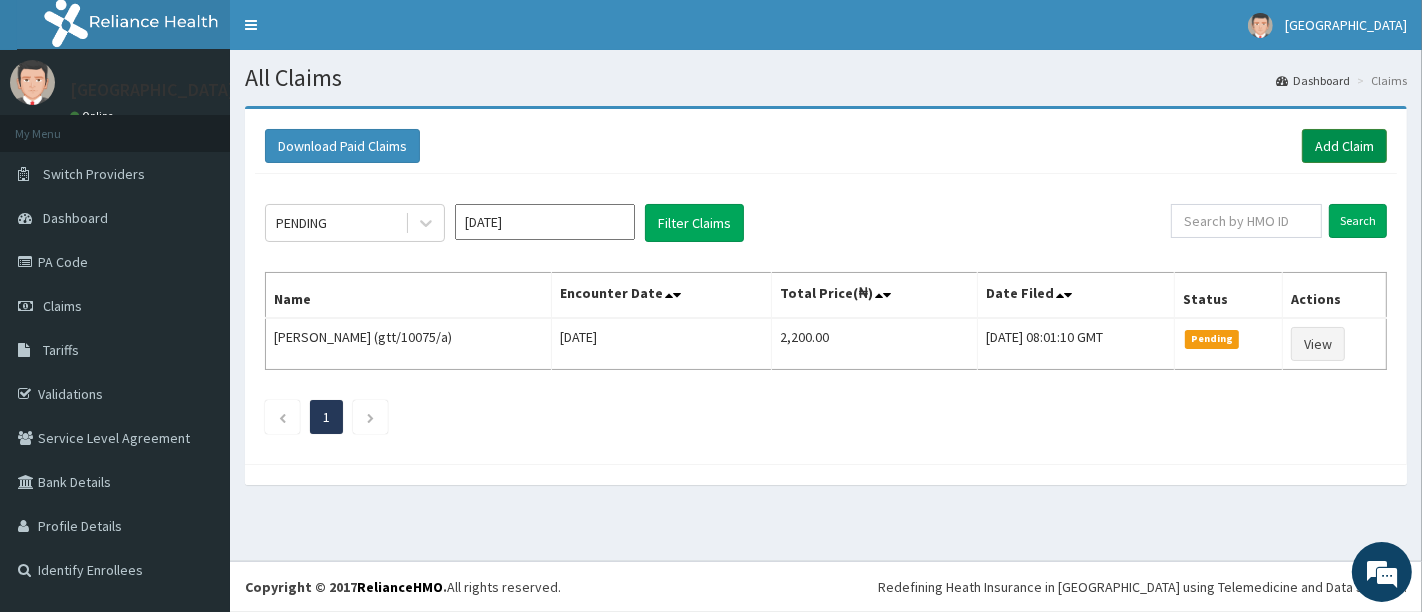 click on "Add Claim" at bounding box center (1344, 146) 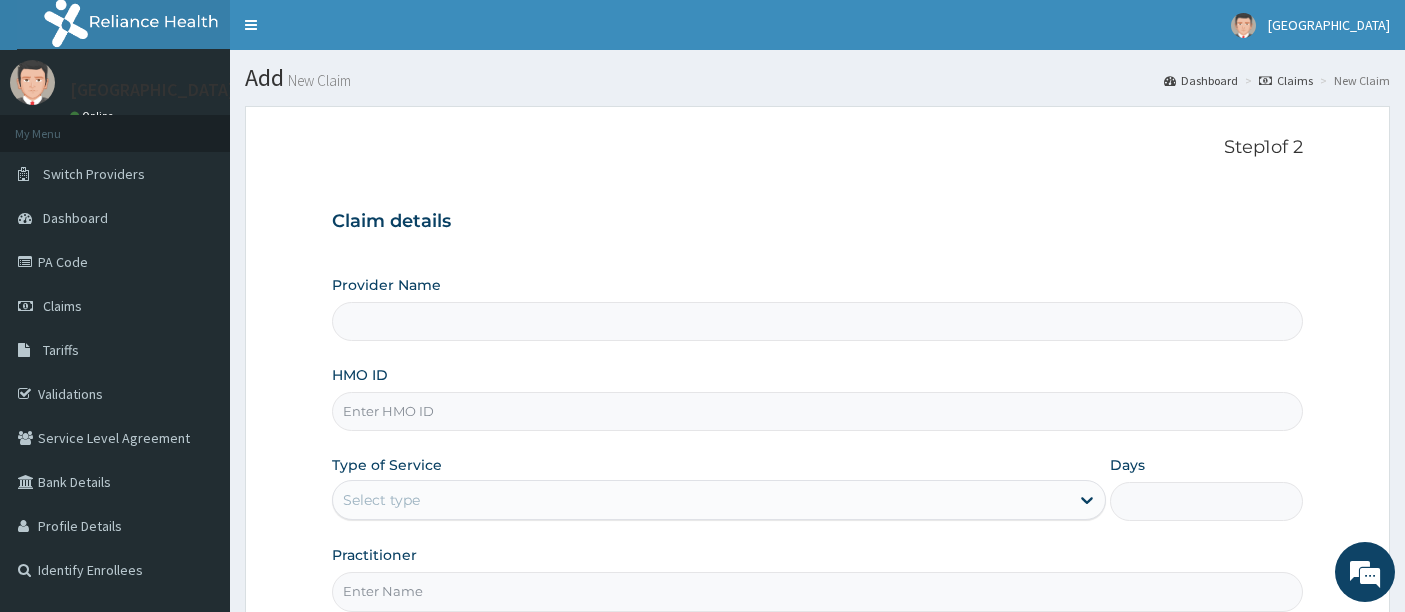 scroll, scrollTop: 0, scrollLeft: 0, axis: both 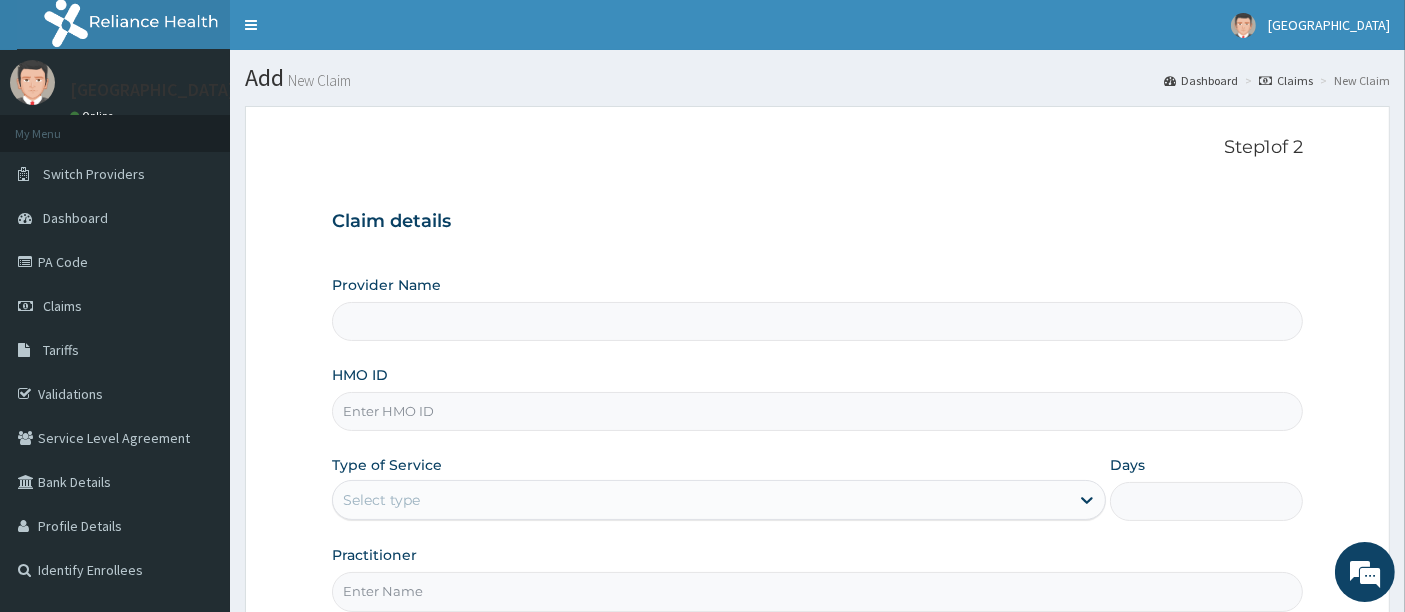 type on "[GEOGRAPHIC_DATA]" 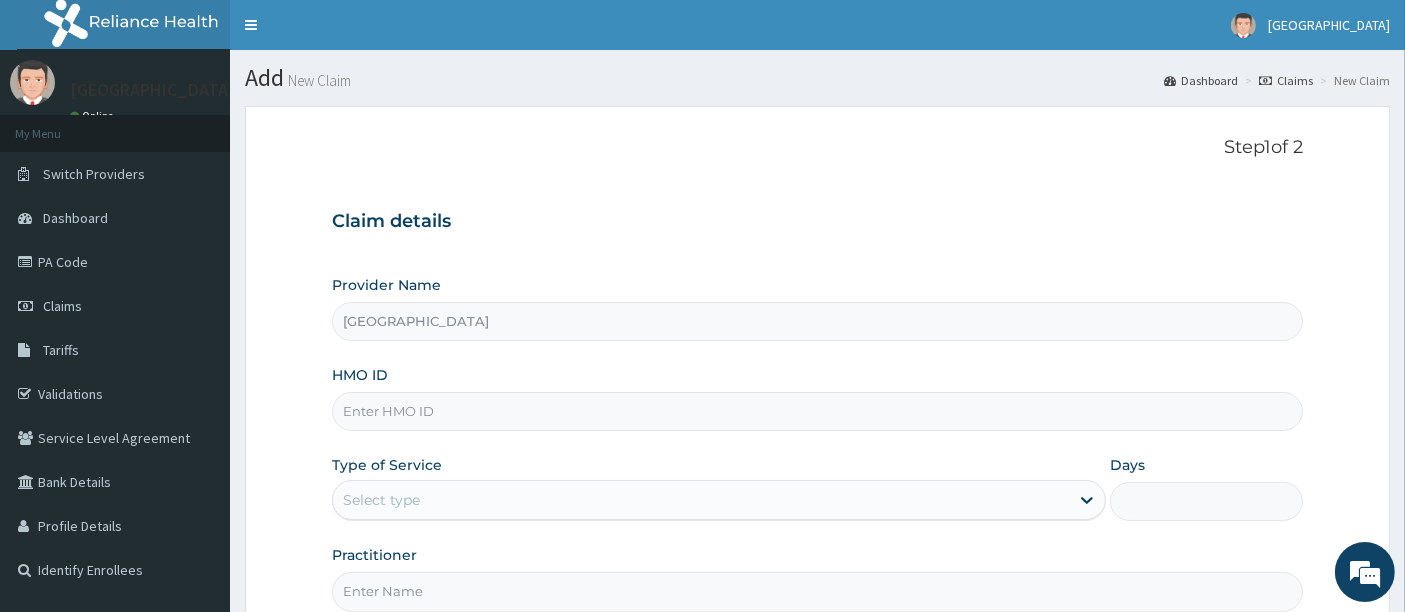 scroll, scrollTop: 0, scrollLeft: 0, axis: both 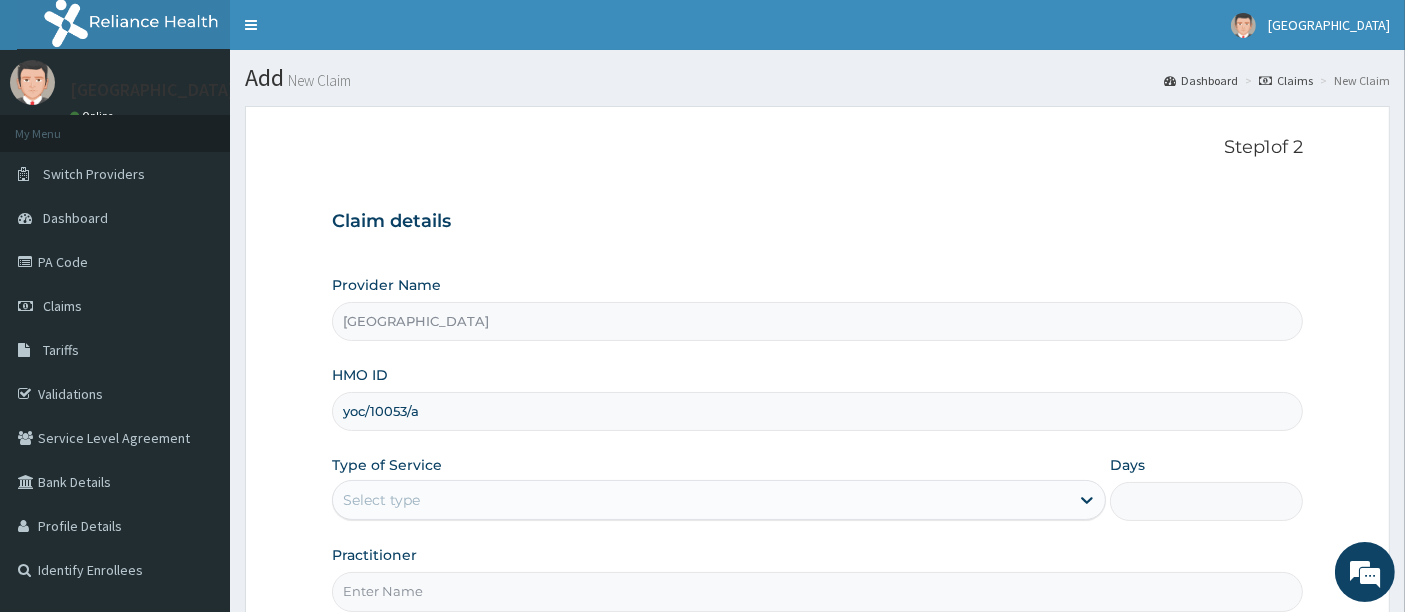 type on "yoc/10053/a" 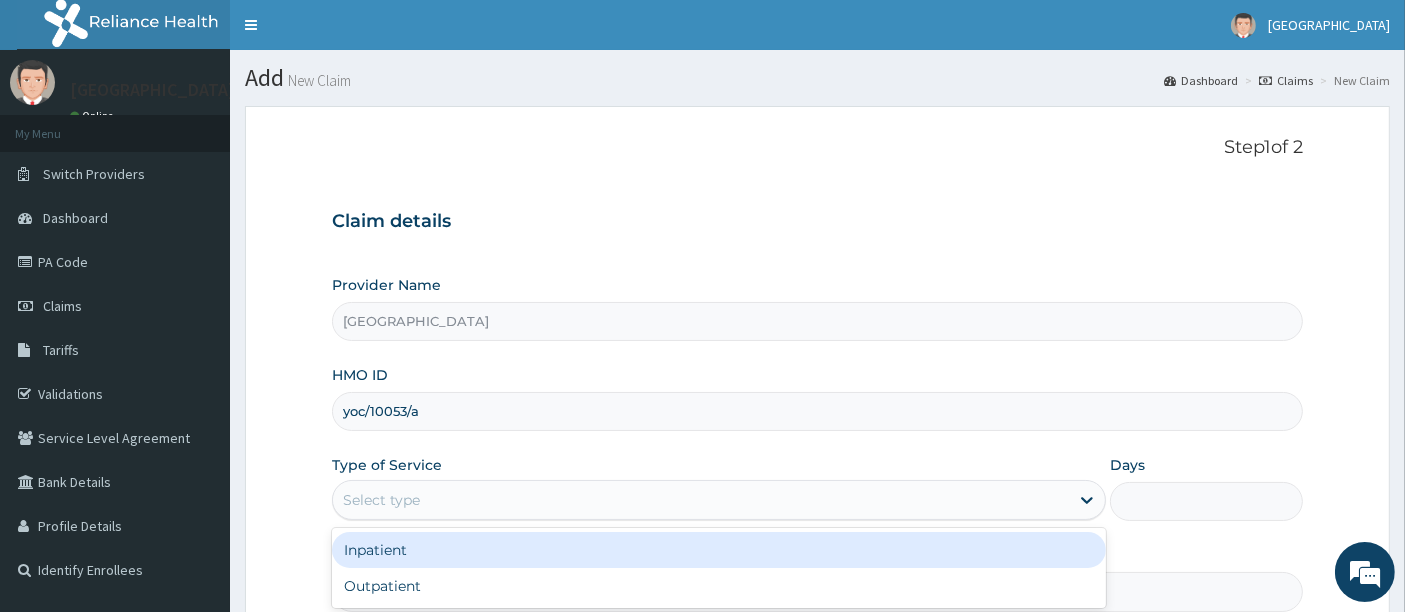 click on "Select type" at bounding box center [381, 500] 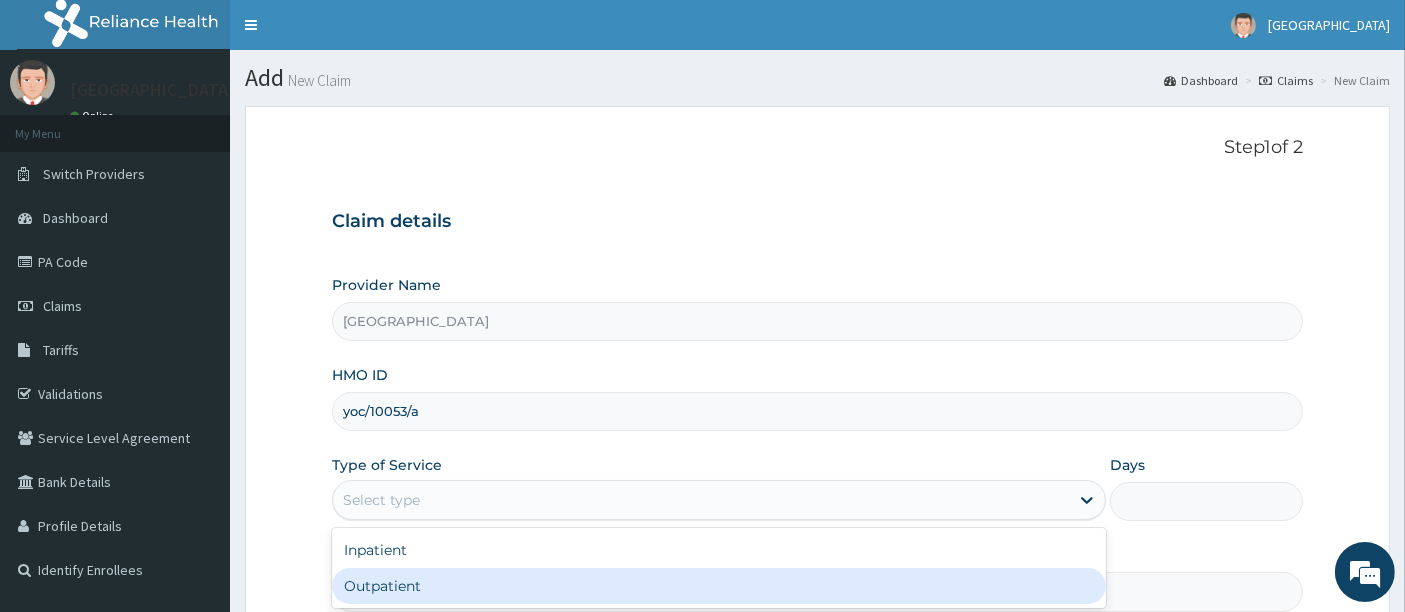 click on "Outpatient" at bounding box center [719, 586] 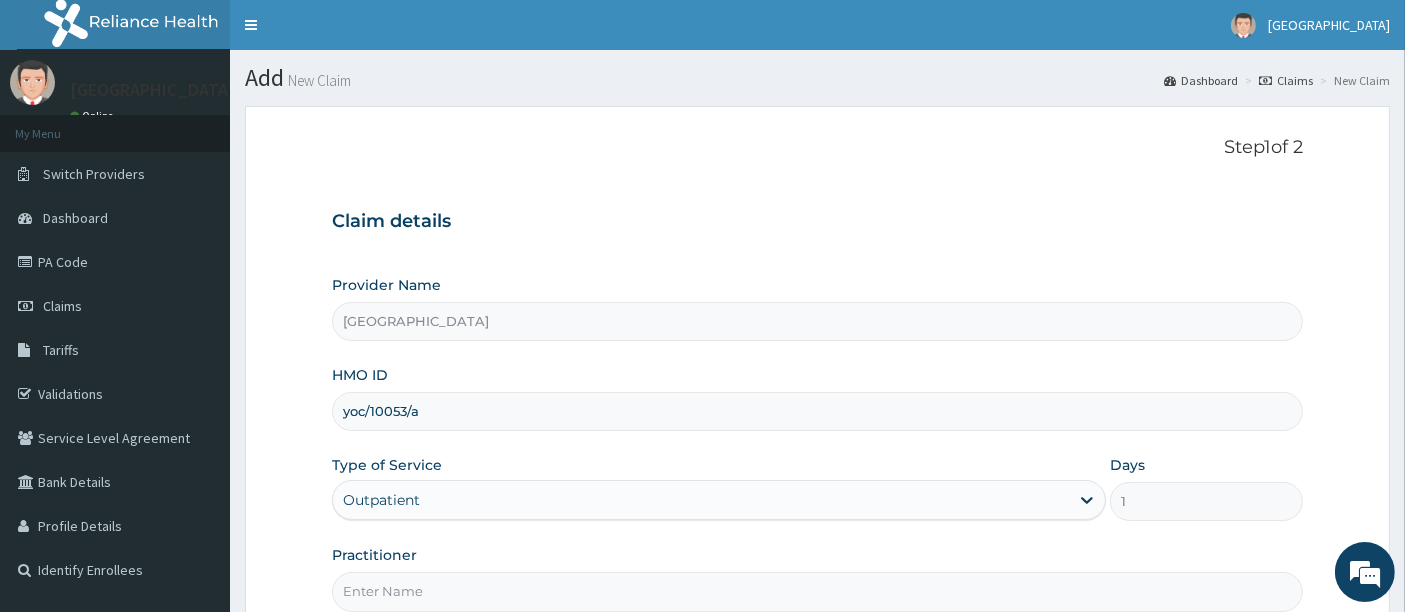 click on "Step  1  of 2 Claim details Provider Name Holyfill Hospital HMO ID yoc/10053/a Type of Service Outpatient Days 1 Practitioner     Previous   Next" at bounding box center (817, 430) 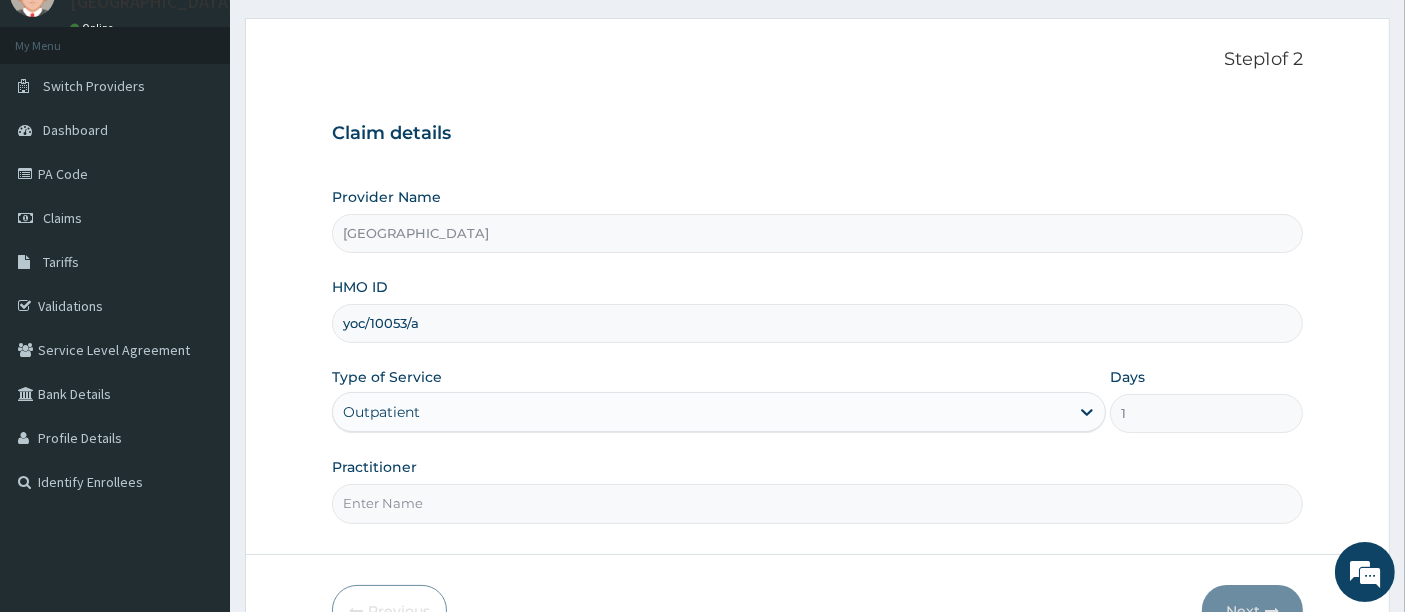 scroll, scrollTop: 205, scrollLeft: 0, axis: vertical 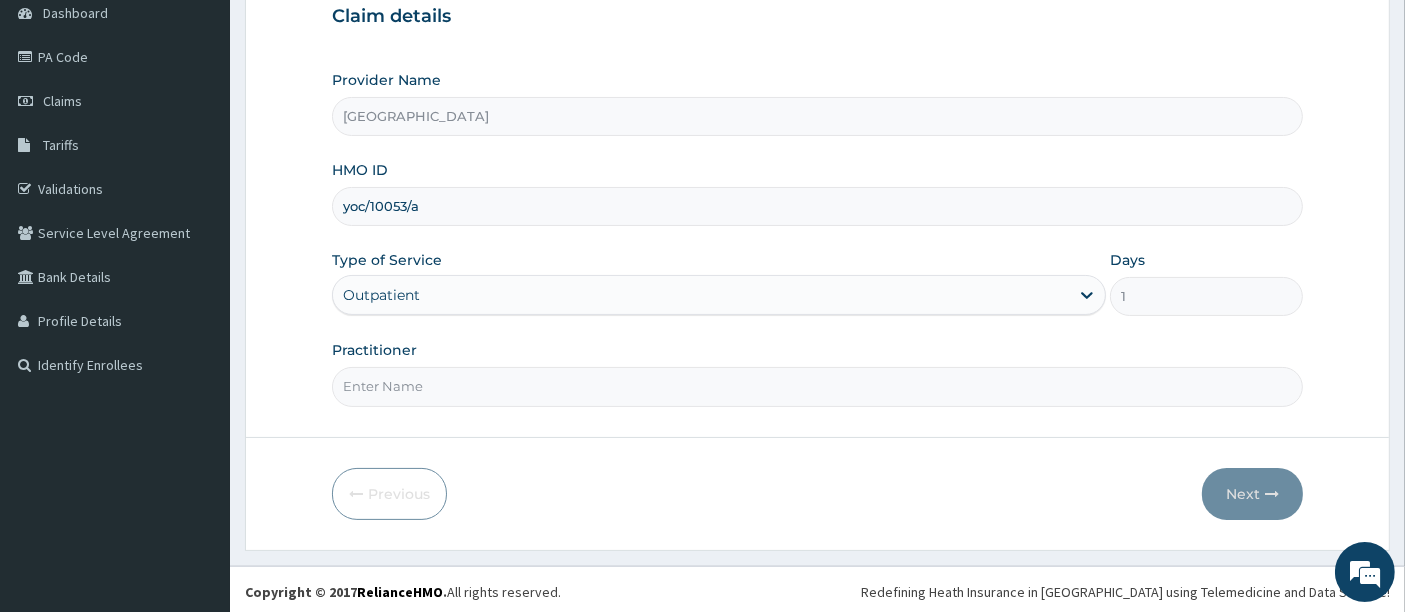 click on "Practitioner" at bounding box center [818, 386] 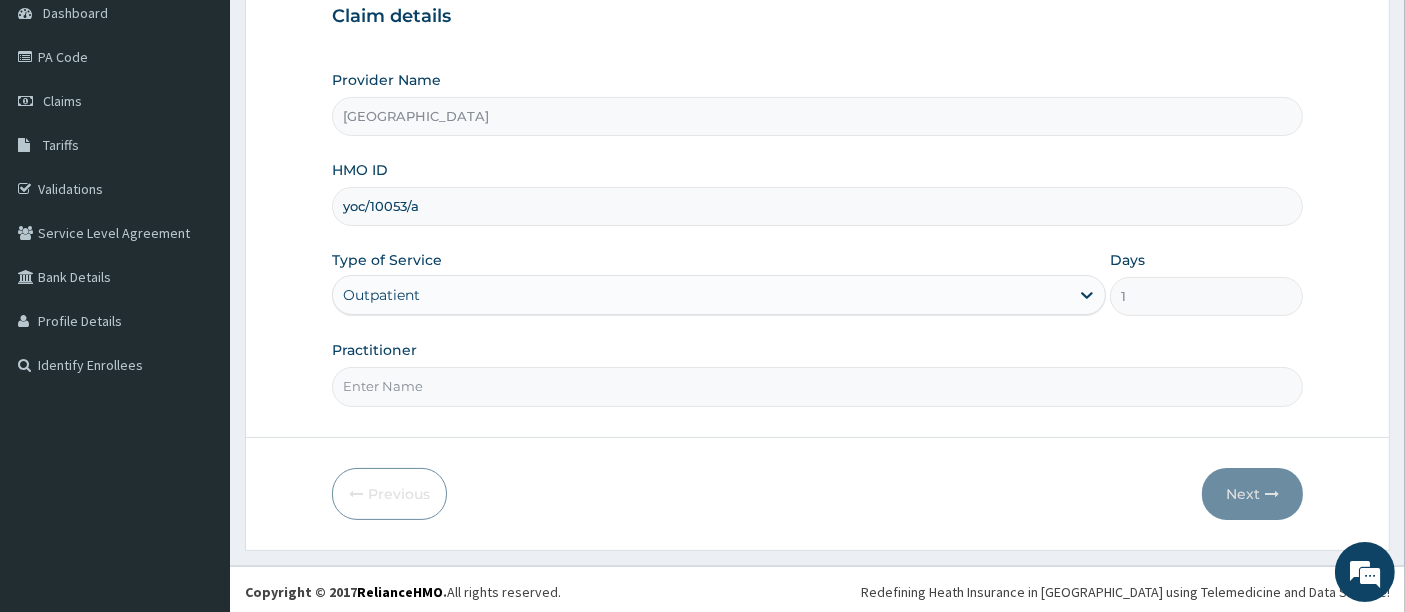 type on "OMOLADE JOSEPH AYELAJE" 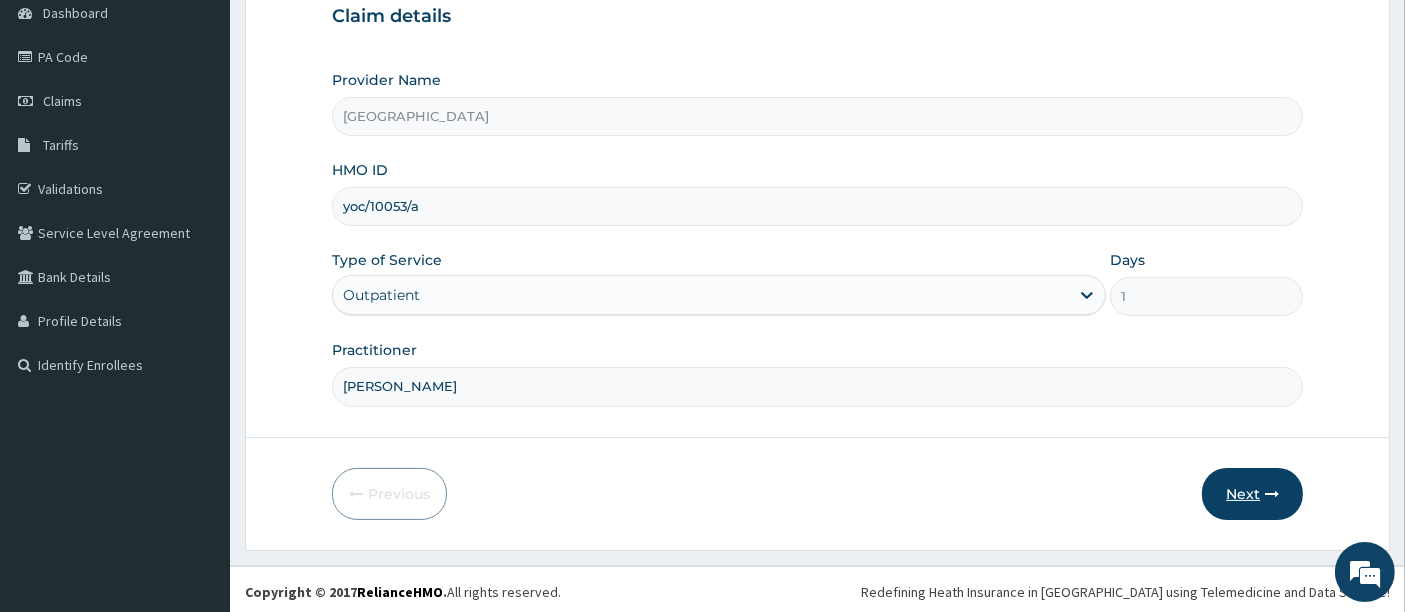 click on "Next" at bounding box center (1252, 494) 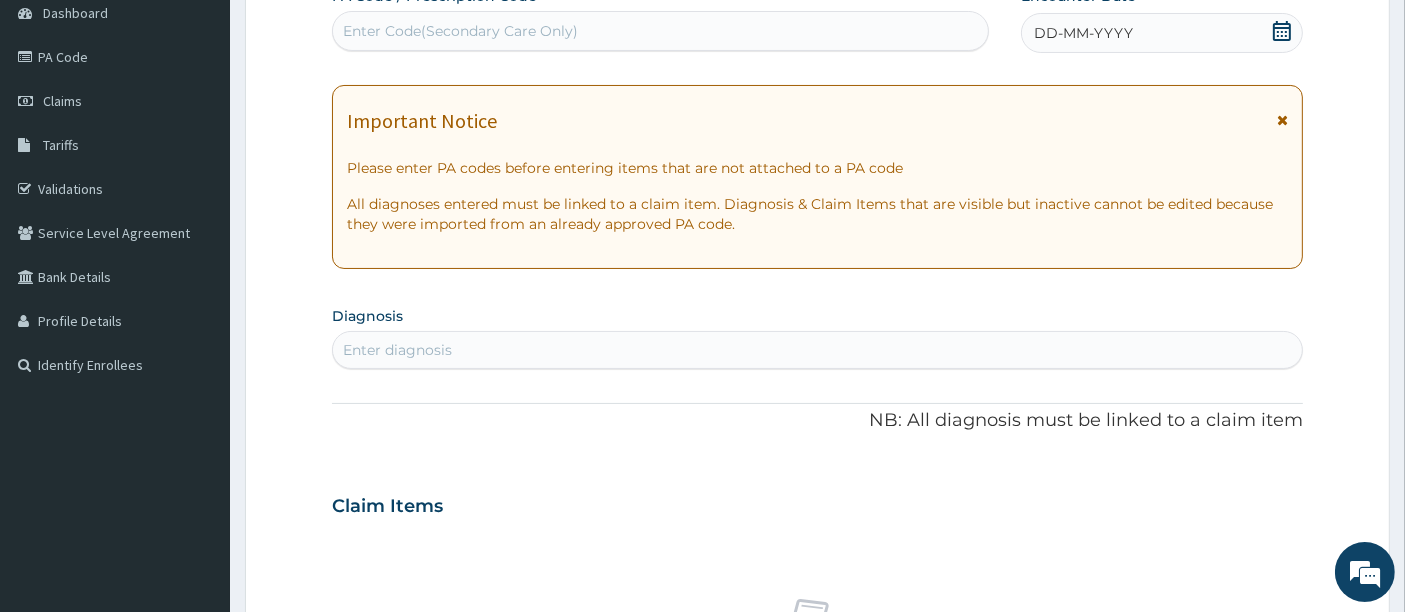 click 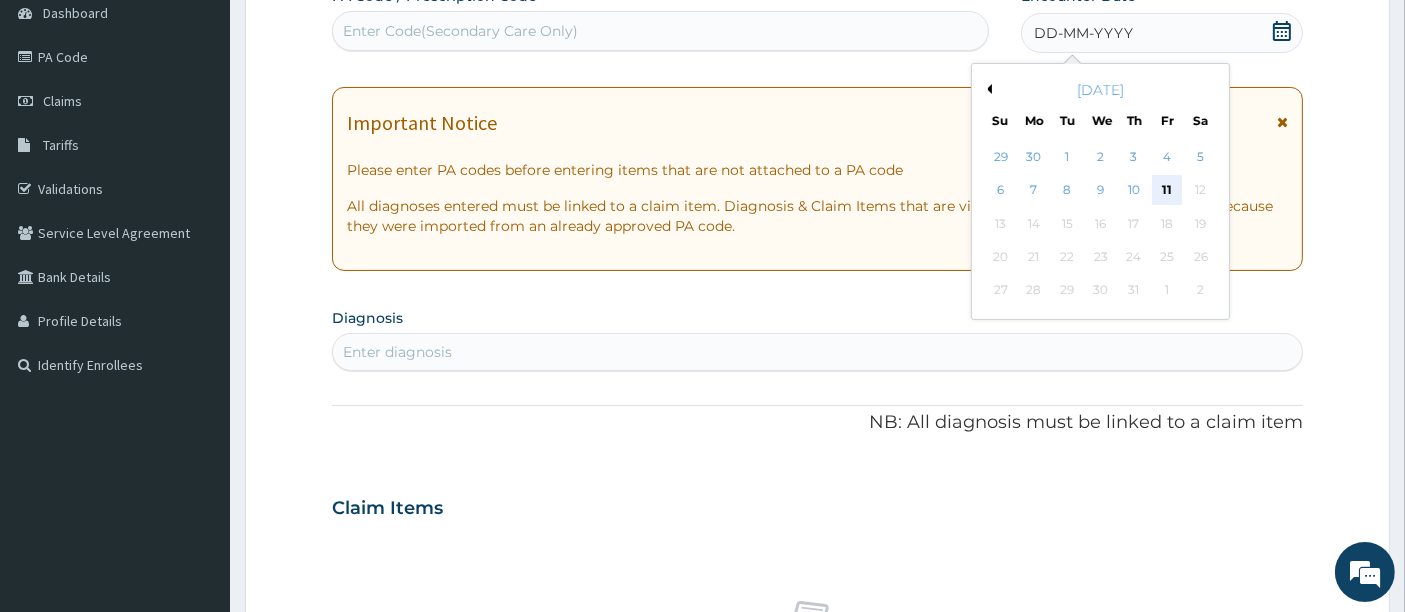 click on "11" at bounding box center (1168, 191) 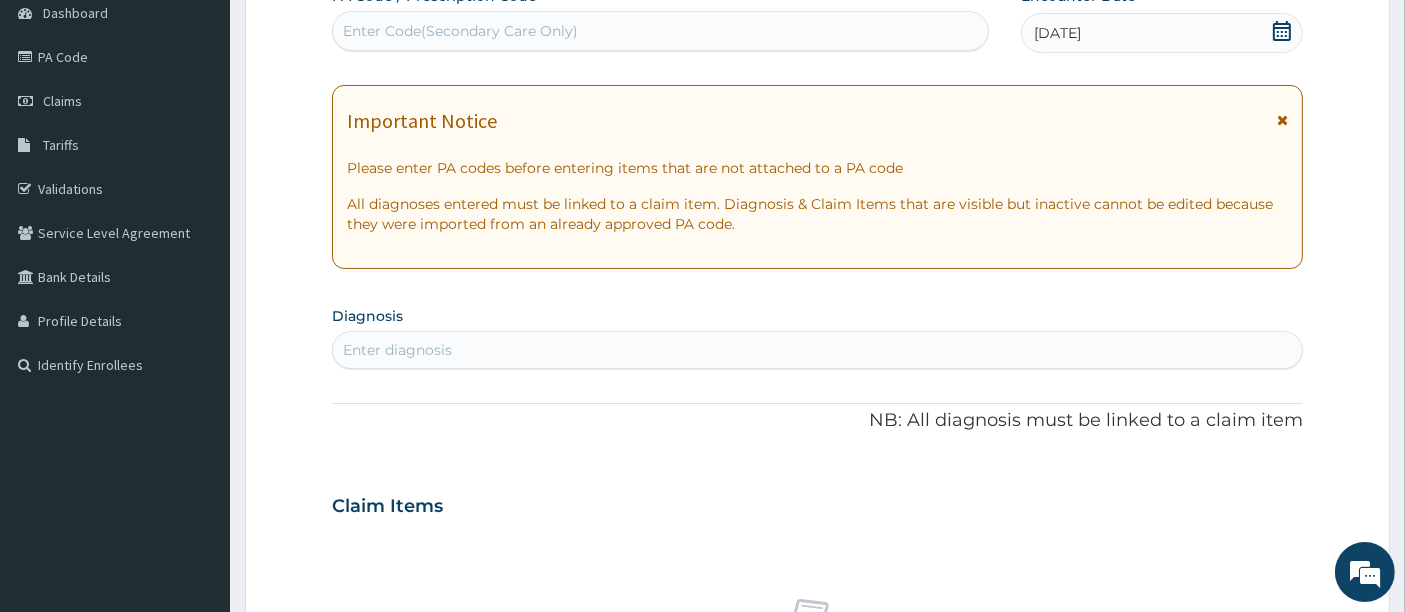 click on "Enter diagnosis" at bounding box center [818, 350] 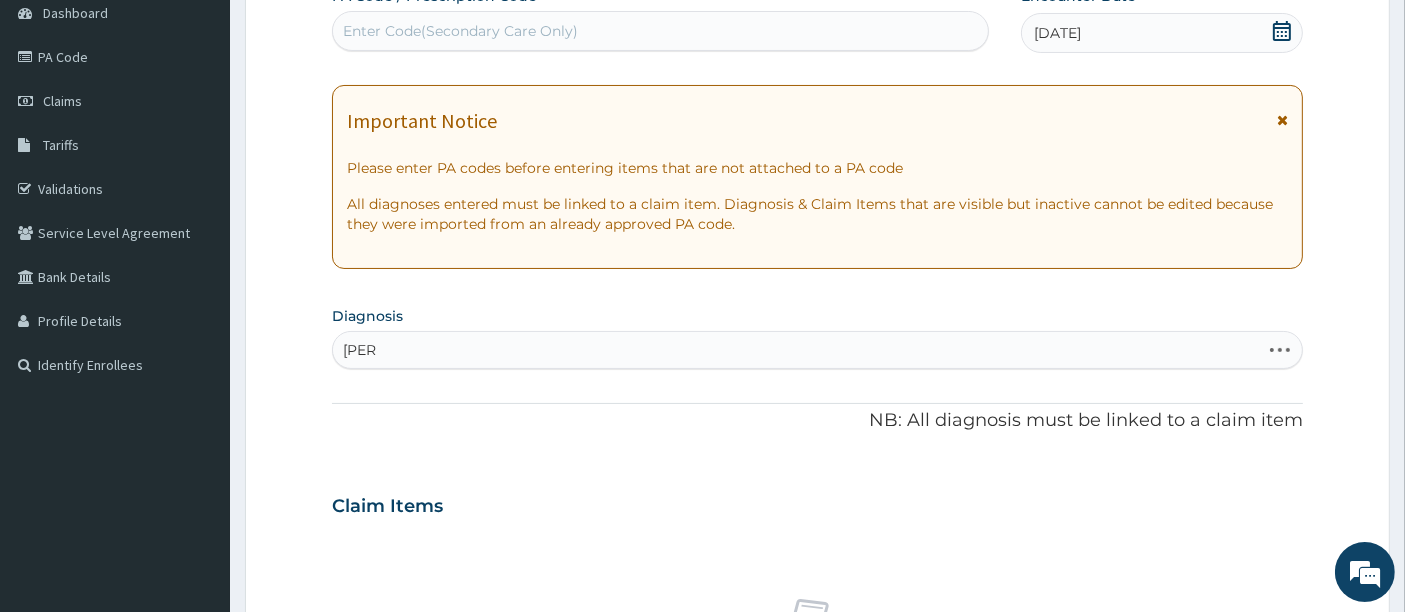 type on "angin" 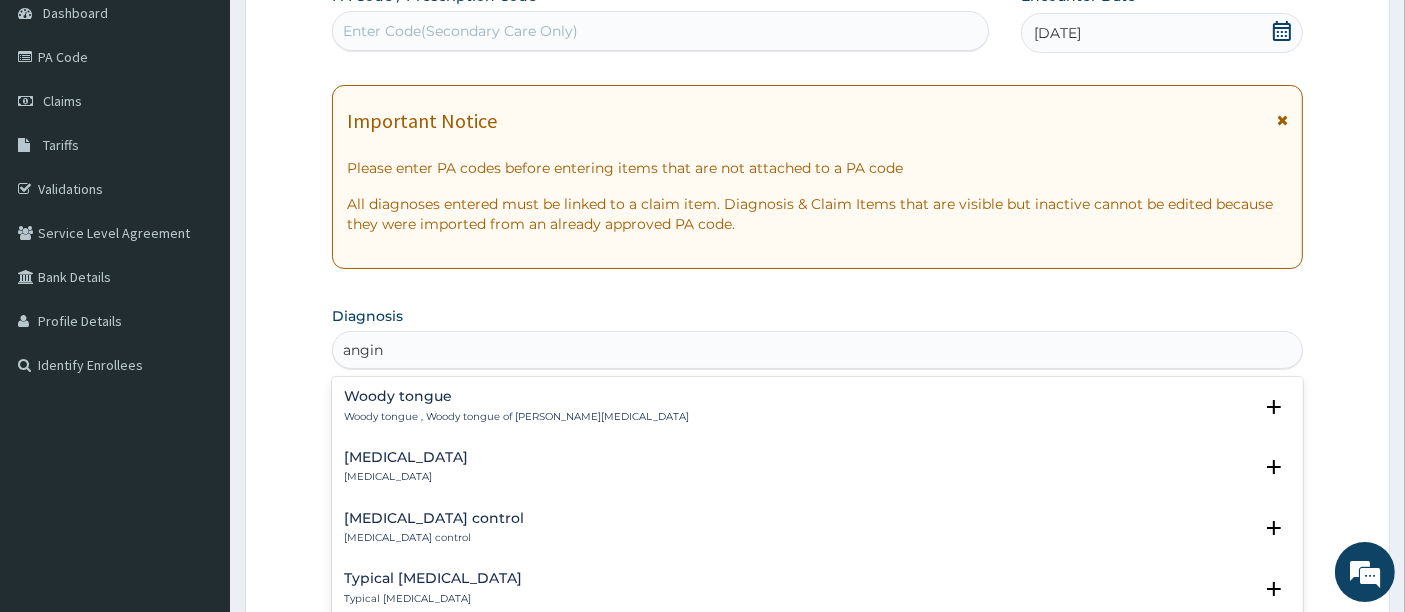 click on "Angina control" at bounding box center (434, 518) 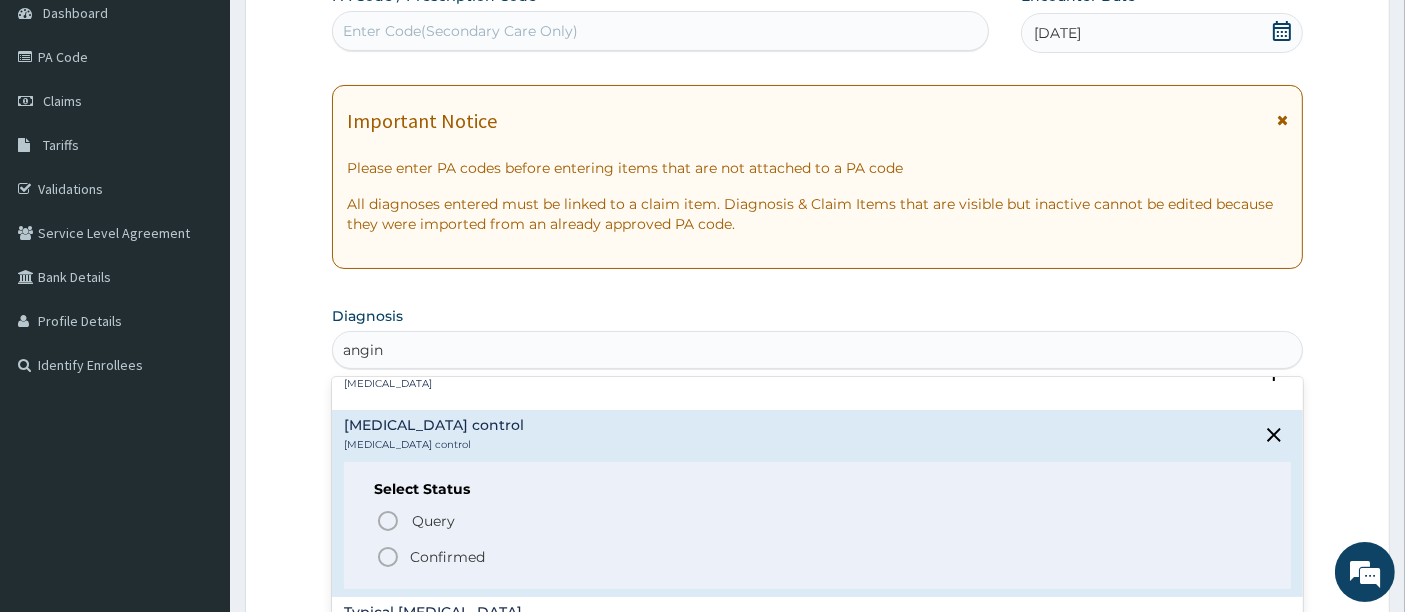 scroll, scrollTop: 154, scrollLeft: 0, axis: vertical 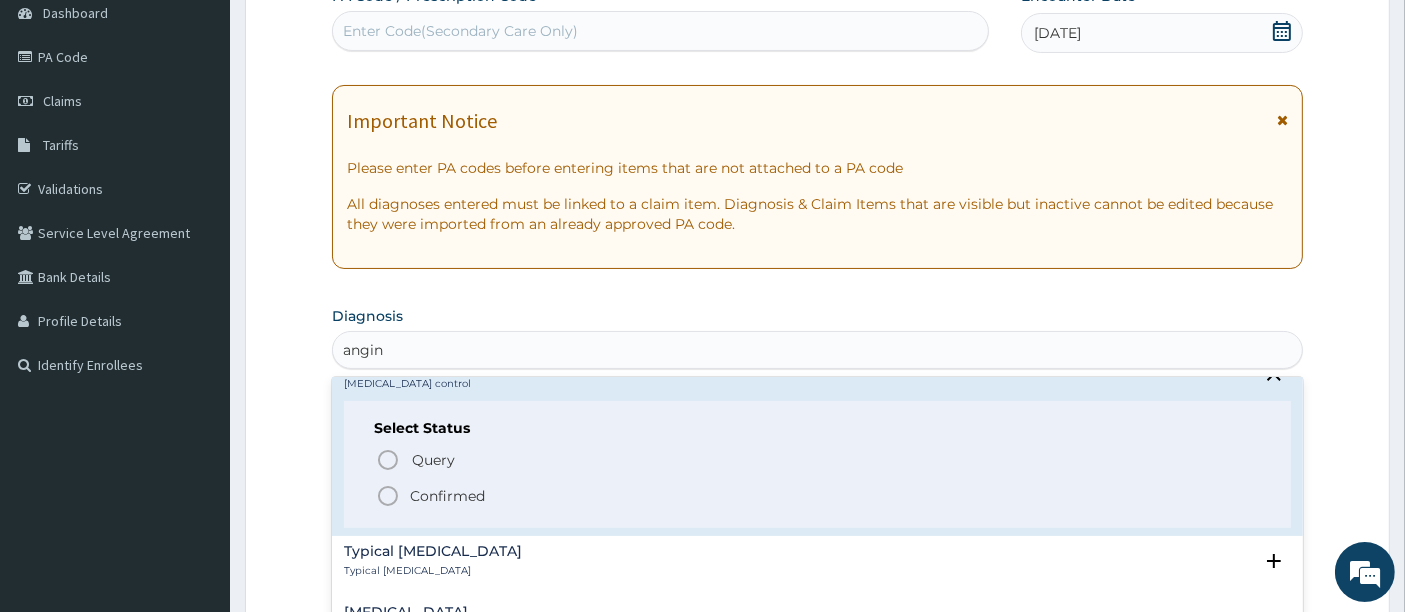 click 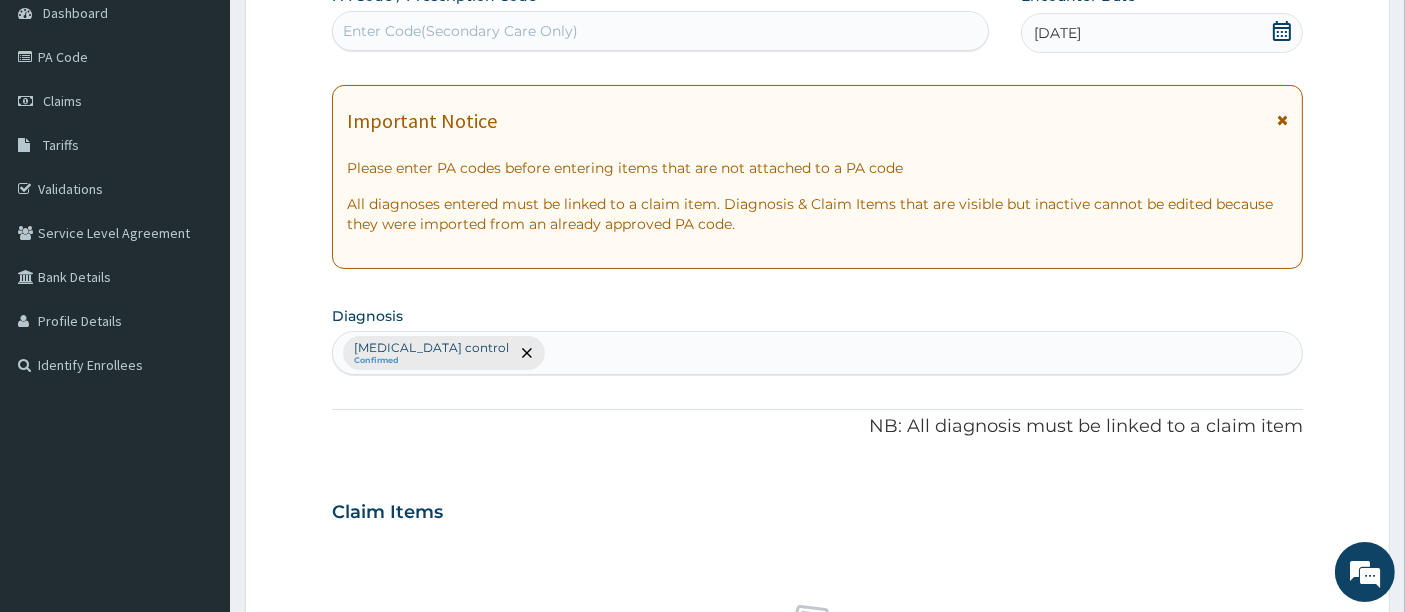 click on "PA Code / Prescription Code Enter Code(Secondary Care Only) Encounter Date 11-07-2025 Important Notice Please enter PA codes before entering items that are not attached to a PA code   All diagnoses entered must be linked to a claim item. Diagnosis & Claim Items that are visible but inactive cannot be edited because they were imported from an already approved PA code. Diagnosis Angina control Confirmed NB: All diagnosis must be linked to a claim item Claim Items No claim item Types Select Type Item Select Item Pair Diagnosis Select Diagnosis Unit Price 0 Add Comment" at bounding box center (818, 506) 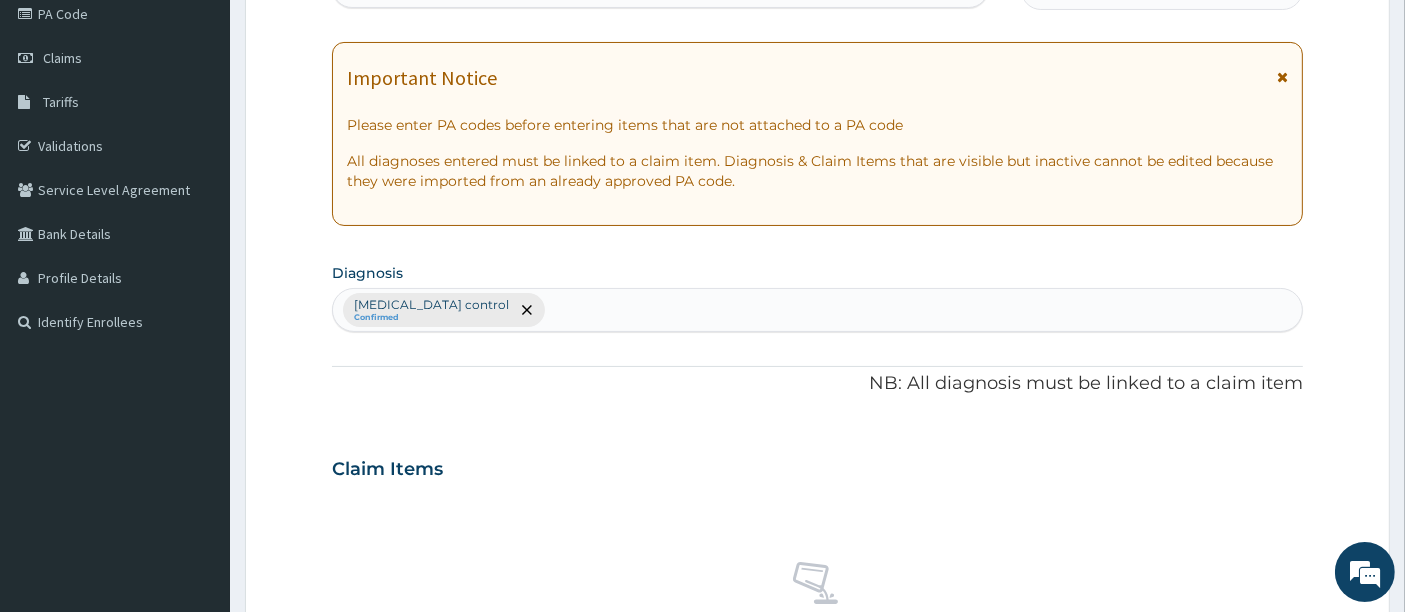 scroll, scrollTop: 250, scrollLeft: 0, axis: vertical 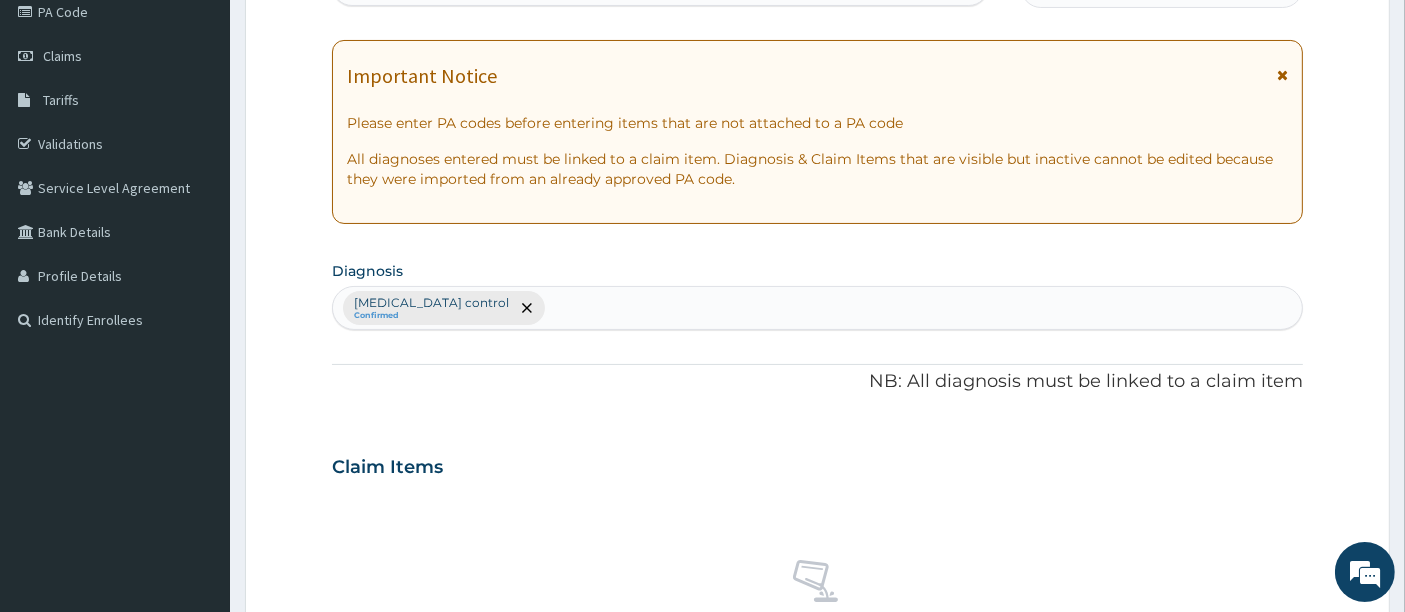click on "Angina control Confirmed" at bounding box center (818, 308) 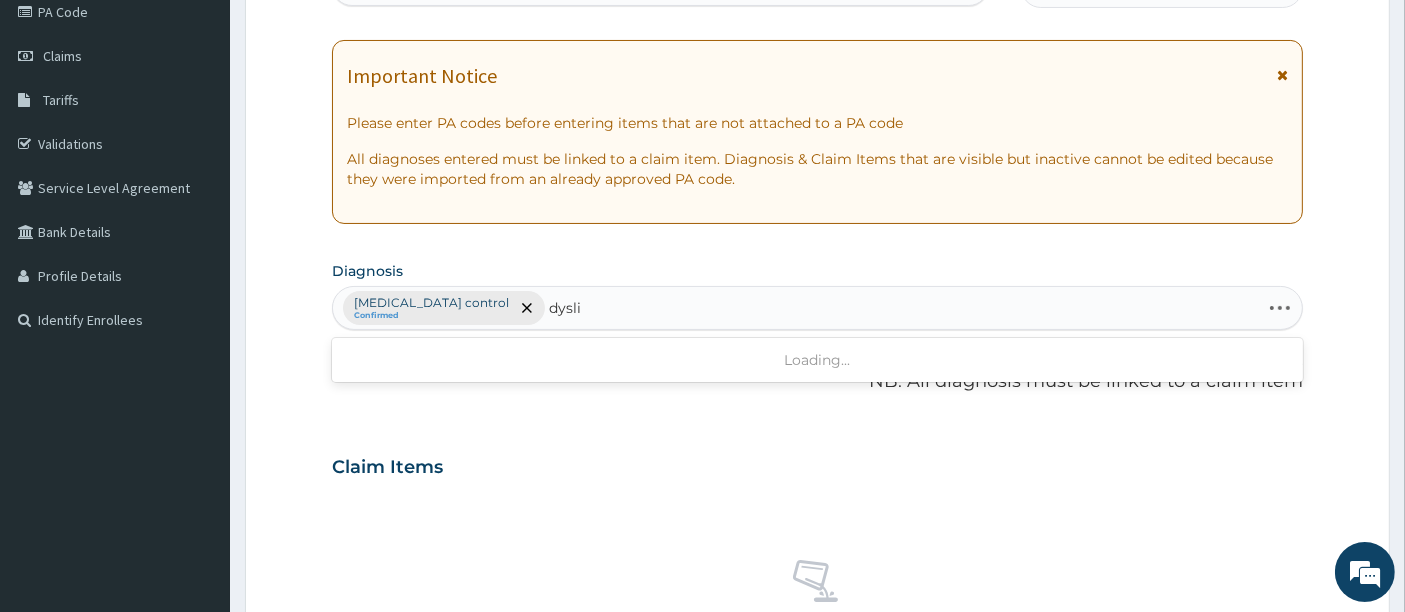 type on "dyslip" 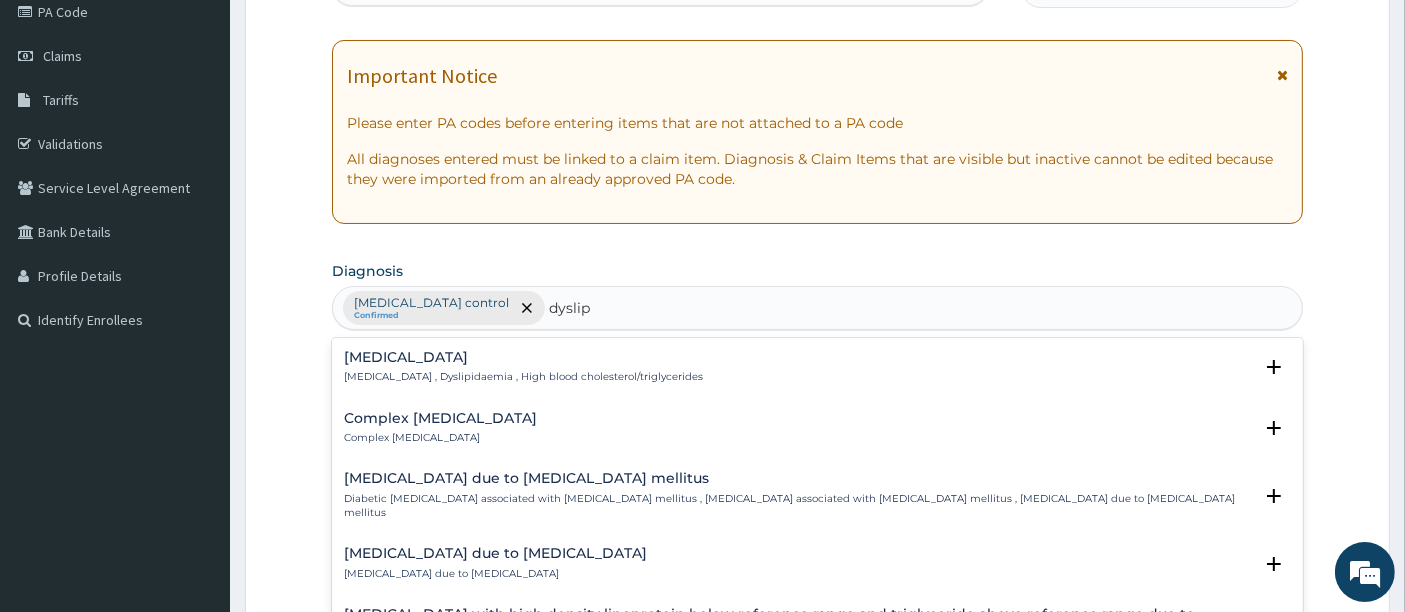 click on "Dyslipidemia" at bounding box center (523, 357) 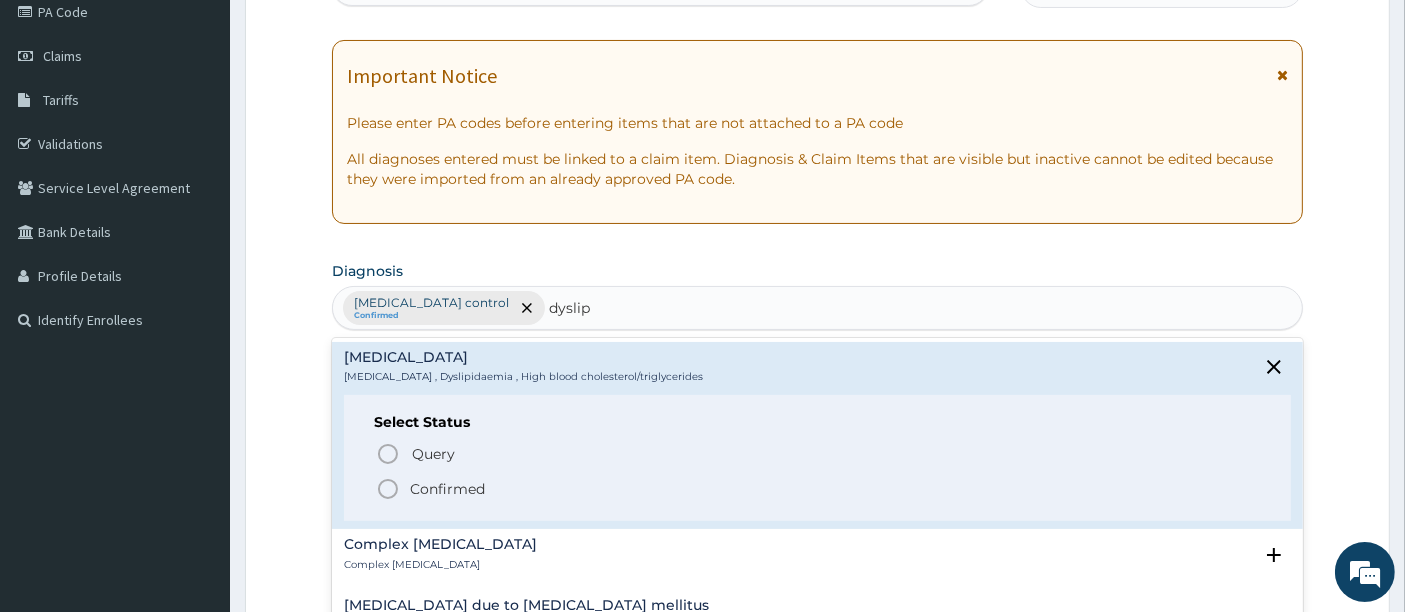click 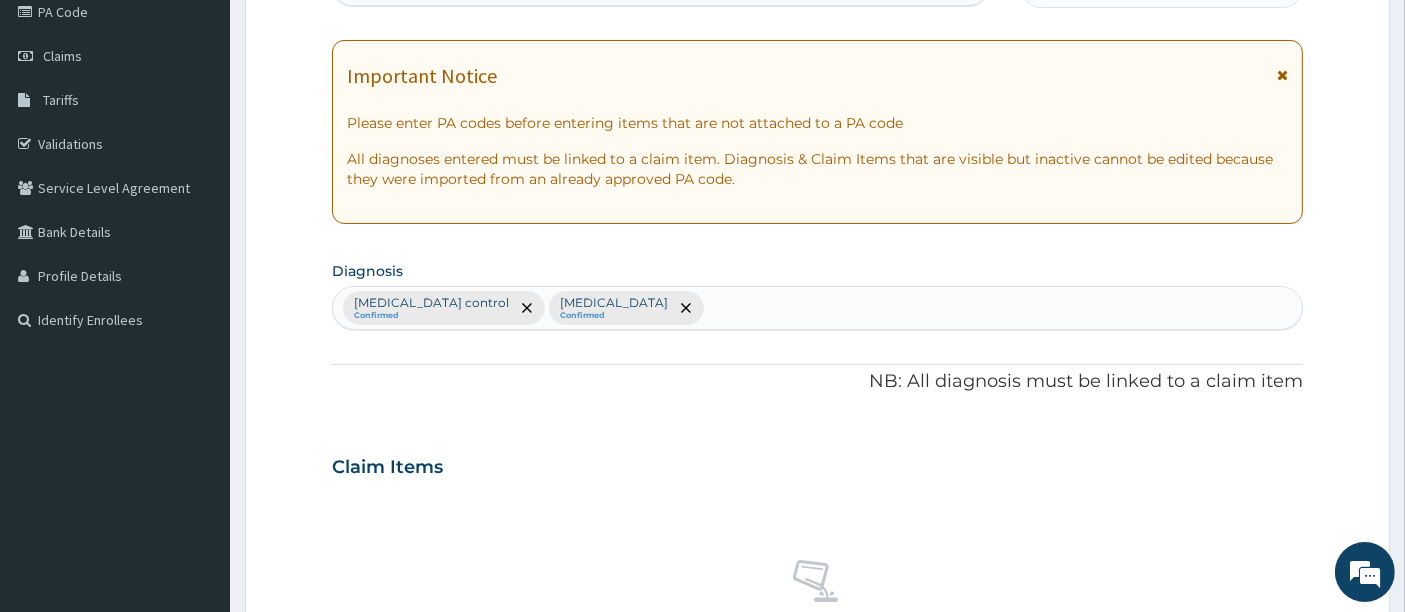 click on "NB: All diagnosis must be linked to a claim item" at bounding box center (818, 382) 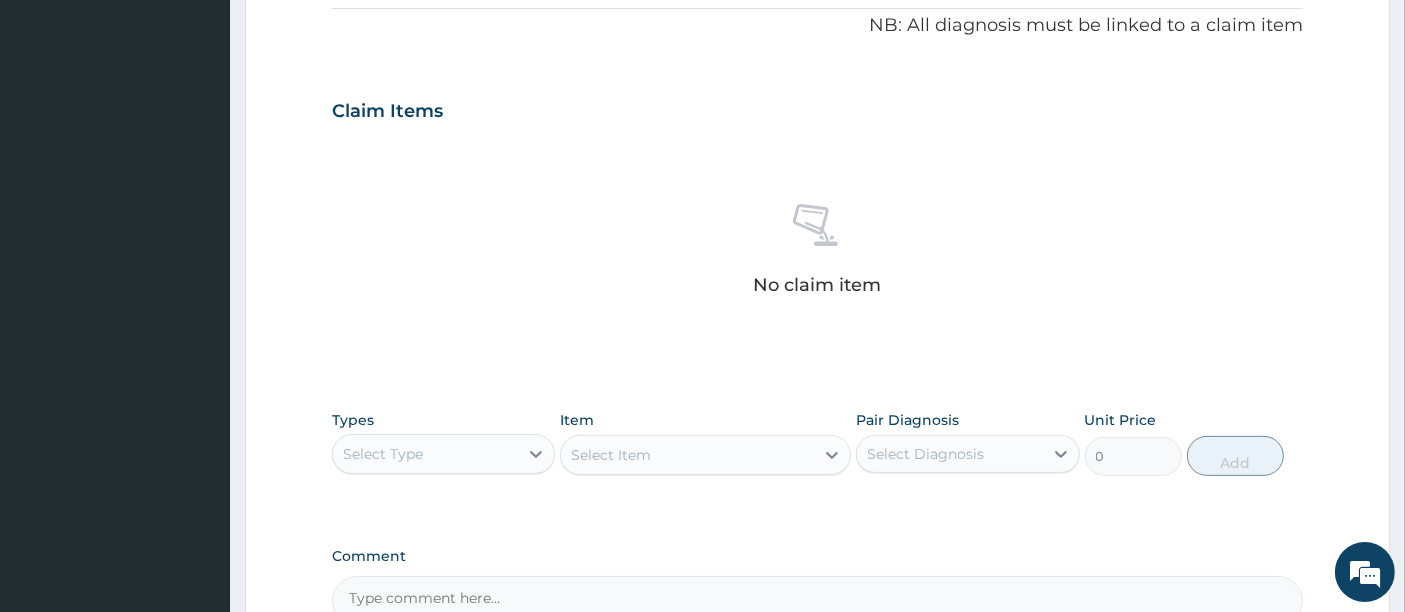 scroll, scrollTop: 826, scrollLeft: 0, axis: vertical 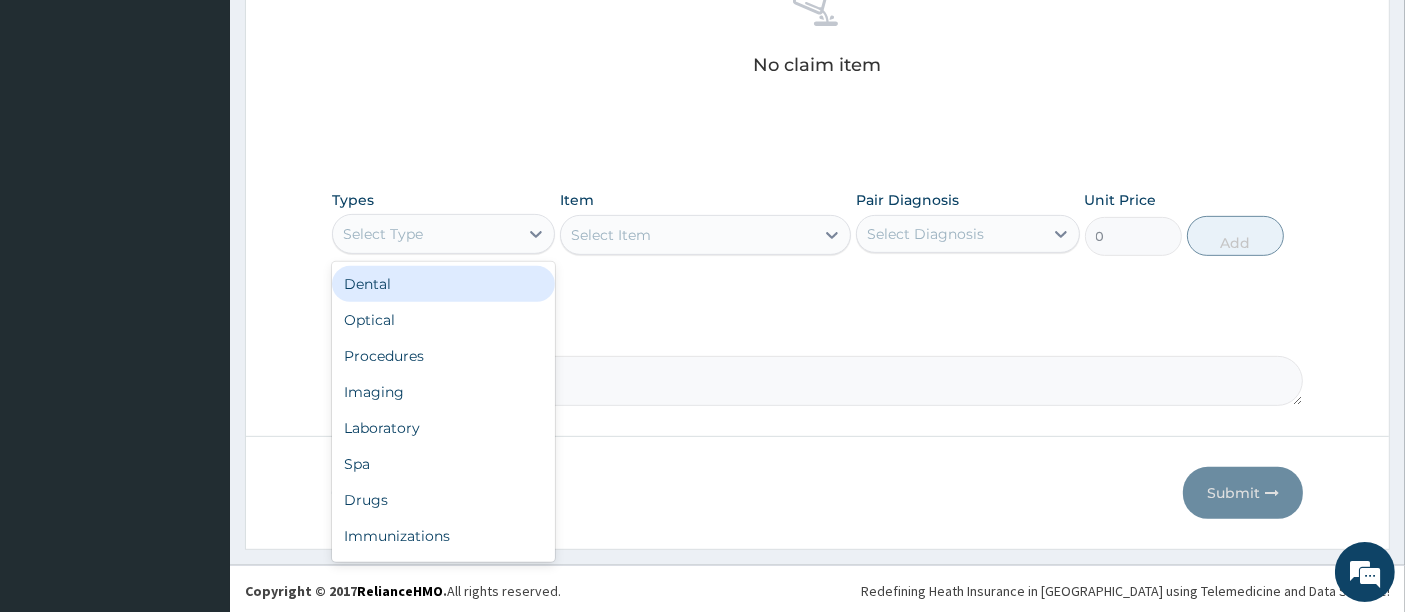 click on "Select Type" at bounding box center (383, 234) 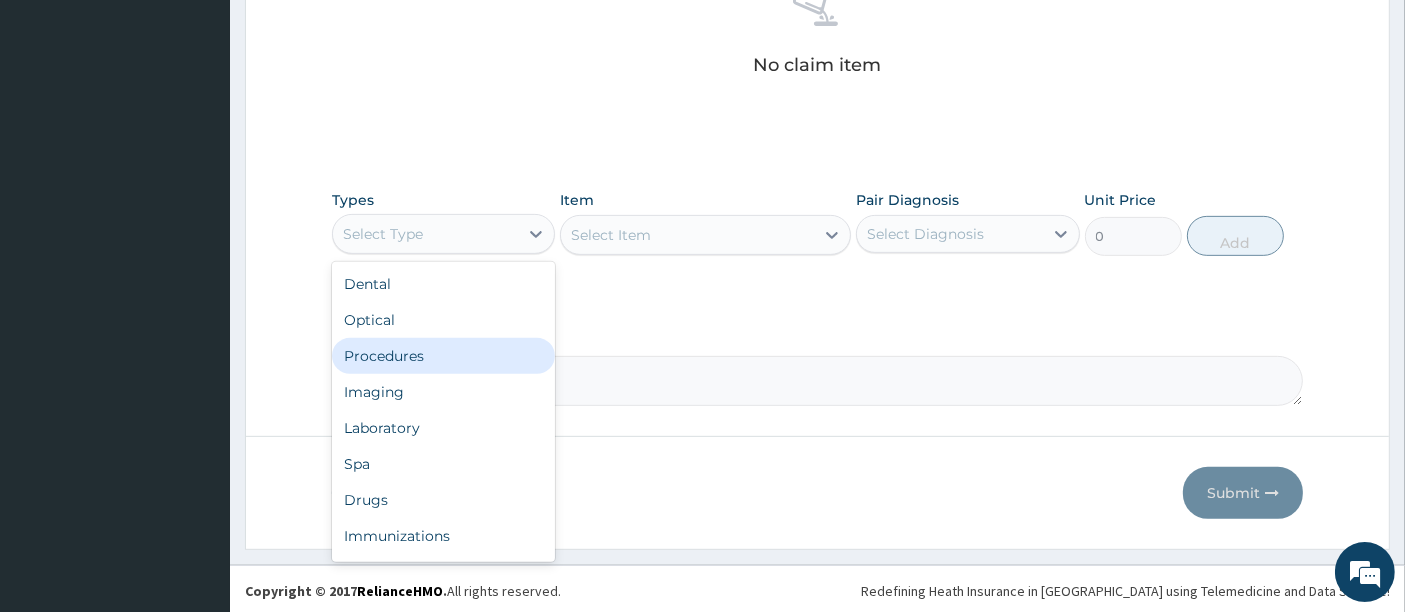 click on "Procedures" at bounding box center [443, 356] 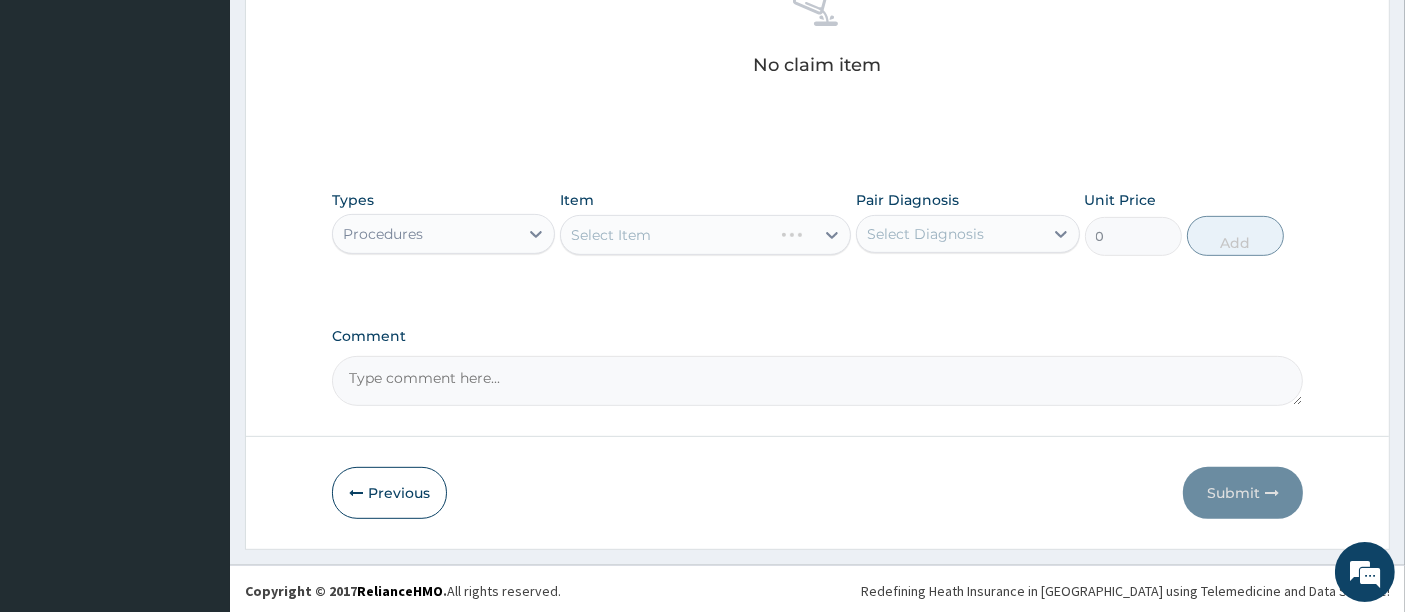 click on "Select Item" at bounding box center [705, 235] 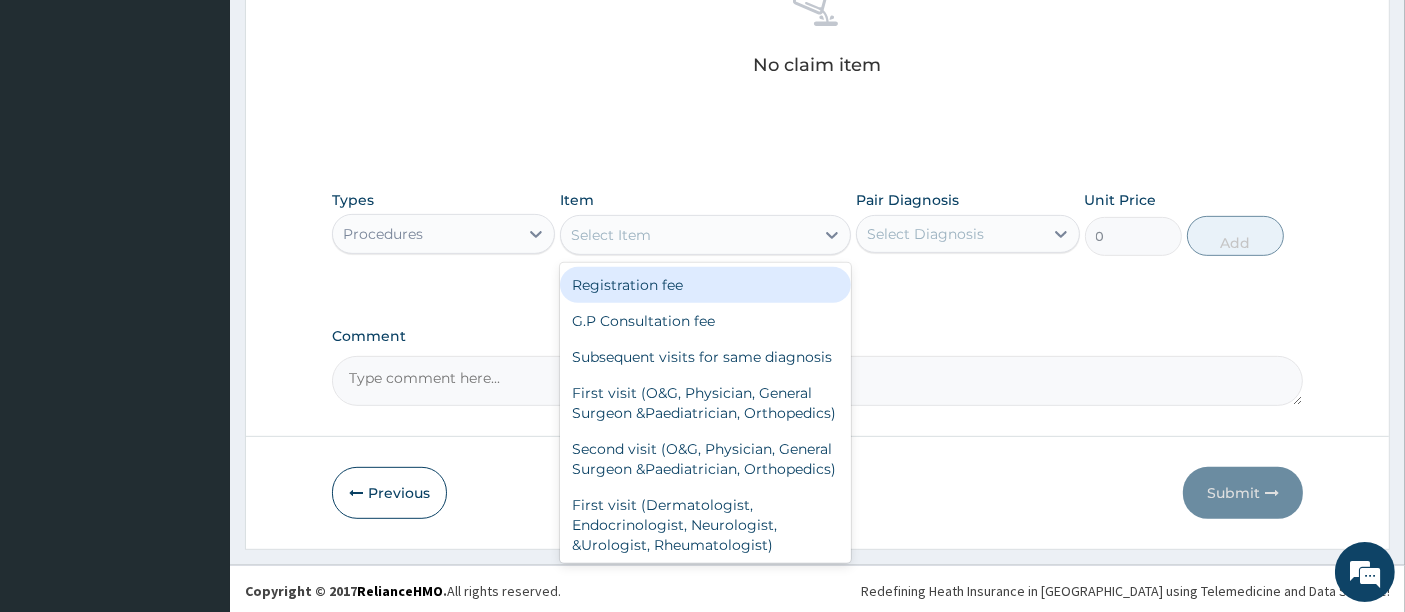 click on "Select Item" at bounding box center (687, 235) 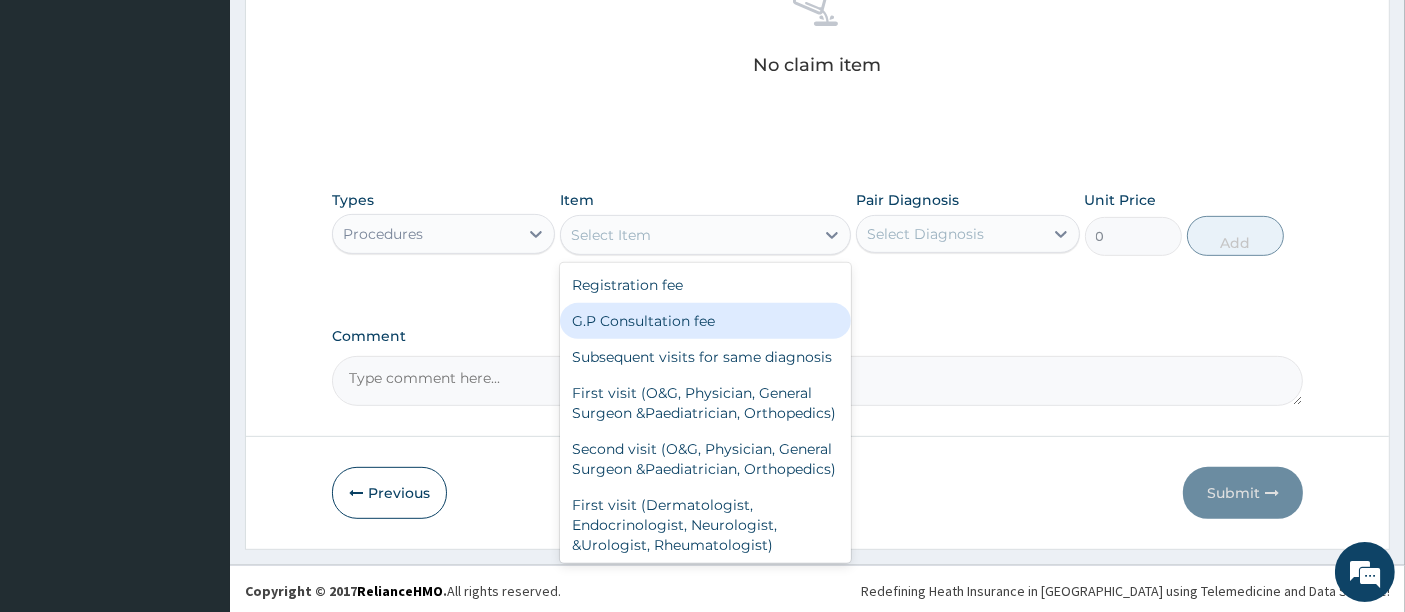 type on "2000" 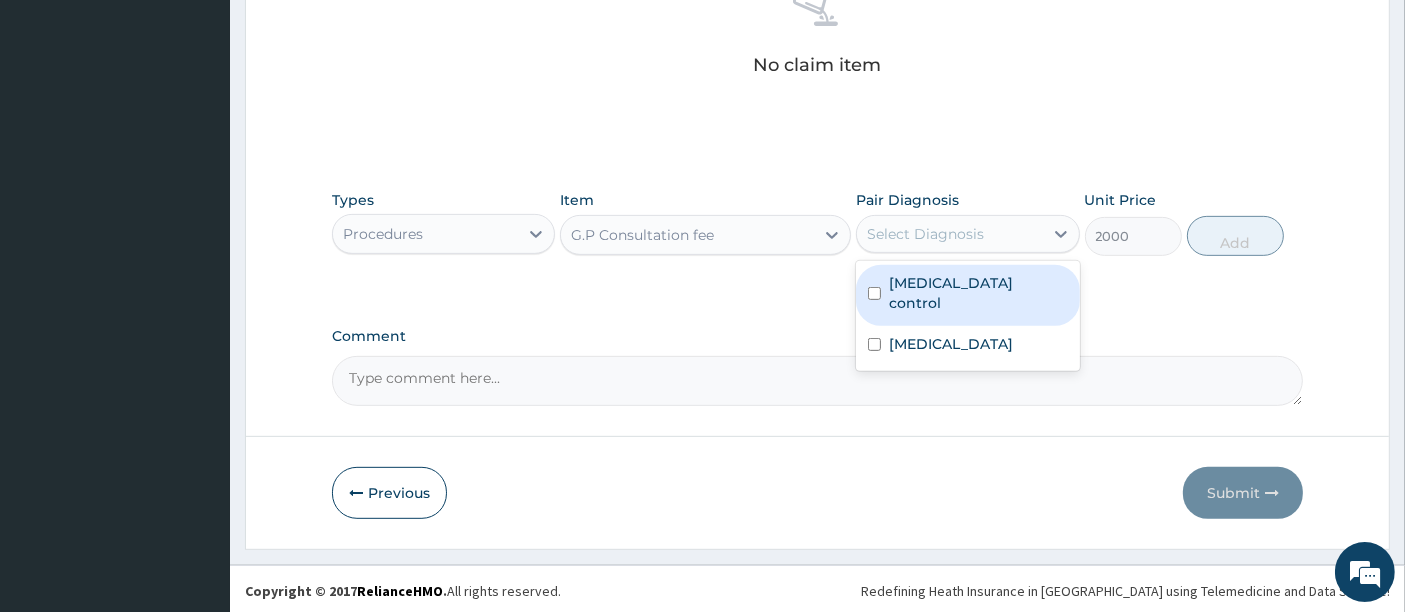 click on "Select Diagnosis" at bounding box center (925, 234) 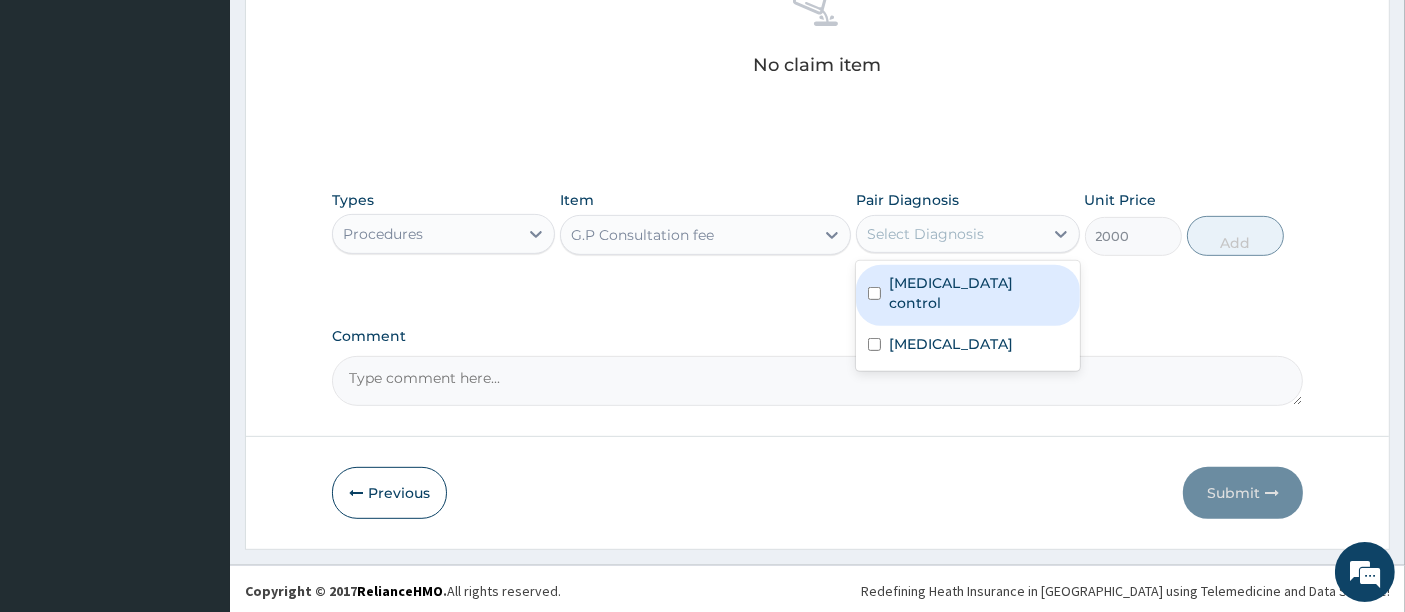 click on "Angina control" at bounding box center [967, 295] 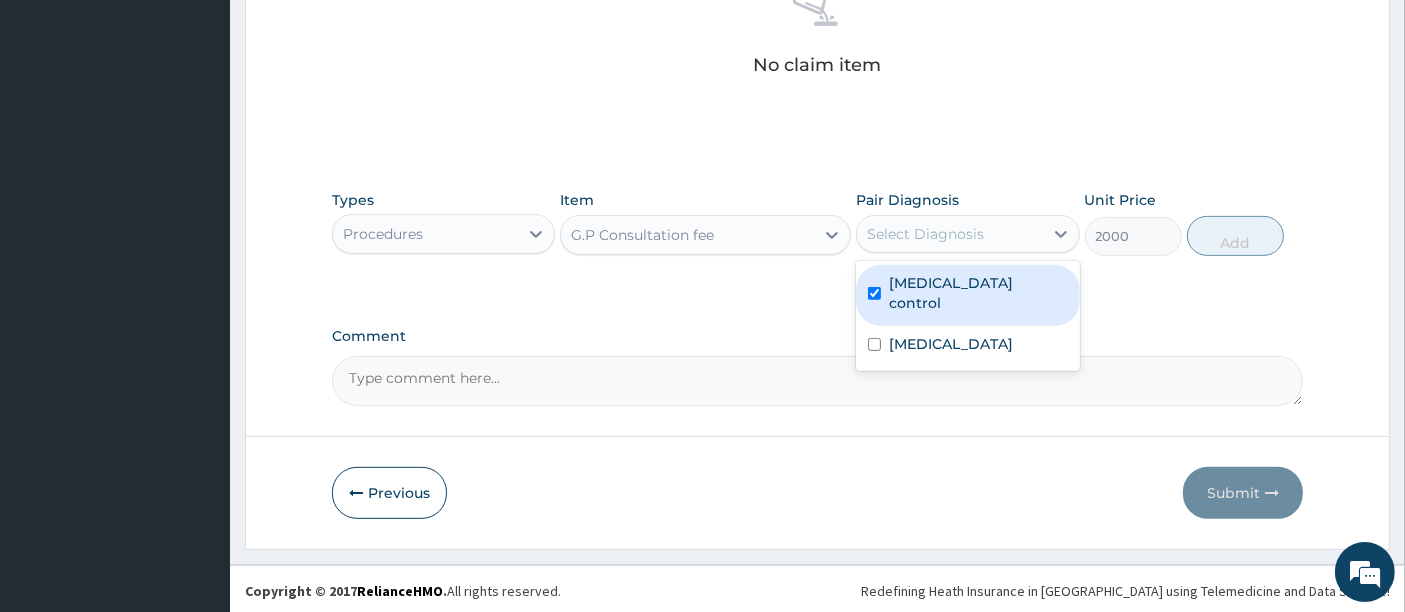 checkbox on "true" 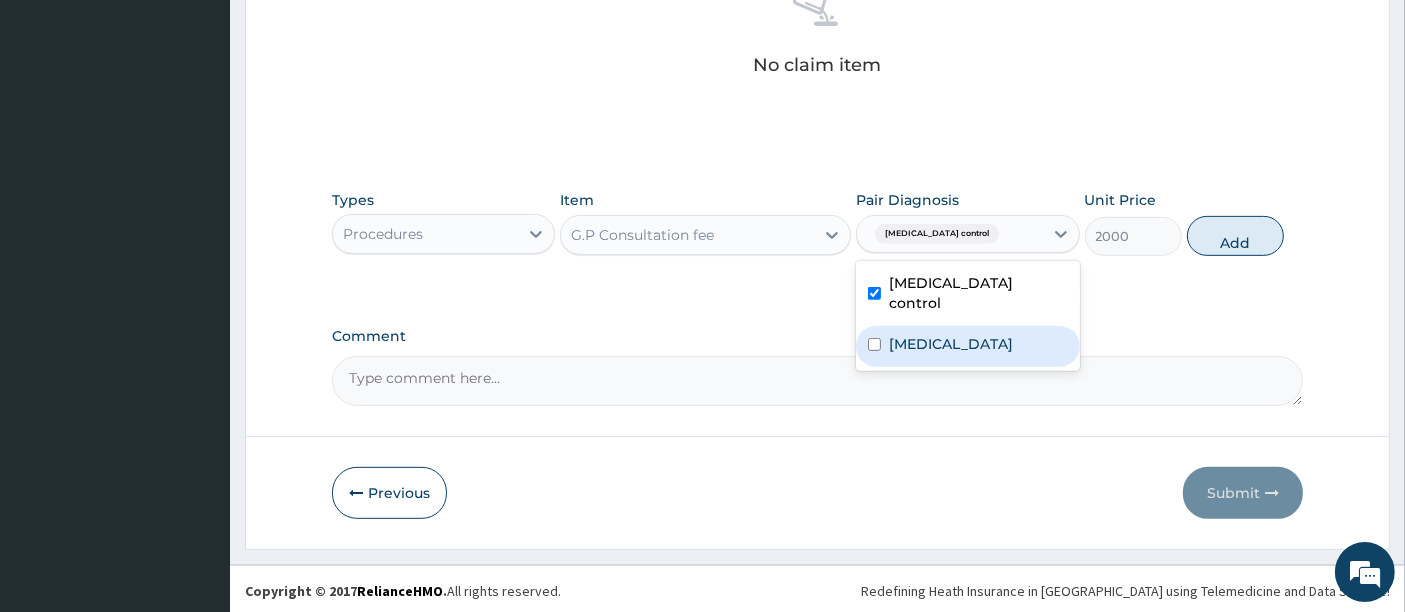 click on "Dyslipidemia" at bounding box center (951, 344) 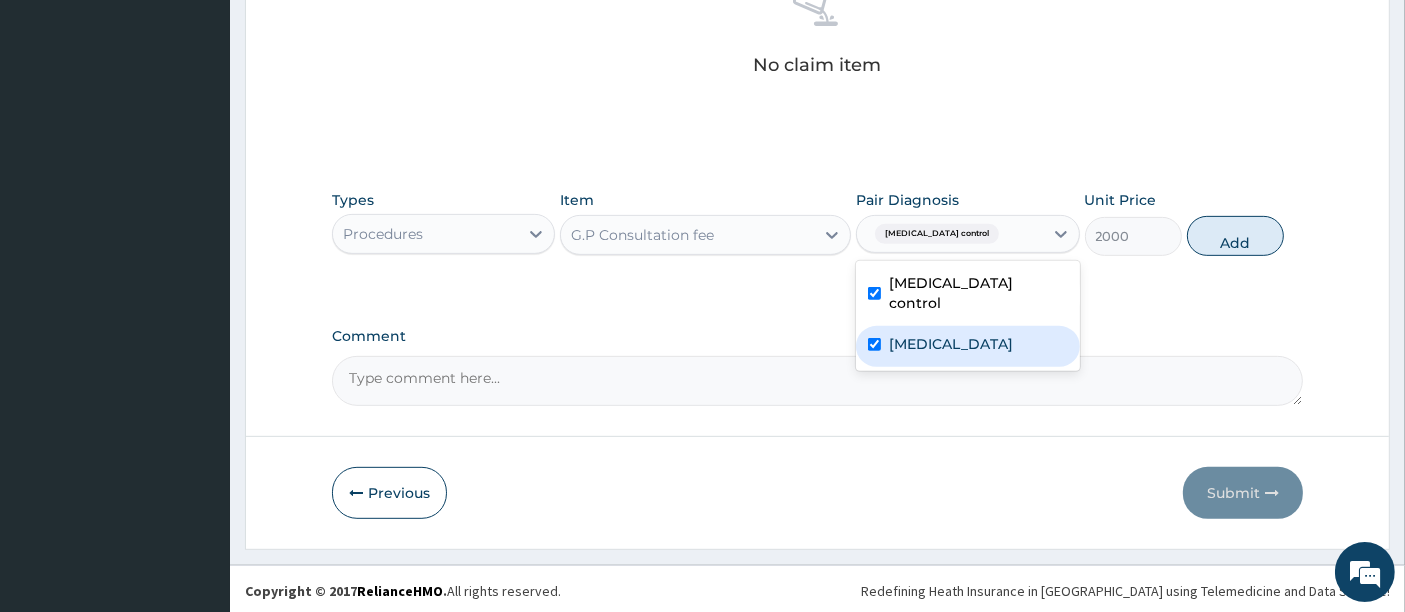 checkbox on "true" 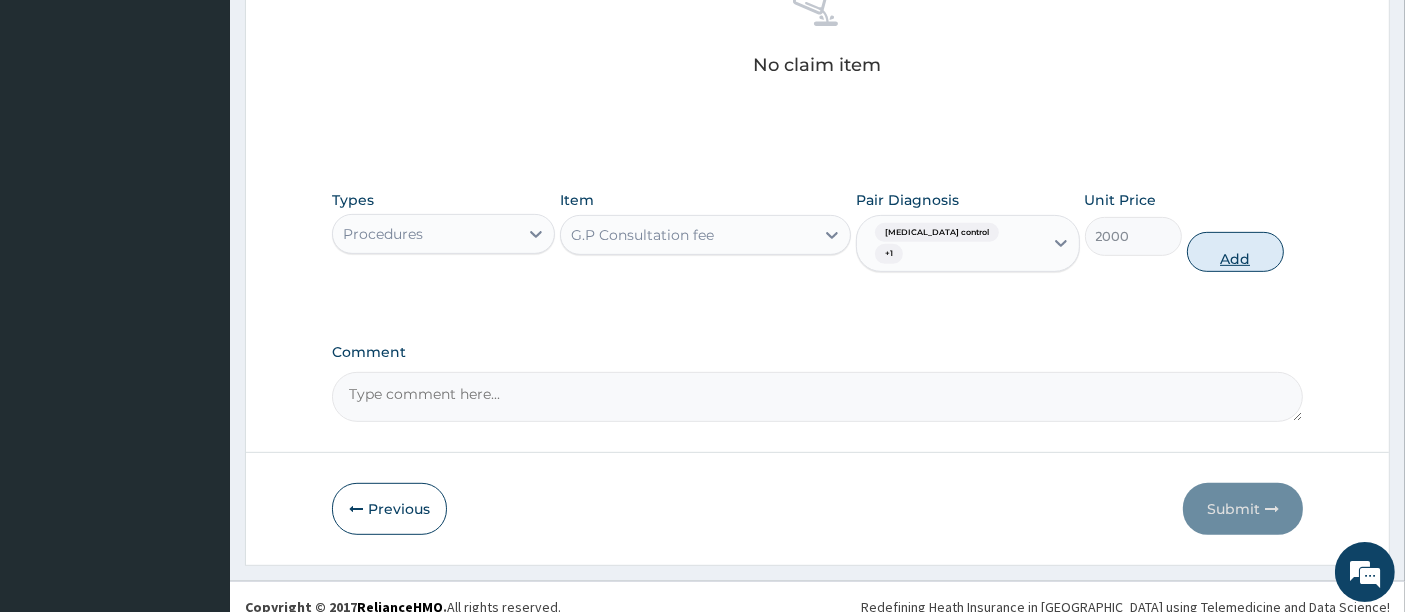 click on "Add" at bounding box center [1235, 252] 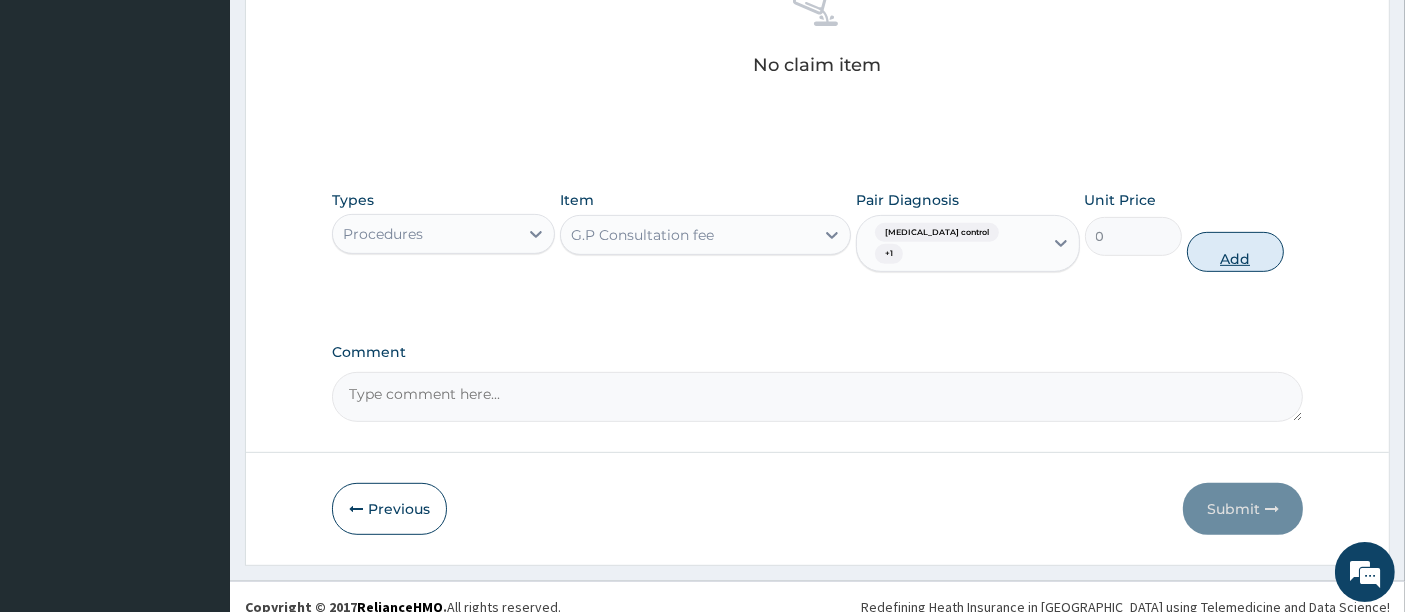 scroll, scrollTop: 746, scrollLeft: 0, axis: vertical 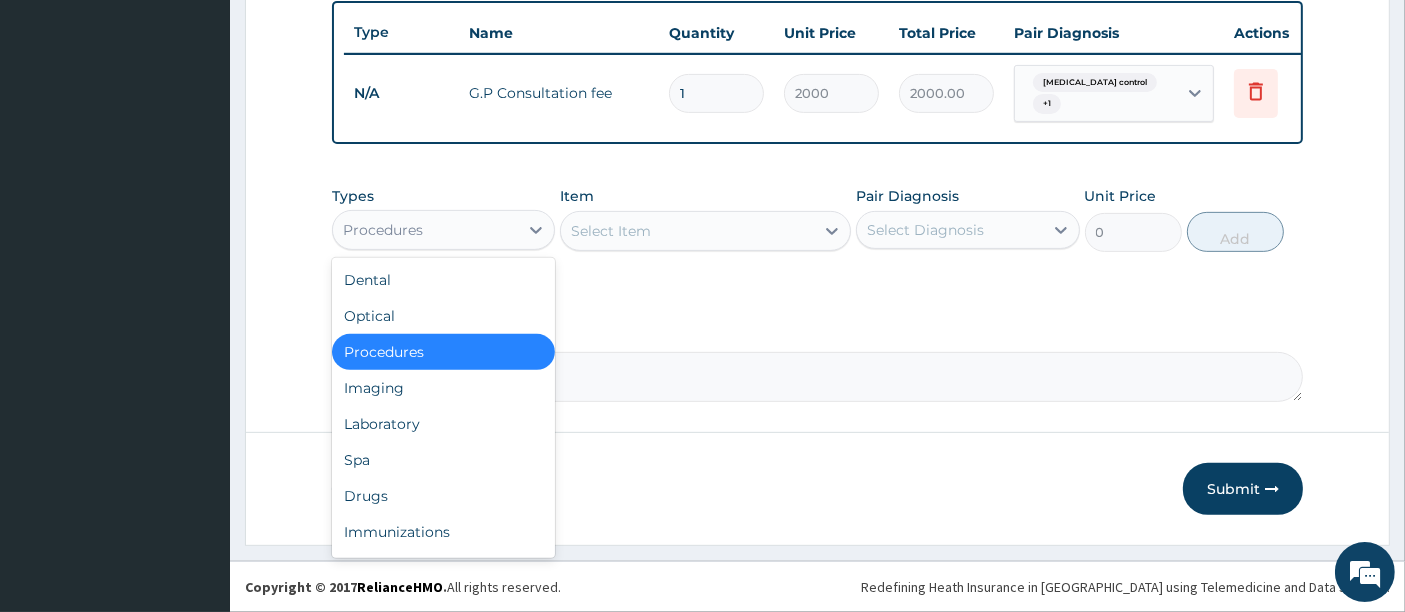 click on "Procedures" at bounding box center (425, 230) 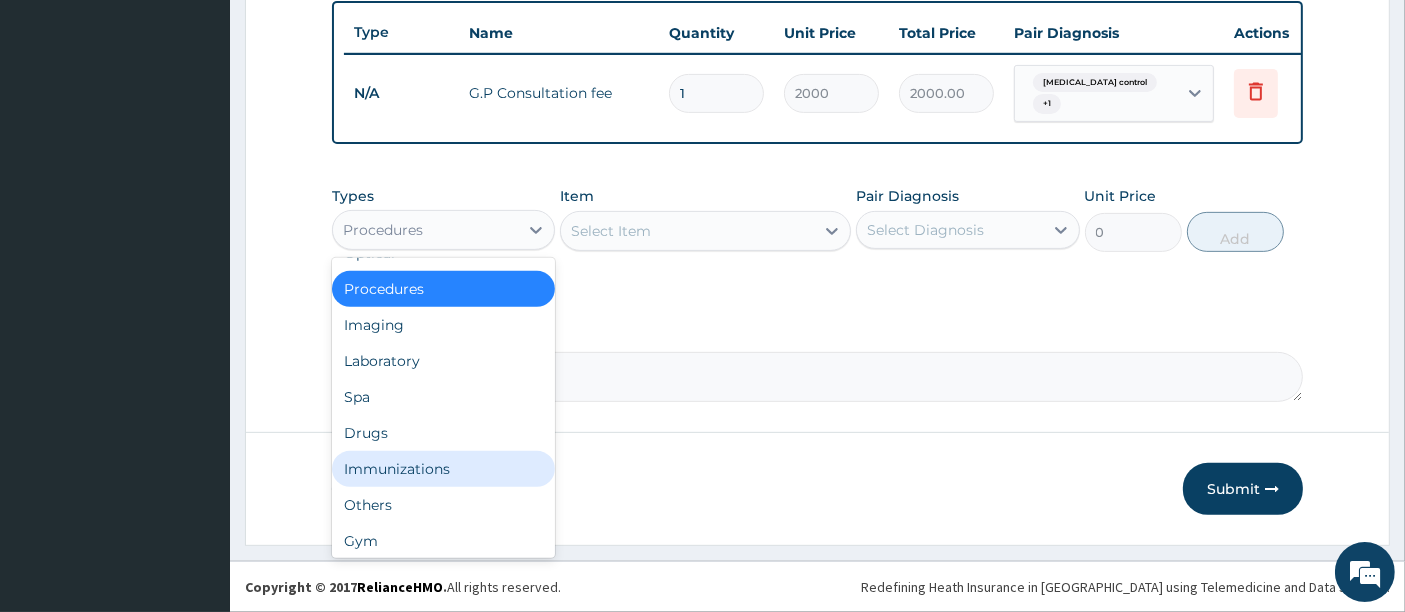 scroll, scrollTop: 68, scrollLeft: 0, axis: vertical 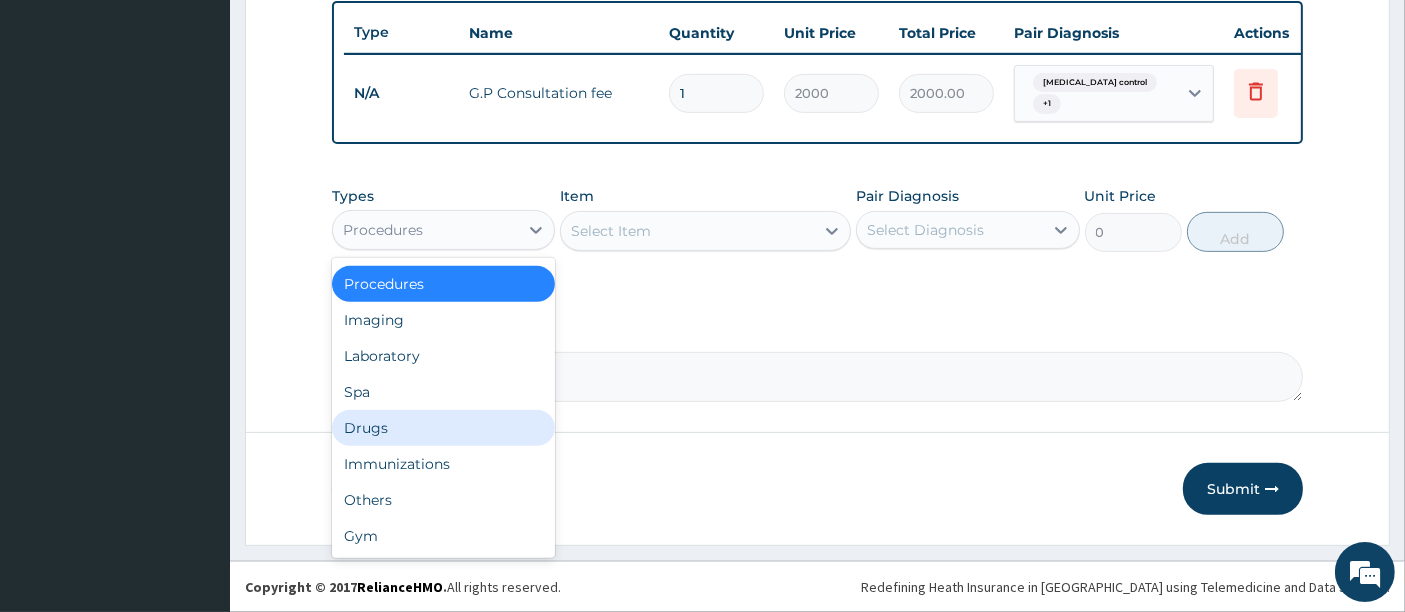 click on "Drugs" at bounding box center [443, 428] 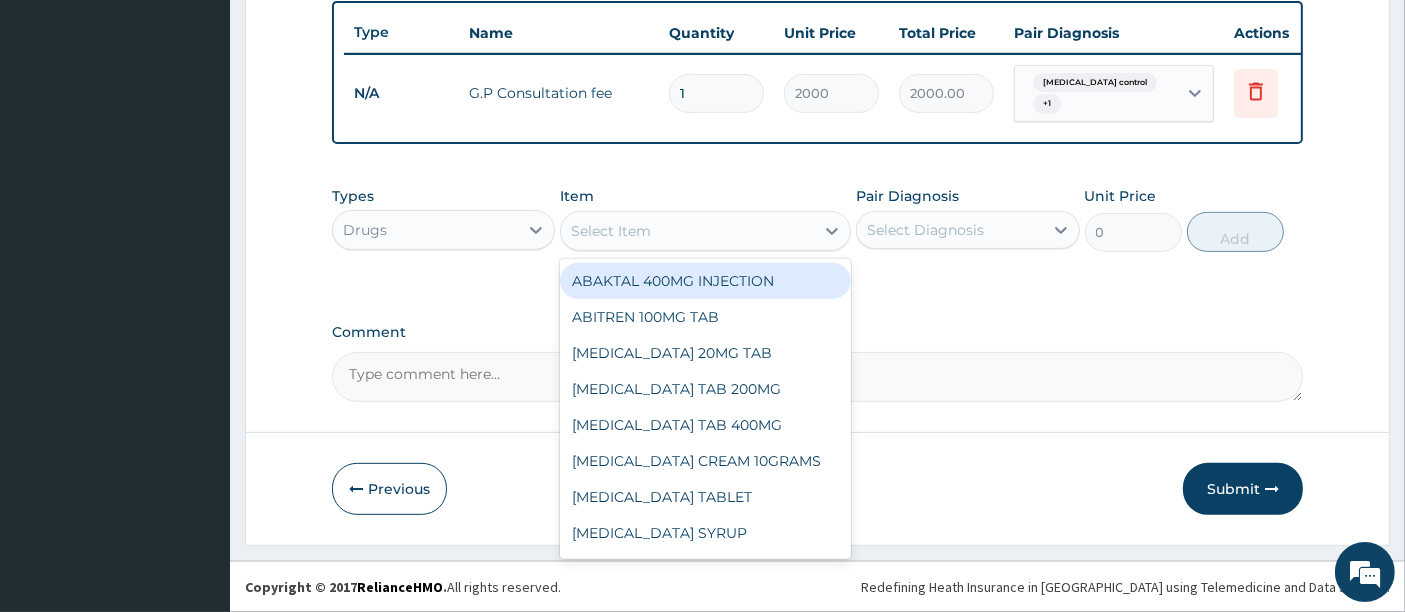 click on "Select Item" at bounding box center [687, 231] 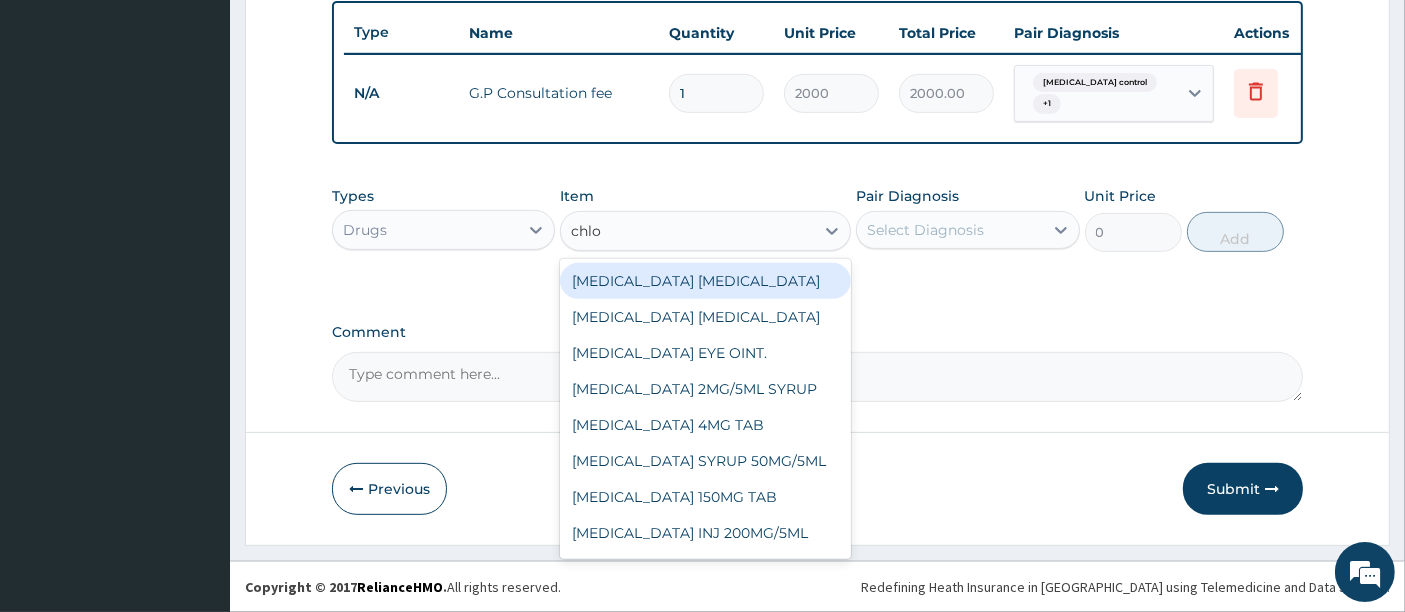 type on "chlop" 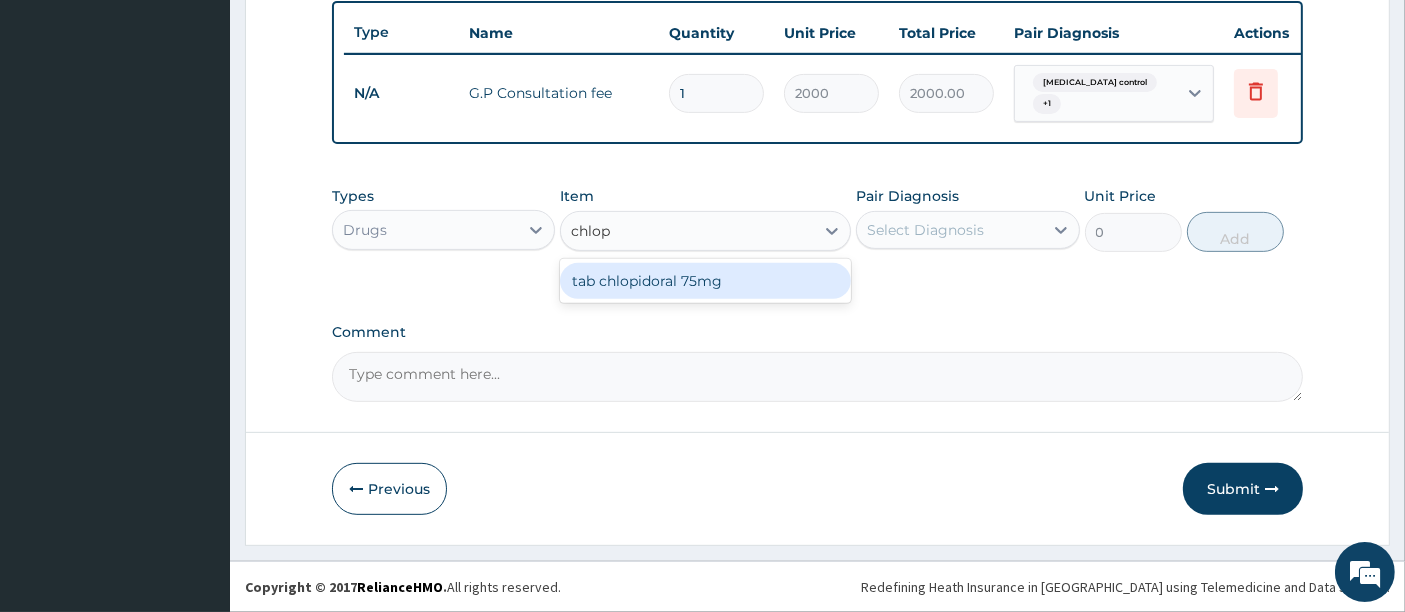 click on "tab chlopidoral 75mg" at bounding box center [705, 281] 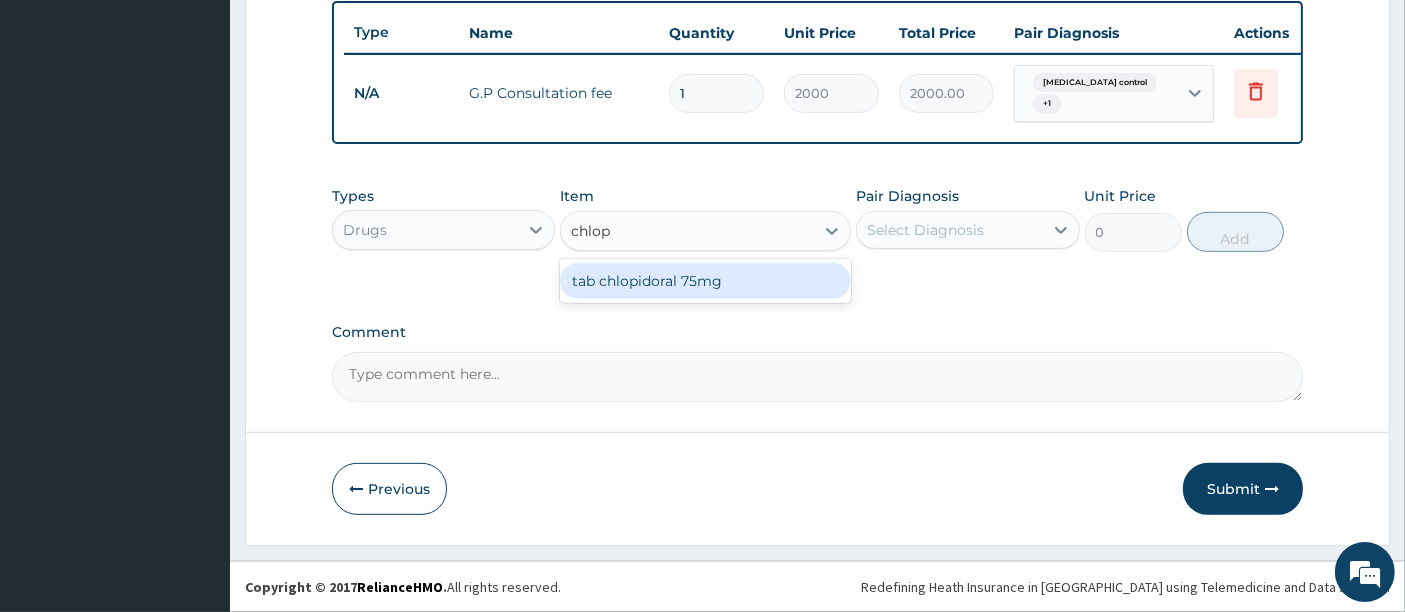type 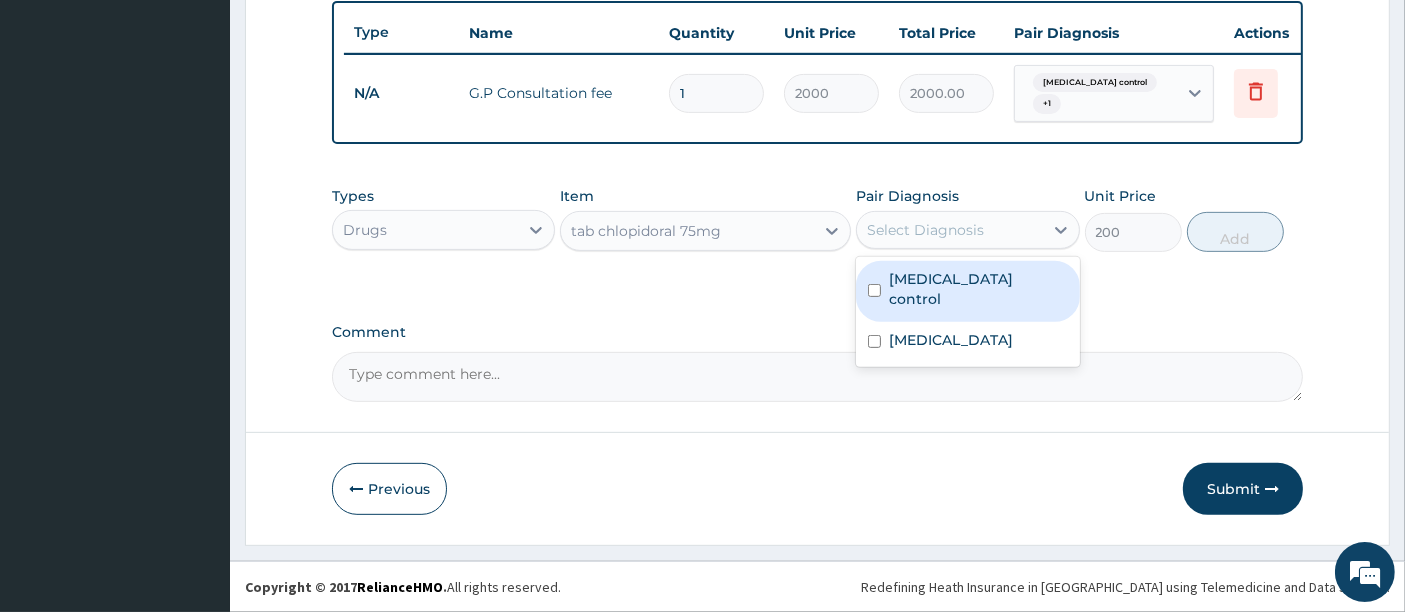 click on "Select Diagnosis" at bounding box center (925, 230) 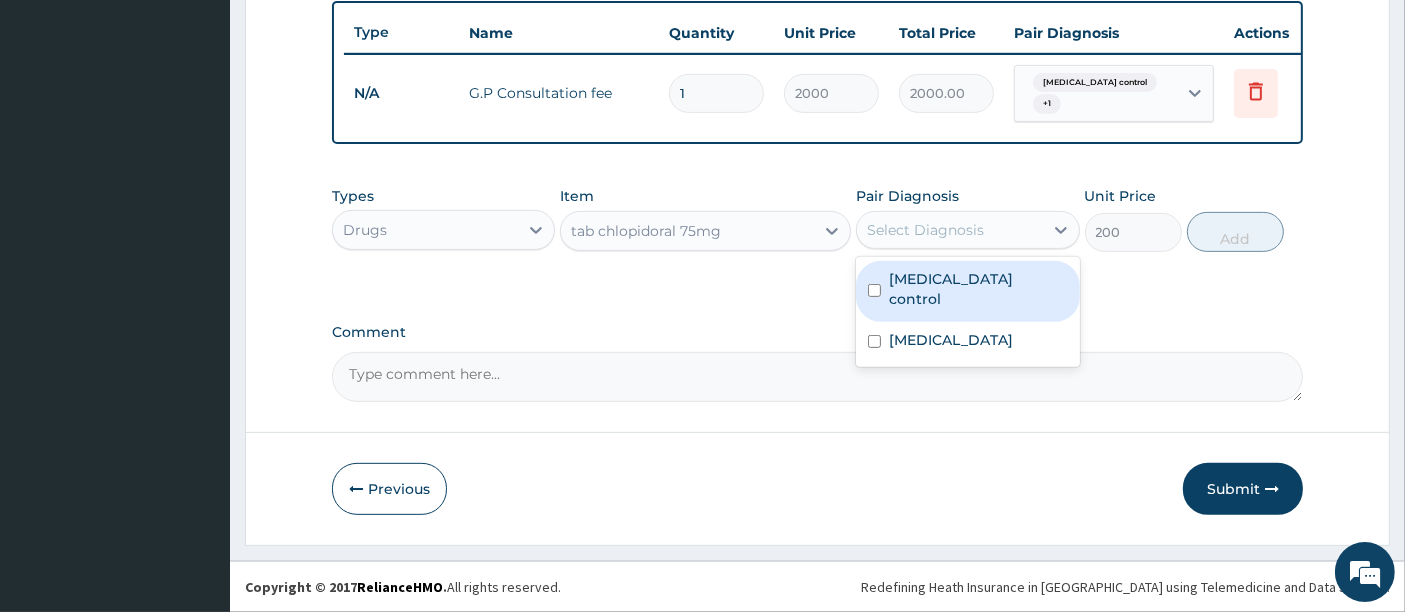click on "Angina control" at bounding box center [978, 289] 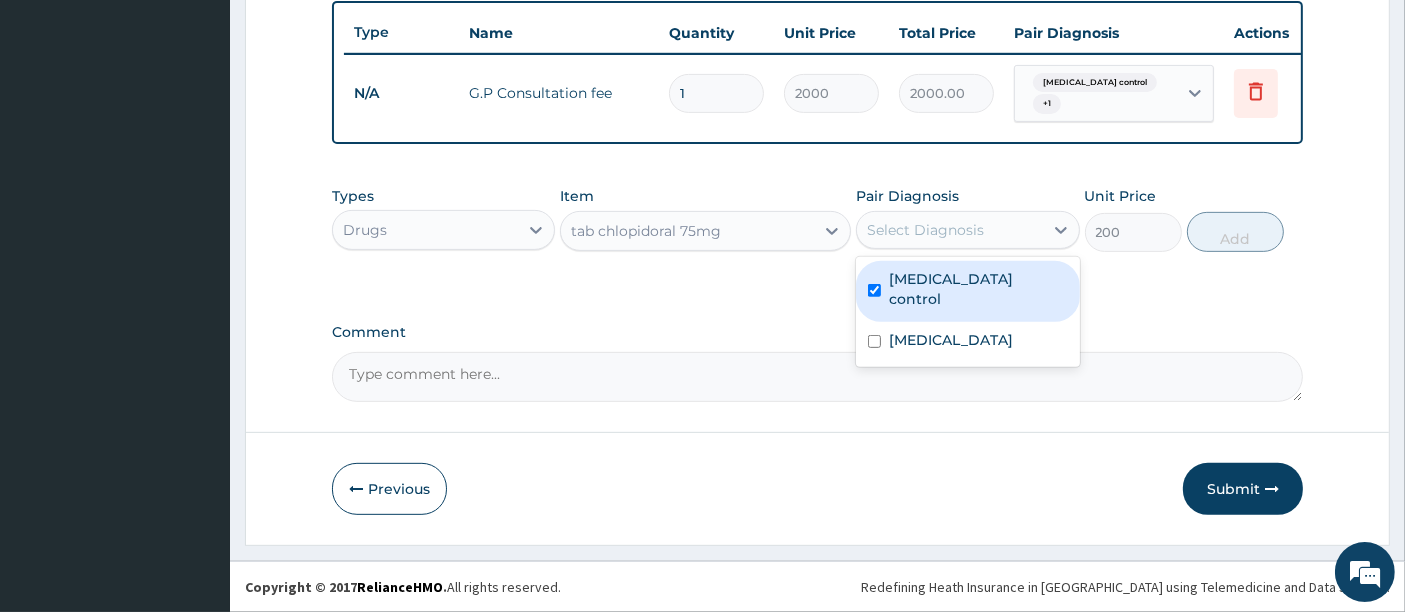 checkbox on "true" 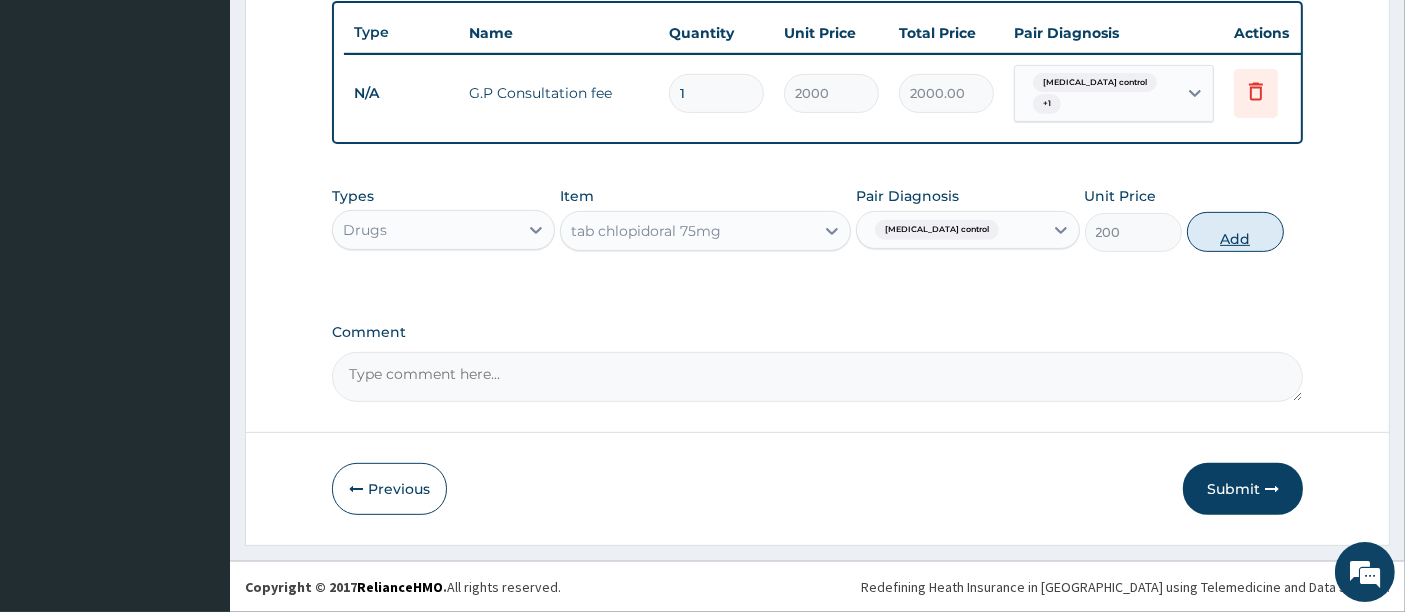 click on "Add" at bounding box center [1235, 232] 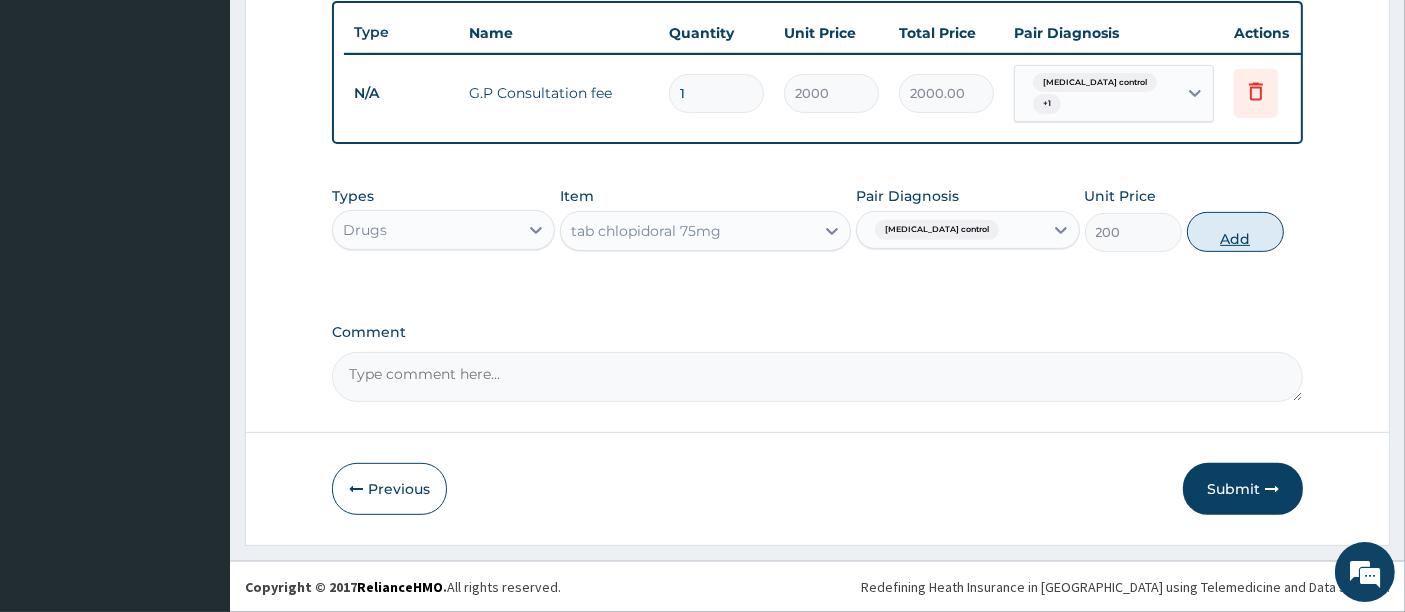 type on "0" 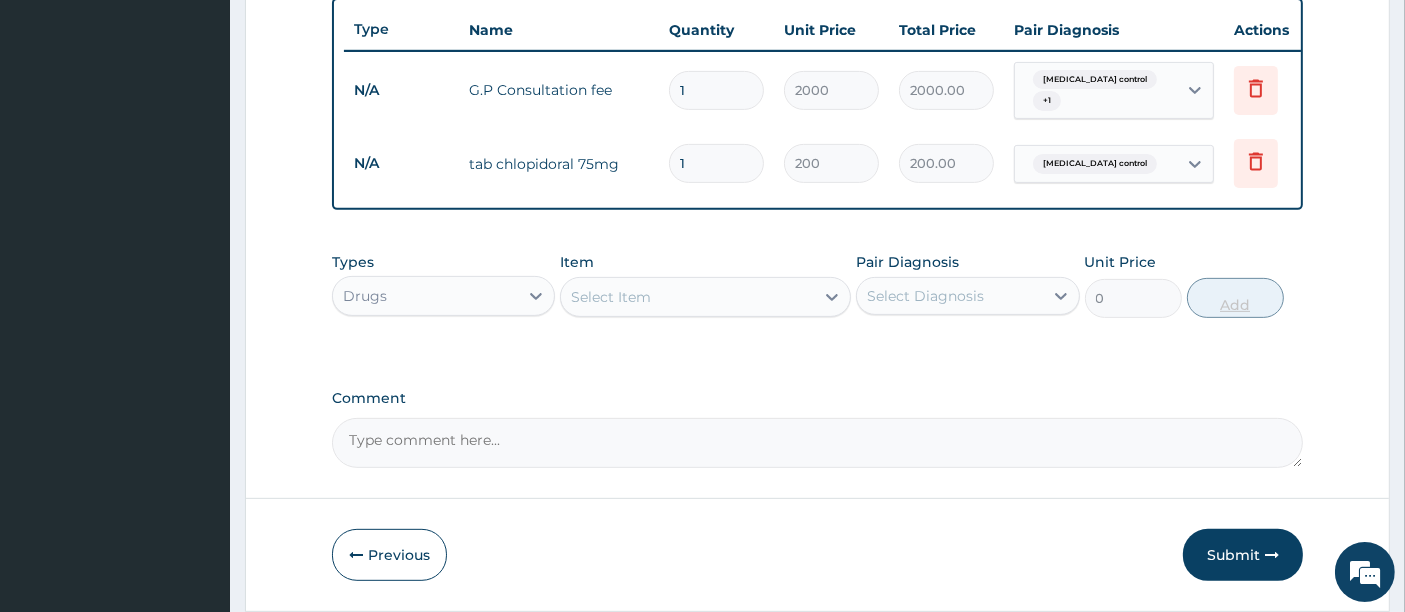 type 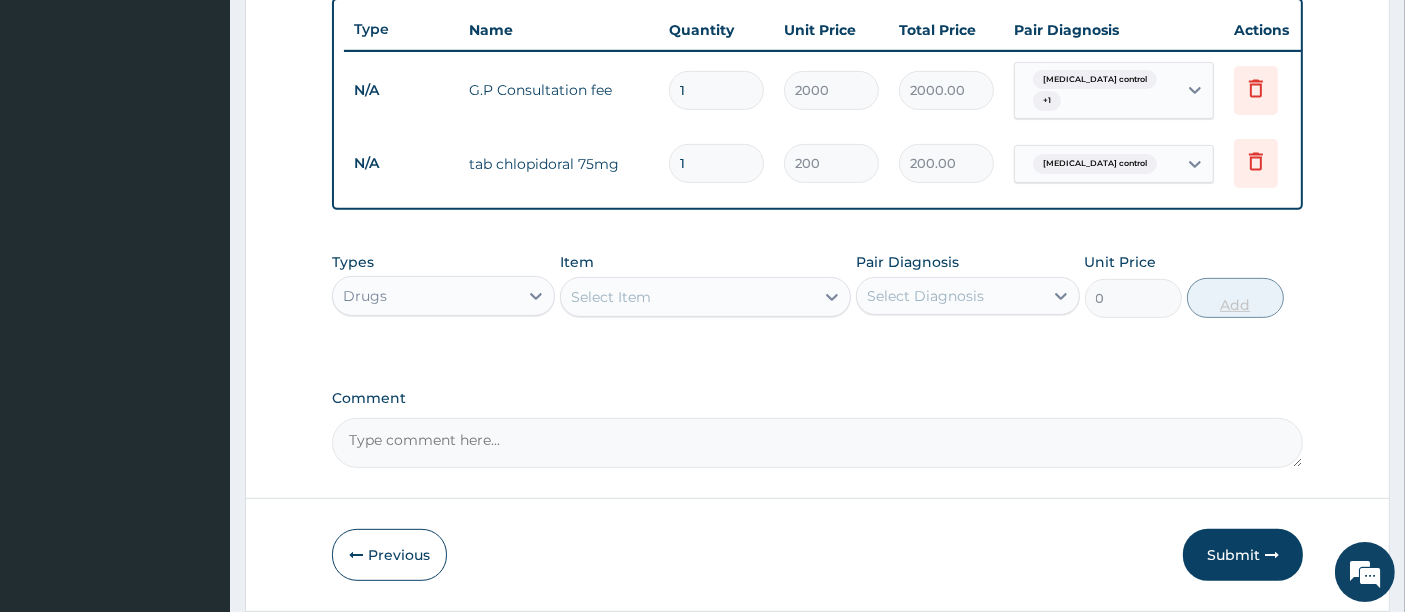 type on "0.00" 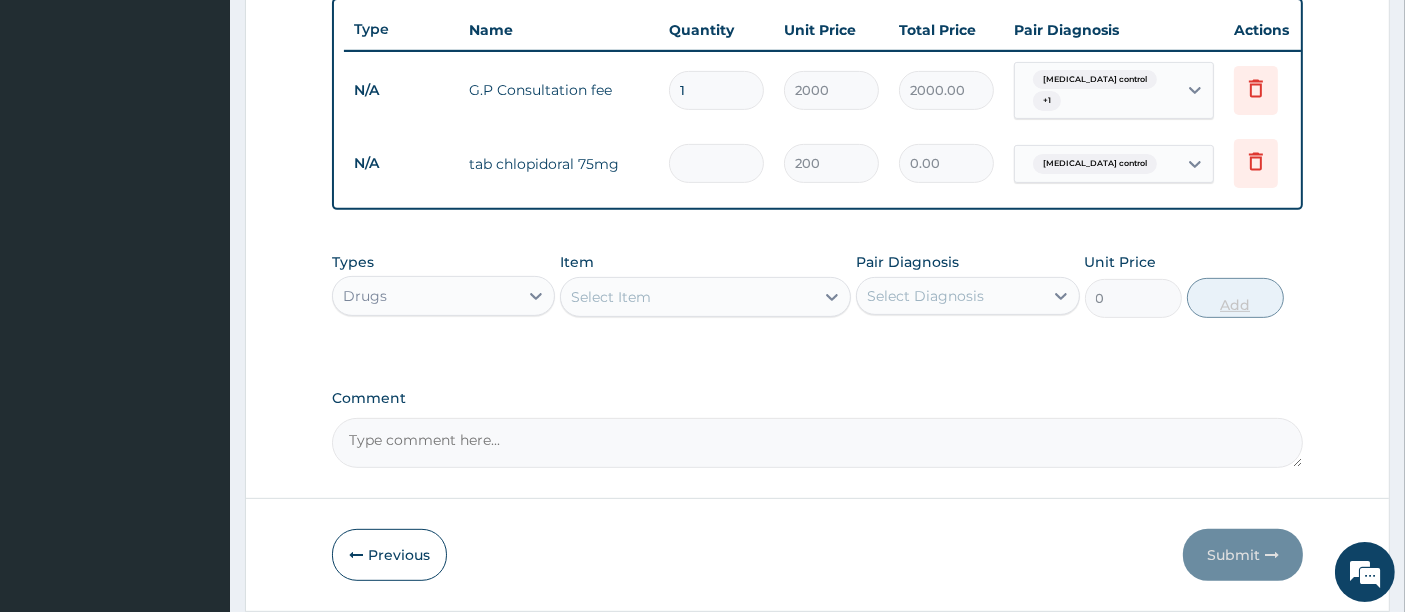 type on "3" 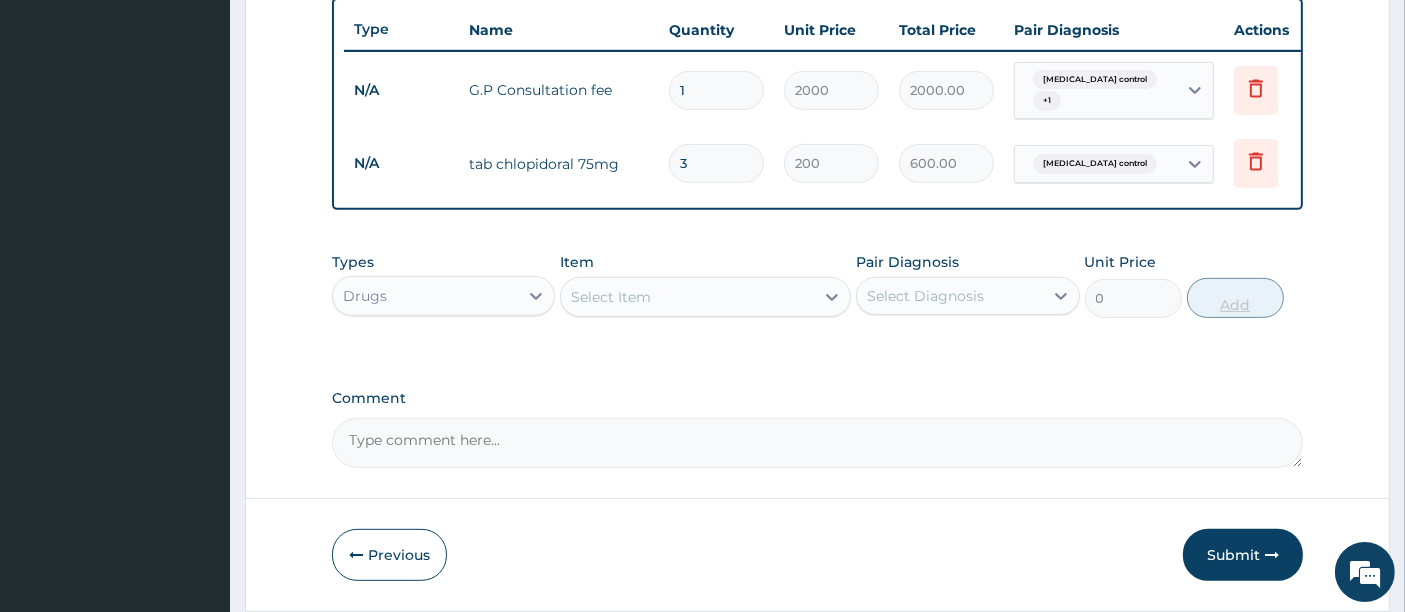type on "31" 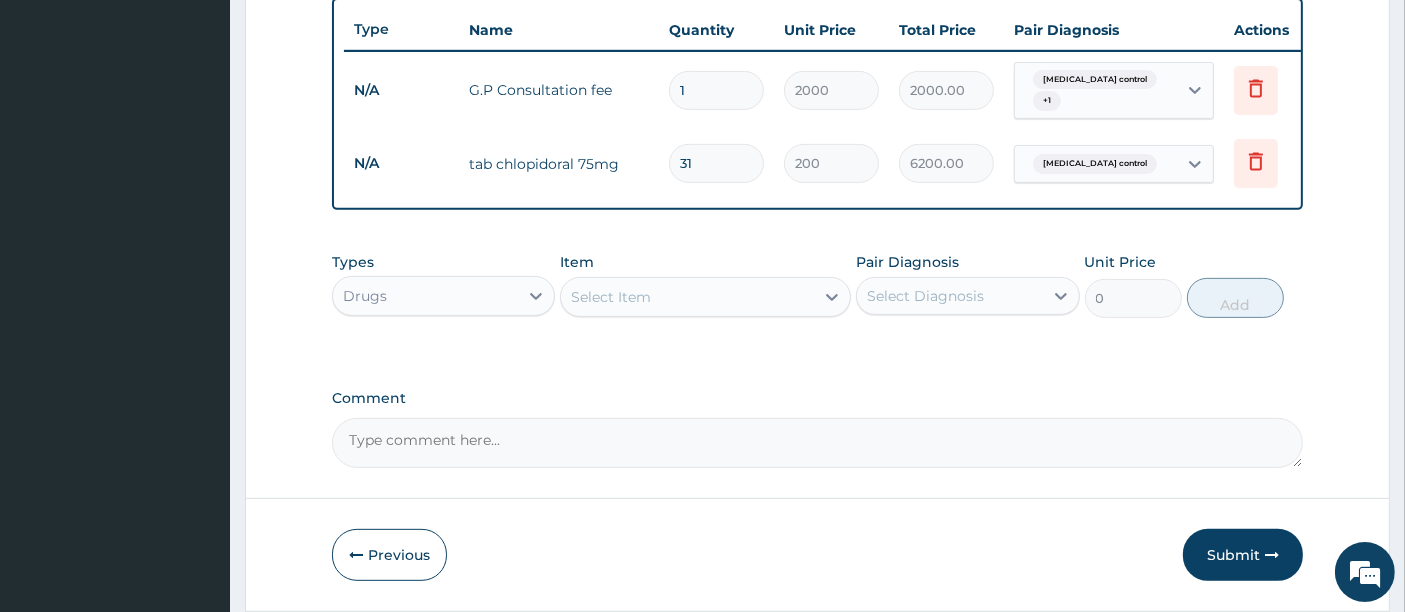 type on "31" 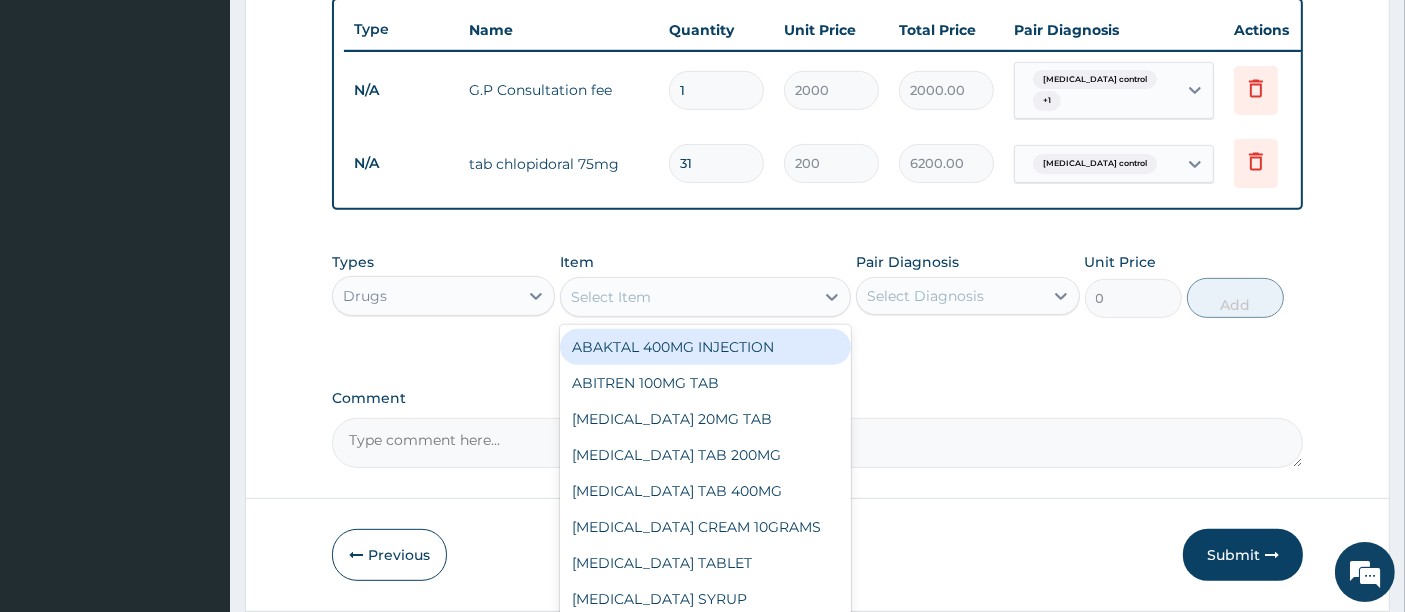 click on "Select Item" at bounding box center [687, 297] 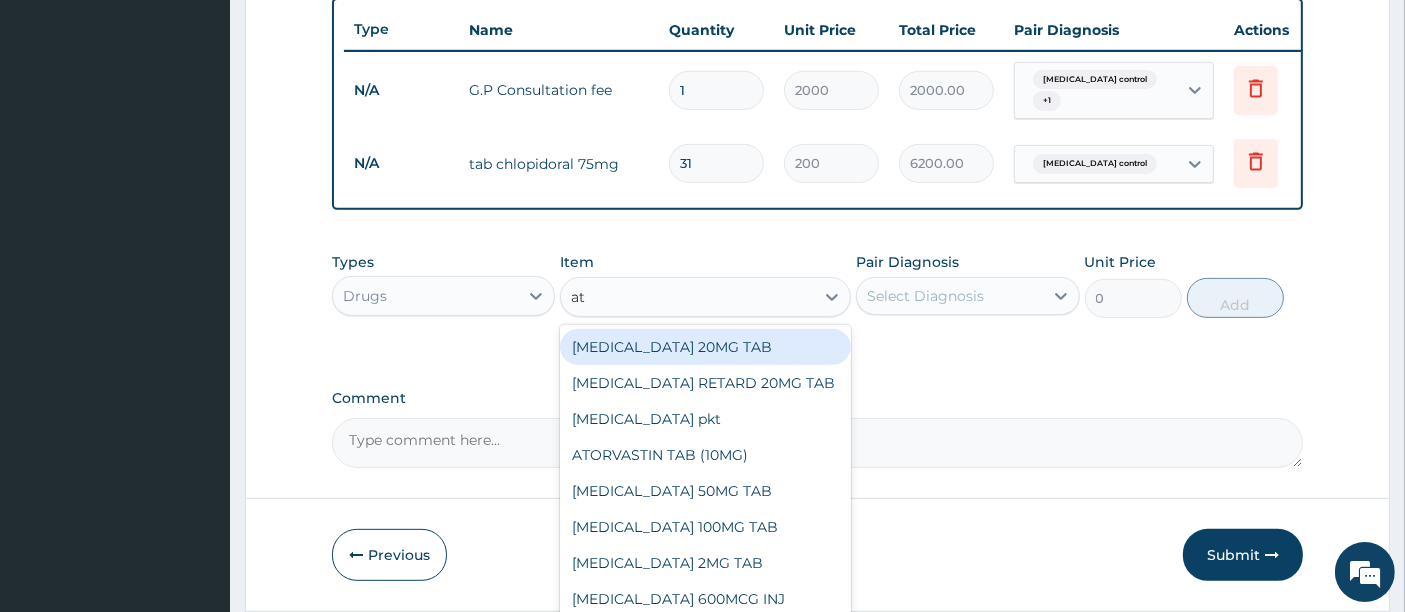 type on "ato" 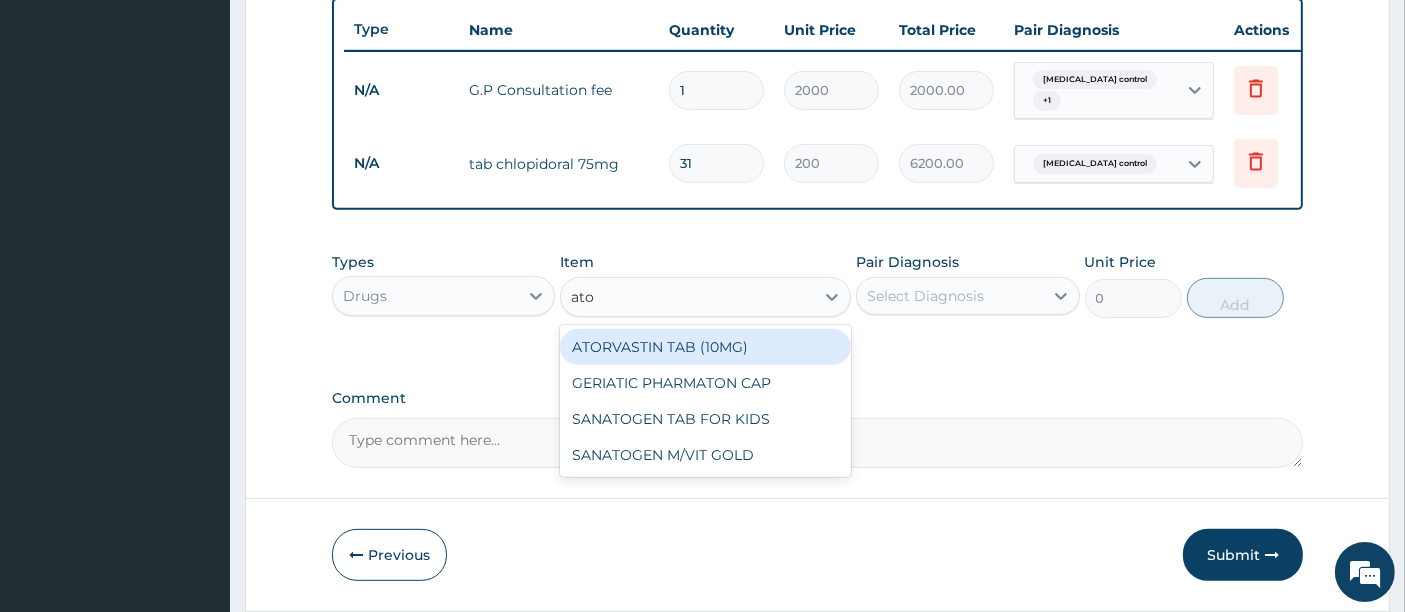 click on "ATORVASTIN TAB (10MG)" at bounding box center [705, 347] 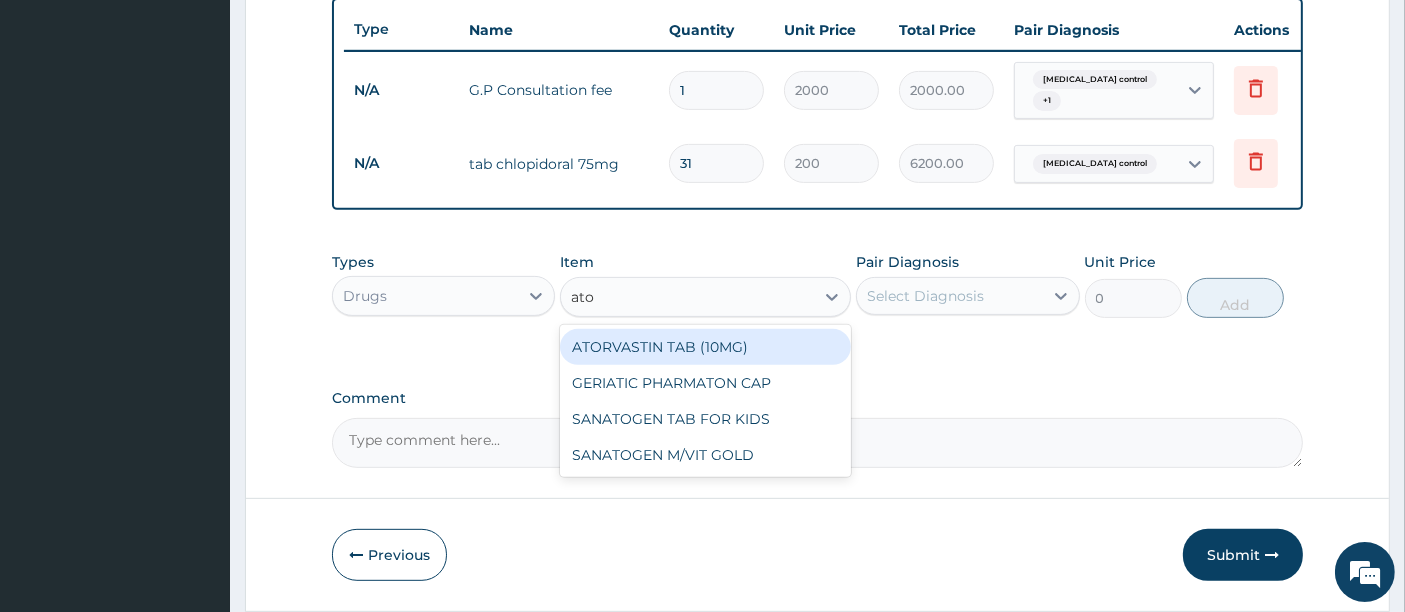 type 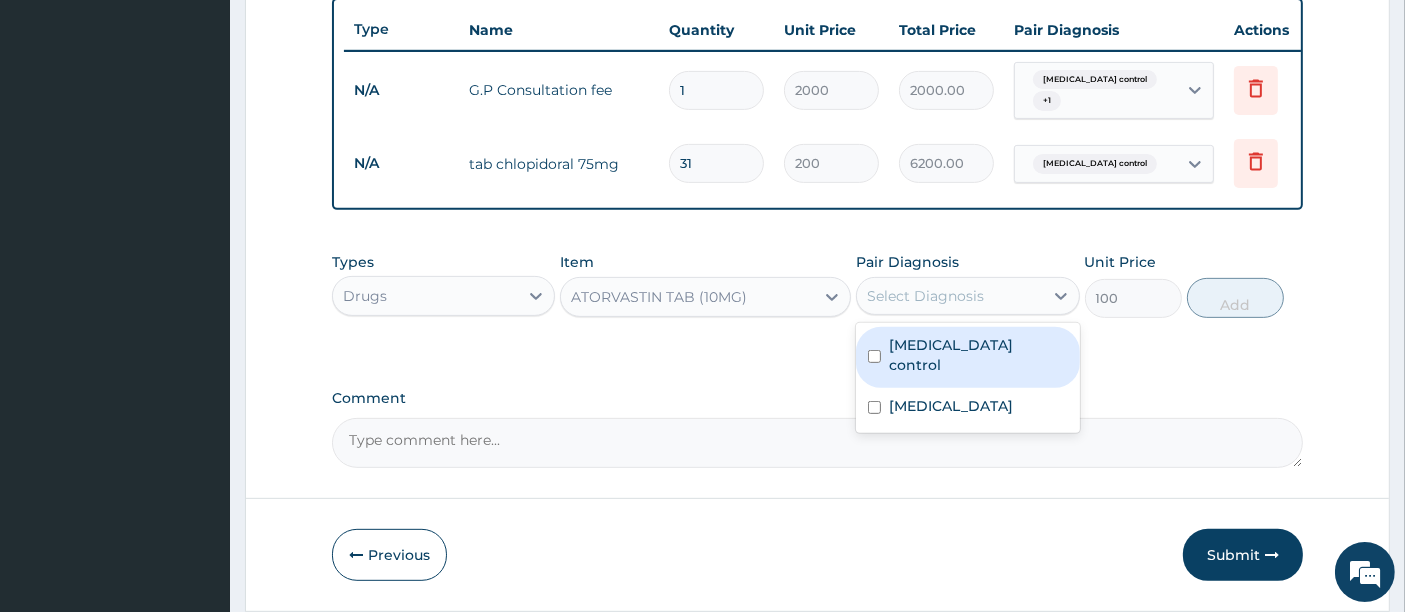 click on "Select Diagnosis" at bounding box center (925, 296) 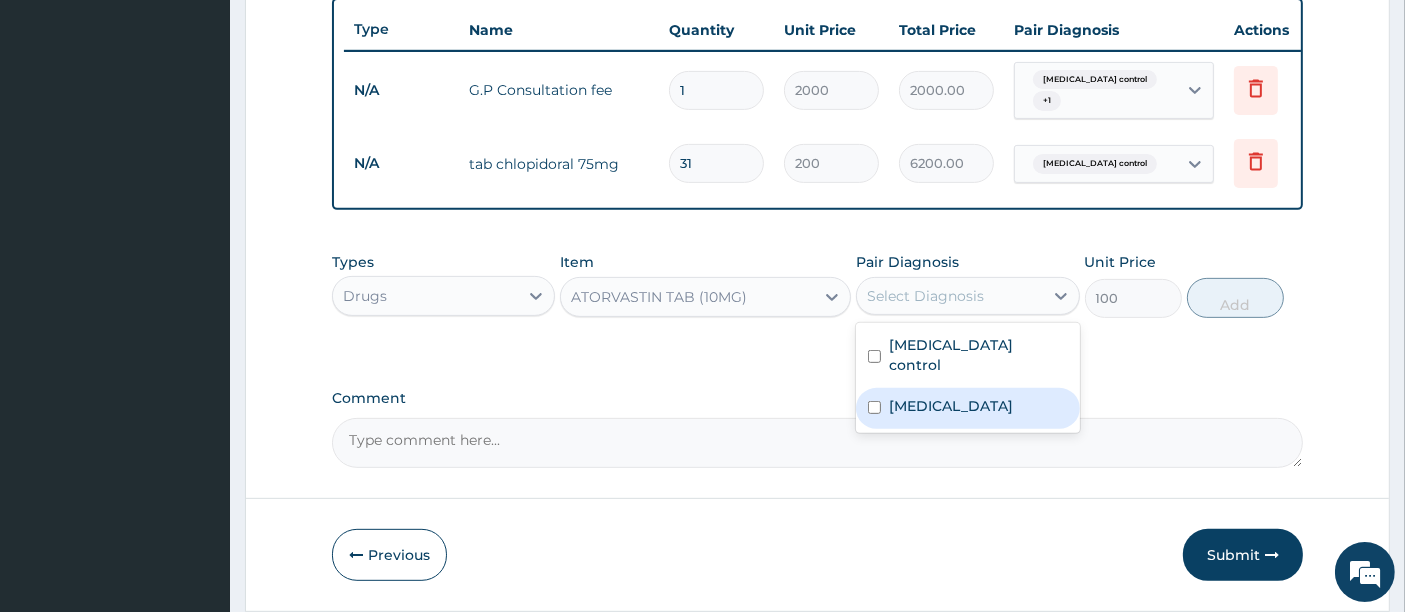 click on "Dyslipidemia" at bounding box center (951, 406) 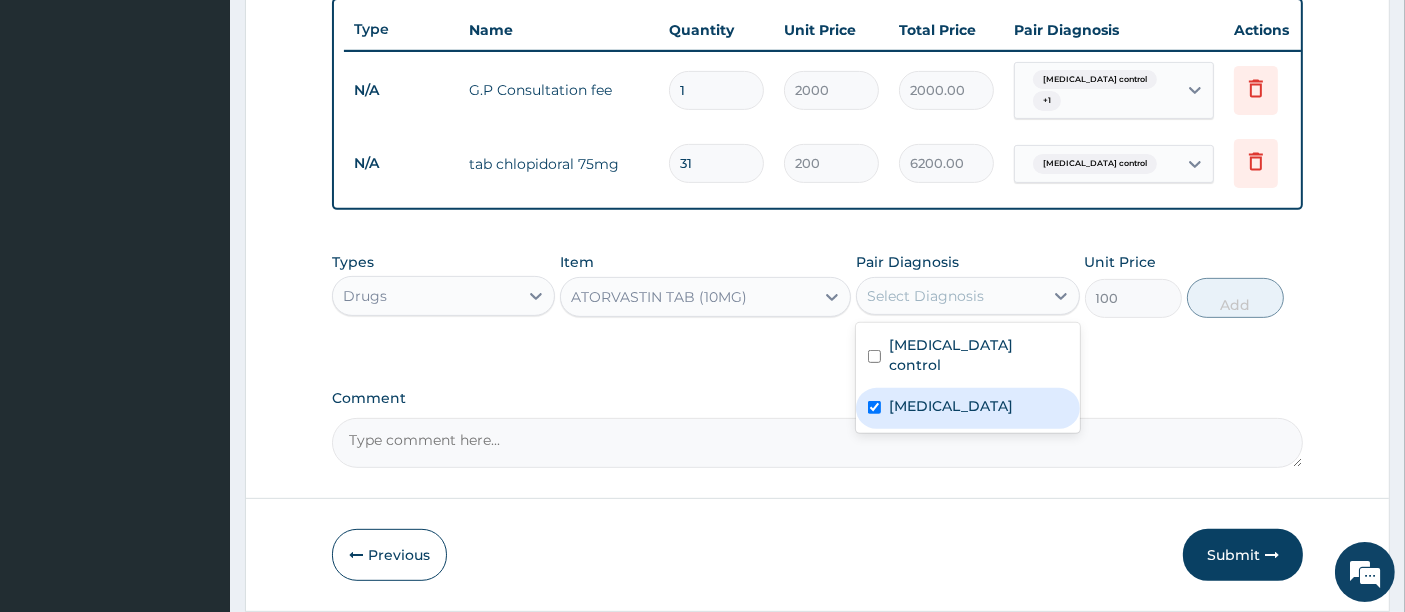 checkbox on "true" 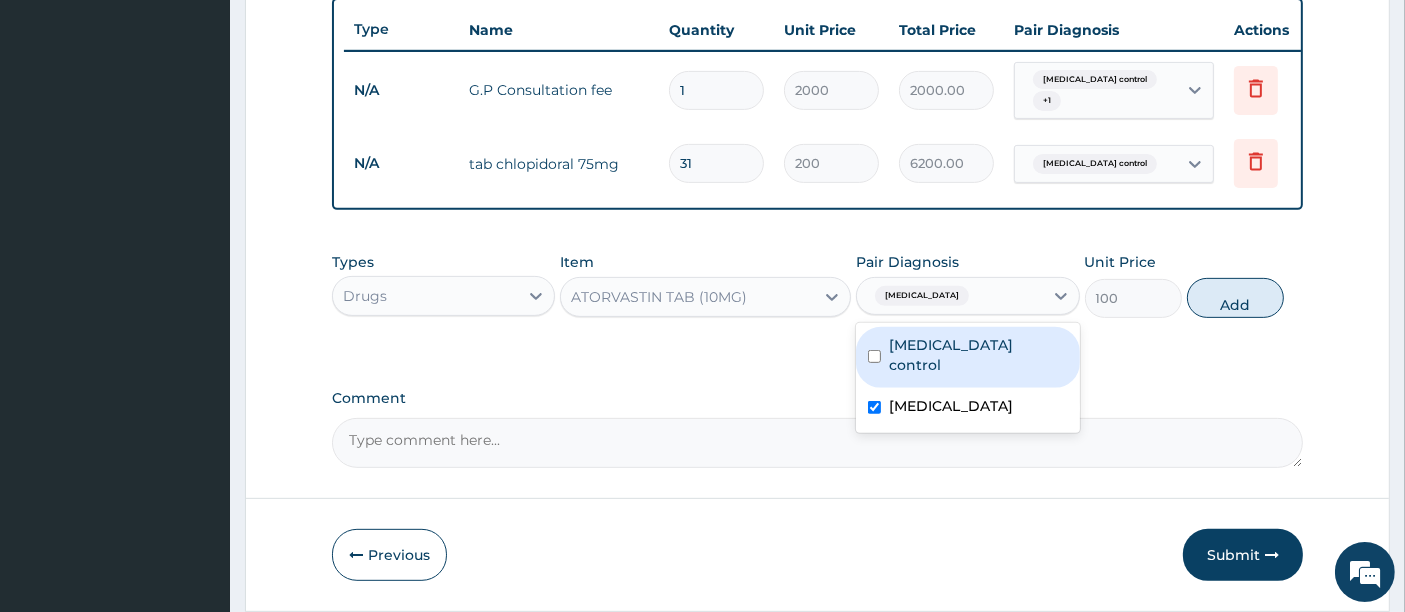 click on "Angina control" at bounding box center [978, 355] 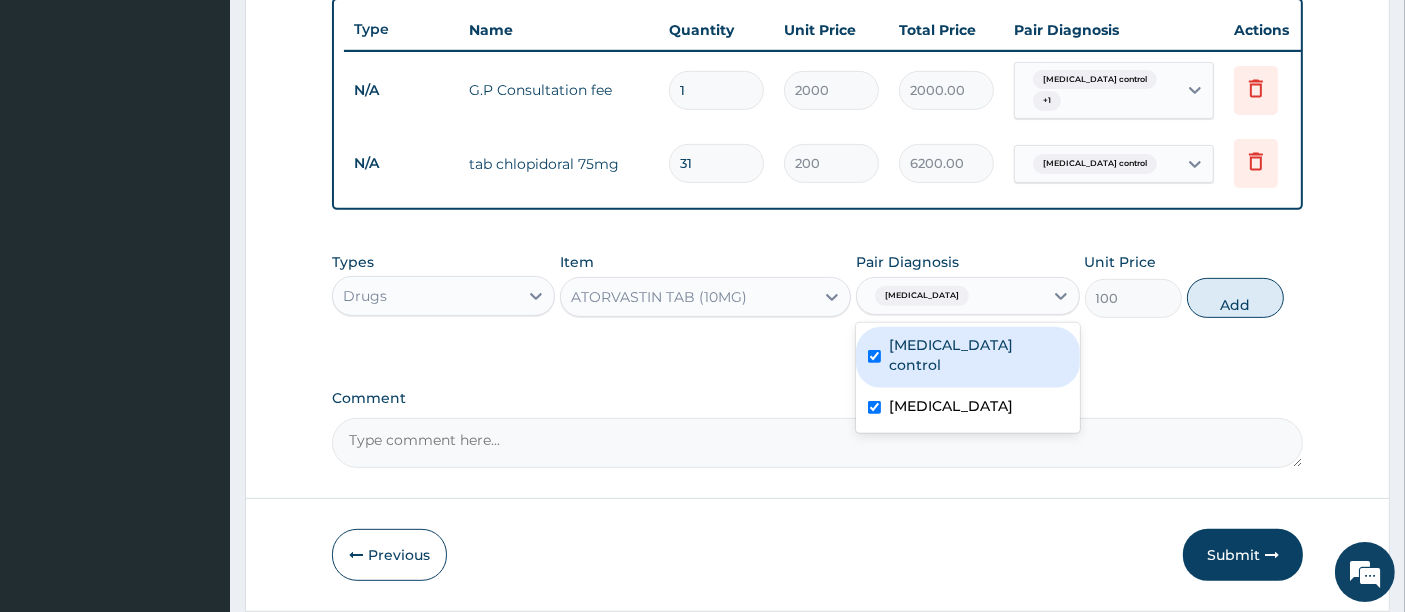 checkbox on "true" 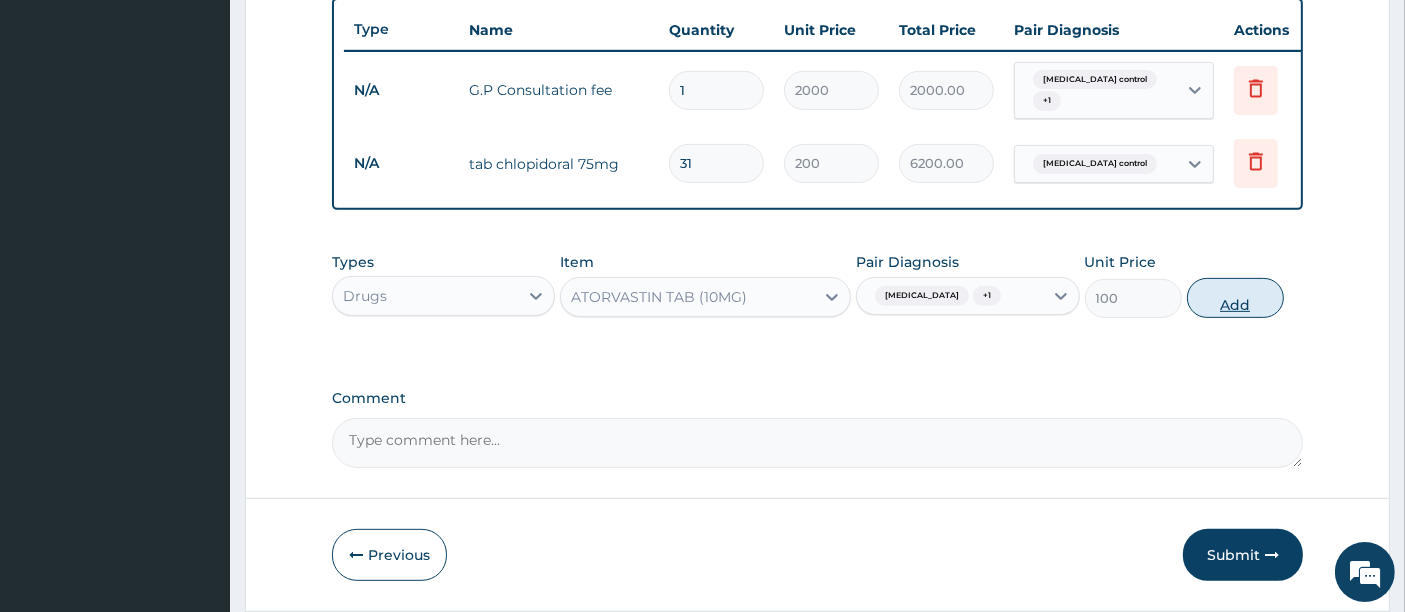 click on "Add" at bounding box center [1235, 298] 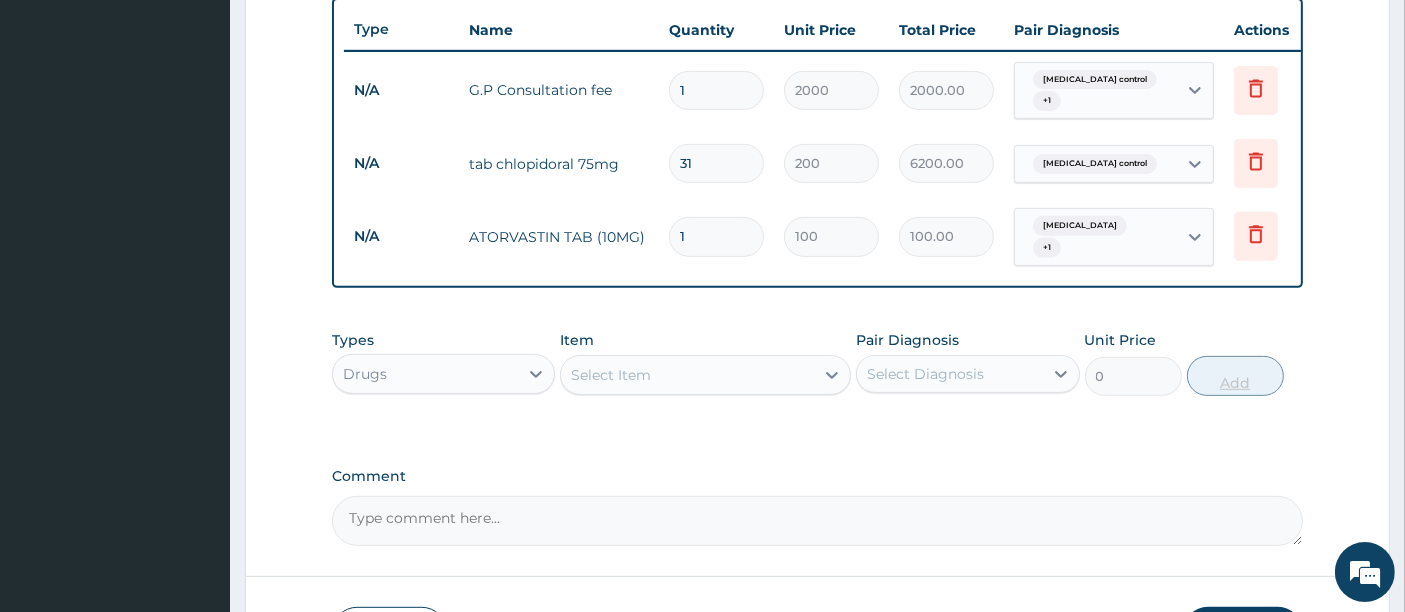 type 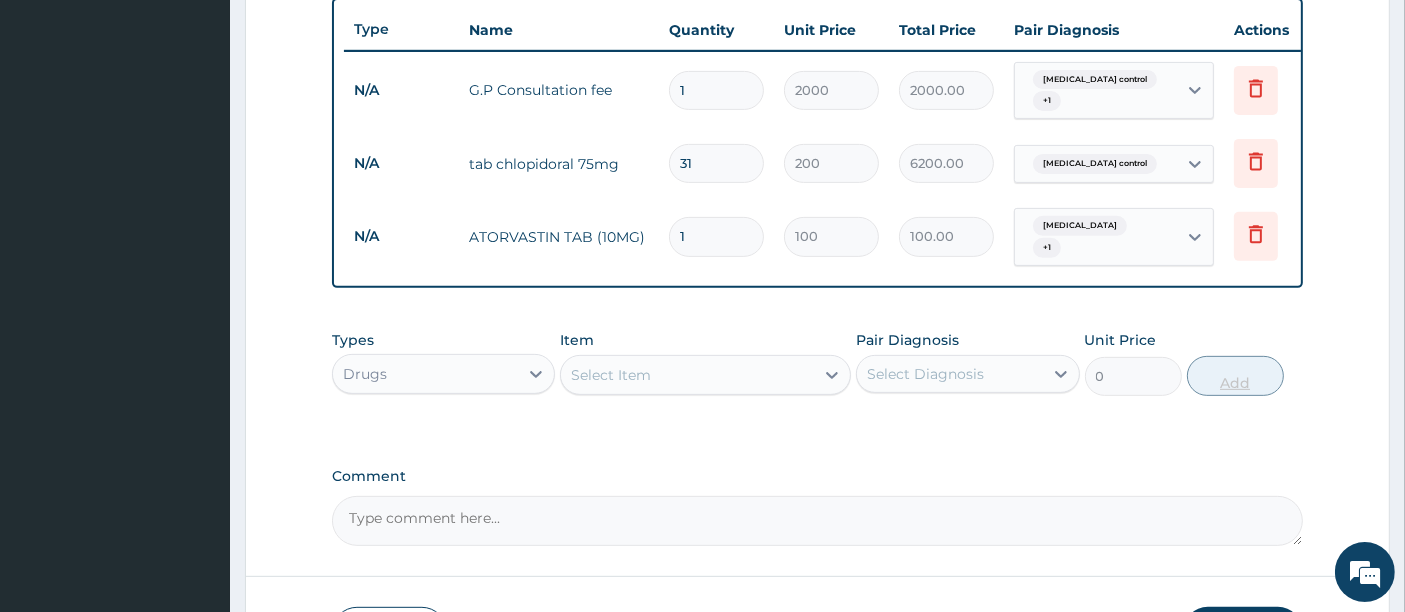 type on "0.00" 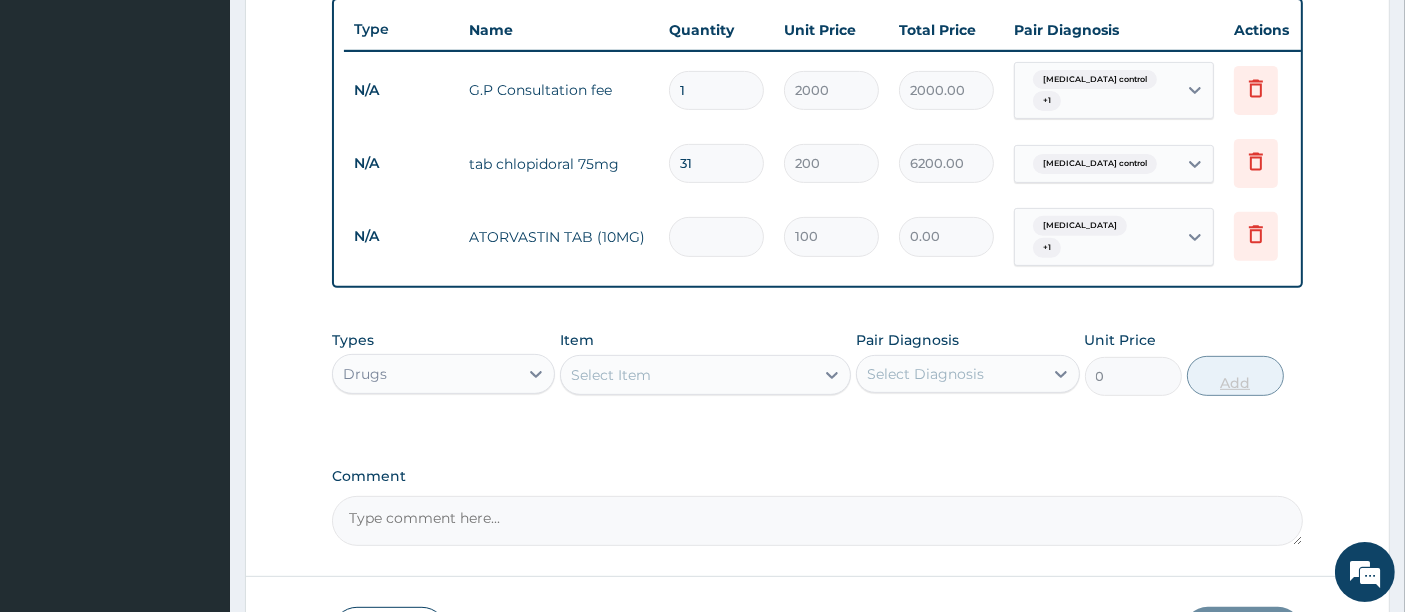 type on "3" 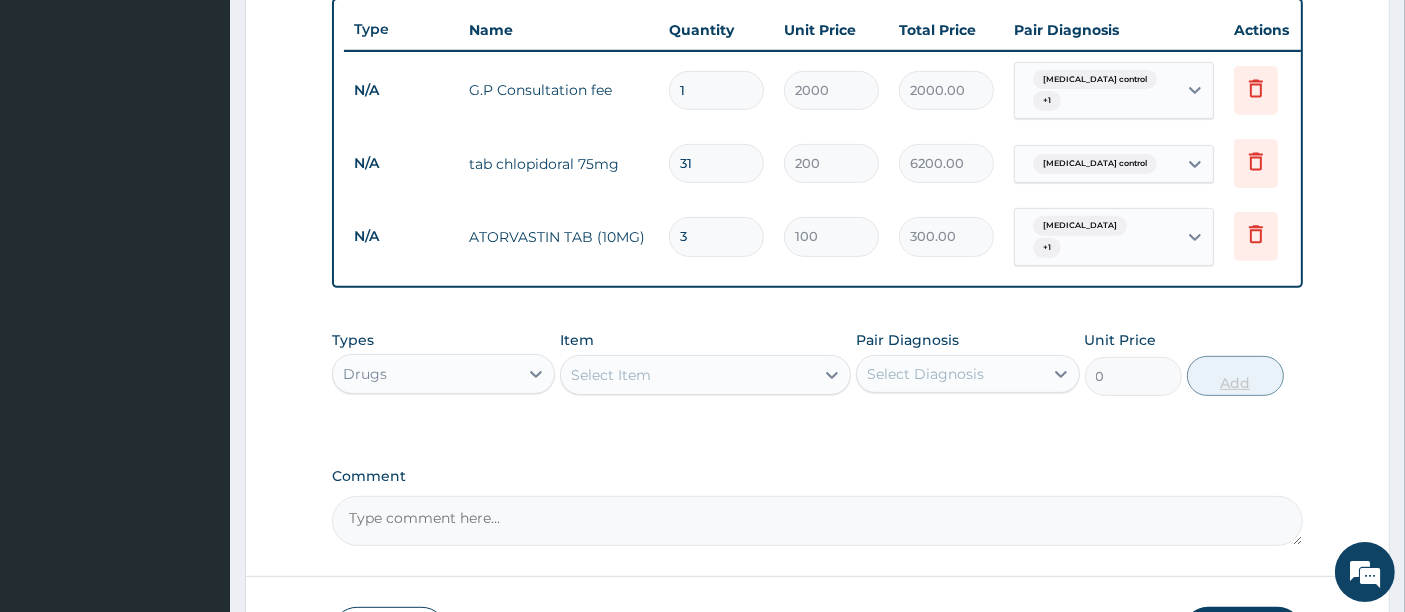 type on "31" 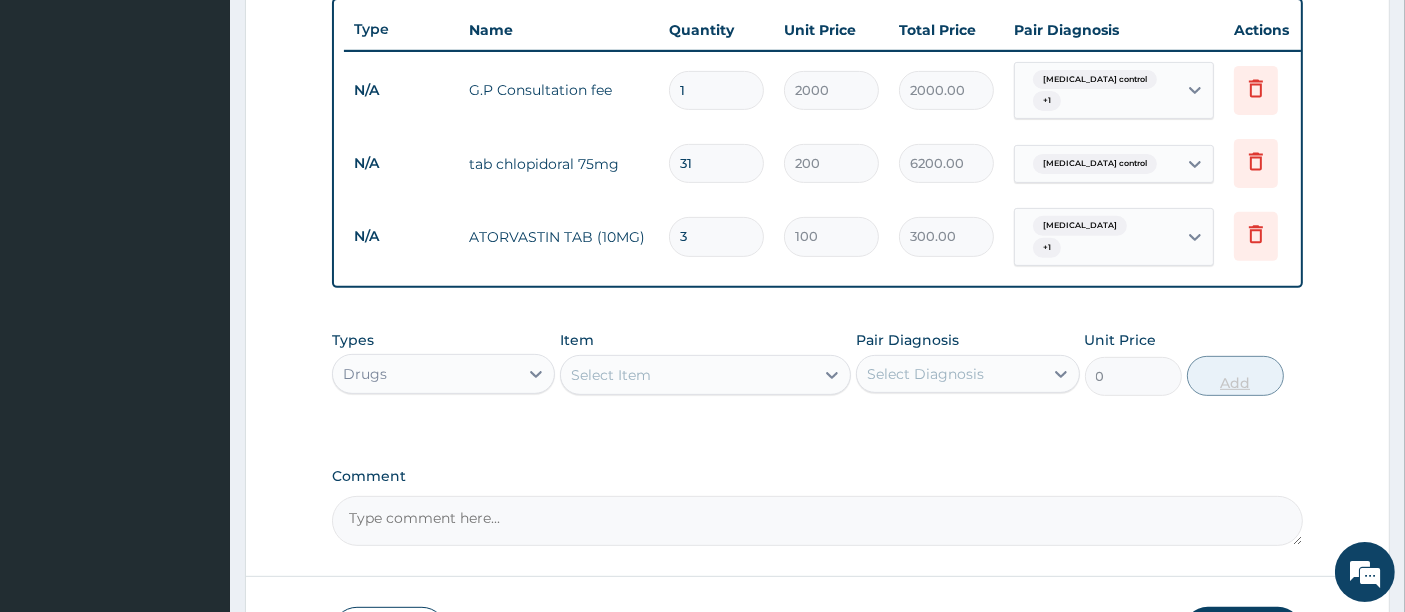 type on "3100.00" 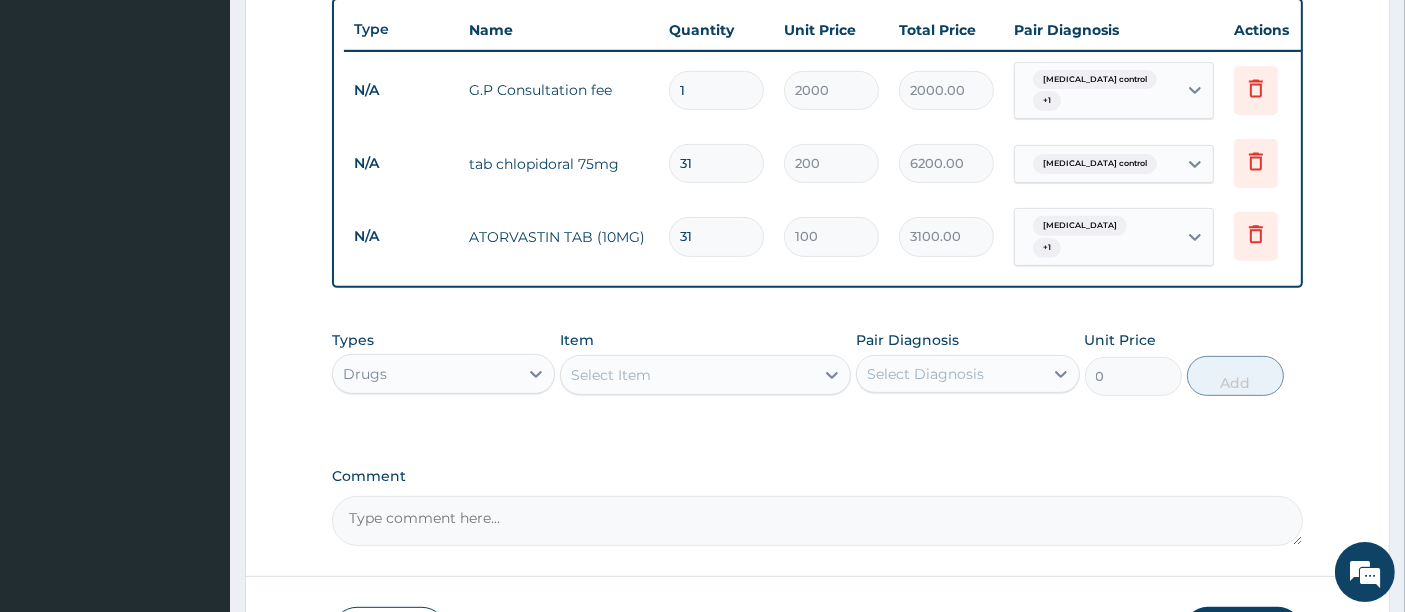 type on "31" 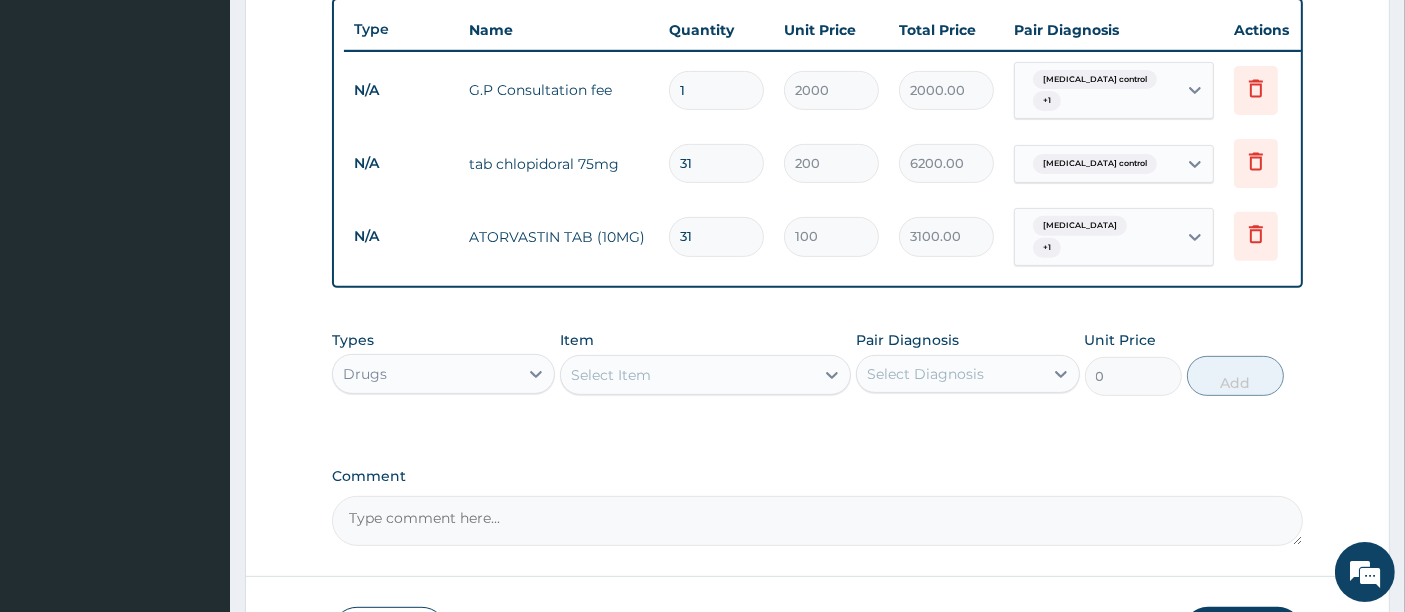 click on "Comment" at bounding box center (818, 476) 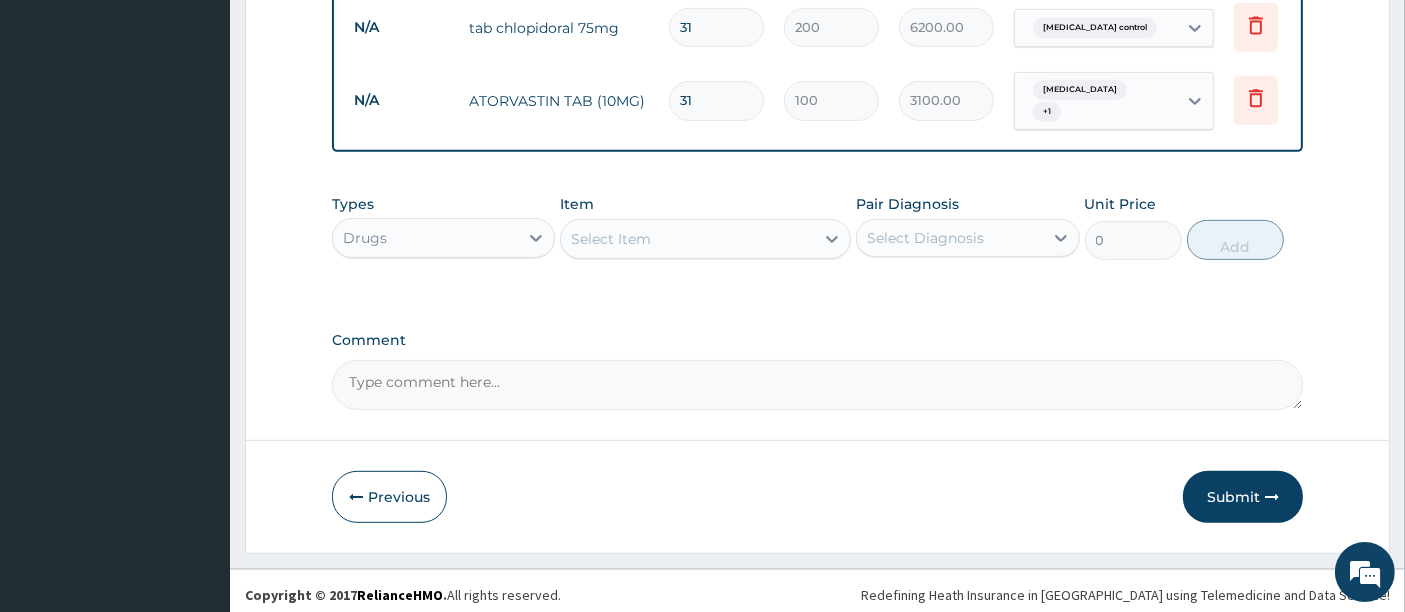 scroll, scrollTop: 885, scrollLeft: 0, axis: vertical 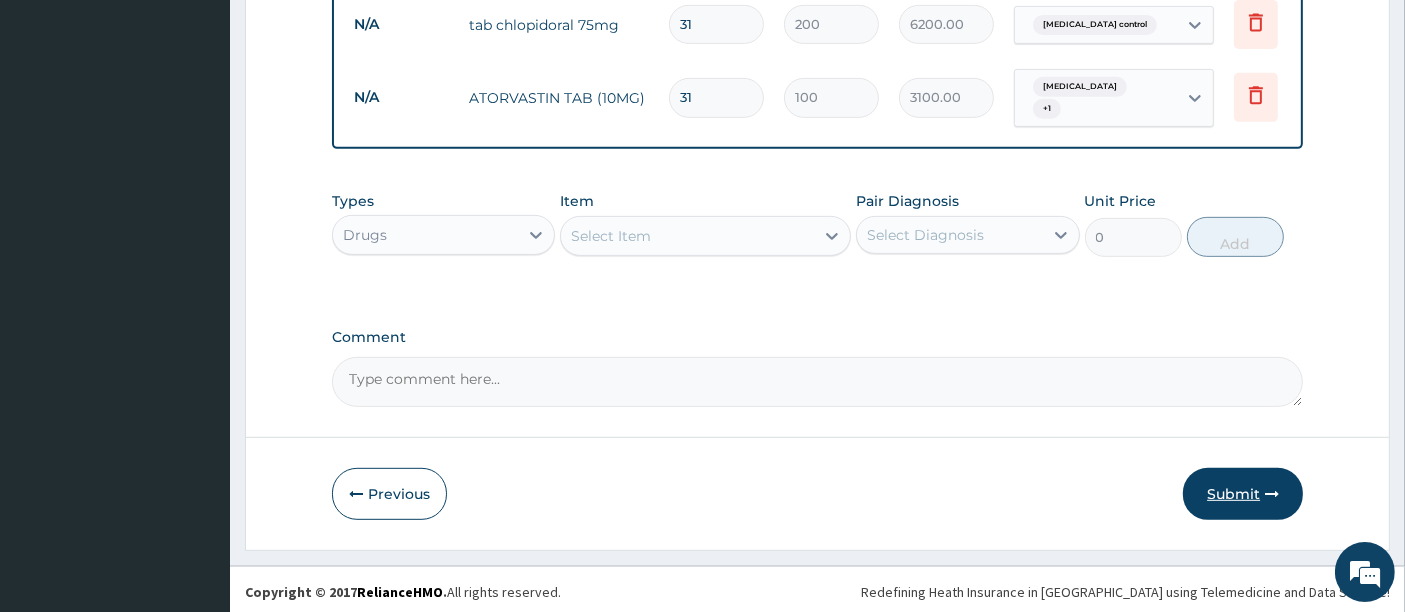 click on "Submit" at bounding box center (1243, 494) 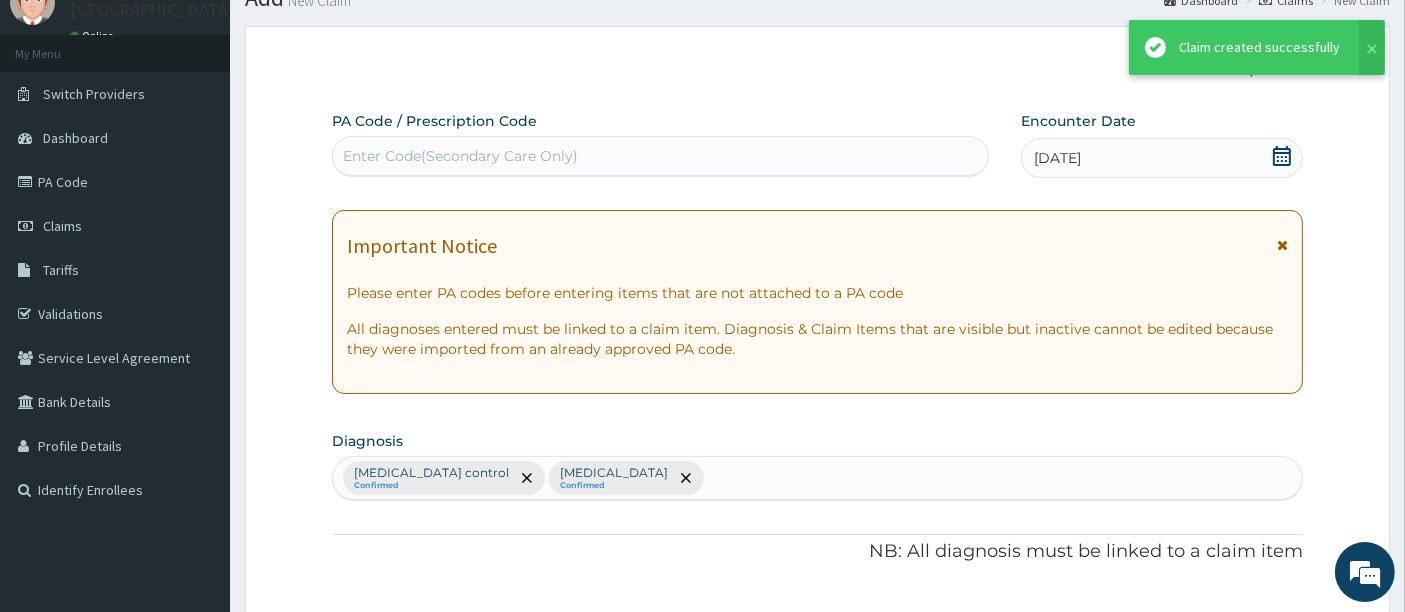 scroll, scrollTop: 885, scrollLeft: 0, axis: vertical 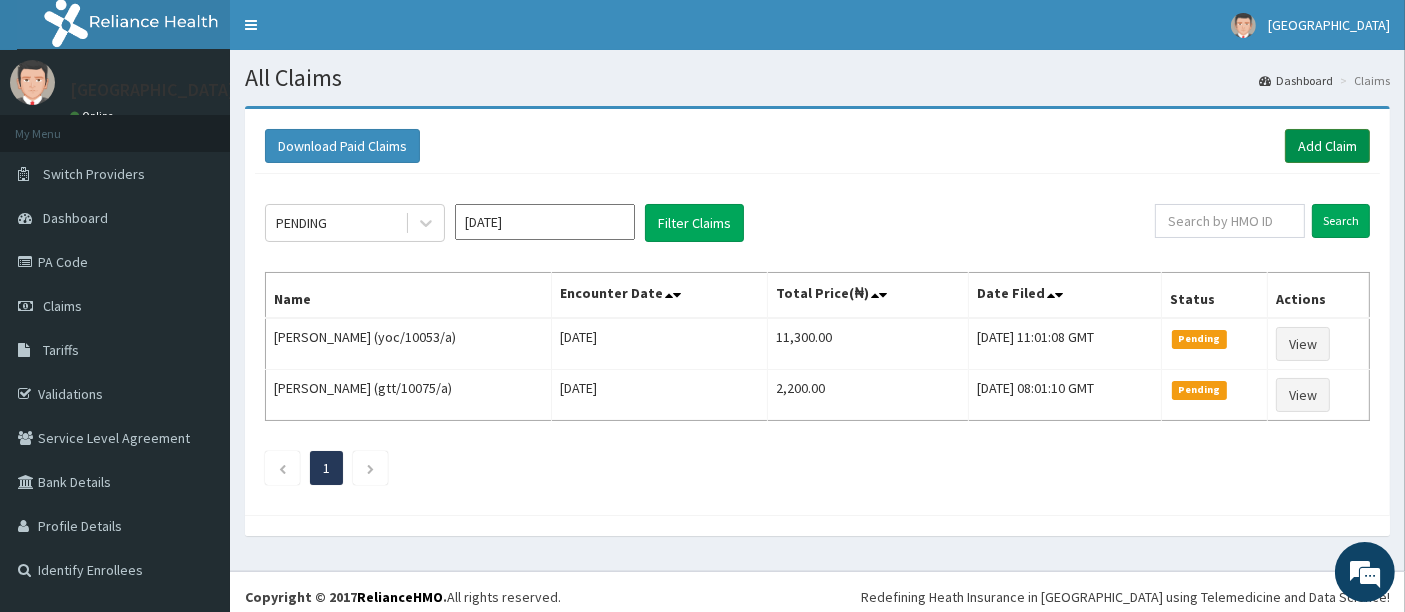 click on "Add Claim" at bounding box center [1327, 146] 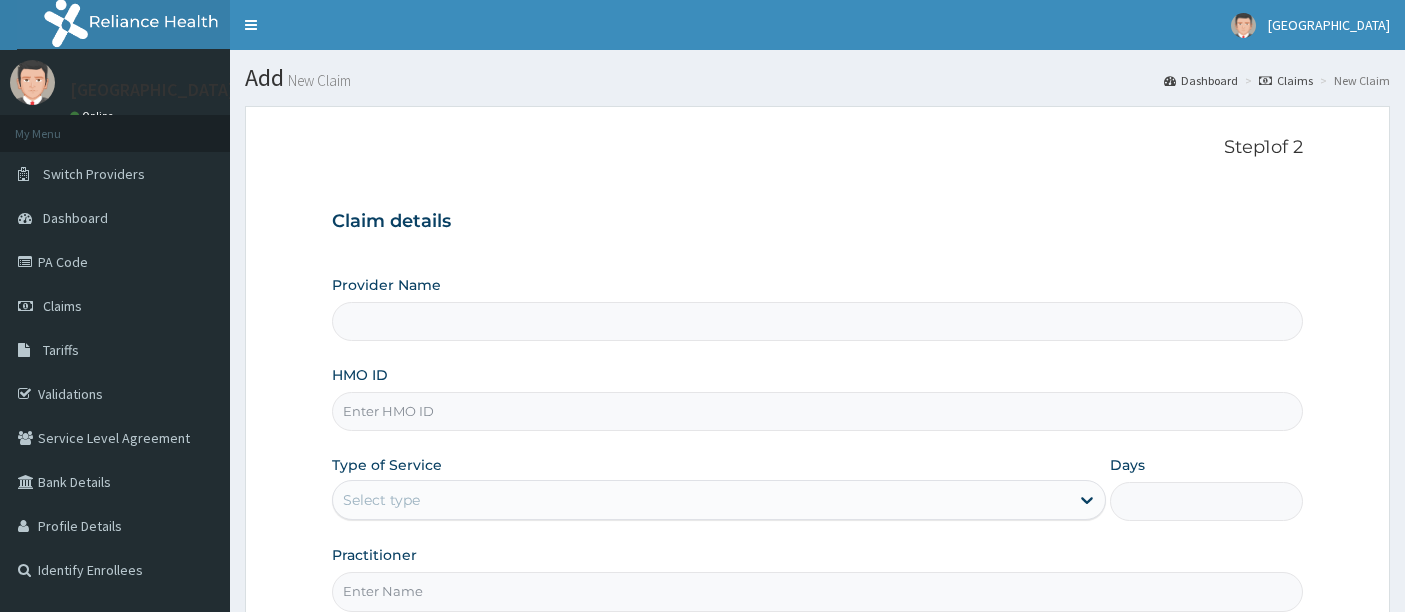 scroll, scrollTop: 0, scrollLeft: 0, axis: both 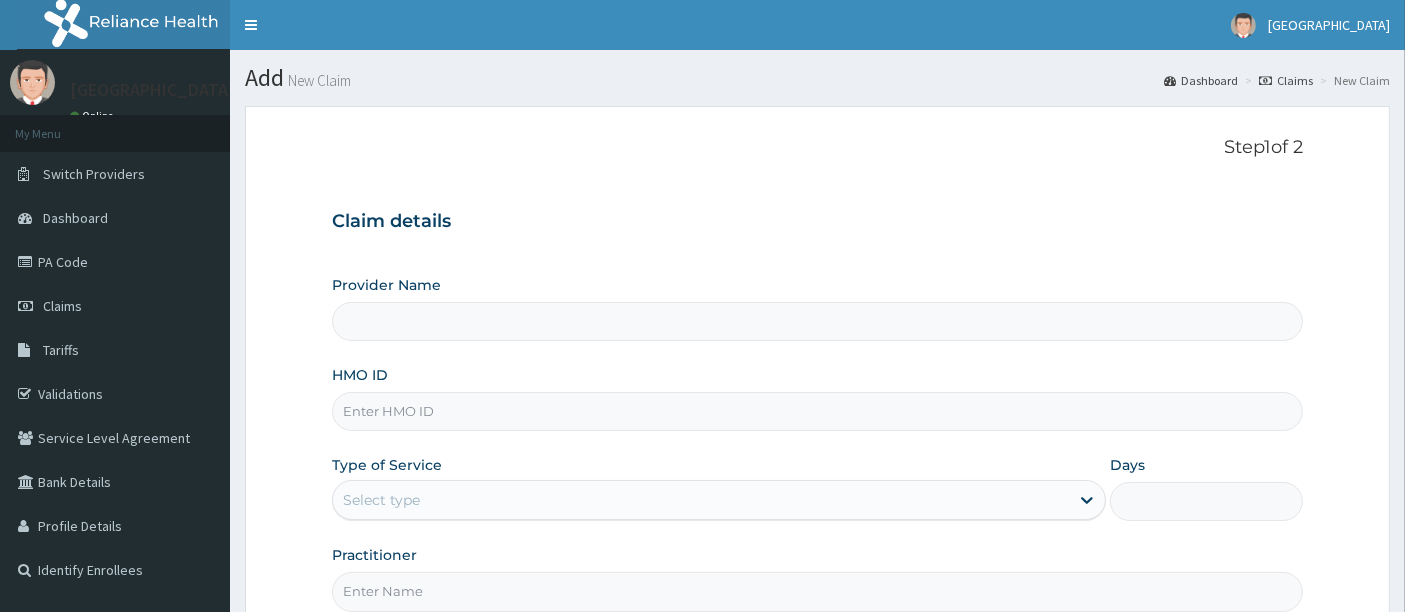 type on "[GEOGRAPHIC_DATA]" 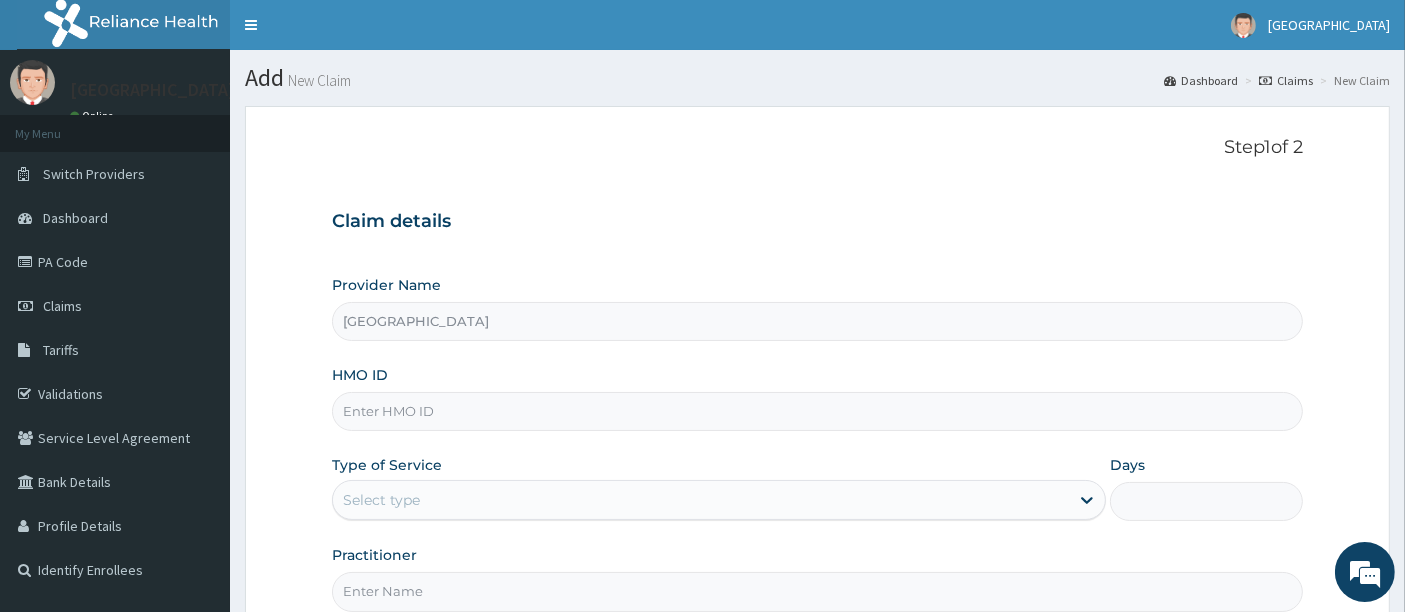 click on "HMO ID" at bounding box center [818, 411] 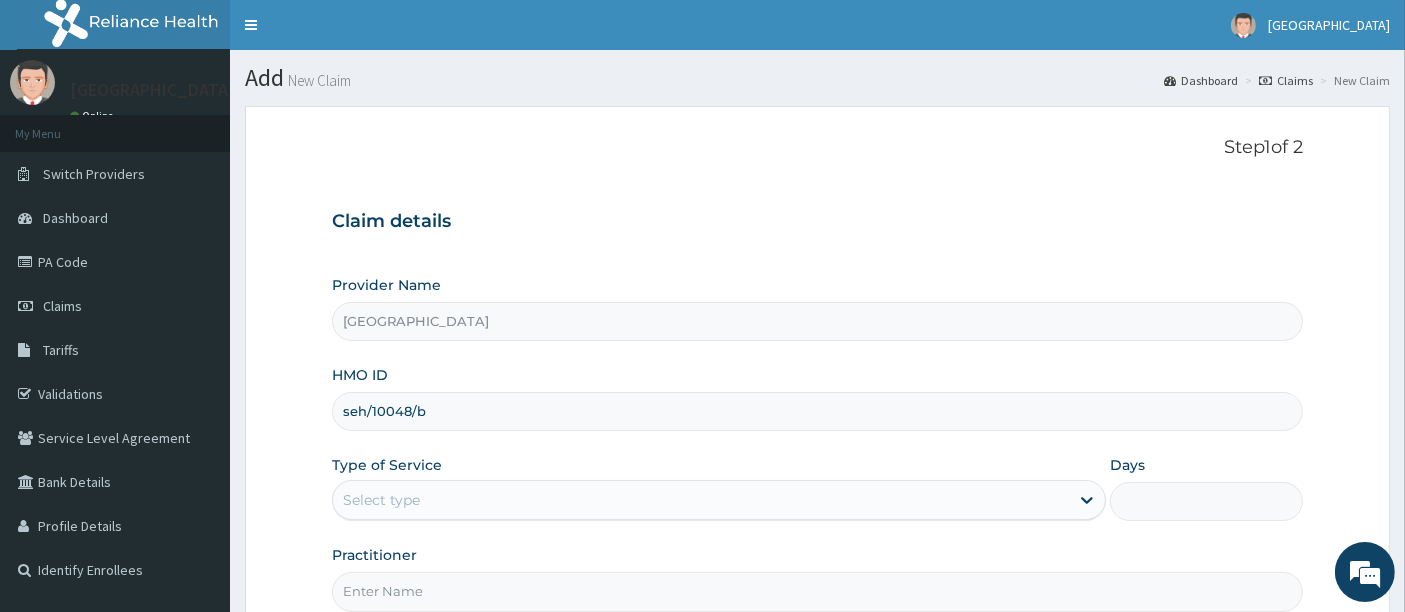 scroll, scrollTop: 0, scrollLeft: 0, axis: both 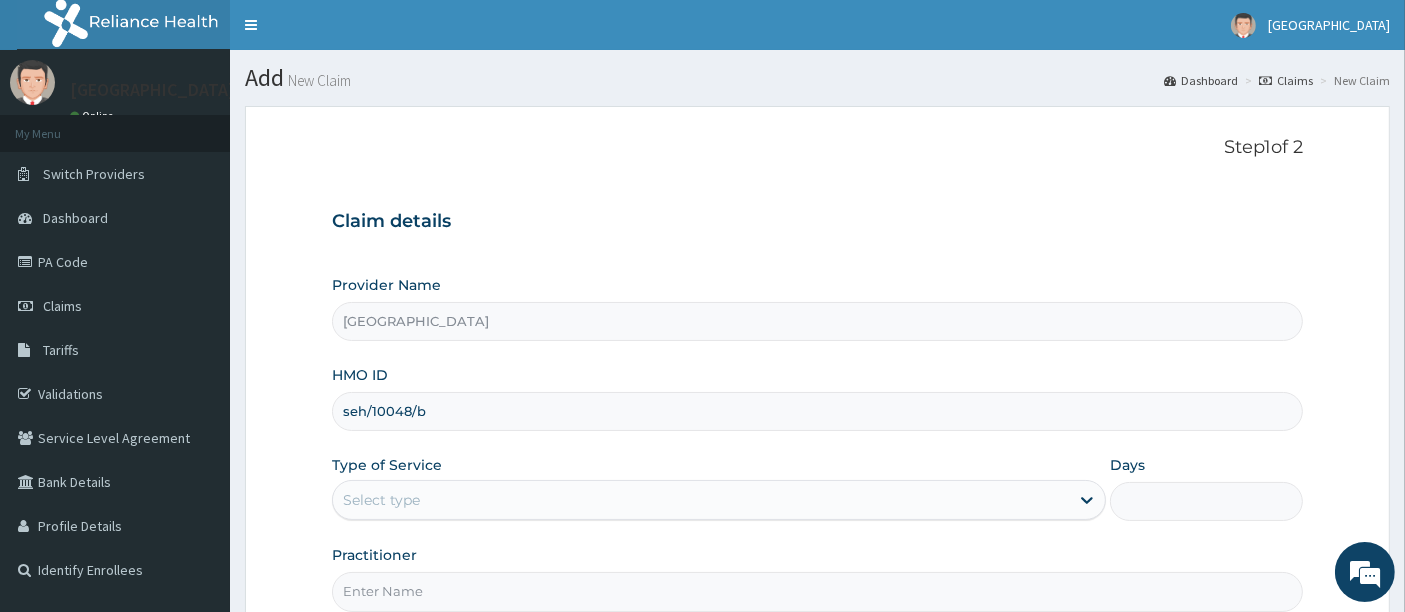type on "seh/10048/b" 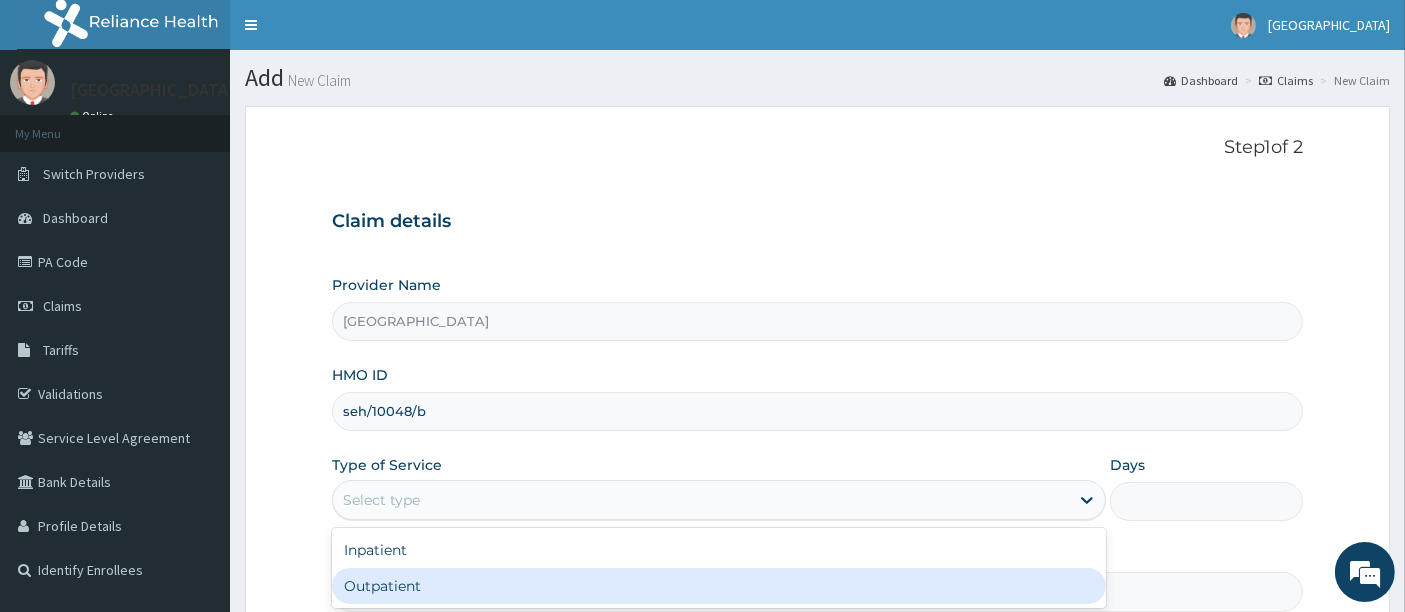 click on "Outpatient" at bounding box center (719, 586) 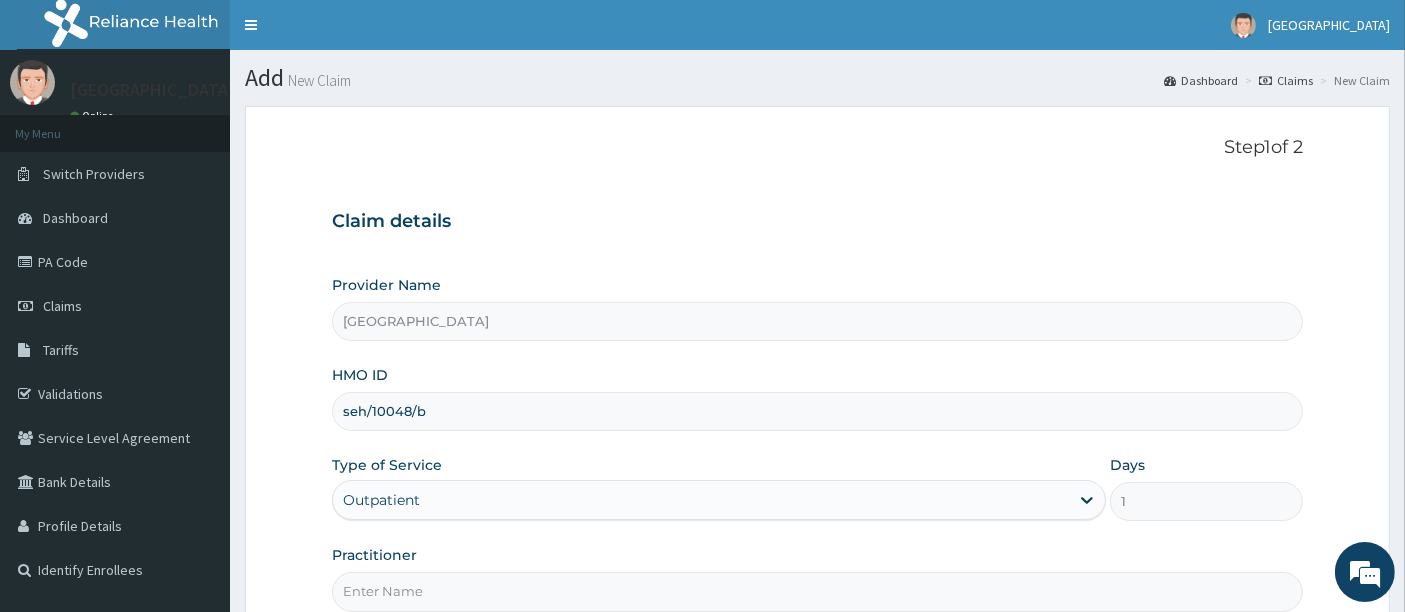 click on "Step  1  of 2 Claim details Provider Name Holyfill Hospital HMO ID seh/10048/b Type of Service Outpatient Days 1 Practitioner     Previous   Next" at bounding box center (817, 430) 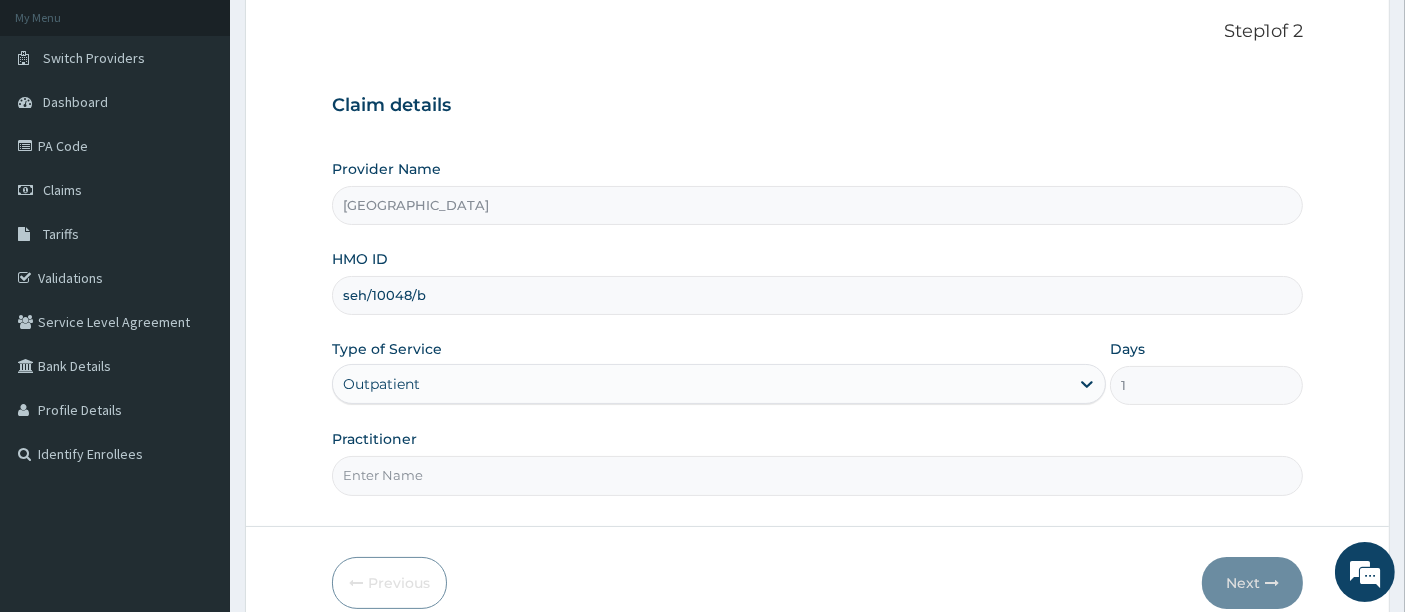 scroll, scrollTop: 205, scrollLeft: 0, axis: vertical 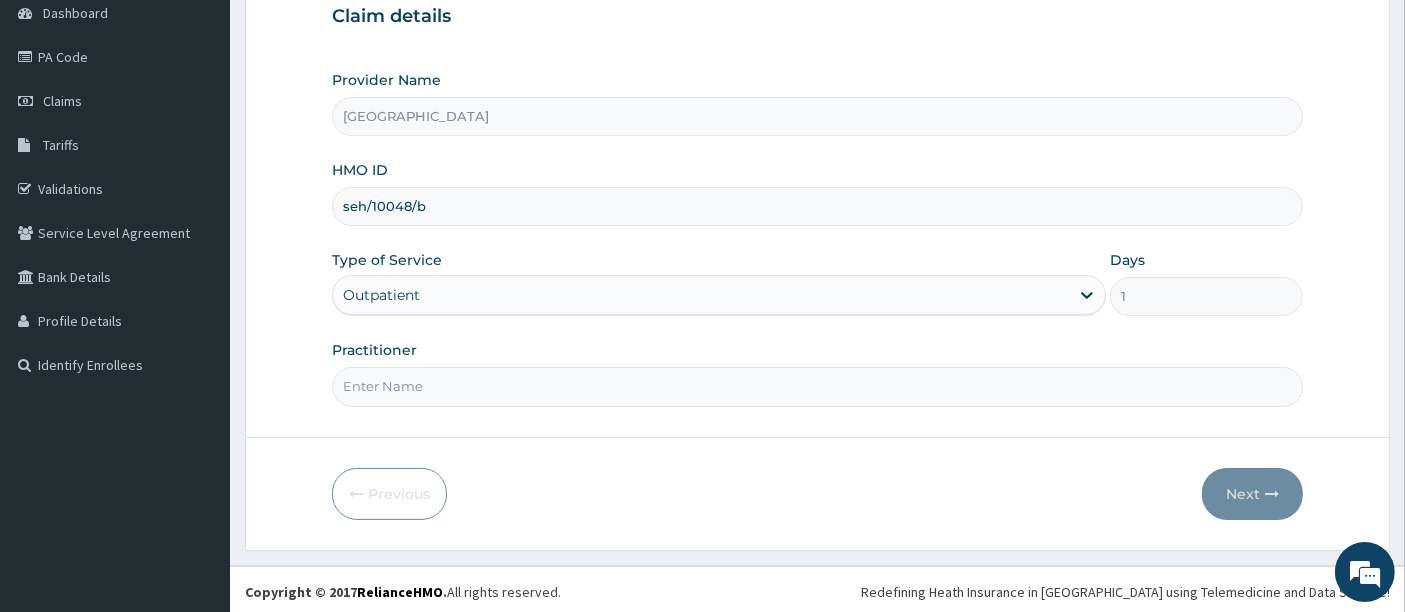 click on "Practitioner" at bounding box center [818, 386] 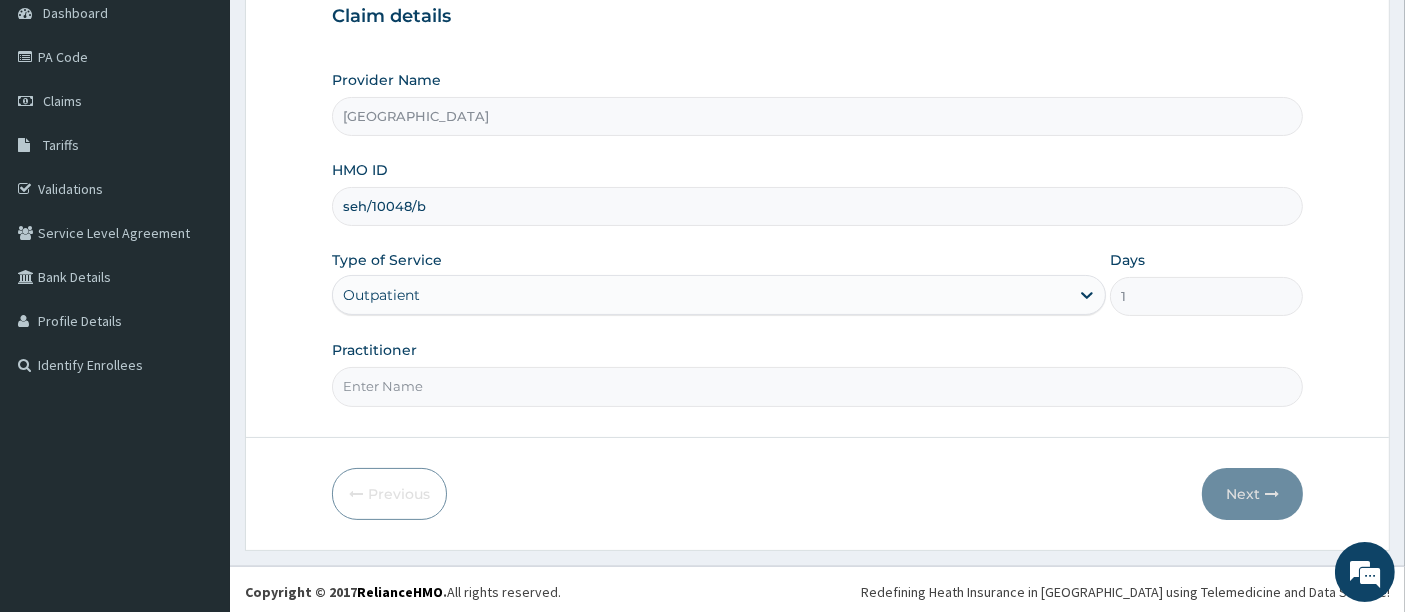 type on "[PERSON_NAME]" 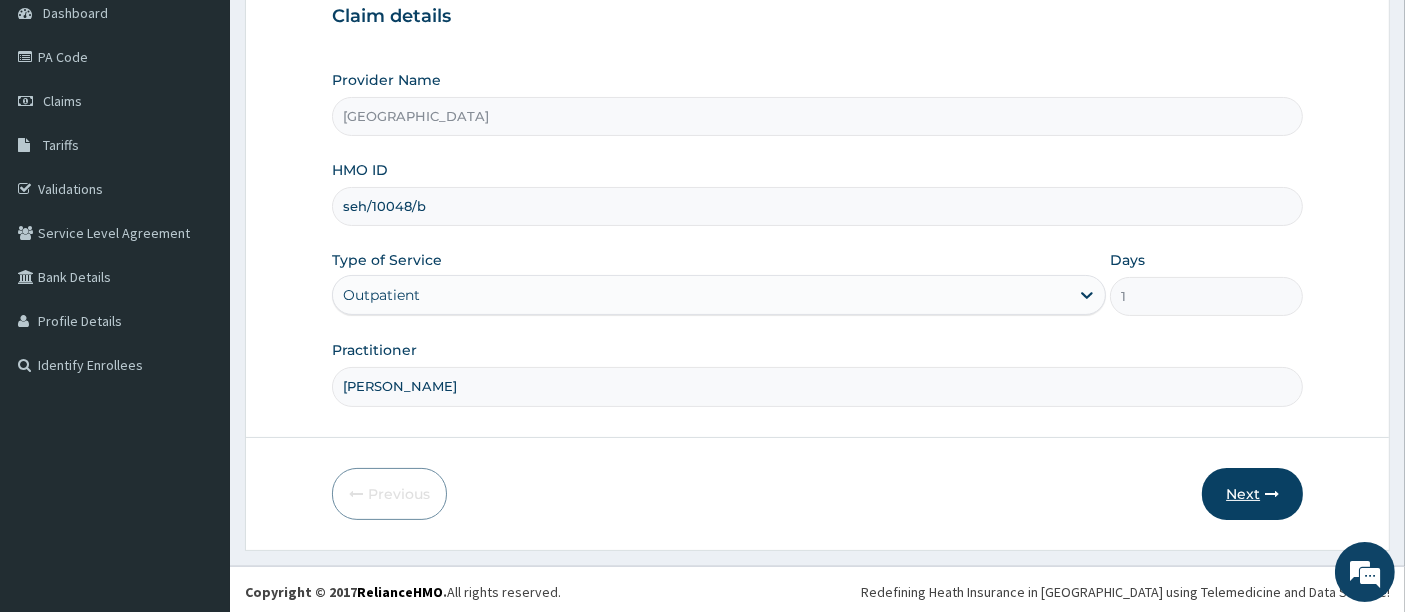 click on "Next" at bounding box center [1252, 494] 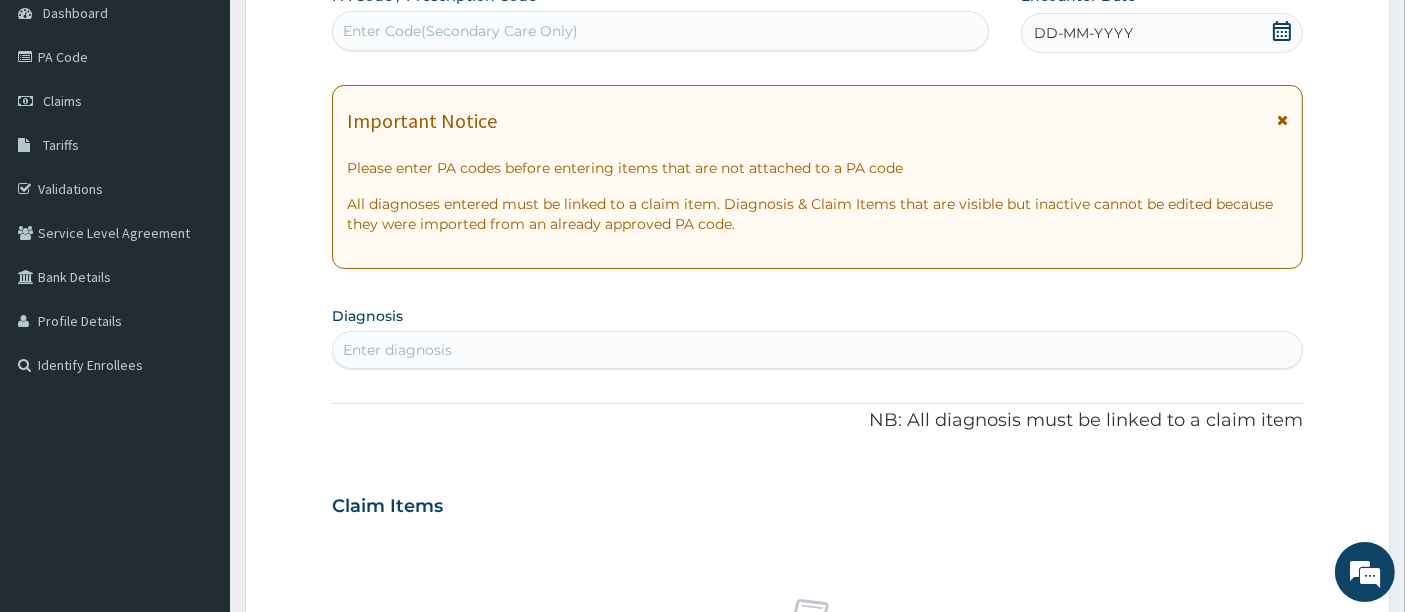 click 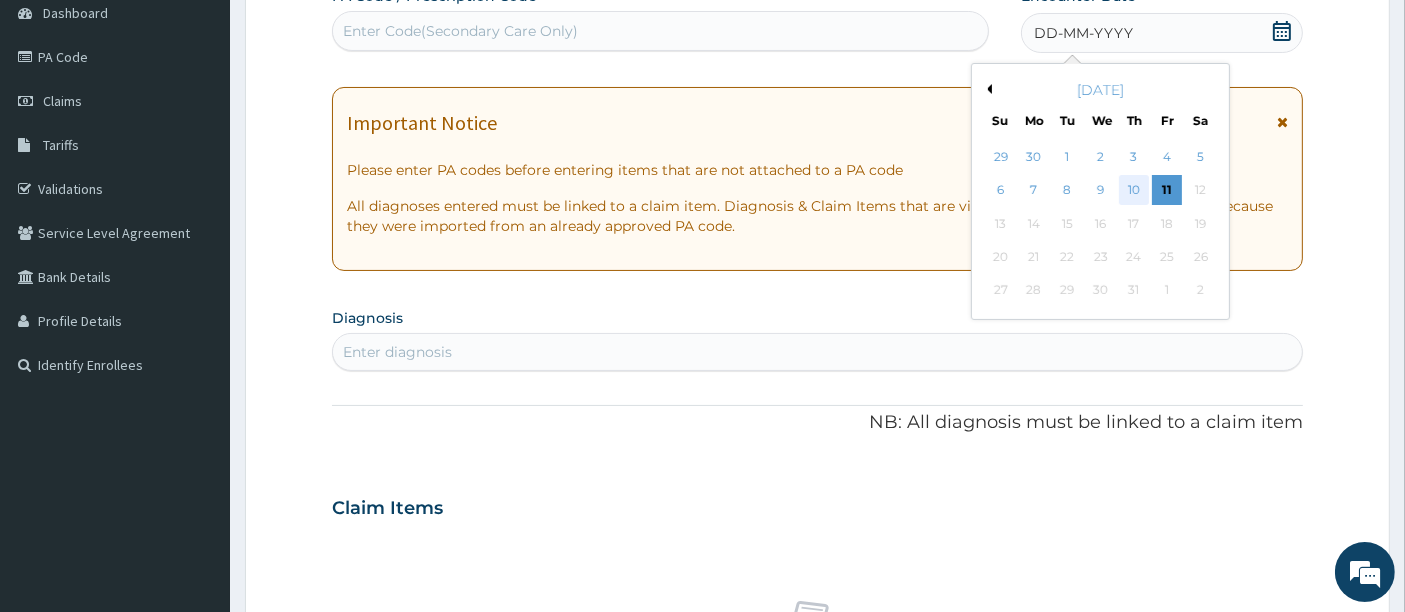 click on "10" at bounding box center (1134, 191) 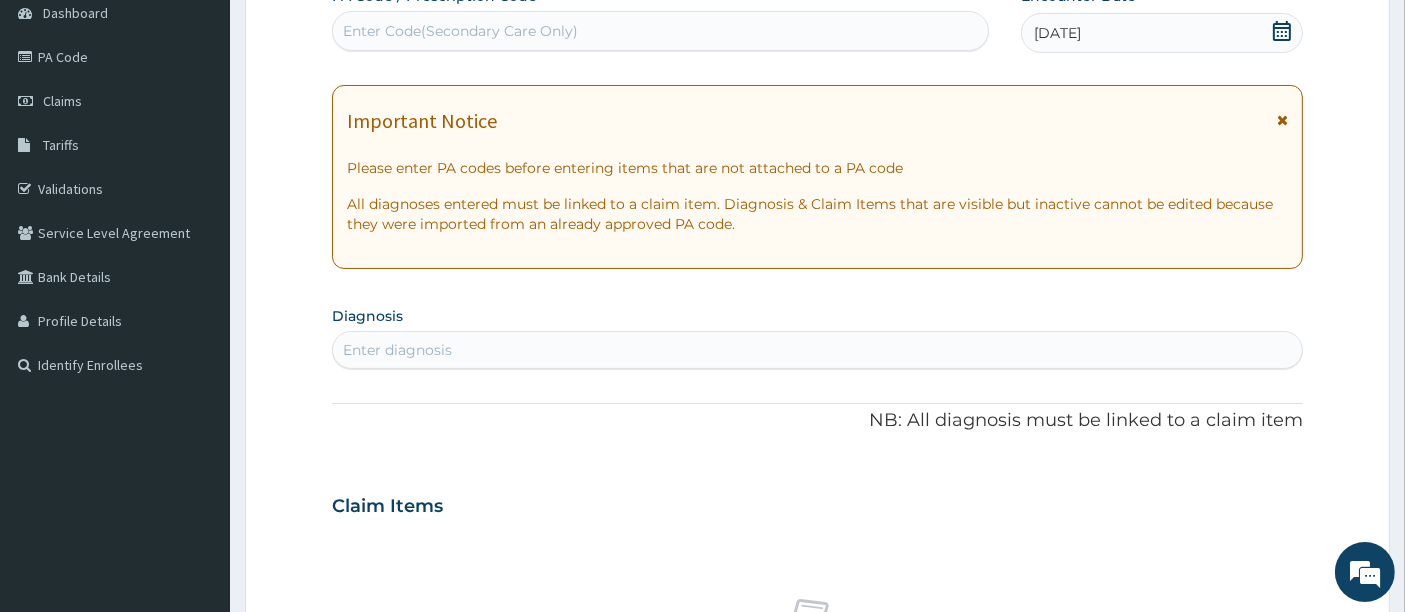 click on "Enter diagnosis" at bounding box center (818, 350) 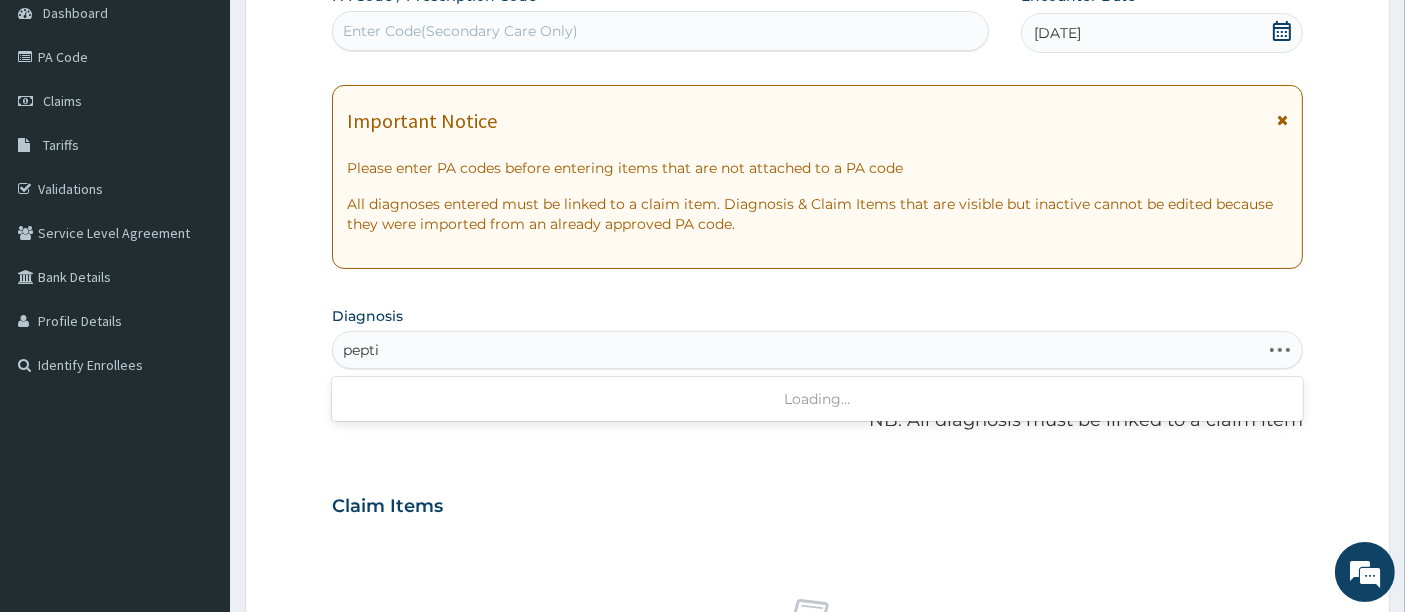 type on "peptic" 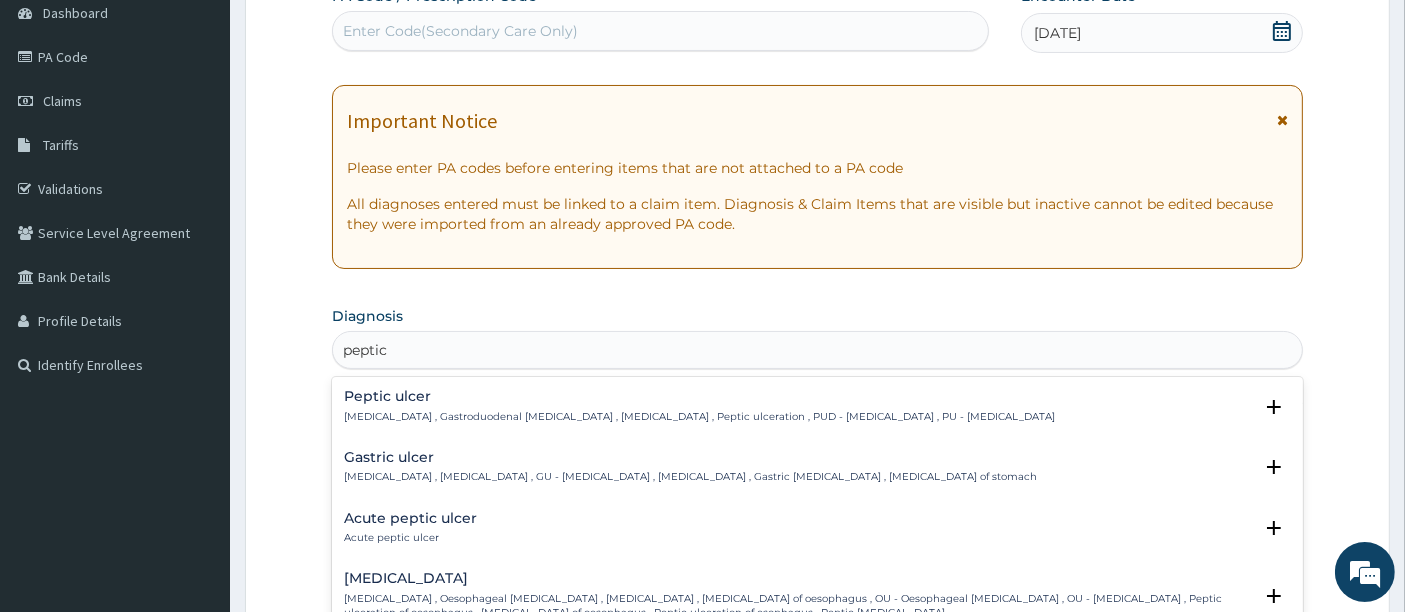 click on "Peptic ulcer , Gastroduodenal ulcer , Peptic ulcer disease , Peptic ulceration , PUD - Peptic ulcer disease , PU - Peptic ulcer" at bounding box center (699, 417) 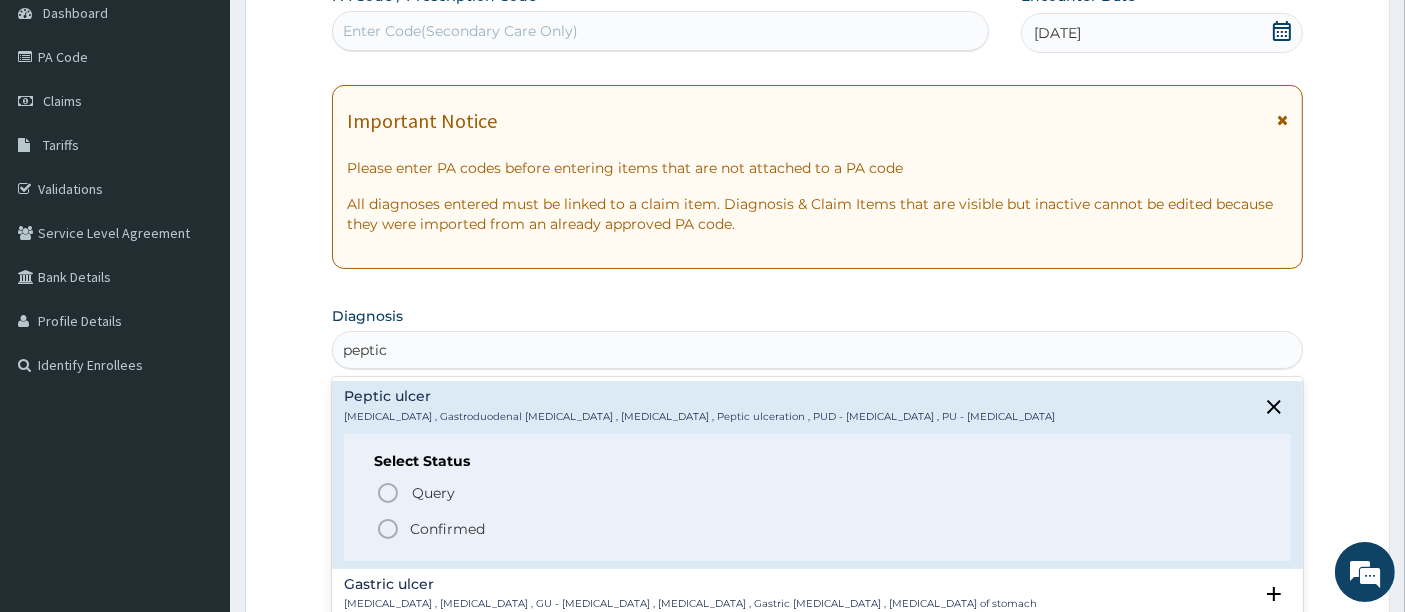 click 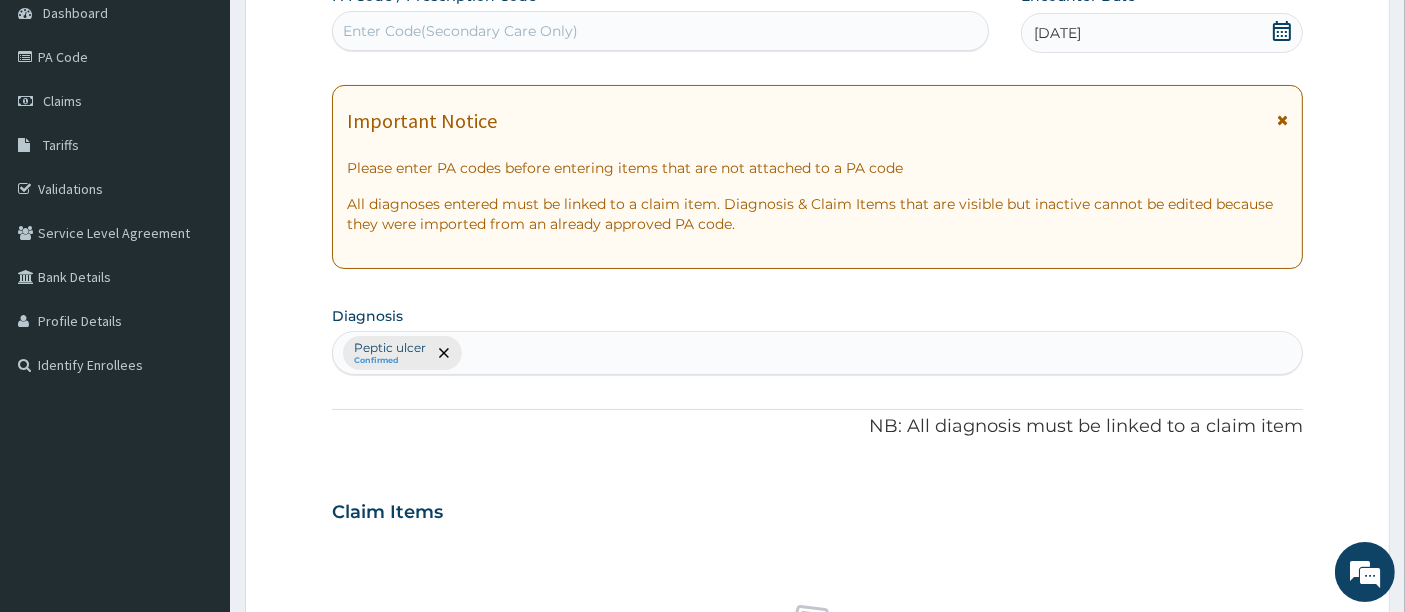 click on "Step  2  of 2 PA Code / Prescription Code Enter Code(Secondary Care Only) Encounter Date 10-07-2025 Important Notice Please enter PA codes before entering items that are not attached to a PA code   All diagnoses entered must be linked to a claim item. Diagnosis & Claim Items that are visible but inactive cannot be edited because they were imported from an already approved PA code. Diagnosis Peptic ulcer Confirmed NB: All diagnosis must be linked to a claim item Claim Items No claim item Types Select Type Item Select Item Pair Diagnosis Select Diagnosis Unit Price 0 Add Comment     Previous   Submit" at bounding box center [817, 535] 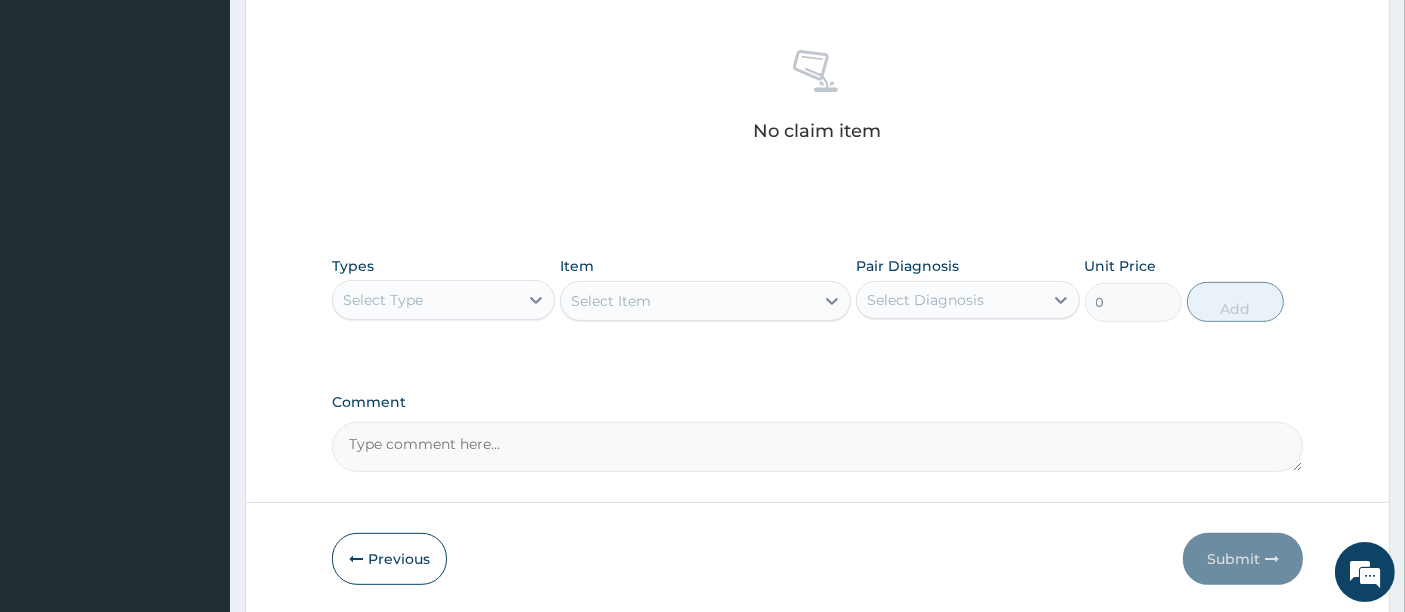 scroll, scrollTop: 826, scrollLeft: 0, axis: vertical 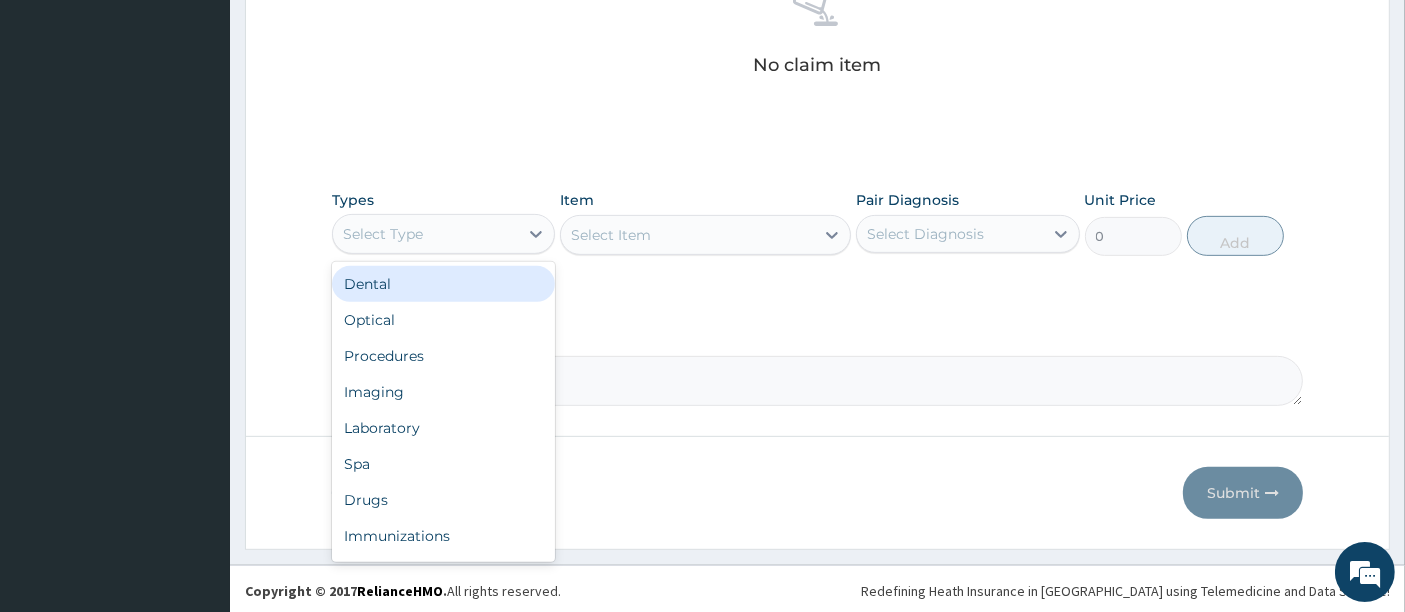 click on "Select Type" at bounding box center (425, 234) 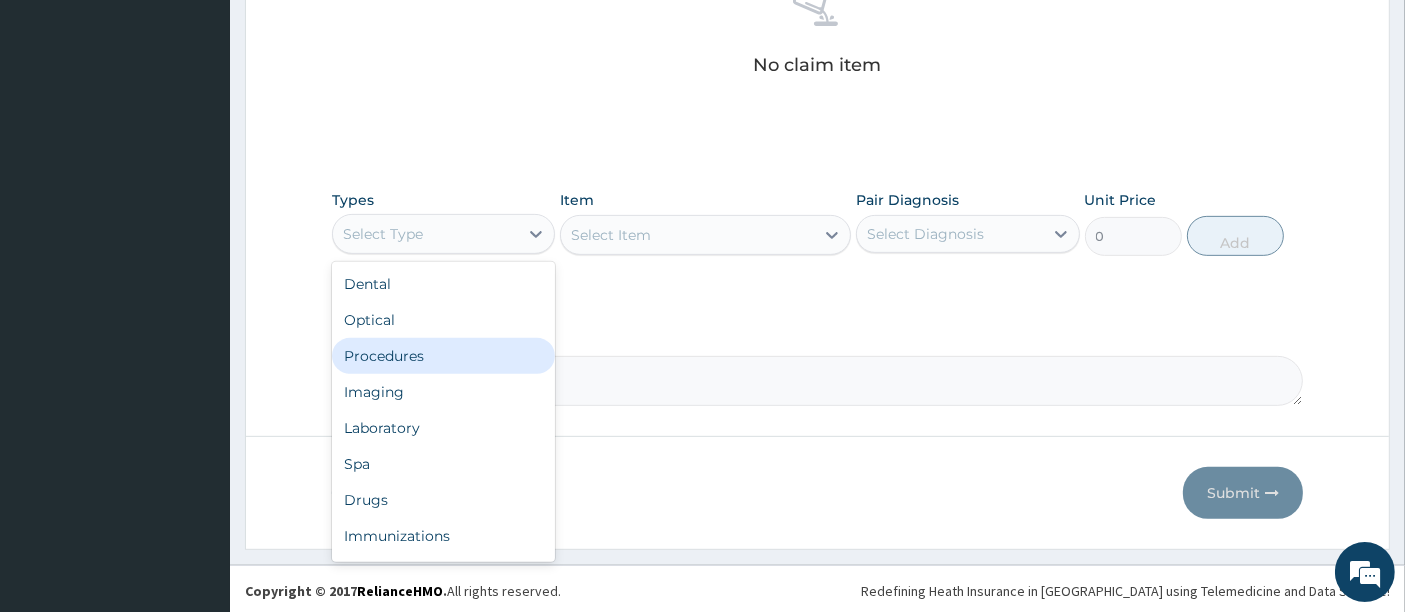 click on "Procedures" at bounding box center [443, 356] 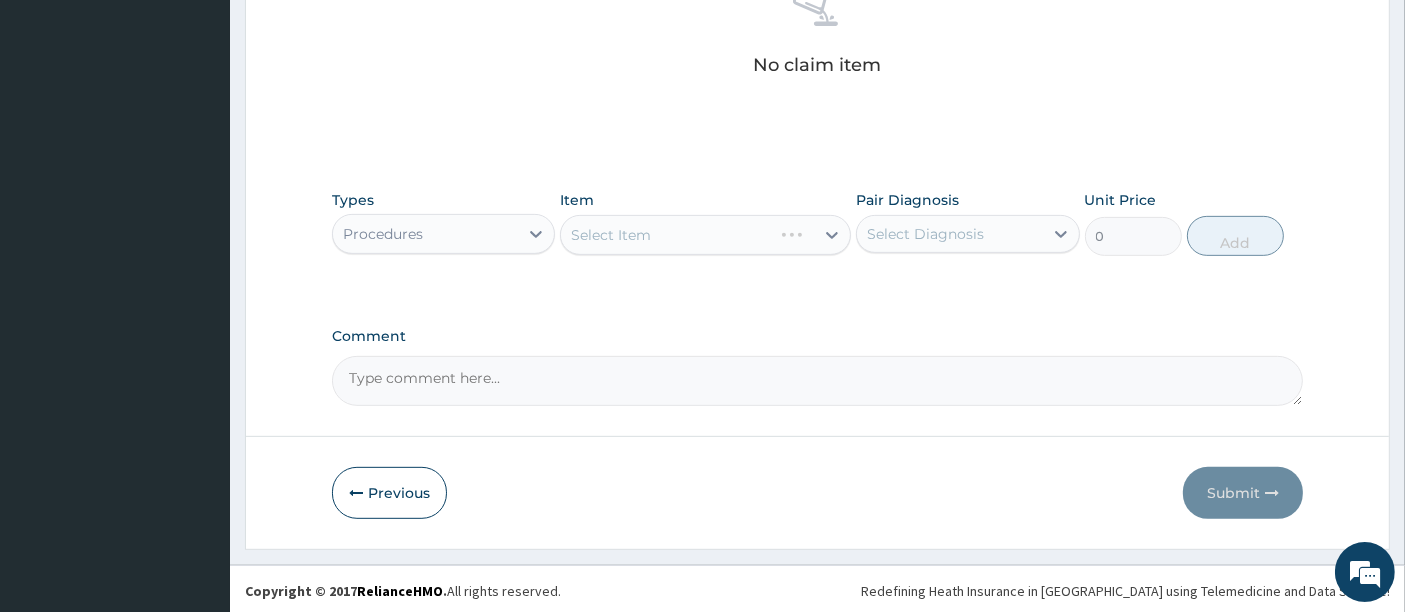 click on "Select Item" at bounding box center (705, 235) 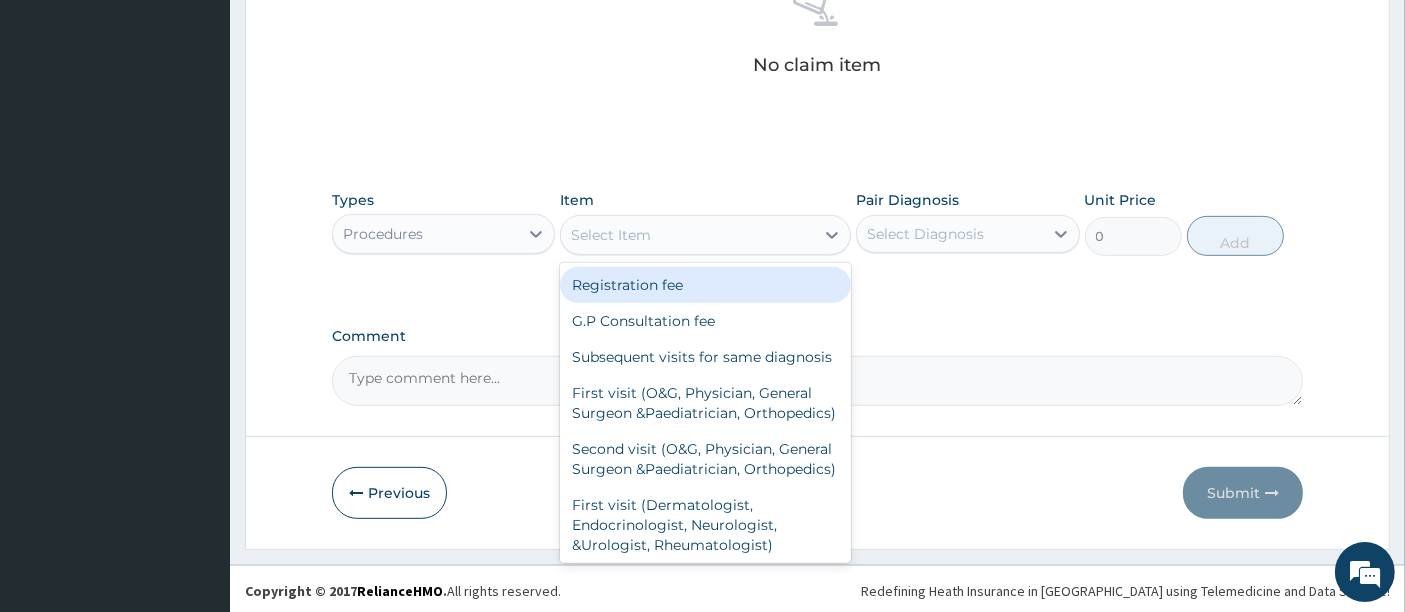 click on "Select Item" at bounding box center [687, 235] 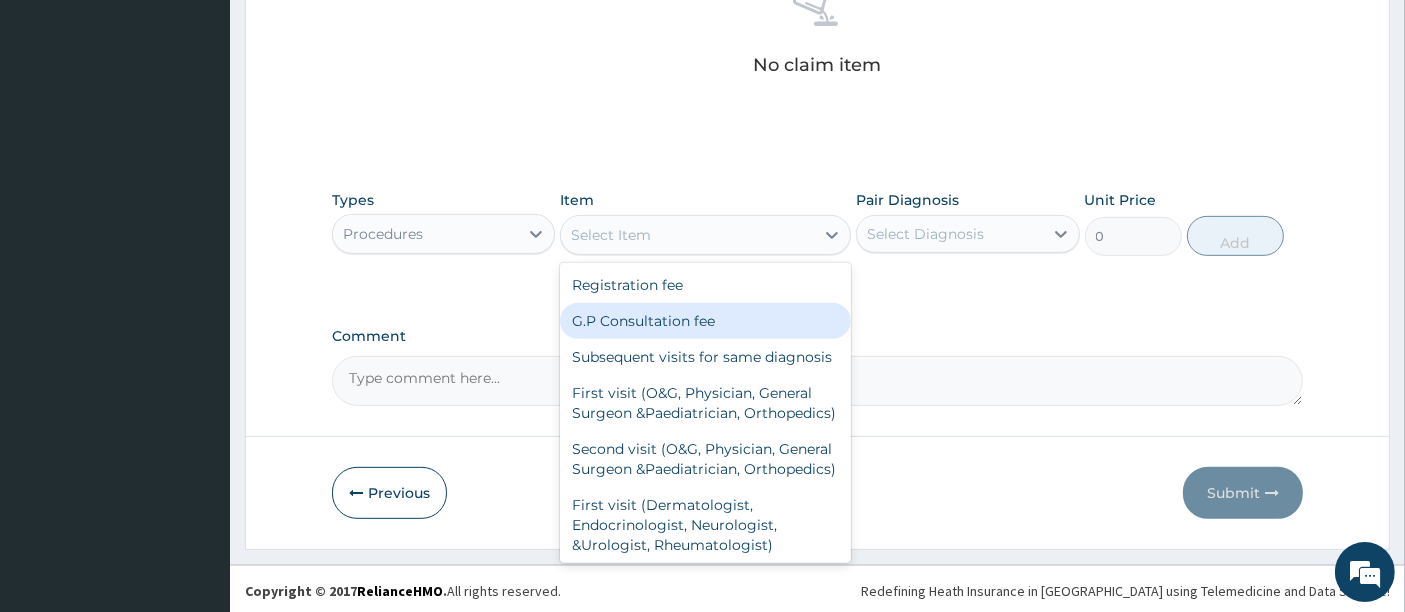 click on "G.P Consultation fee" at bounding box center (705, 321) 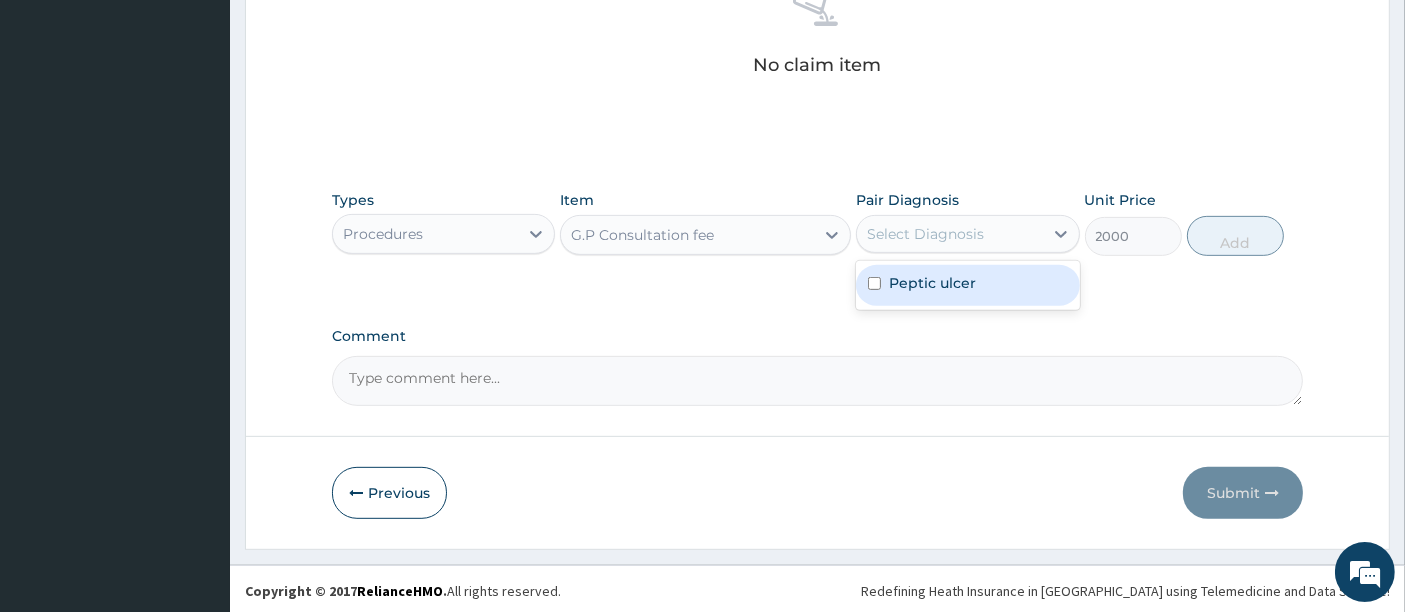 click on "Select Diagnosis" at bounding box center (925, 234) 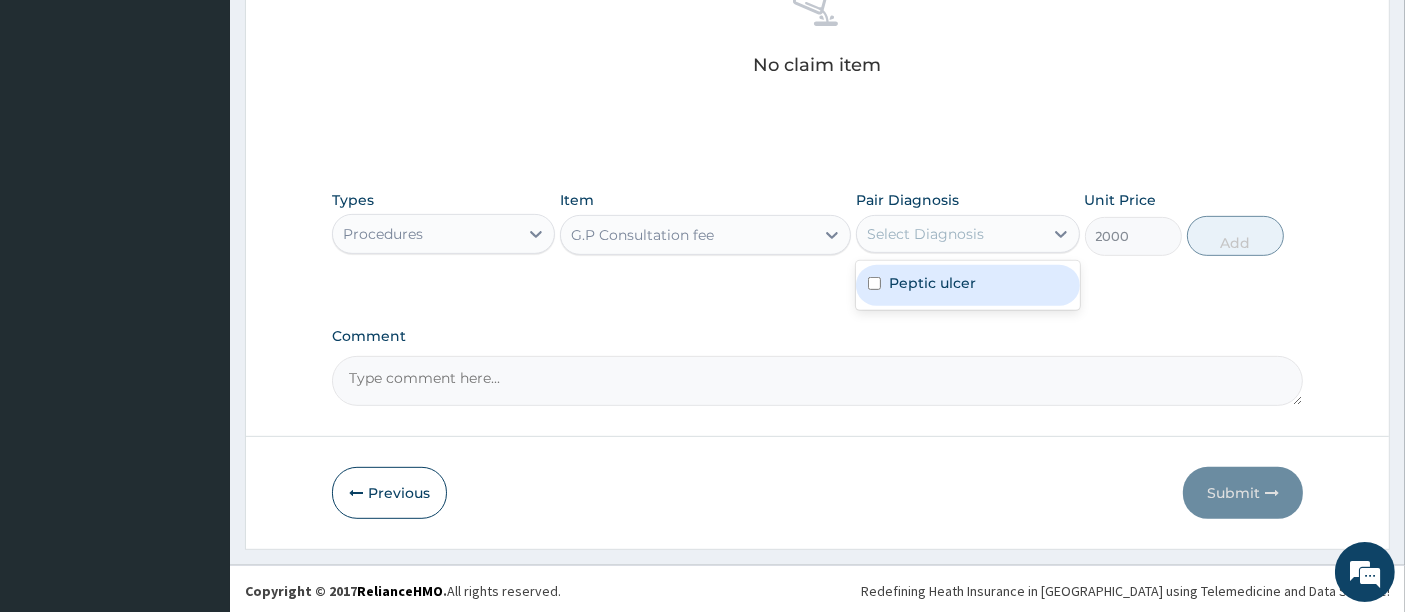 click on "Peptic ulcer" at bounding box center [932, 283] 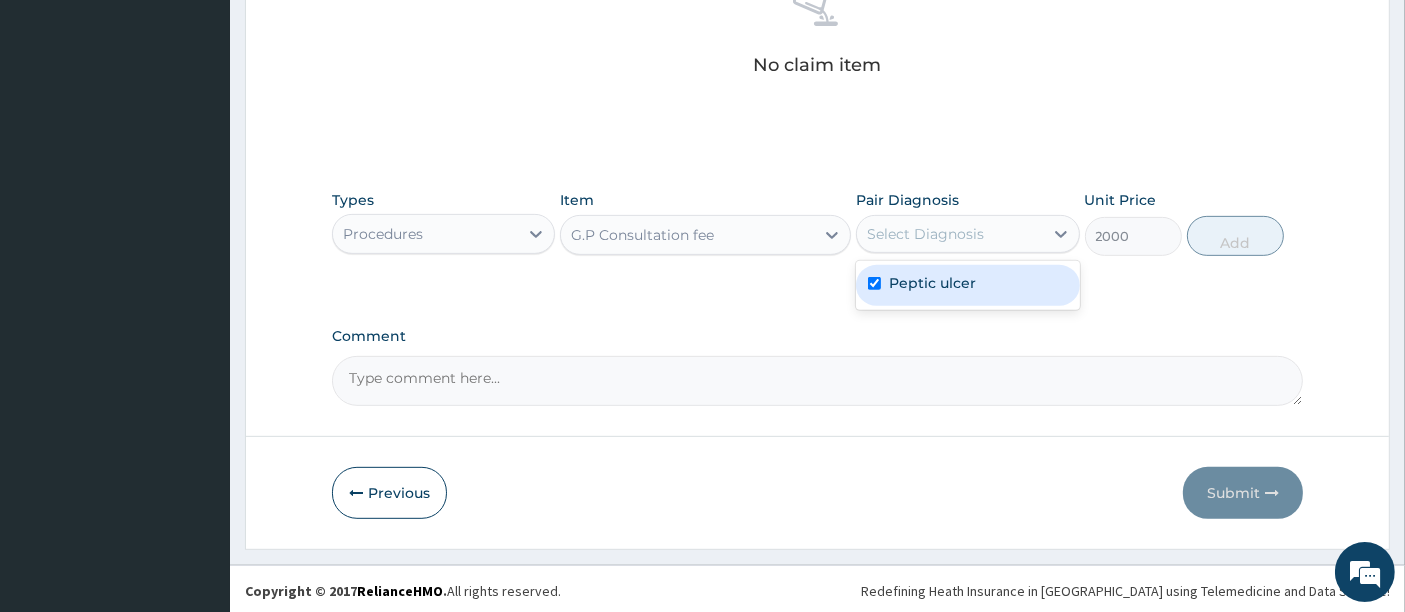 checkbox on "true" 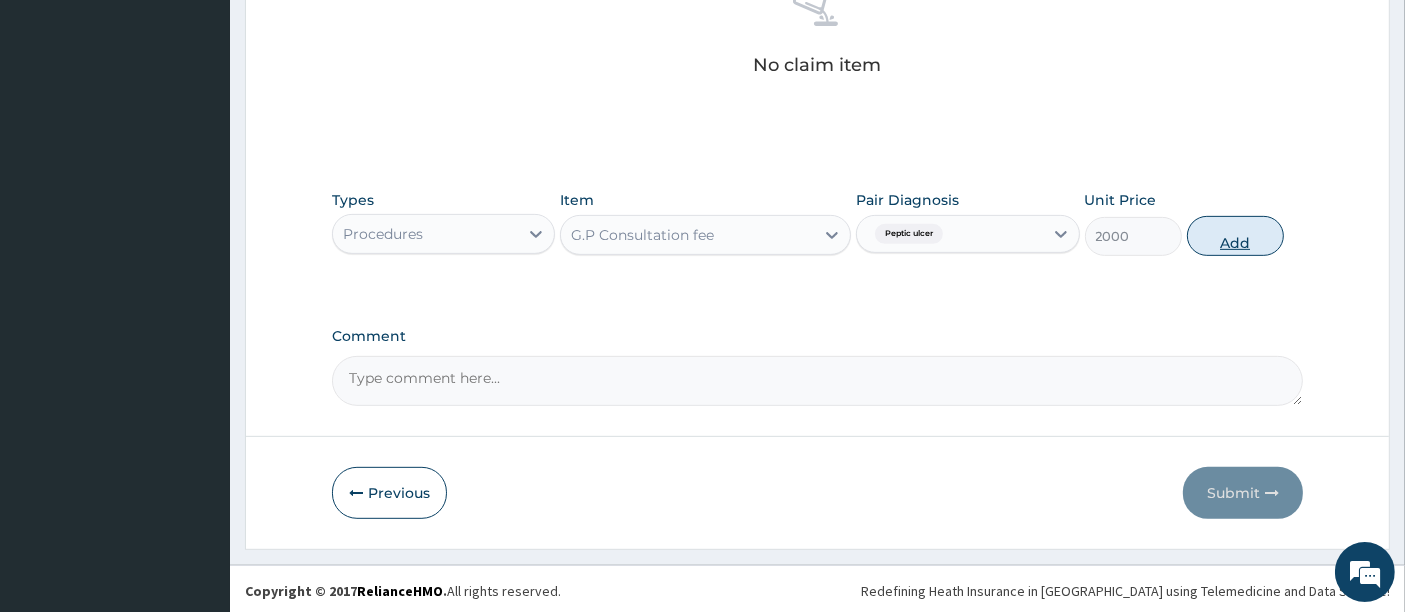 click on "Add" at bounding box center (1235, 236) 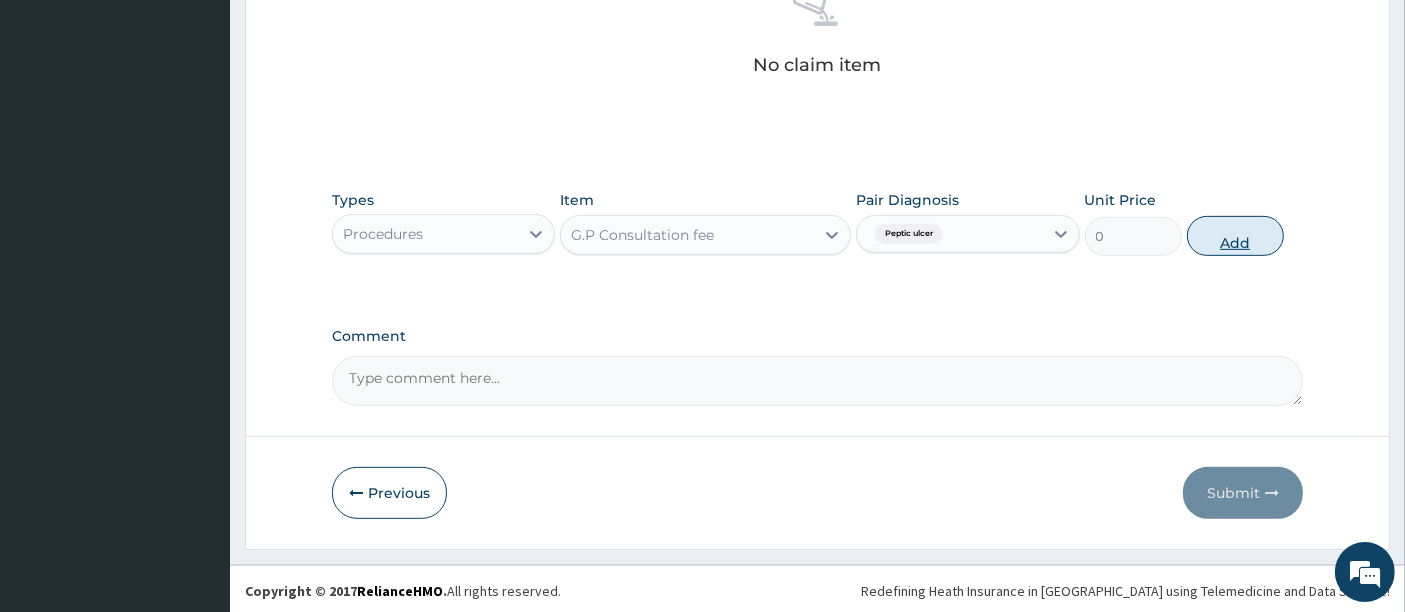 scroll, scrollTop: 746, scrollLeft: 0, axis: vertical 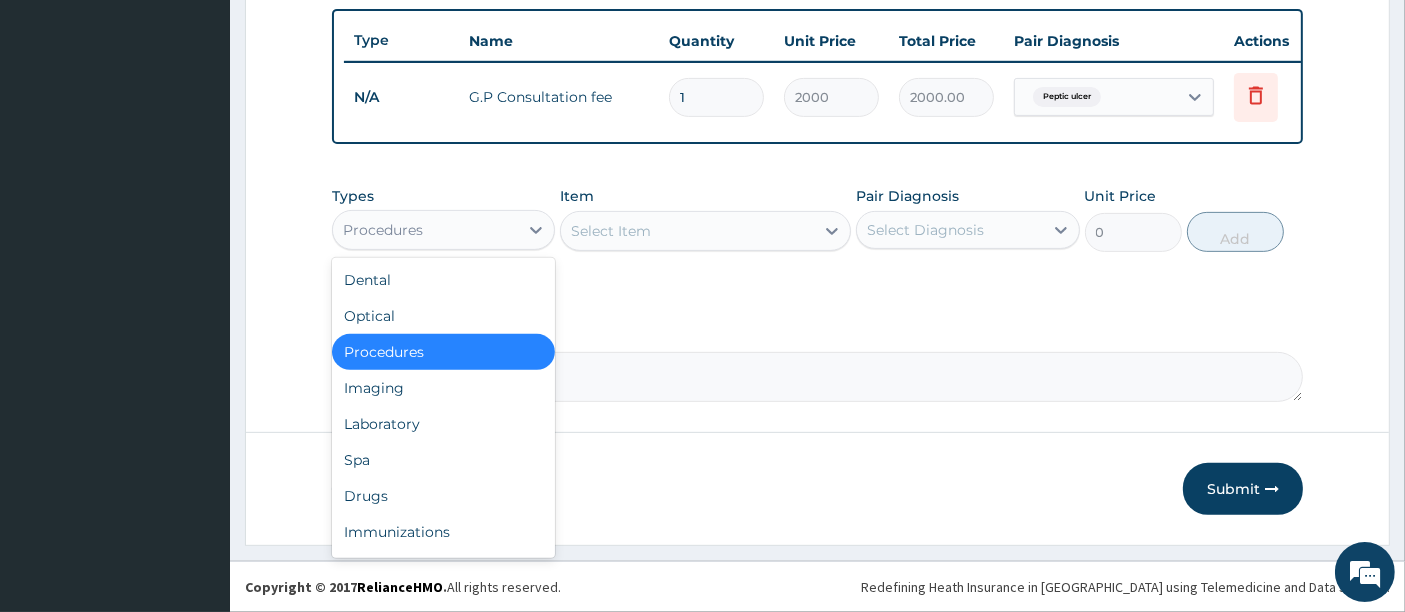 click on "Procedures" at bounding box center [383, 230] 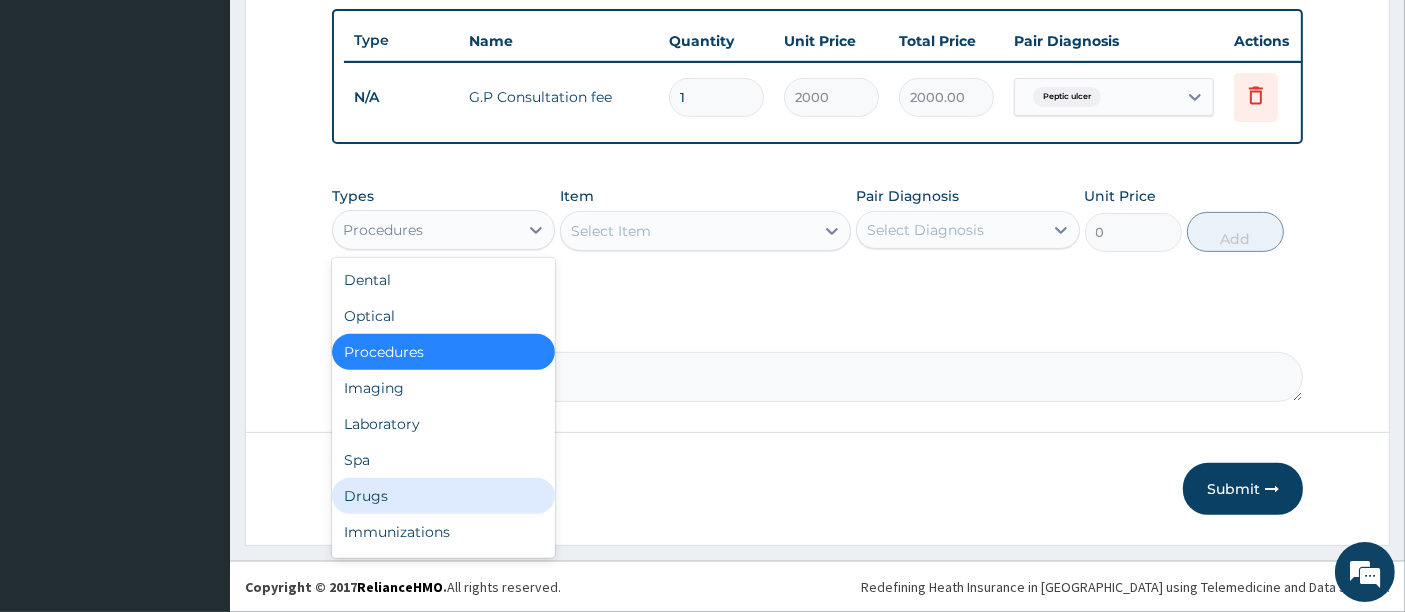 click on "Drugs" at bounding box center [443, 496] 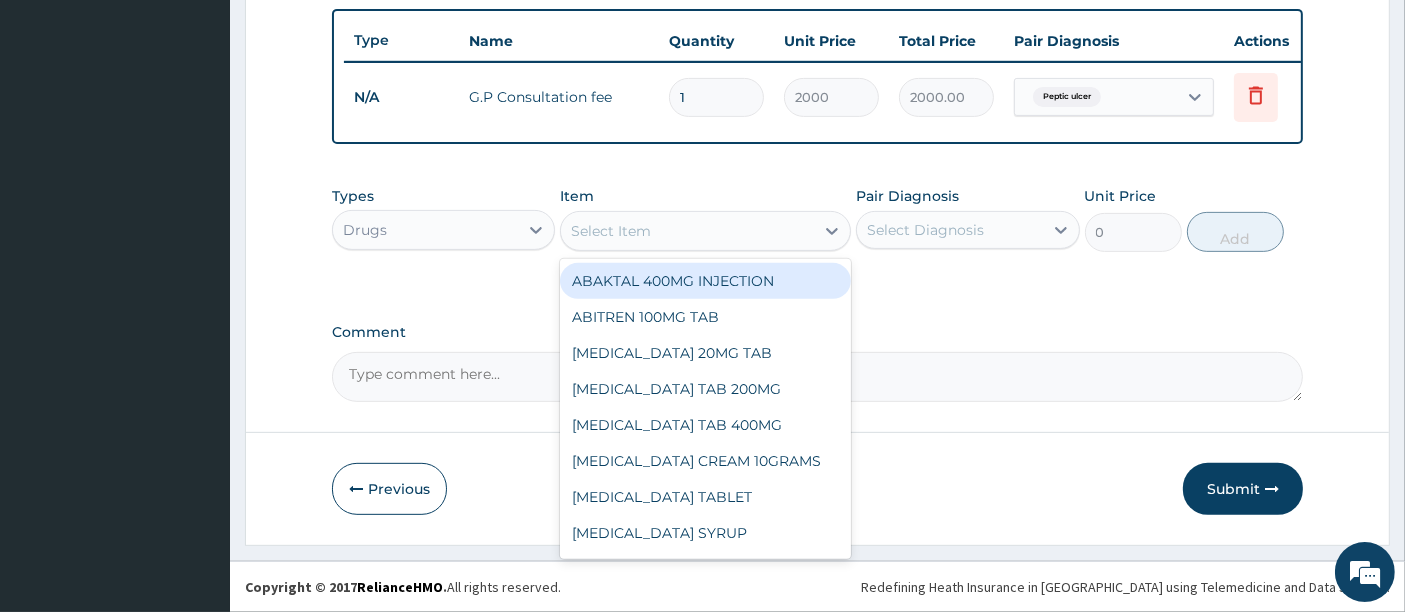 click on "Select Item" at bounding box center [611, 231] 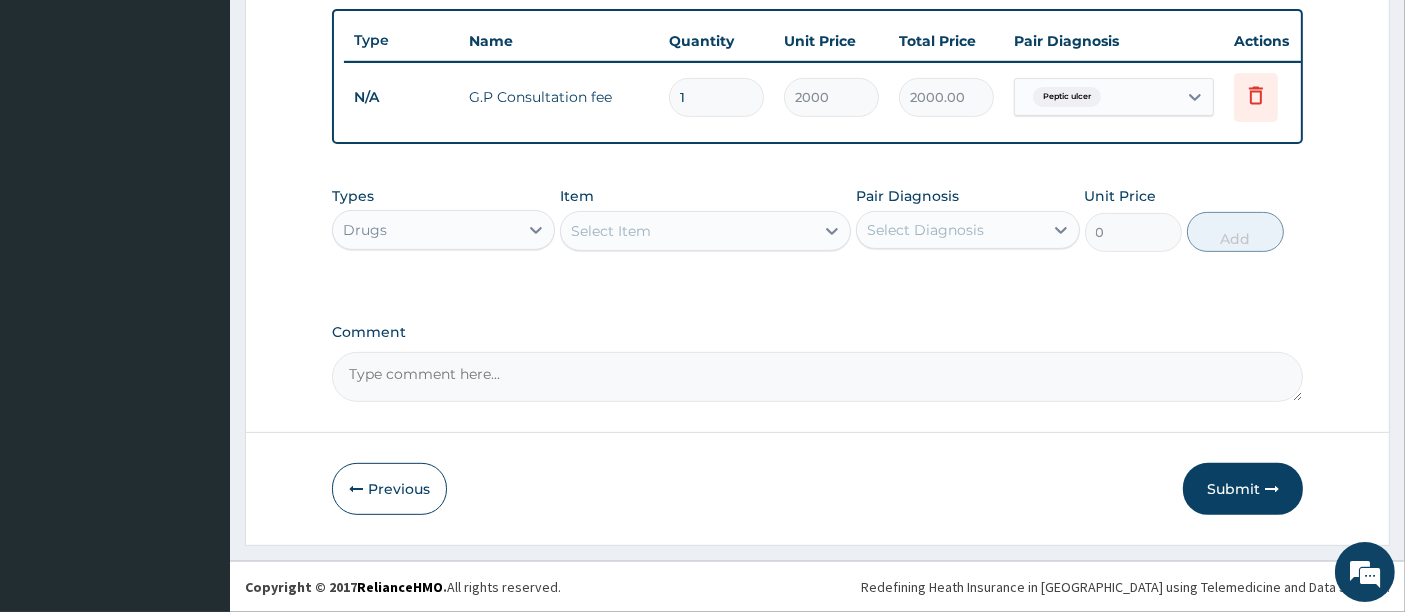 click on "Select Item" at bounding box center (611, 231) 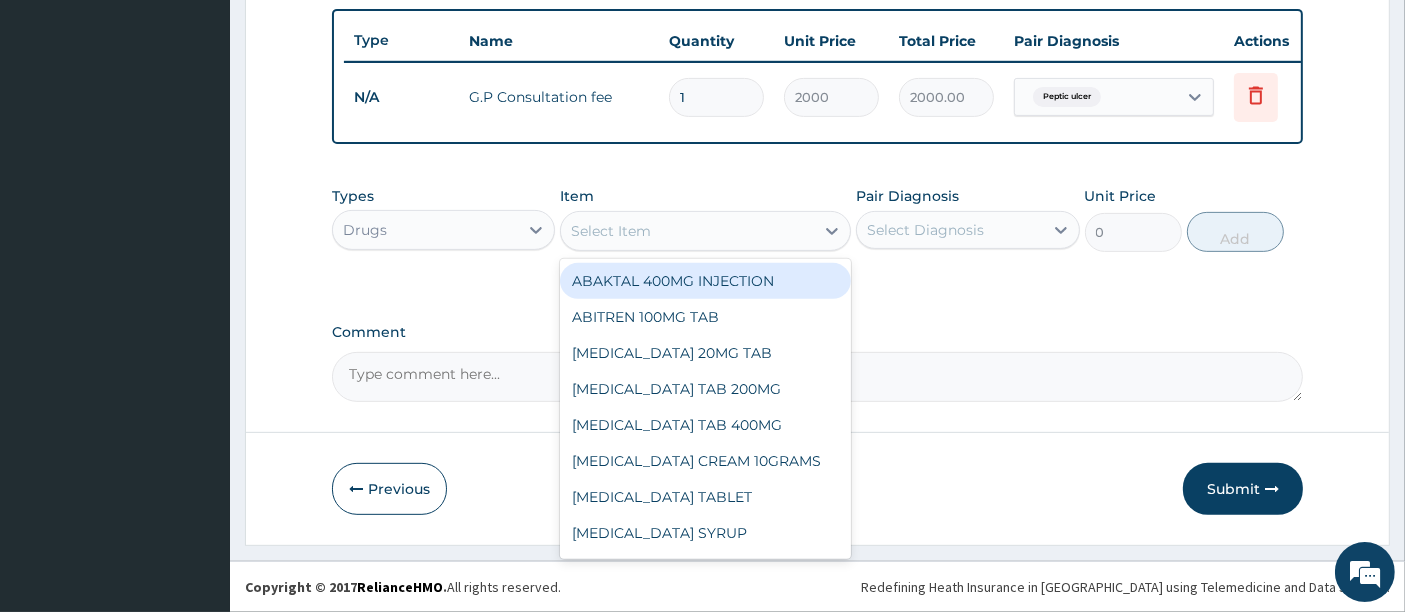 click on "Select Item" at bounding box center [611, 231] 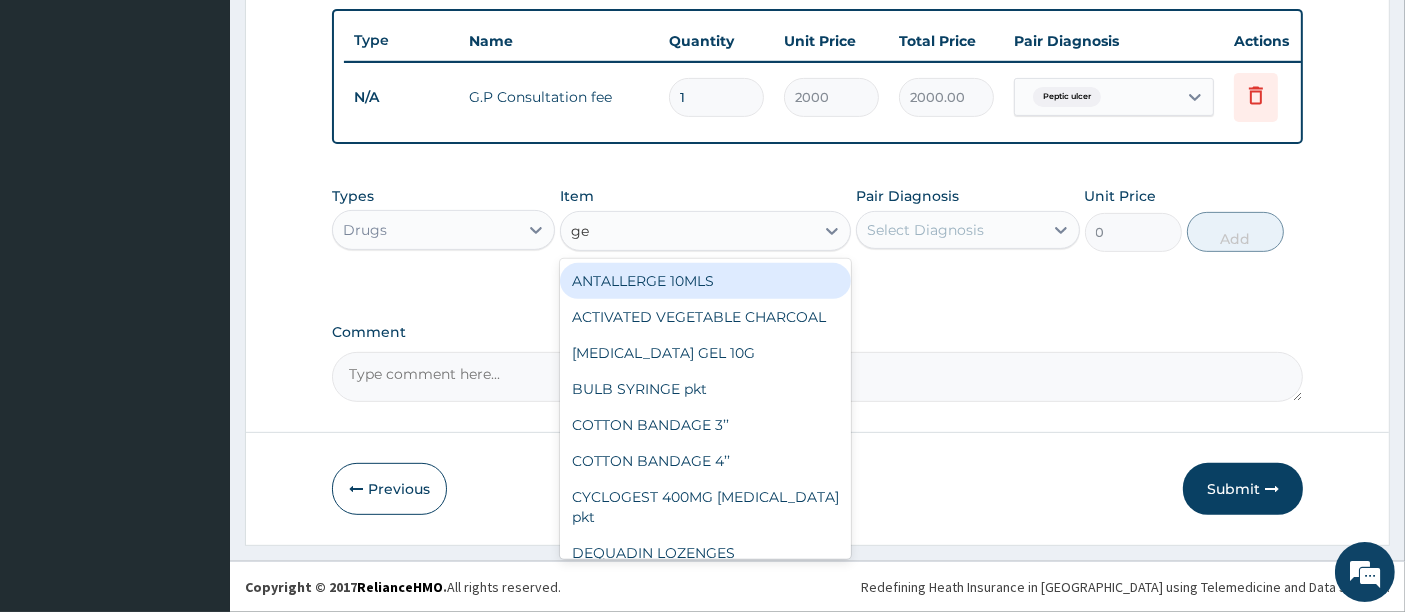 type on "ges" 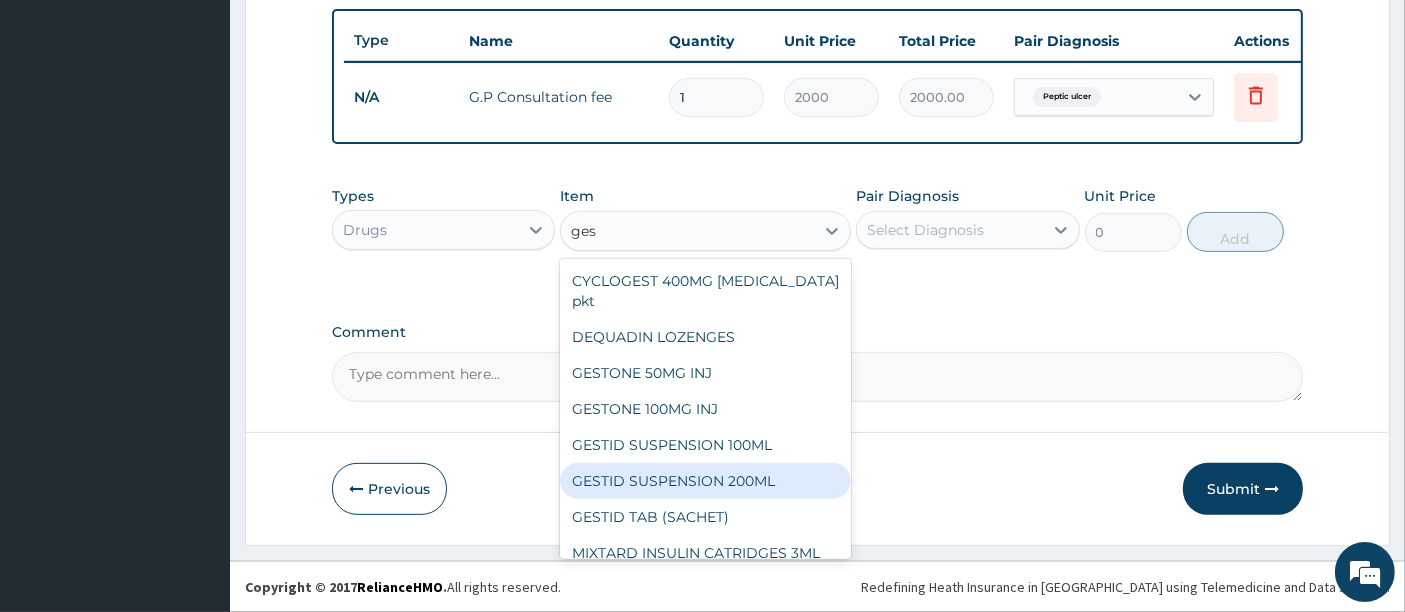 click on "GESTID SUSPENSION 200ML" at bounding box center (705, 481) 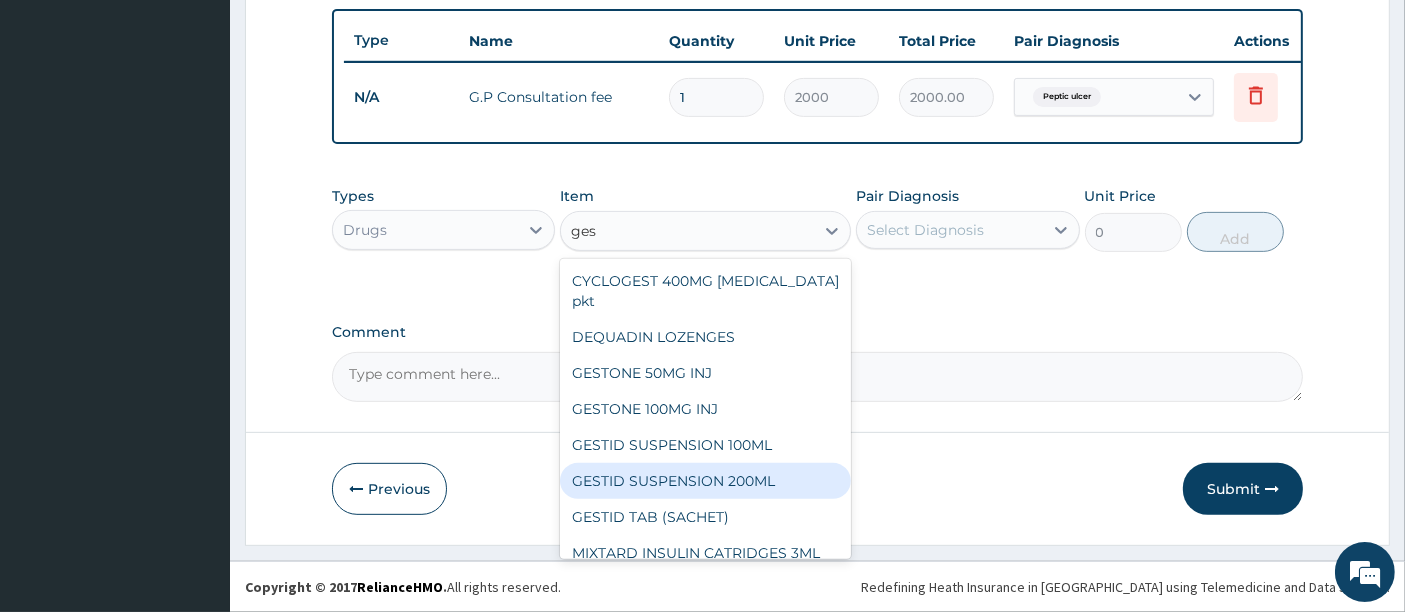 type 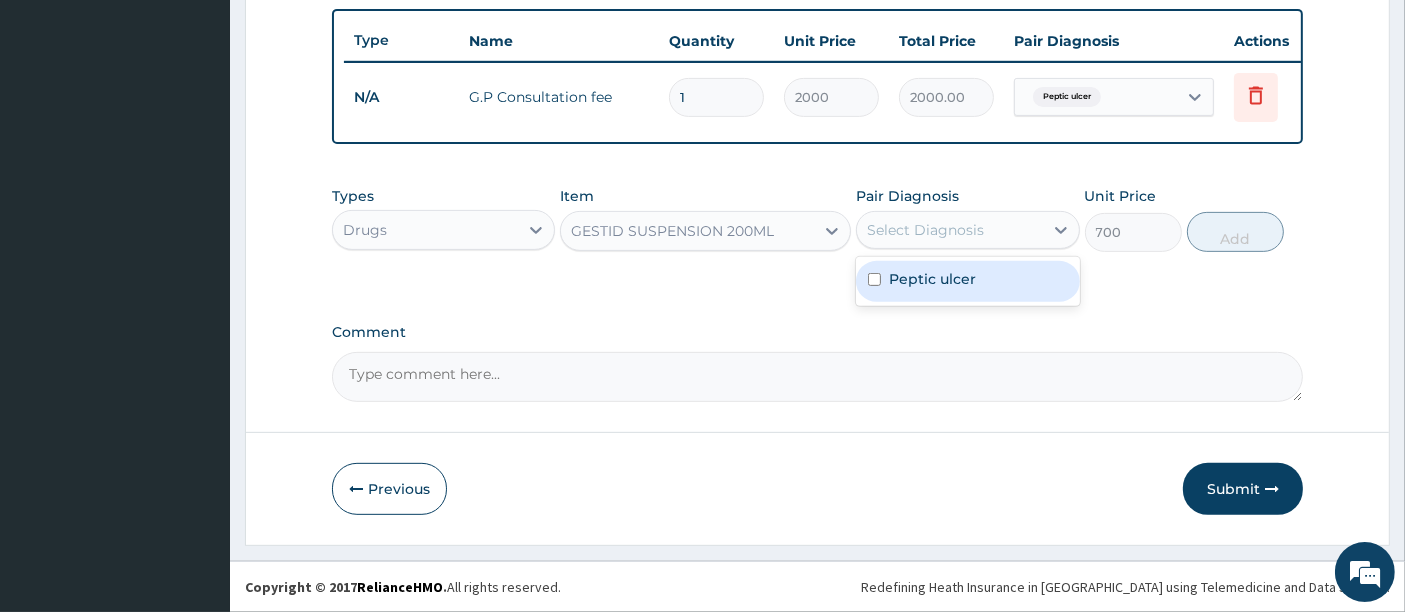 click on "Select Diagnosis" at bounding box center (925, 230) 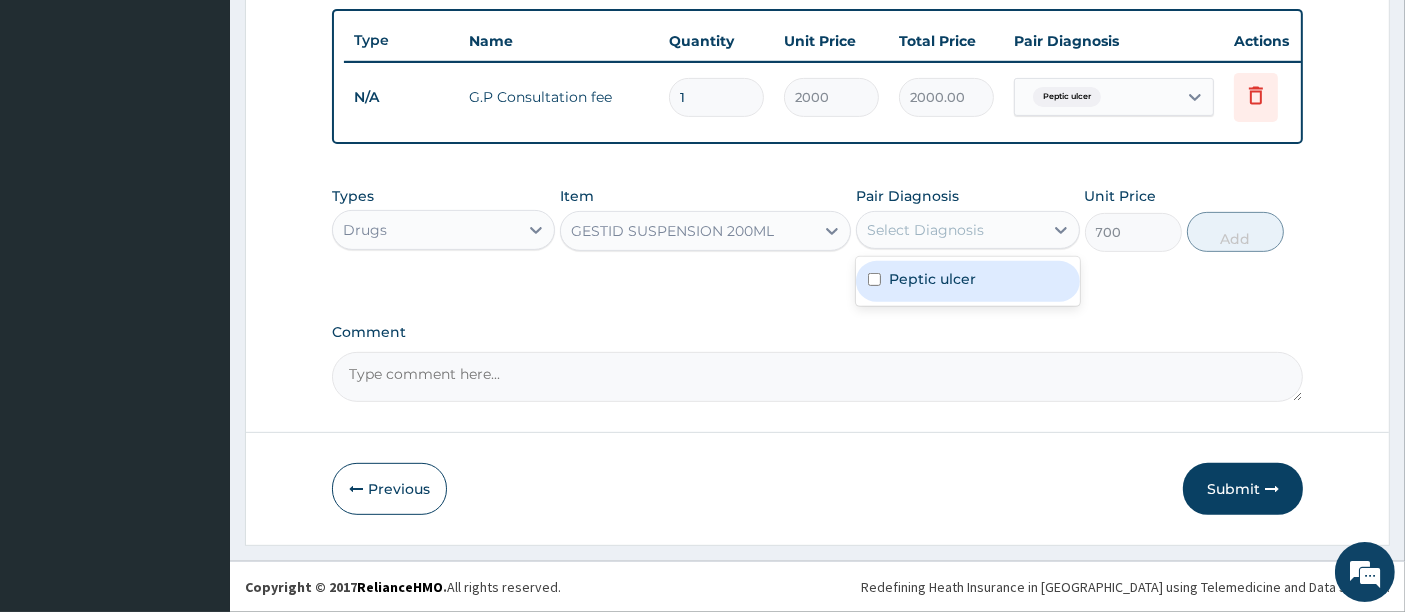 click on "Peptic ulcer" at bounding box center [932, 279] 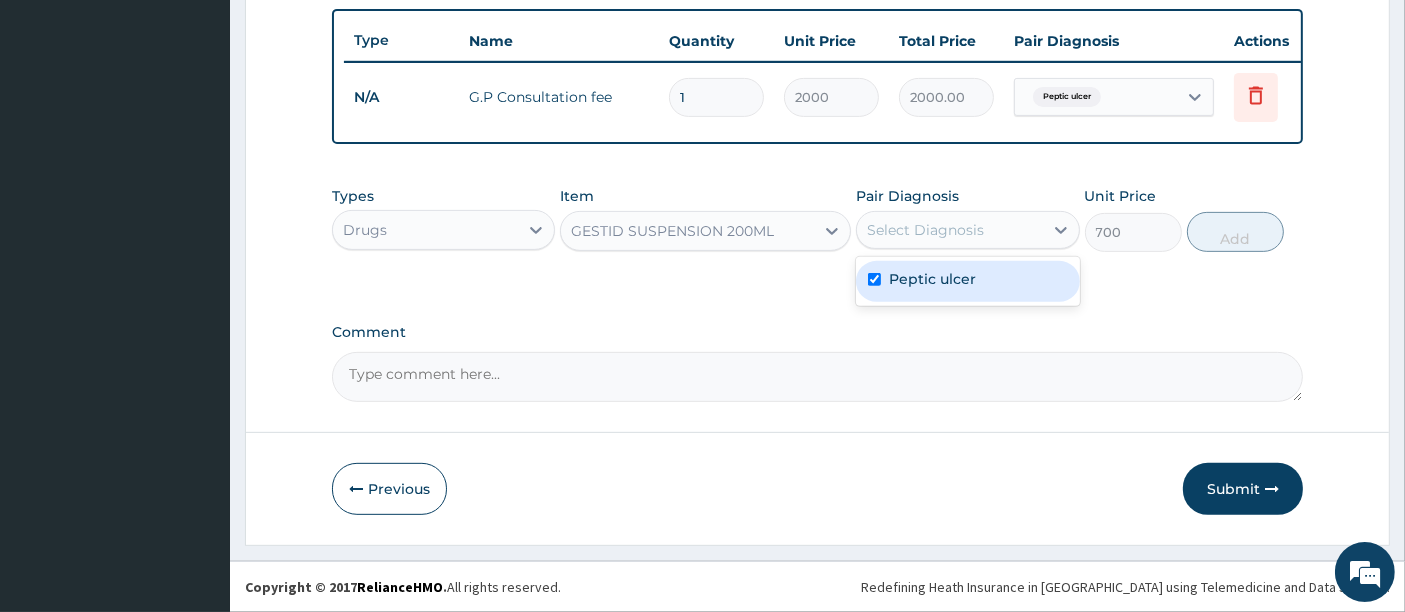checkbox on "true" 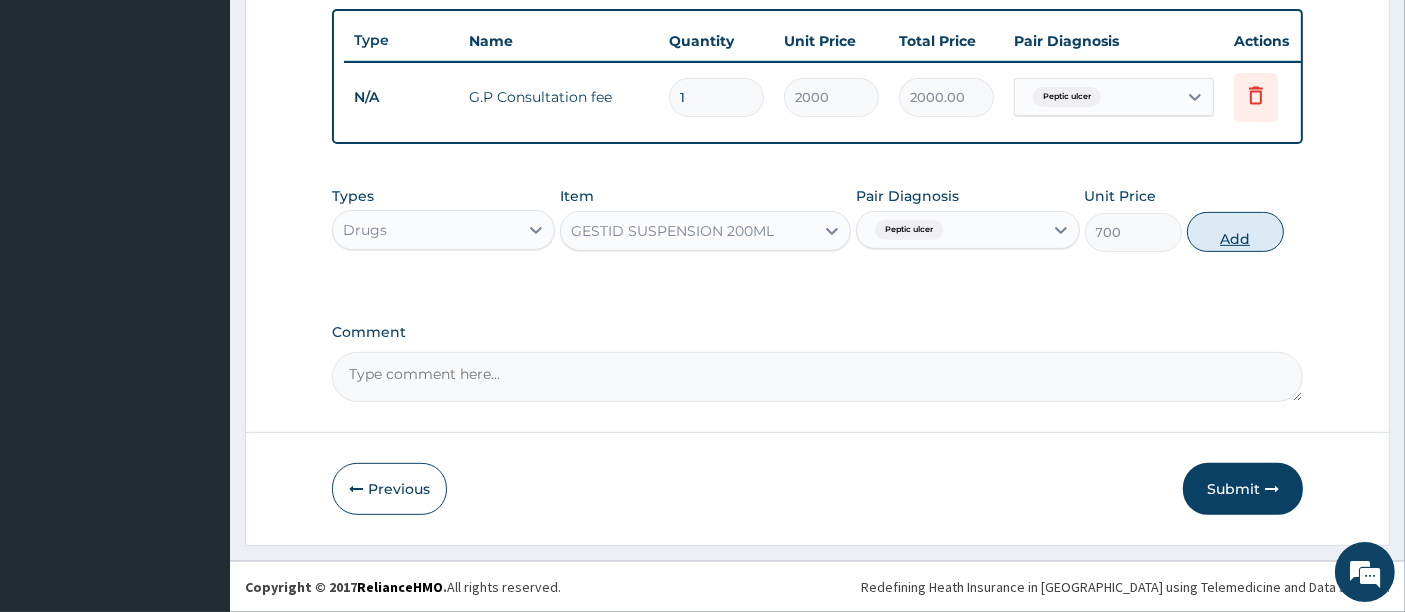 click on "Add" at bounding box center (1235, 232) 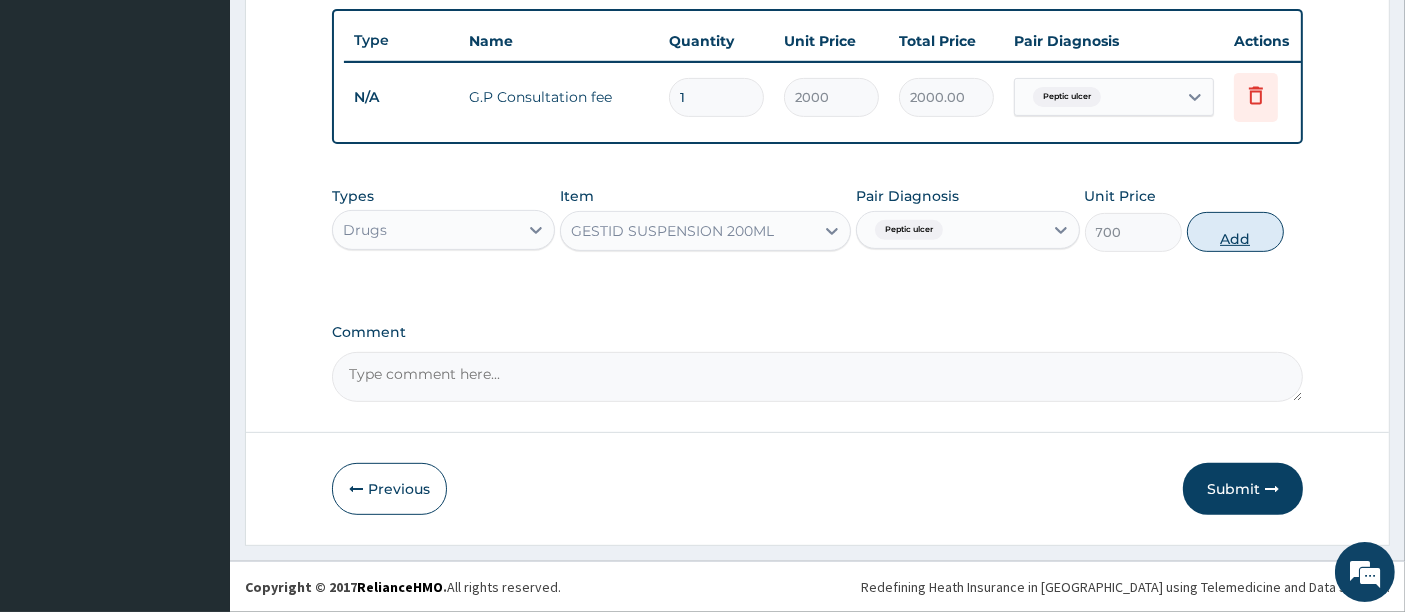 type on "0" 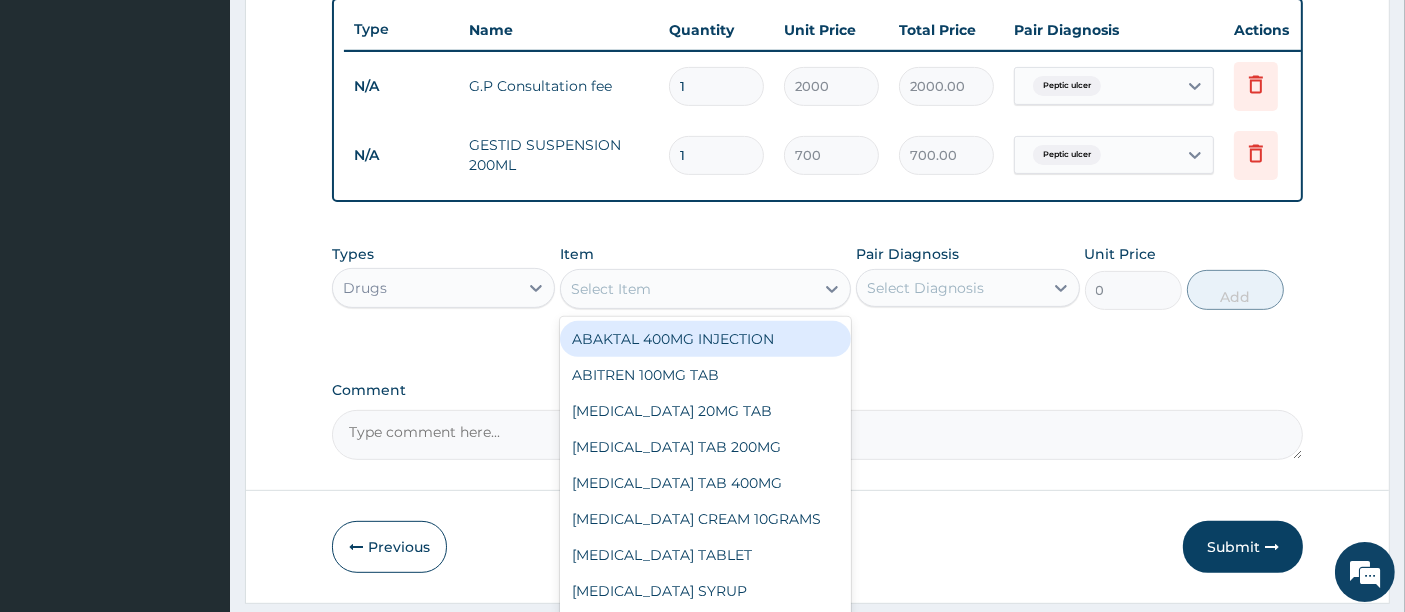 click on "Select Item" at bounding box center [687, 289] 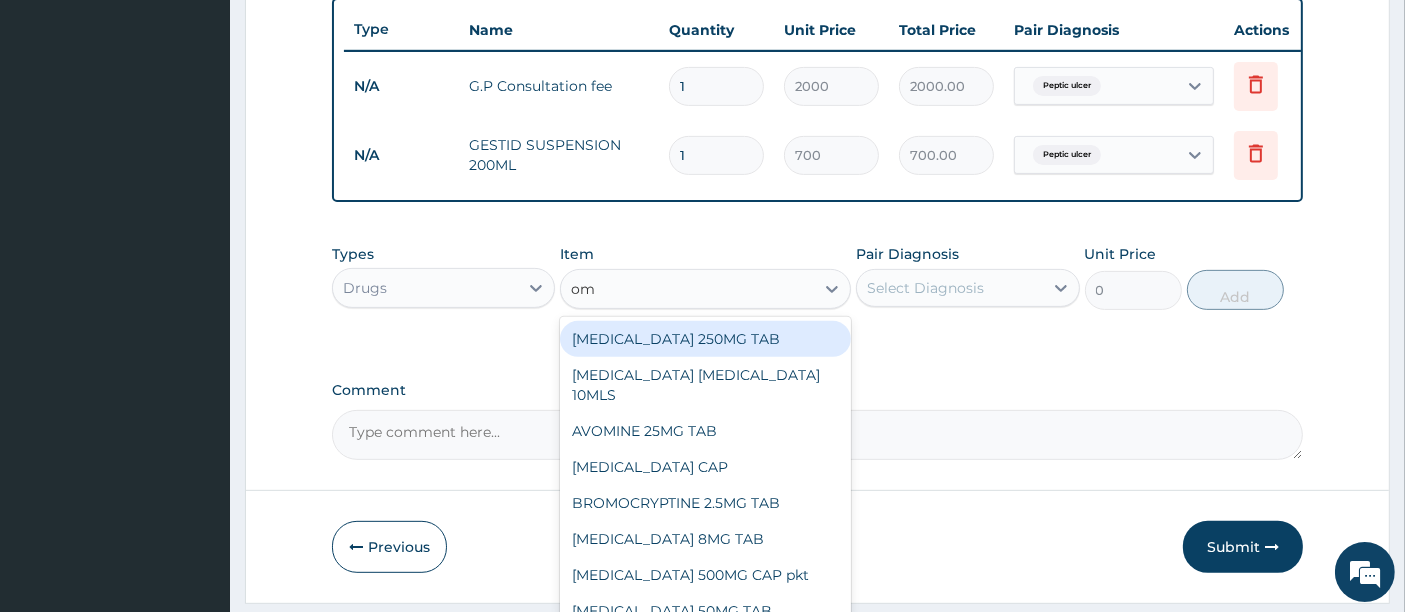 type on "ome" 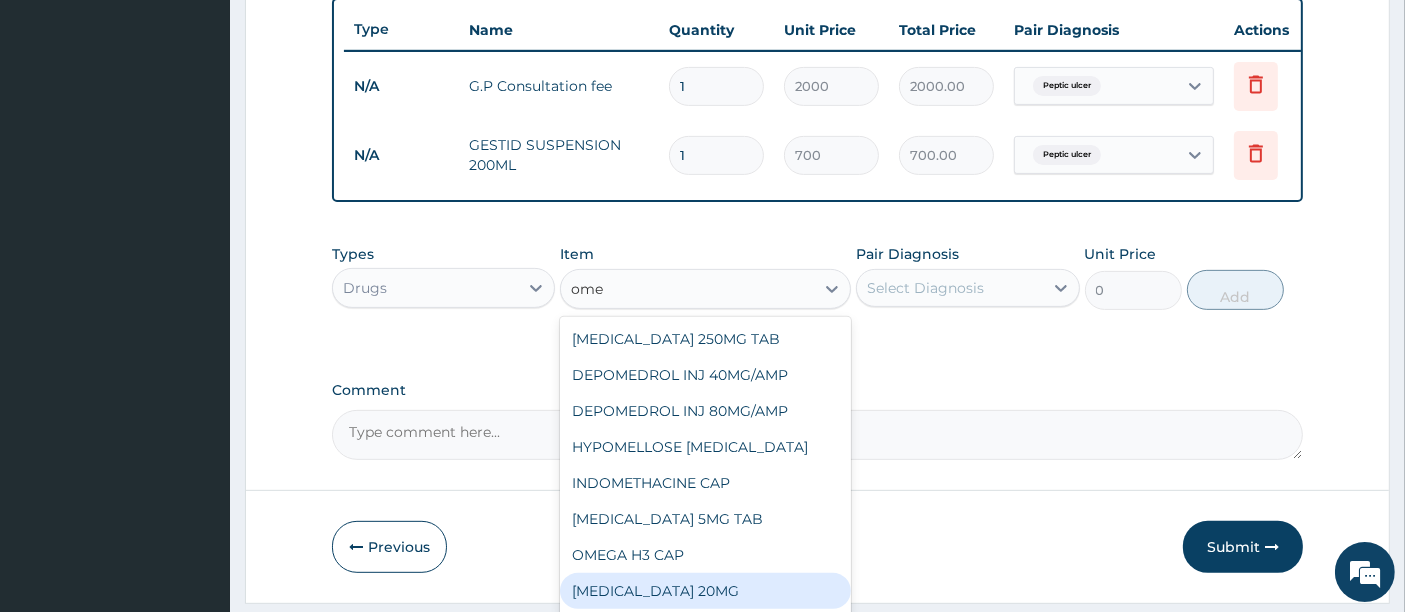 click on "[MEDICAL_DATA] 20MG" at bounding box center (705, 591) 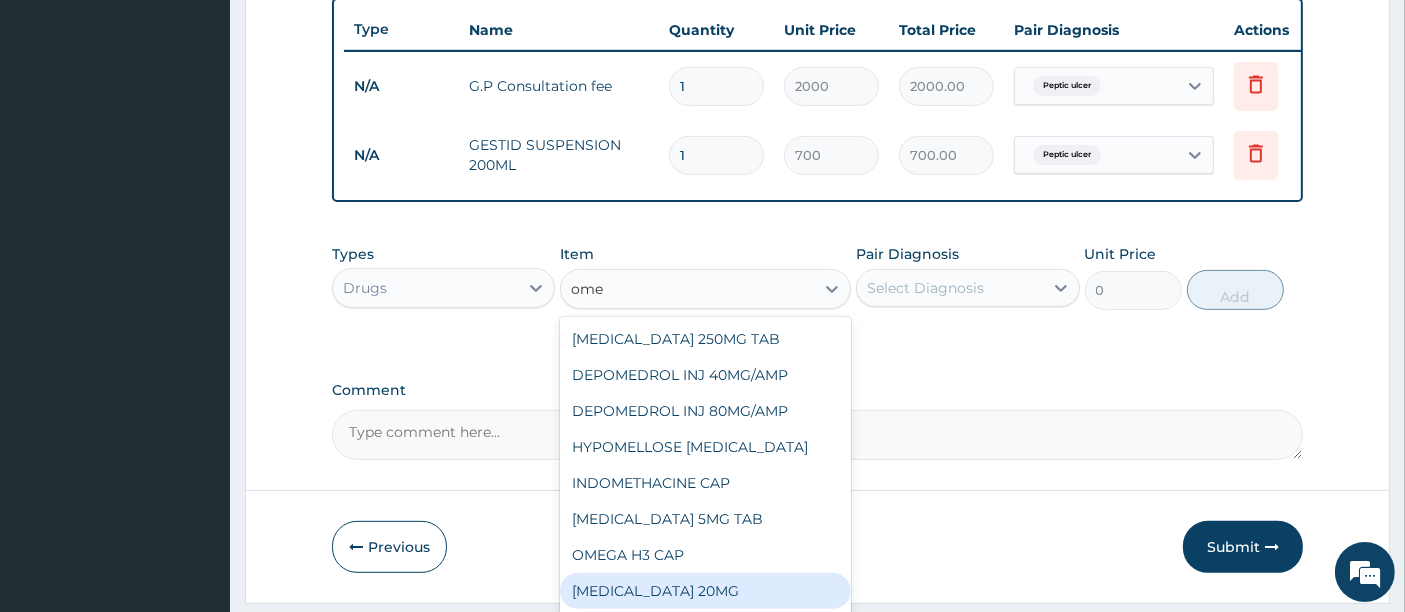 type 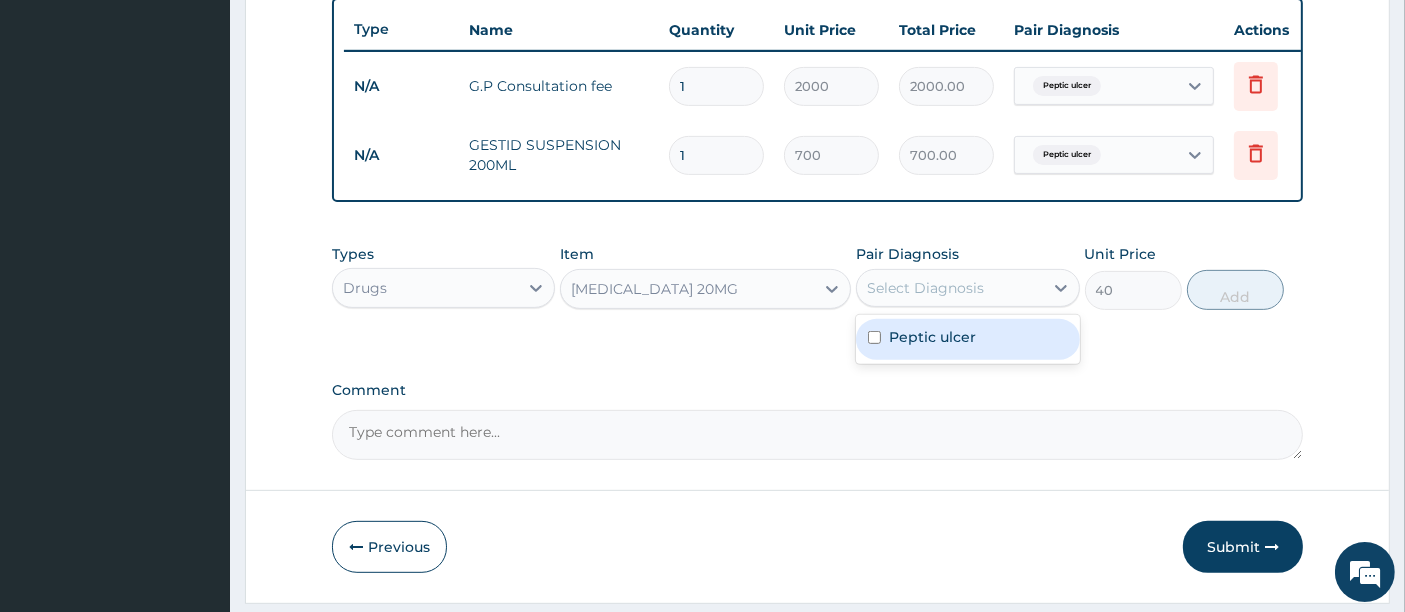click on "Select Diagnosis" at bounding box center (925, 288) 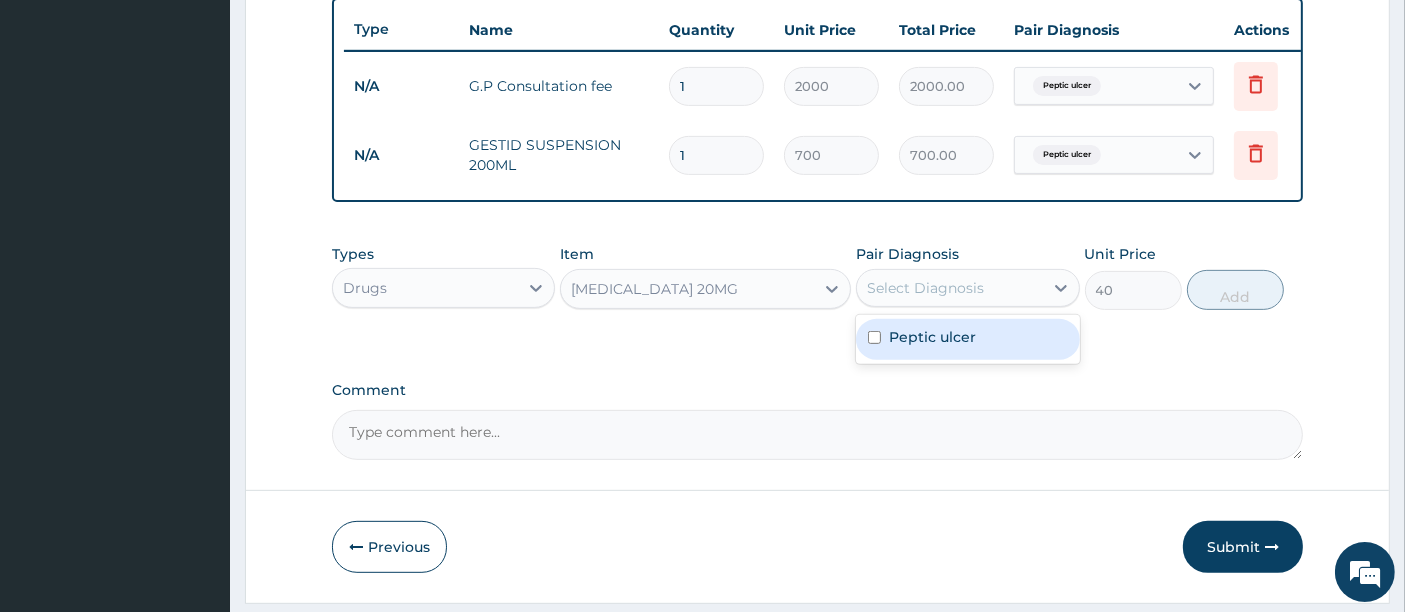 click on "Peptic ulcer" at bounding box center [967, 339] 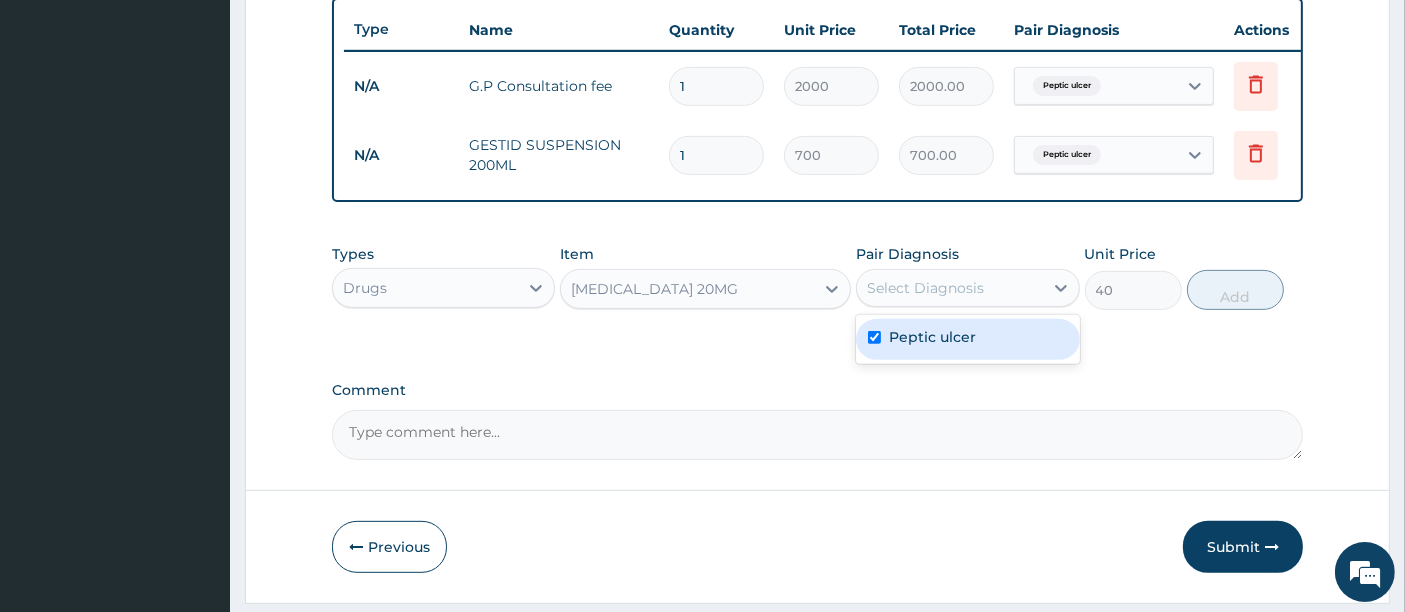 checkbox on "true" 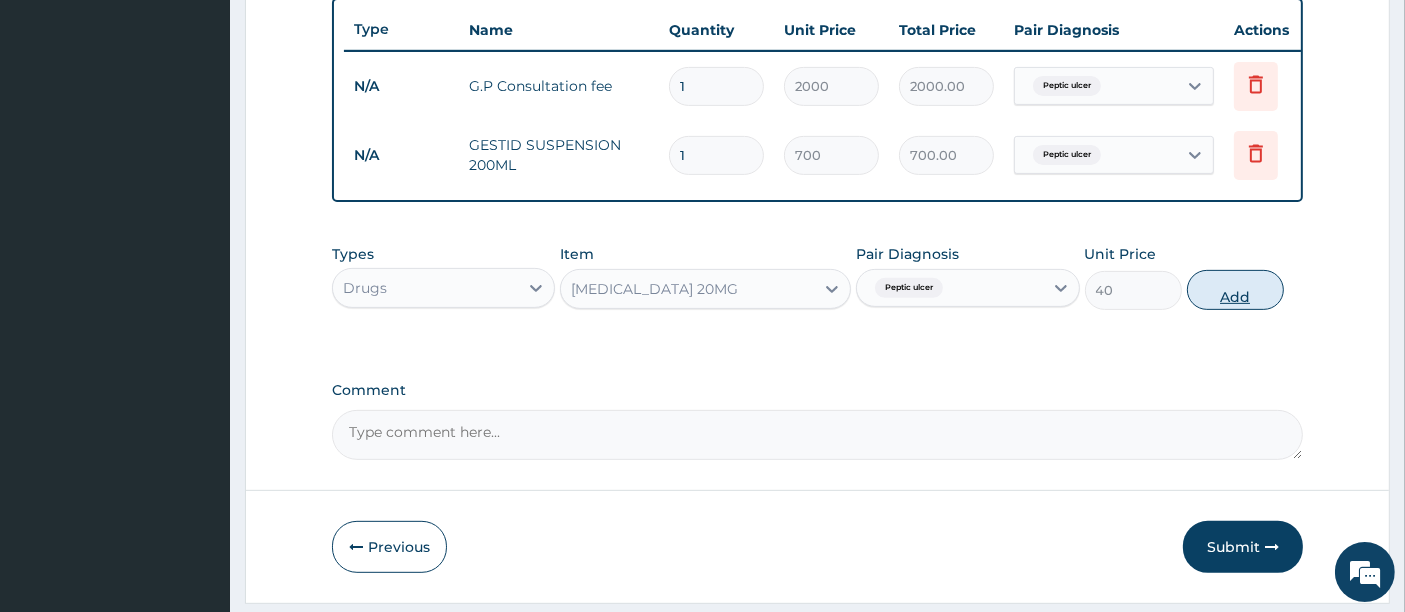 click on "Add" at bounding box center (1235, 290) 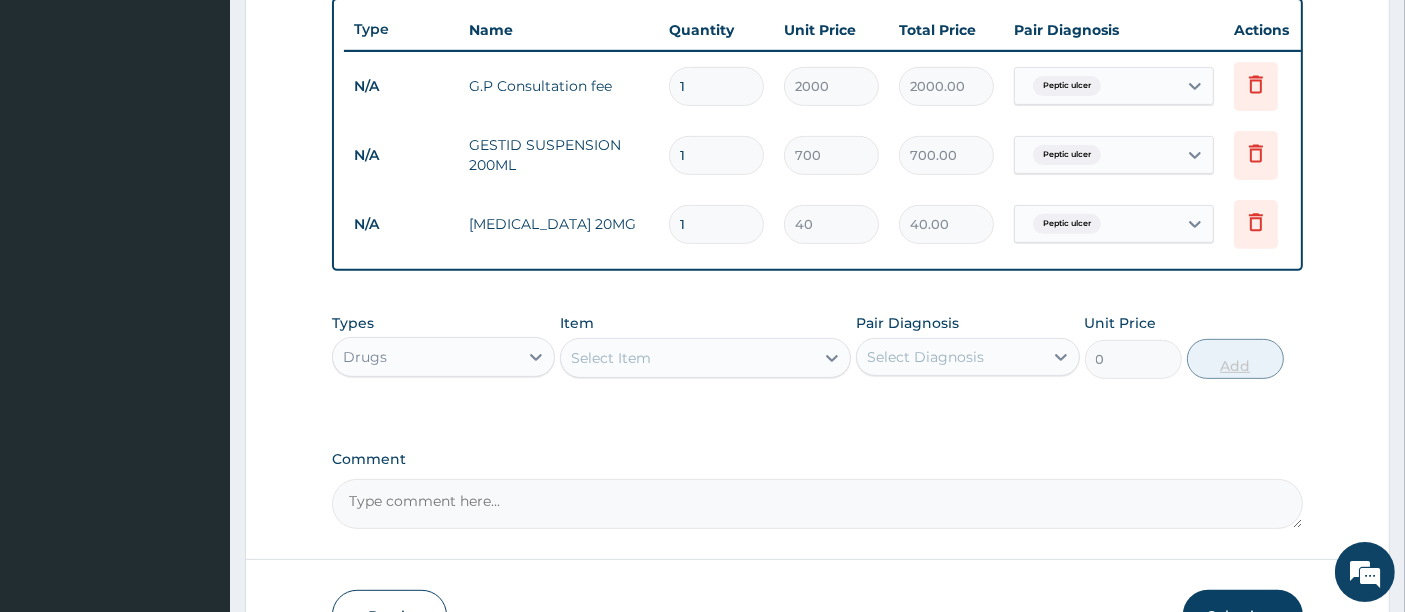 type on "14" 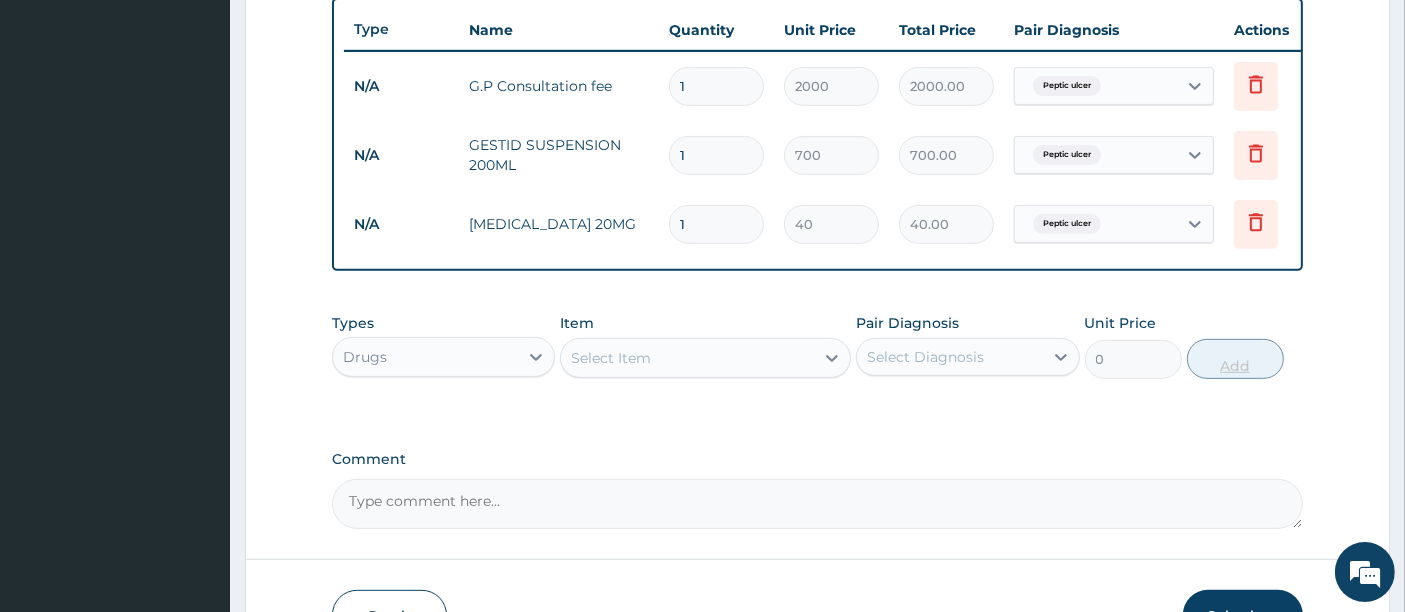 type on "560.00" 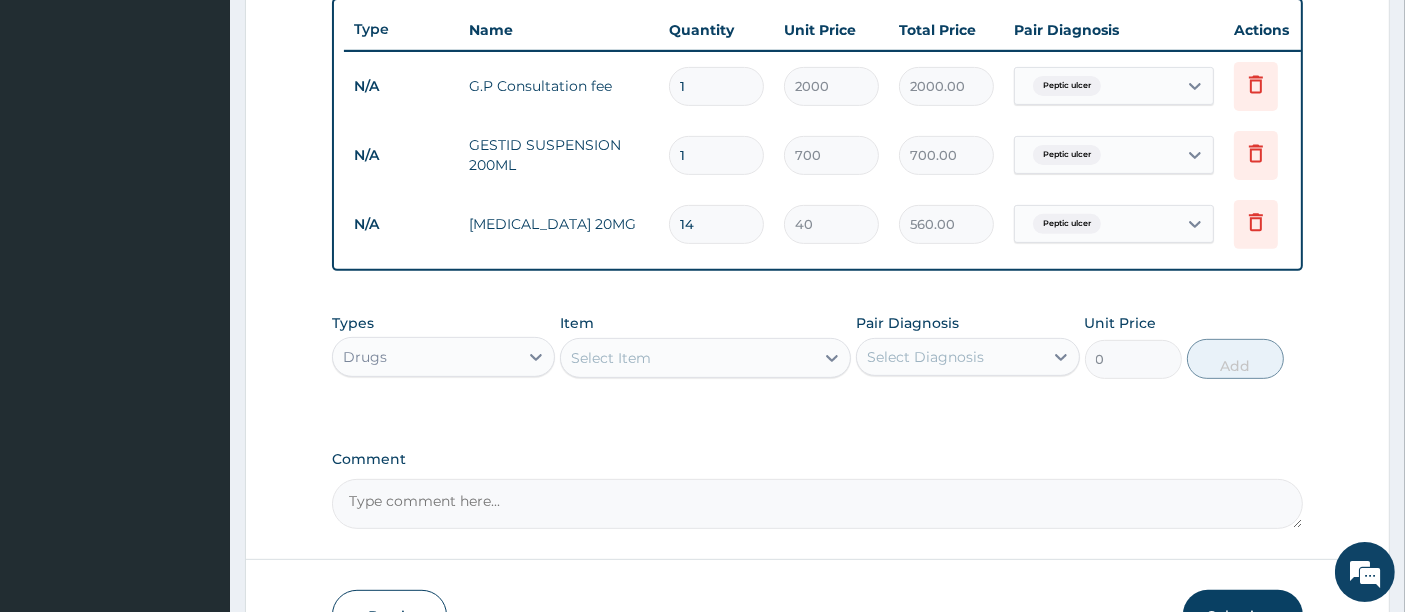 type on "14" 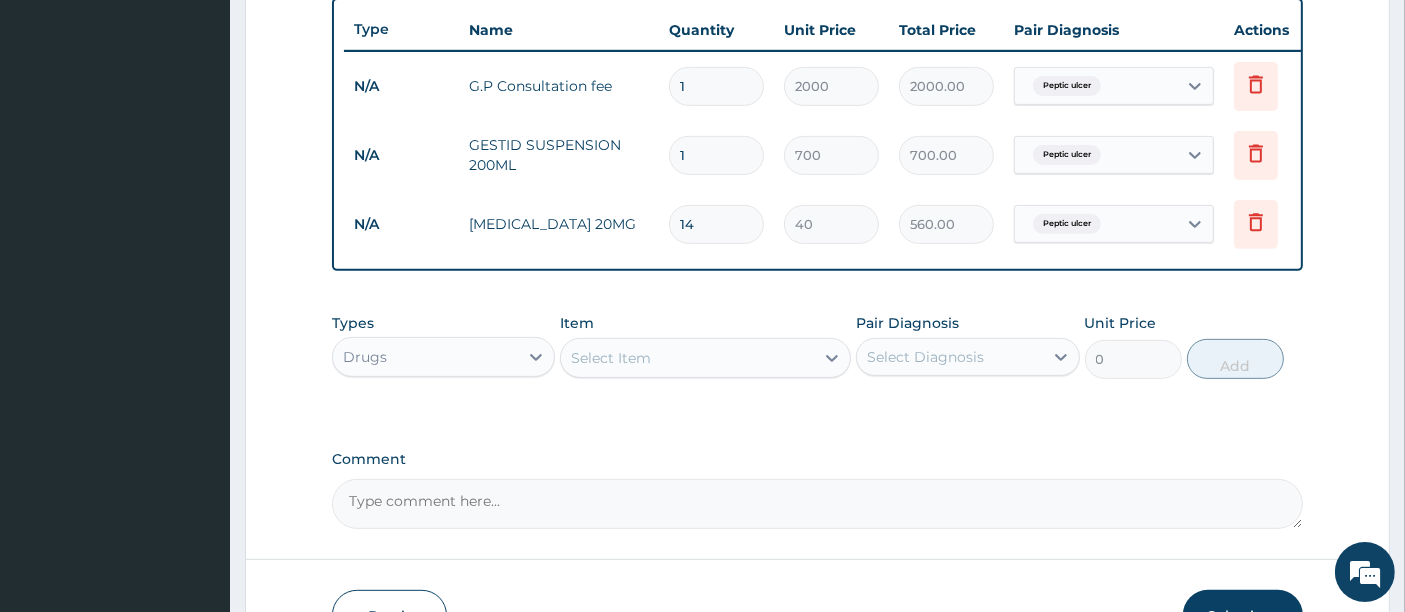 click on "Select Item" at bounding box center (687, 358) 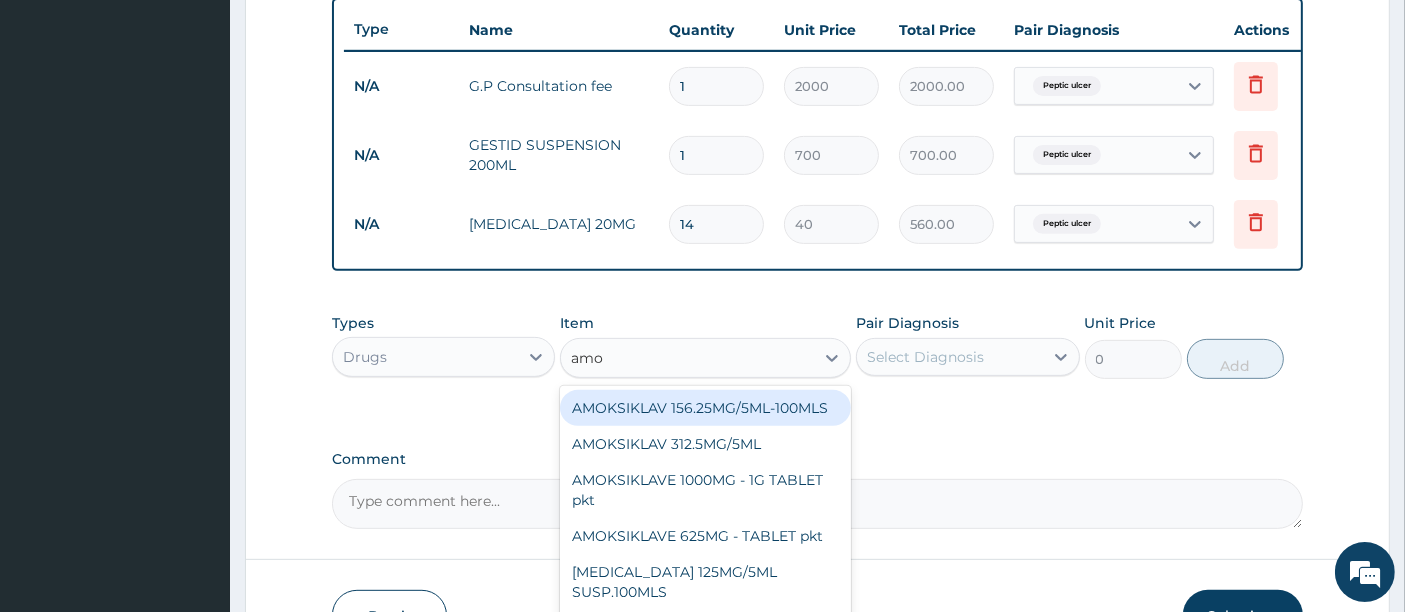 type on "amox" 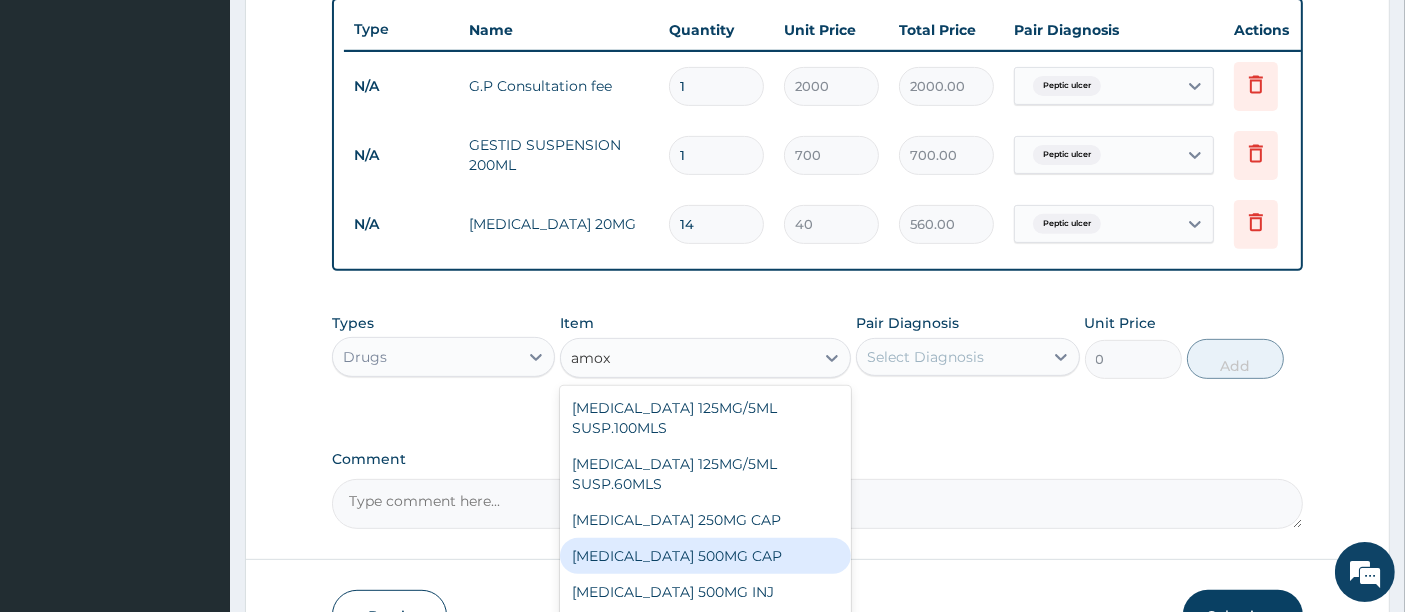click on "[MEDICAL_DATA] 500MG CAP" at bounding box center [705, 556] 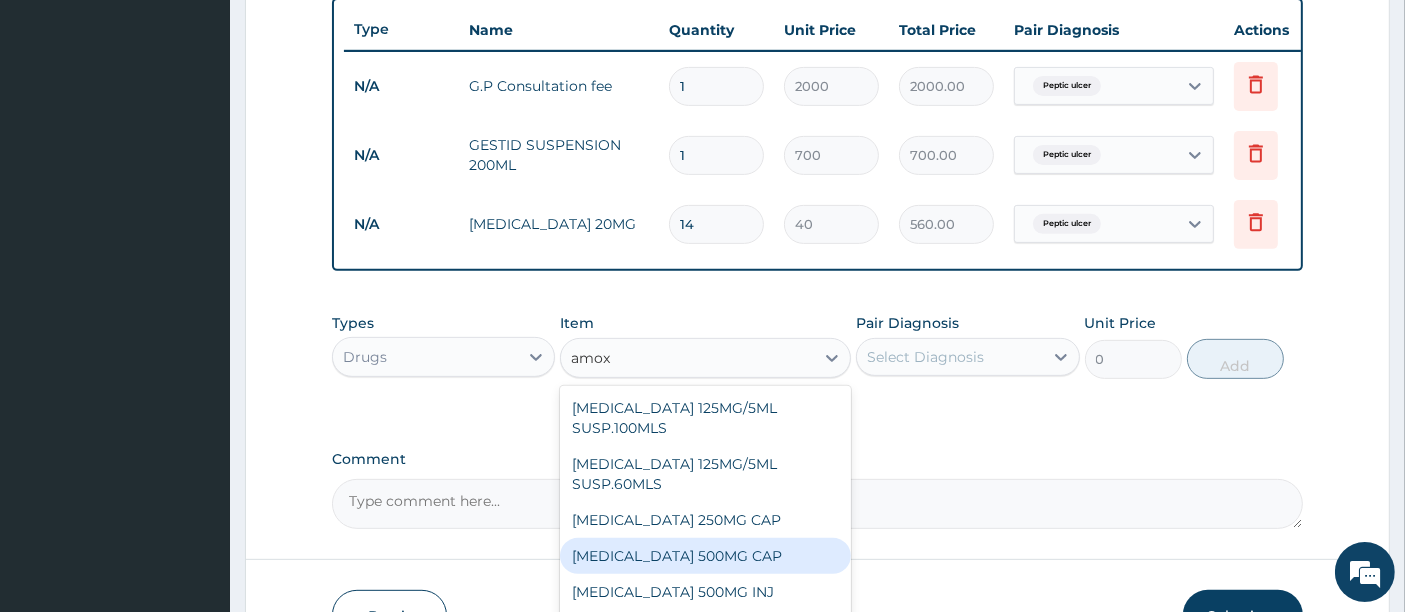 type 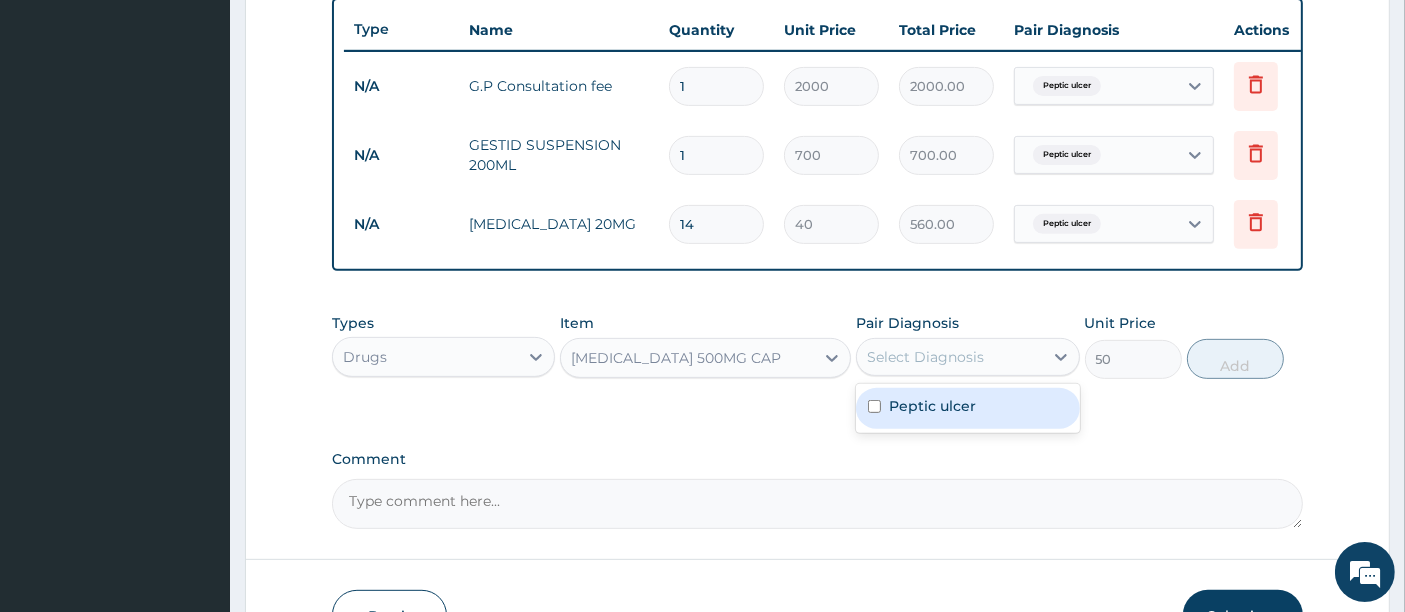 click on "Select Diagnosis" at bounding box center [925, 357] 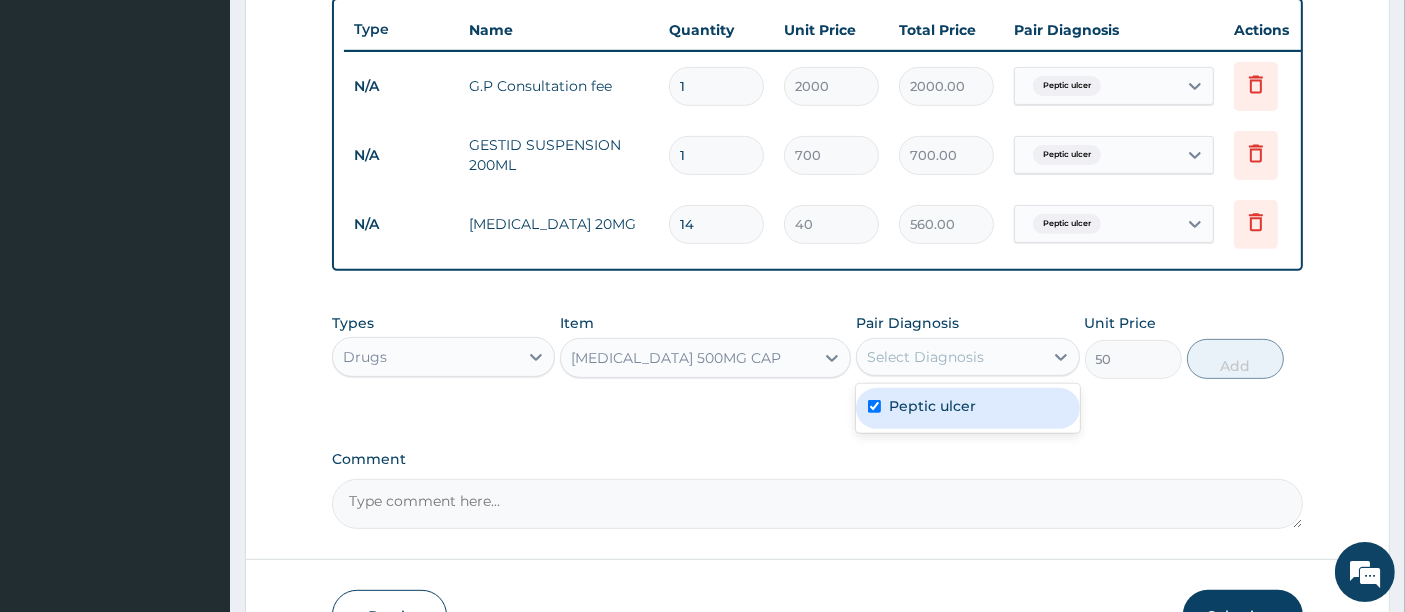 checkbox on "true" 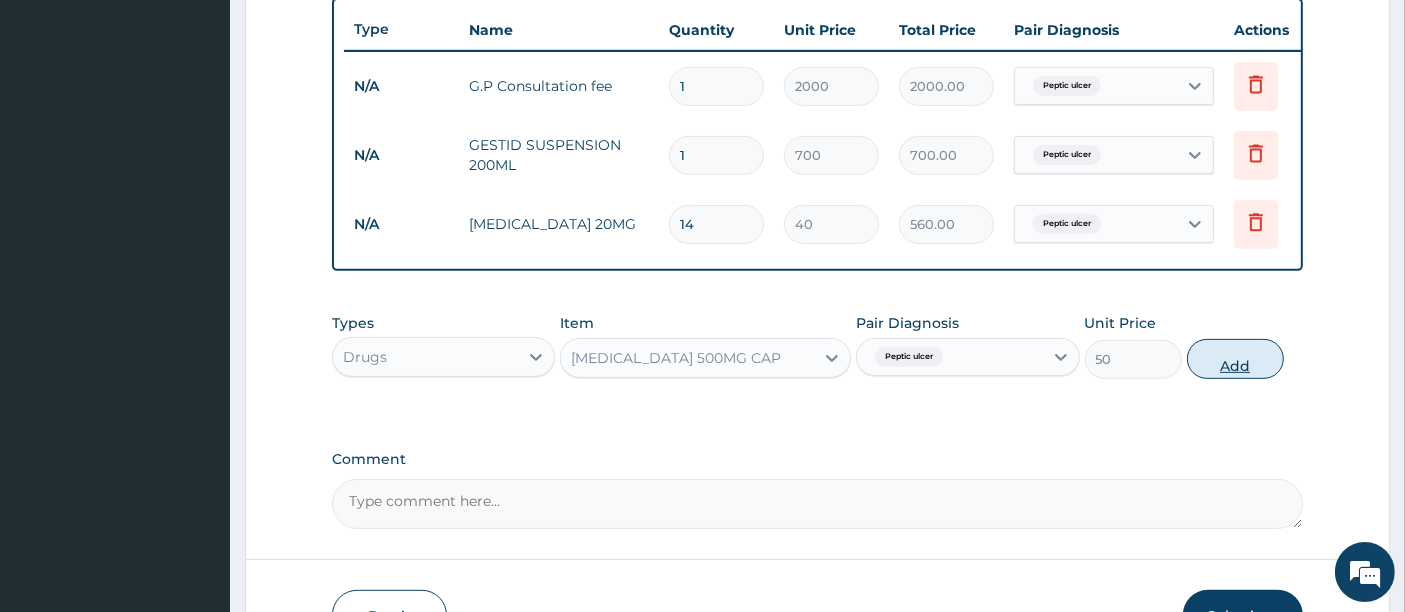 click on "Add" at bounding box center (1235, 359) 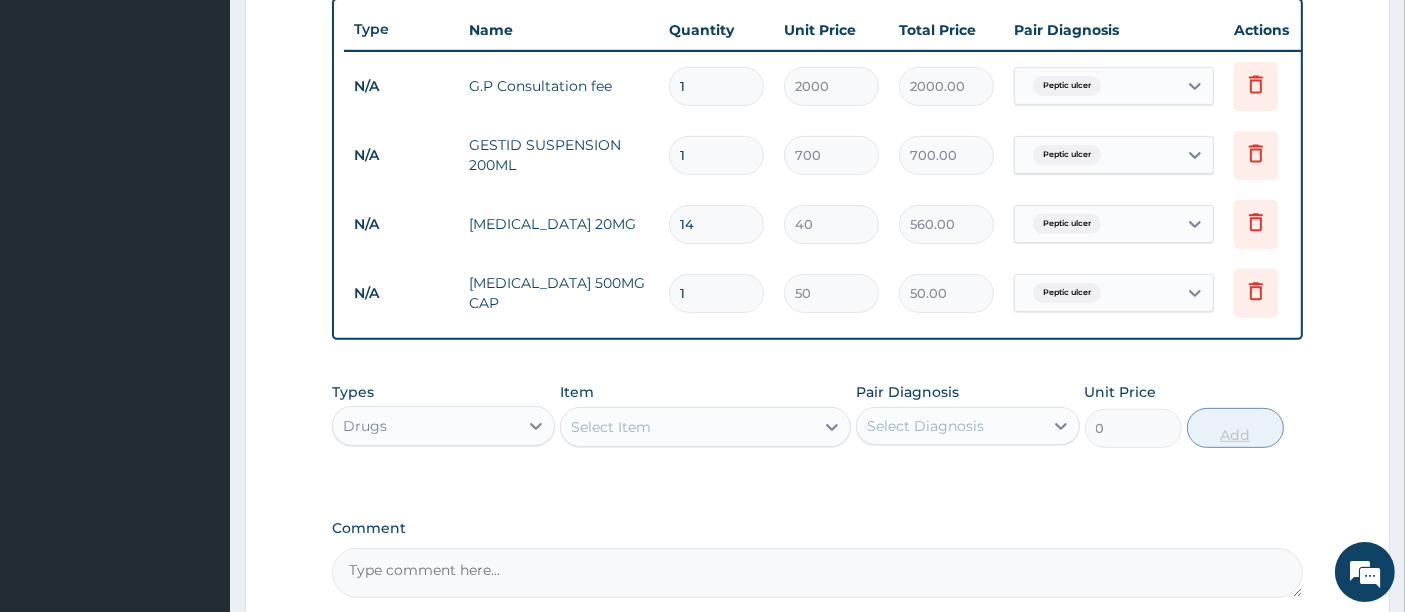 type on "14" 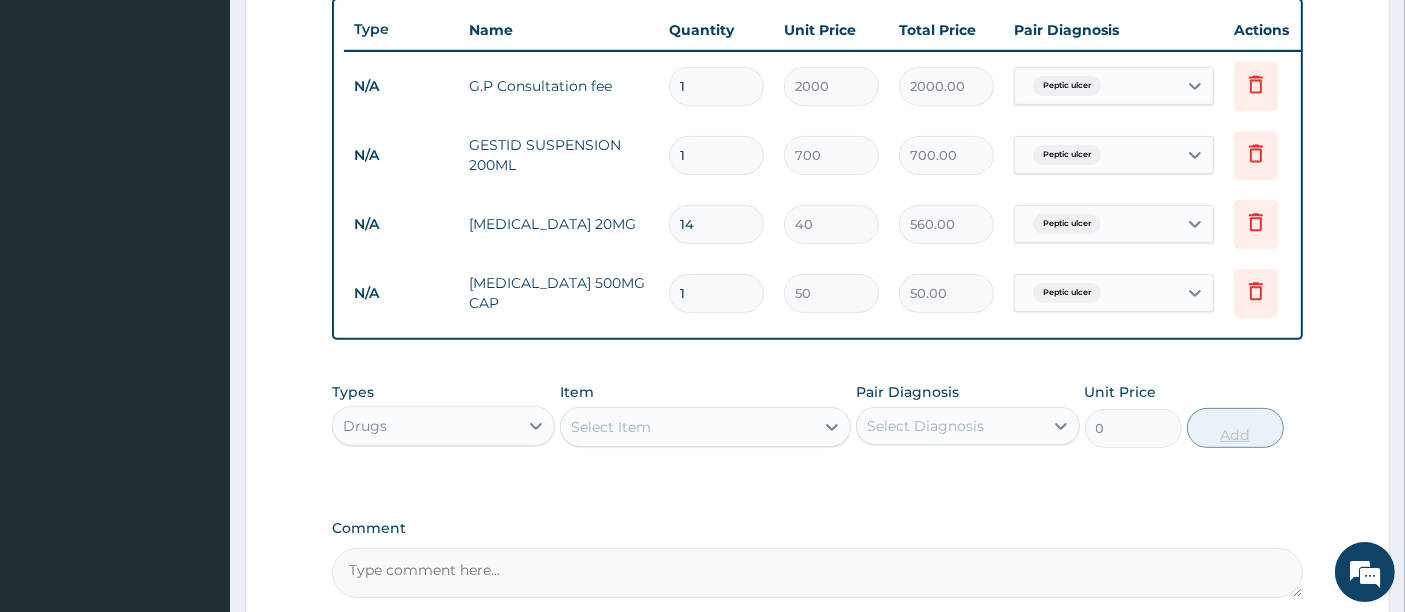 type on "700.00" 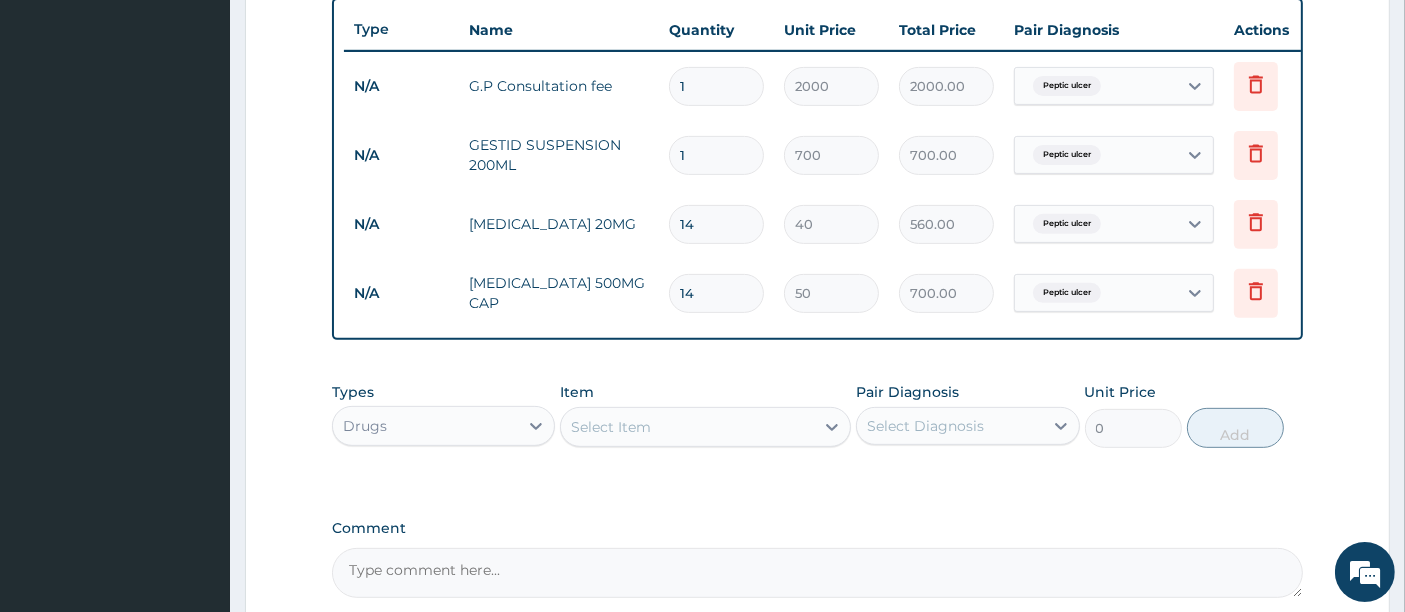type on "14" 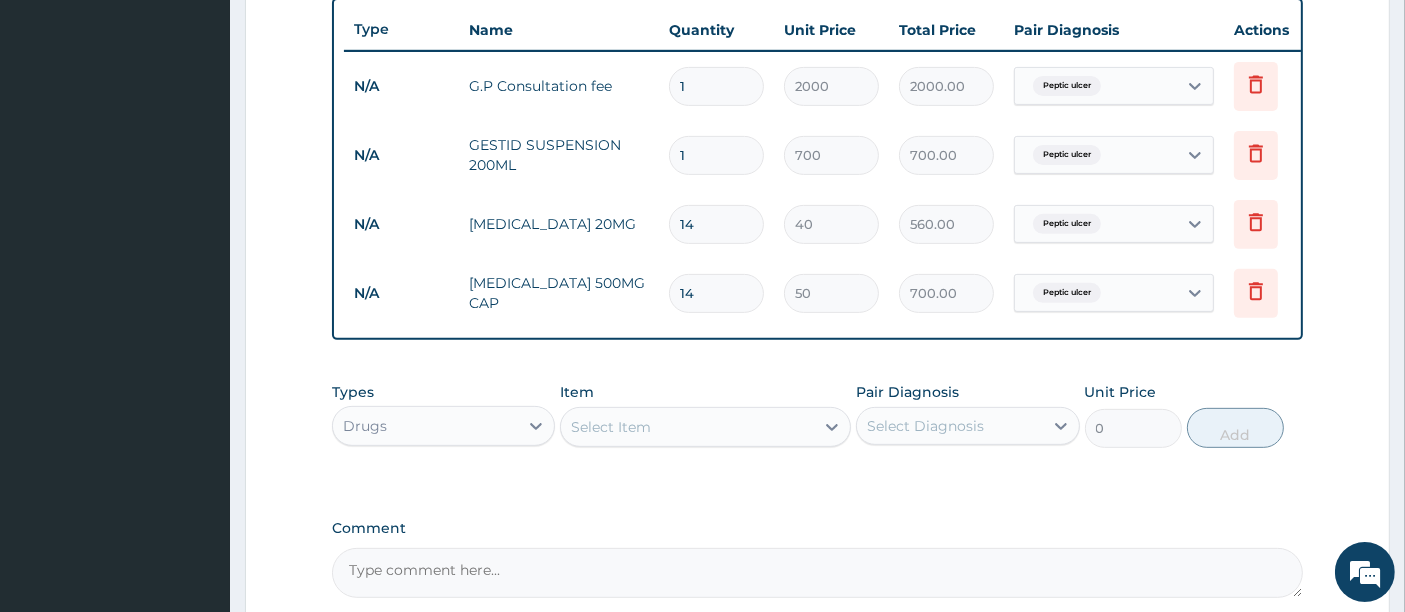 click on "Step  2  of 2 PA Code / Prescription Code Enter Code(Secondary Care Only) Encounter Date 10-07-2025 Important Notice Please enter PA codes before entering items that are not attached to a PA code   All diagnoses entered must be linked to a claim item. Diagnosis & Claim Items that are visible but inactive cannot be edited because they were imported from an already approved PA code. Diagnosis Peptic ulcer Confirmed NB: All diagnosis must be linked to a claim item Claim Items Type Name Quantity Unit Price Total Price Pair Diagnosis Actions N/A G.P Consultation fee 1 2000 2000.00 Peptic ulcer Delete N/A GESTID SUSPENSION 200ML 1 700 700.00 Peptic ulcer Delete N/A OMEPRAZOLE 20MG 14 40 560.00 Peptic ulcer Delete N/A AMOXYCILLIN 500MG CAP 14 50 700.00 Peptic ulcer Delete Types Drugs Item Select Item Pair Diagnosis Select Diagnosis Unit Price 0 Add Comment     Previous   Submit" at bounding box center (817, 50) 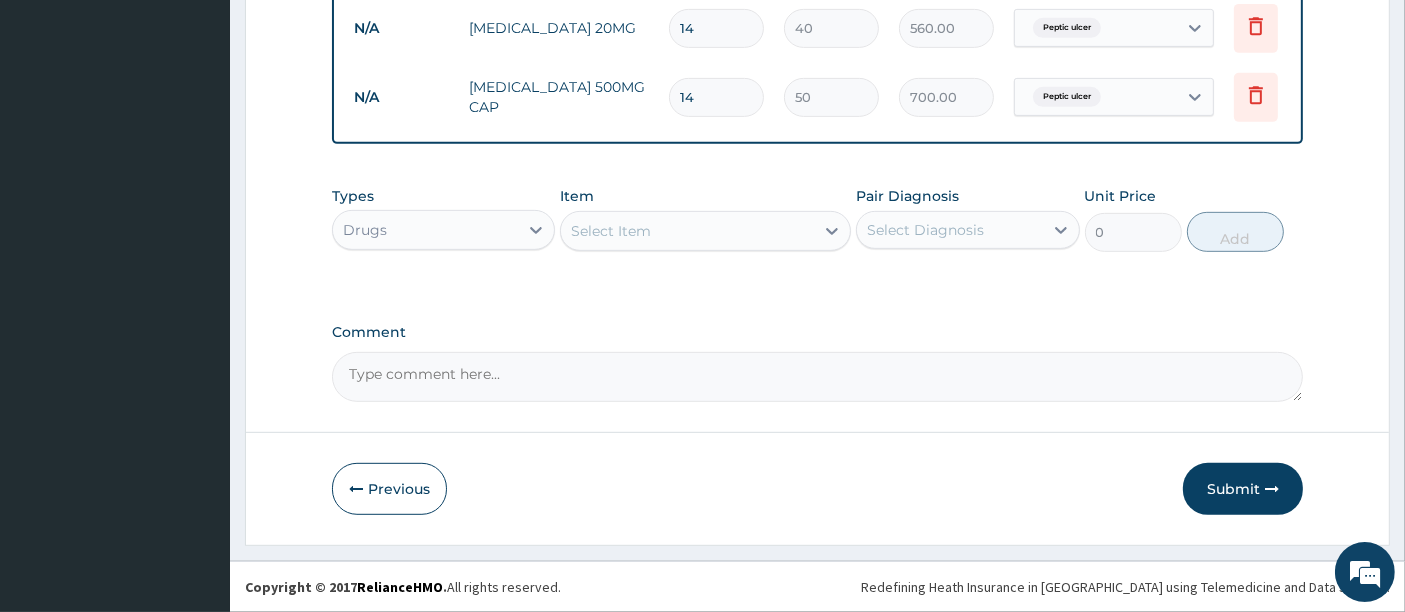 scroll, scrollTop: 954, scrollLeft: 0, axis: vertical 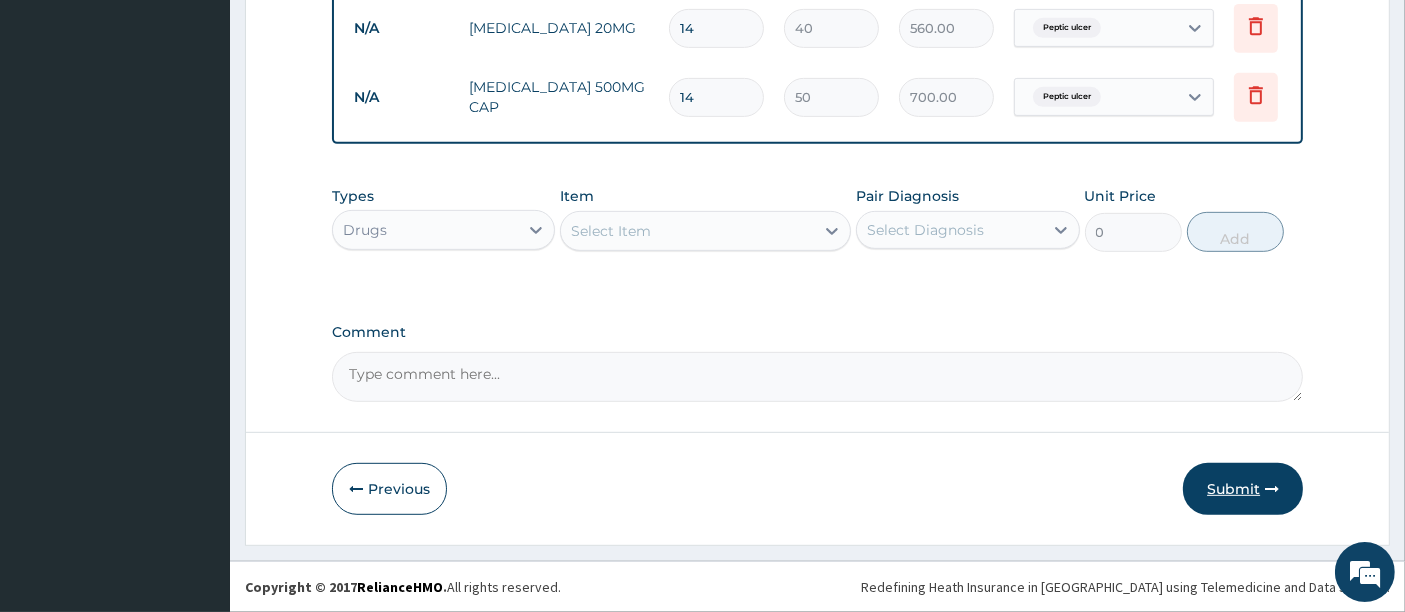 click on "Submit" at bounding box center [1243, 489] 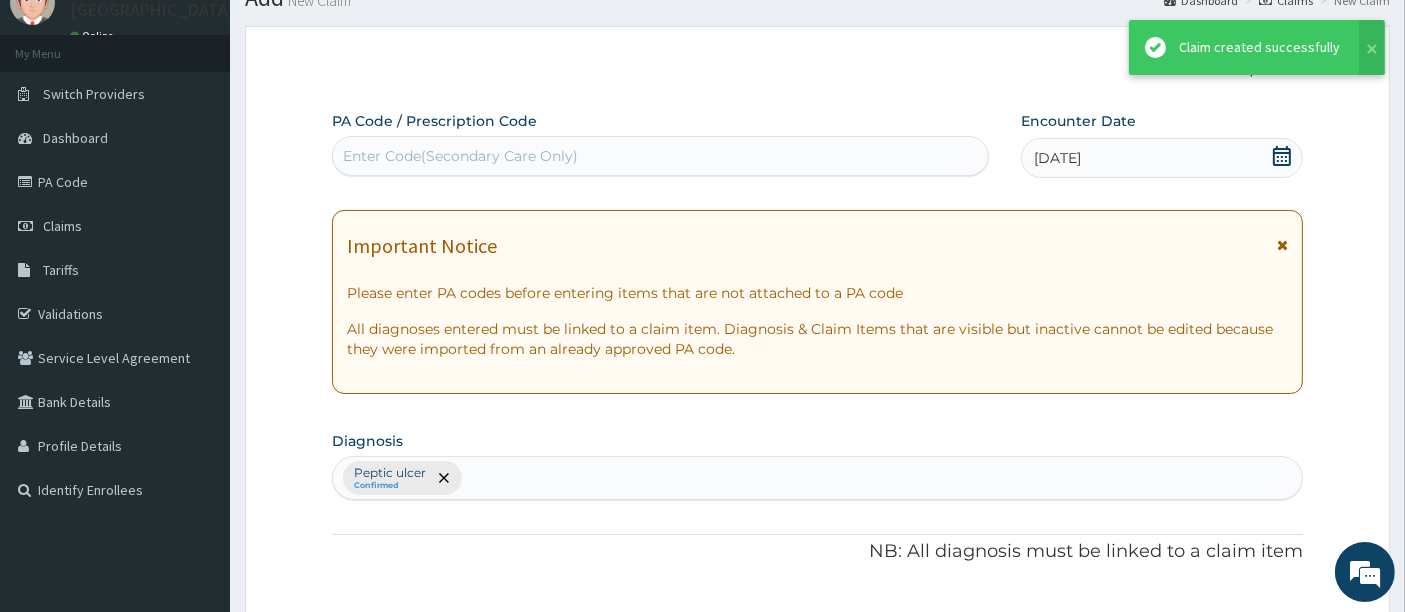 scroll, scrollTop: 954, scrollLeft: 0, axis: vertical 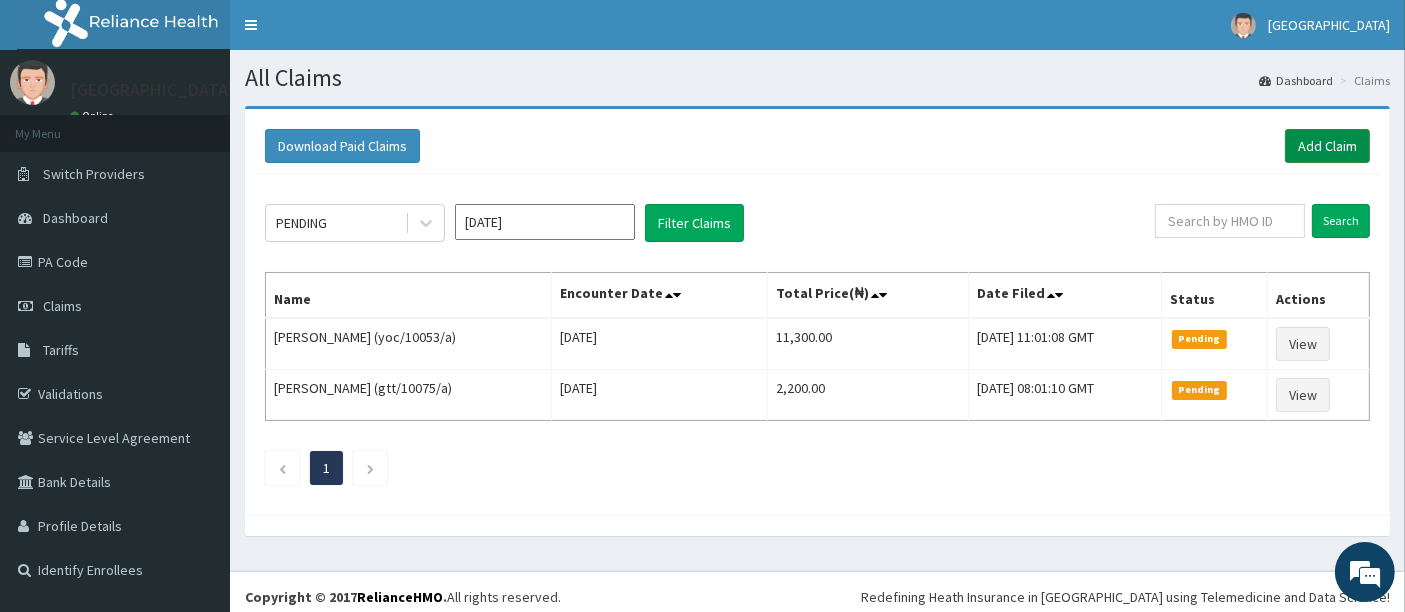 click on "Add Claim" at bounding box center [1327, 146] 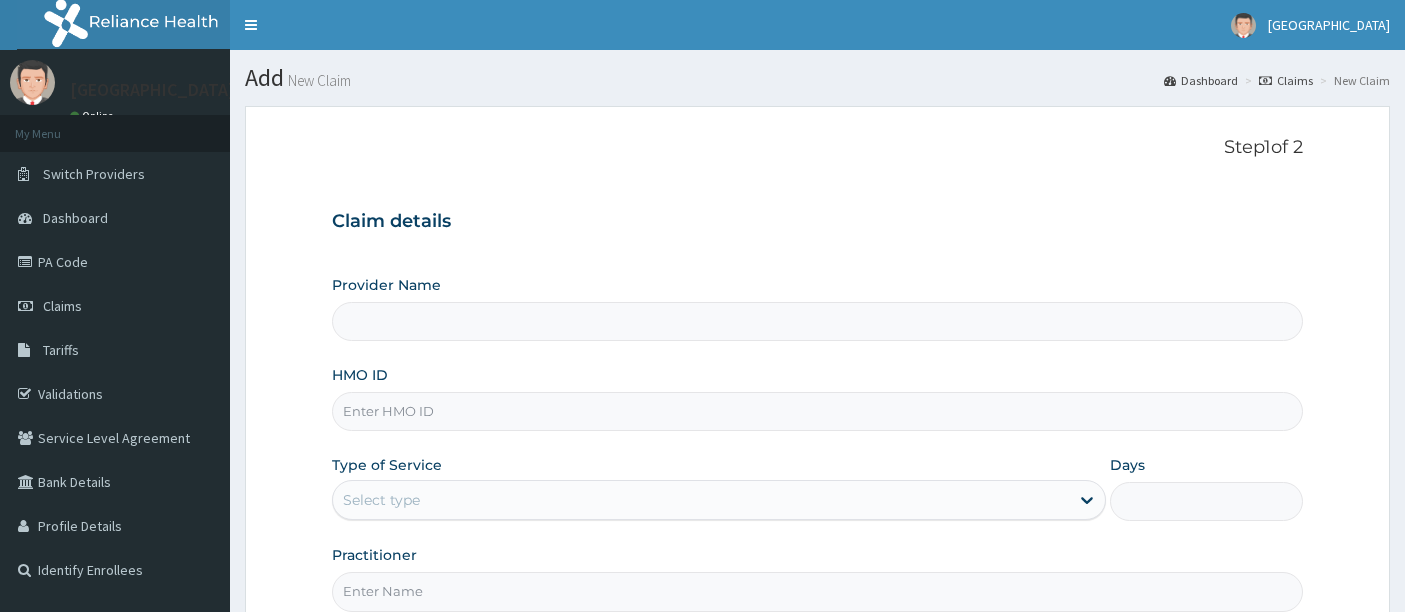 scroll, scrollTop: 0, scrollLeft: 0, axis: both 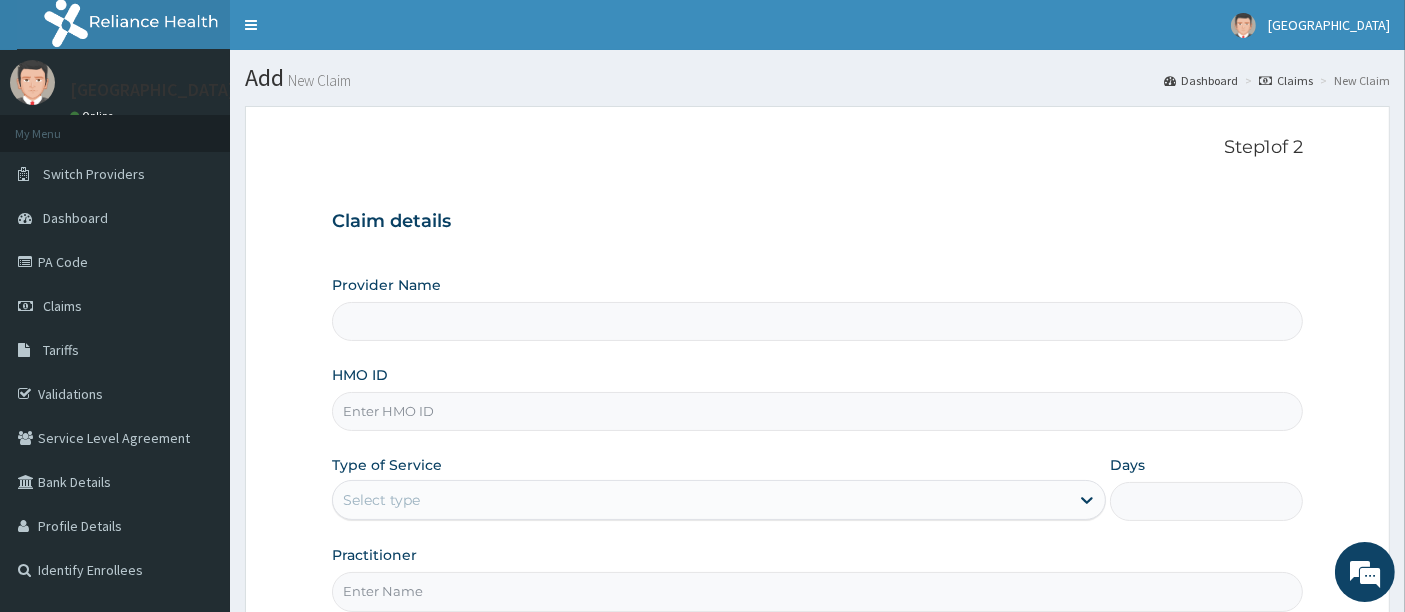 type on "[GEOGRAPHIC_DATA]" 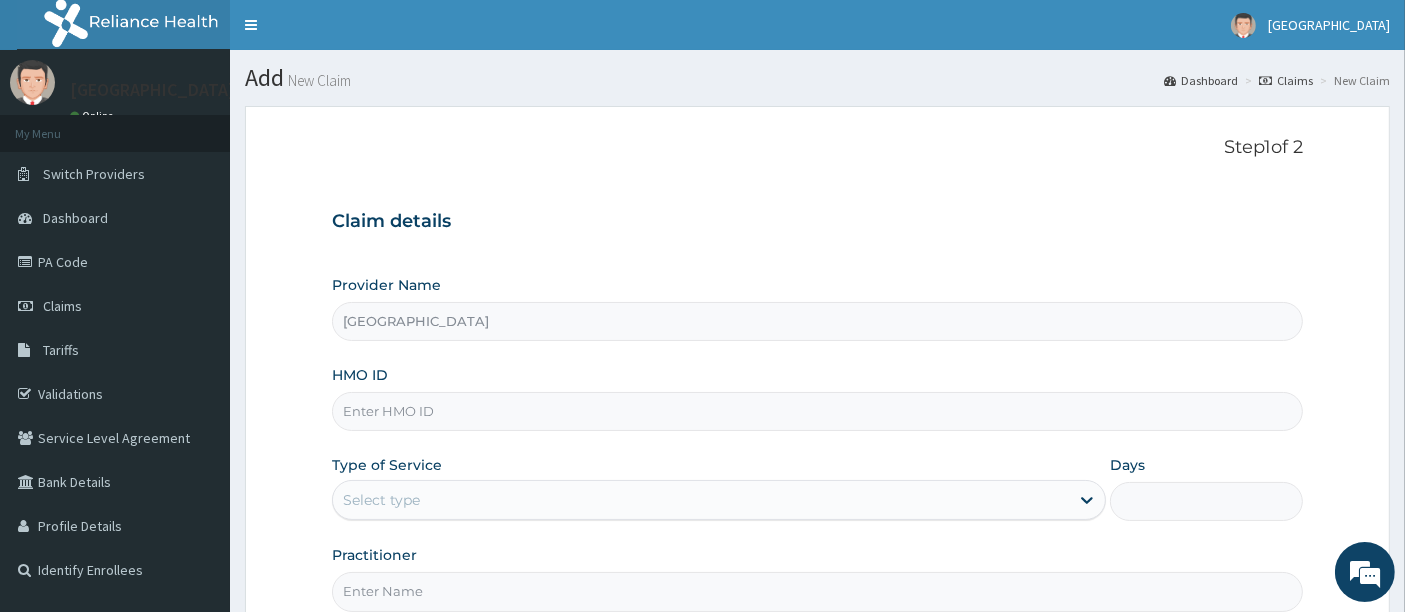 scroll, scrollTop: 0, scrollLeft: 0, axis: both 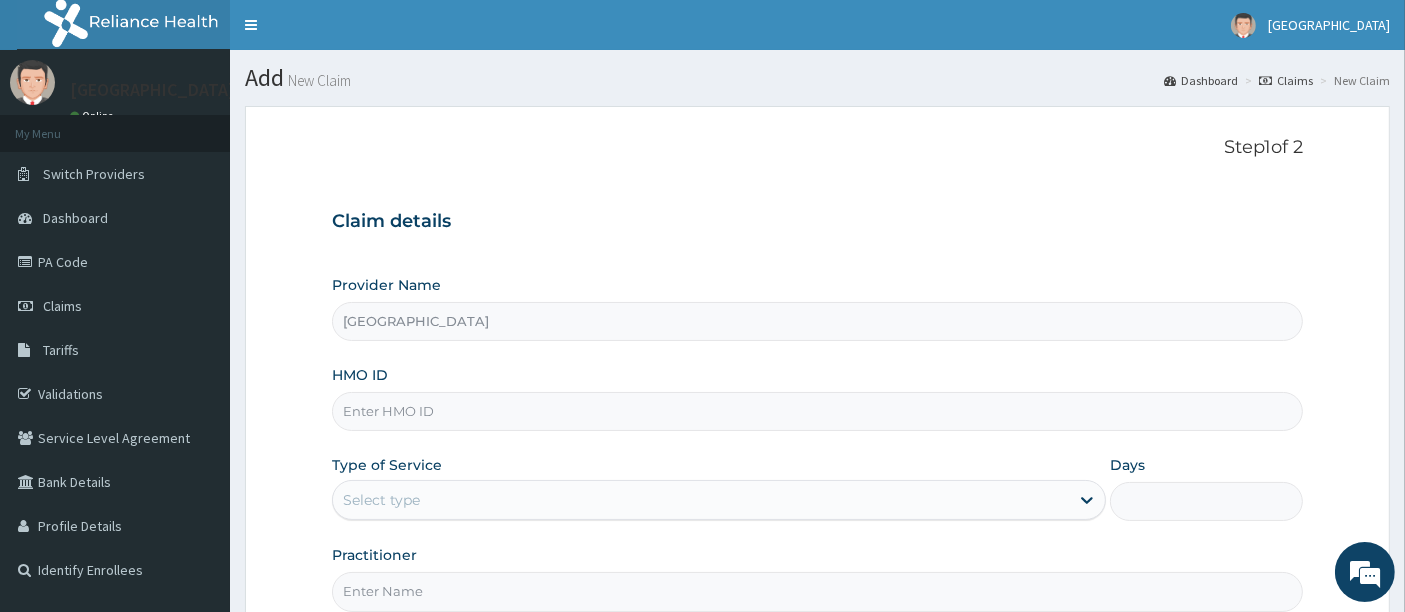 click on "HMO ID" at bounding box center (818, 411) 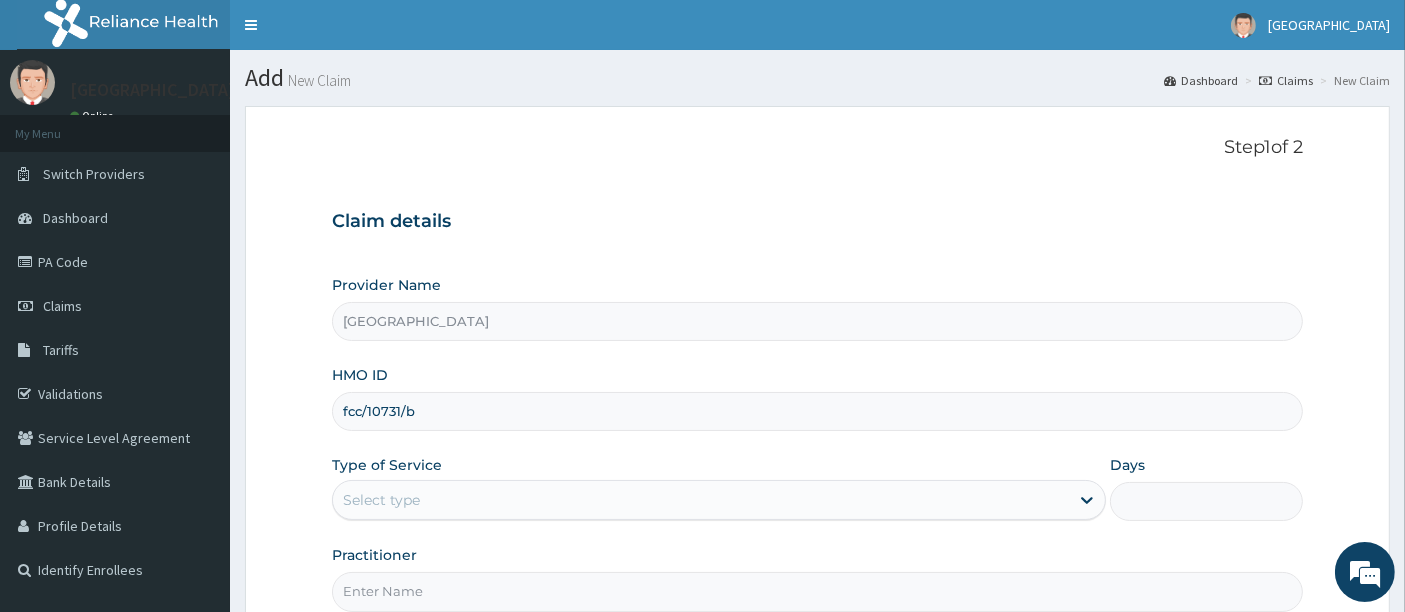 type on "fcc/10731/b" 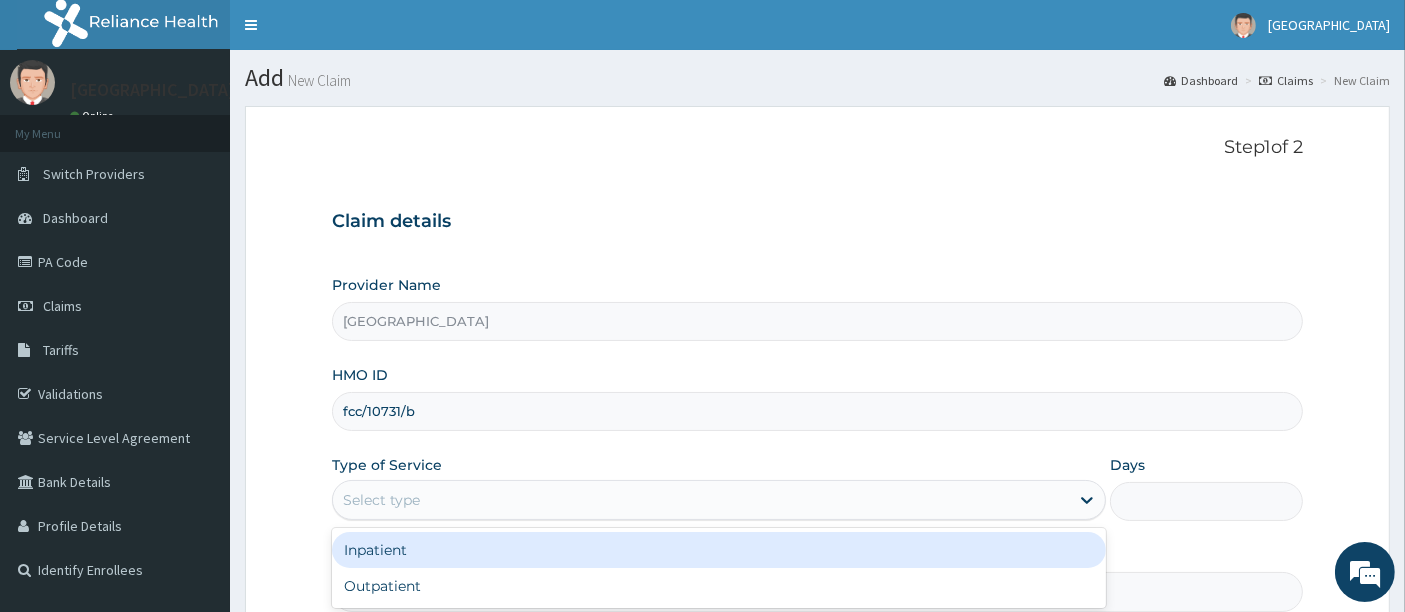 click on "Select type" at bounding box center [701, 500] 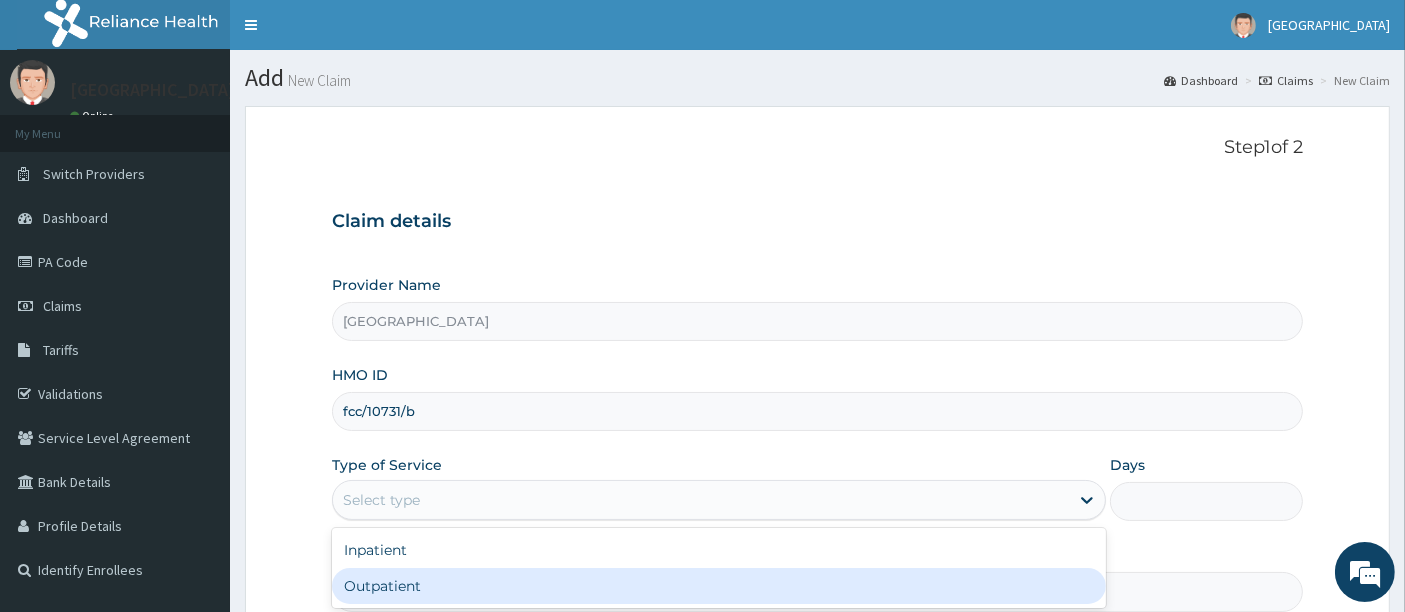 click on "Outpatient" at bounding box center [719, 586] 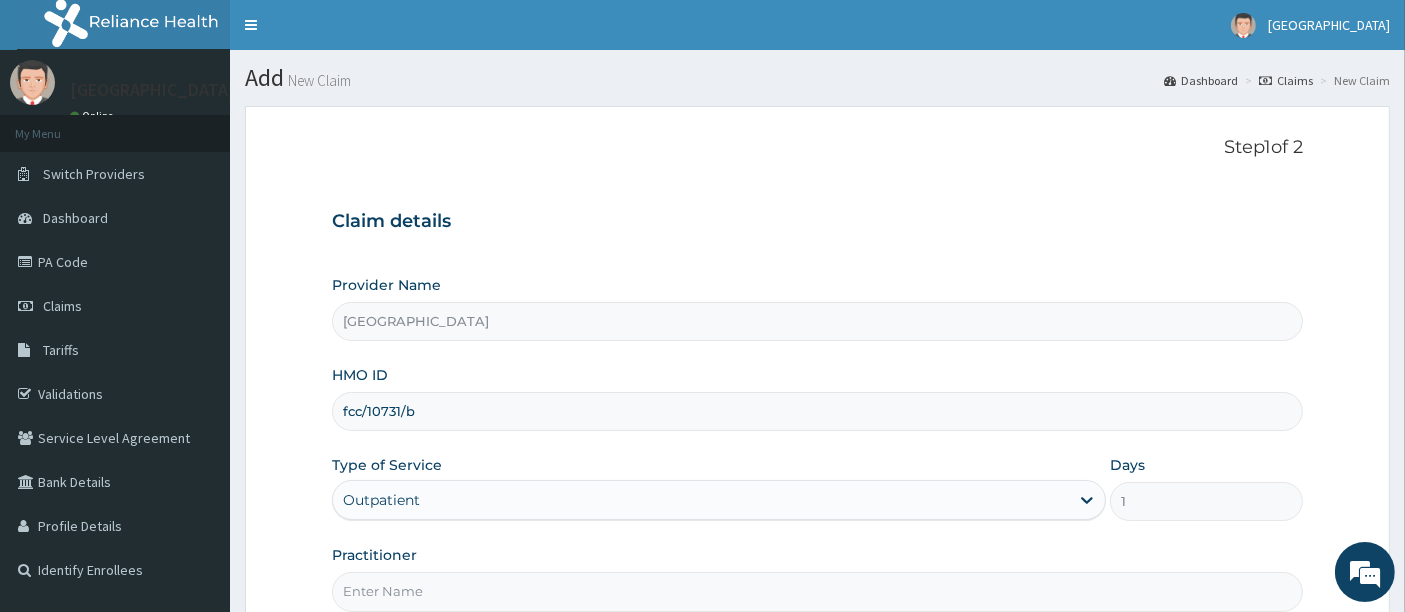 click on "Add
New Claim
Dashboard
Claims
New Claim" at bounding box center (817, 70) 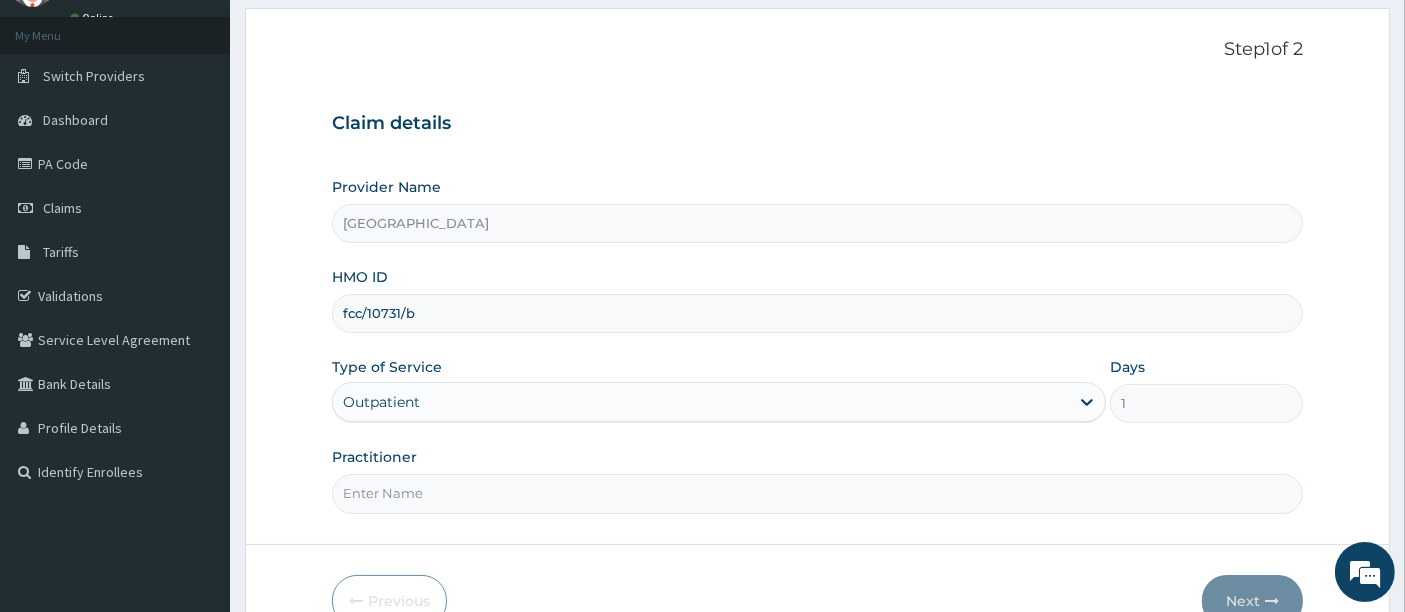 scroll, scrollTop: 205, scrollLeft: 0, axis: vertical 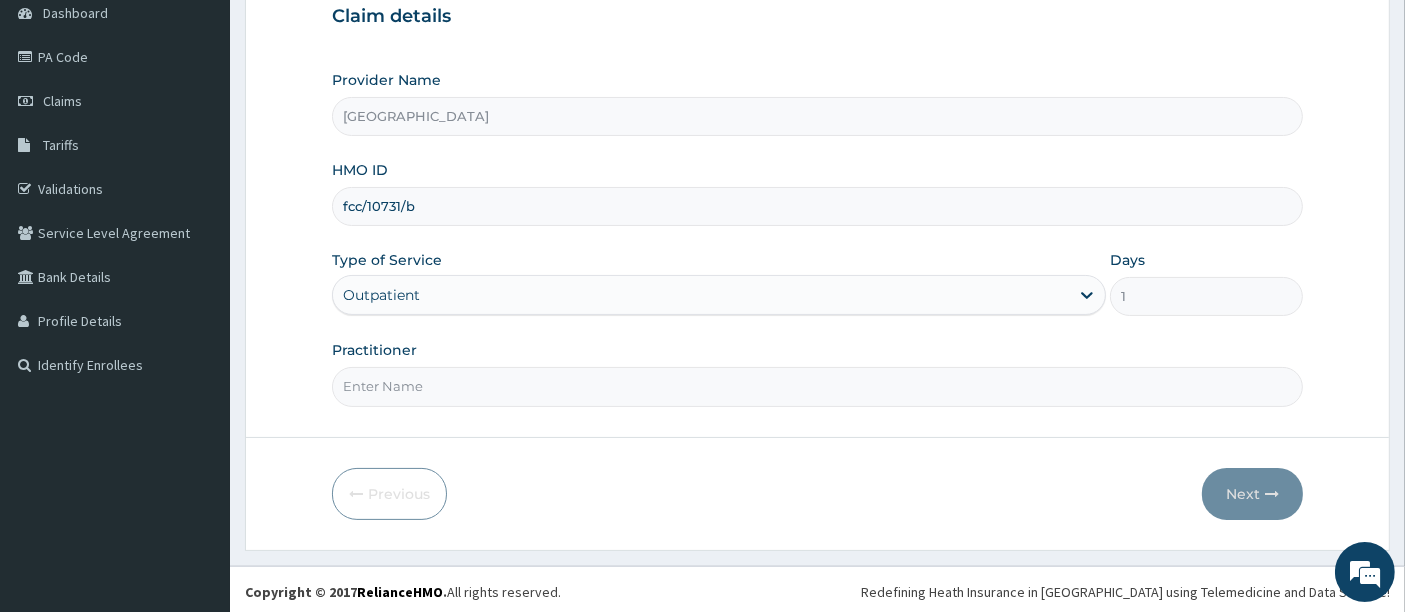 click on "Practitioner" at bounding box center [818, 386] 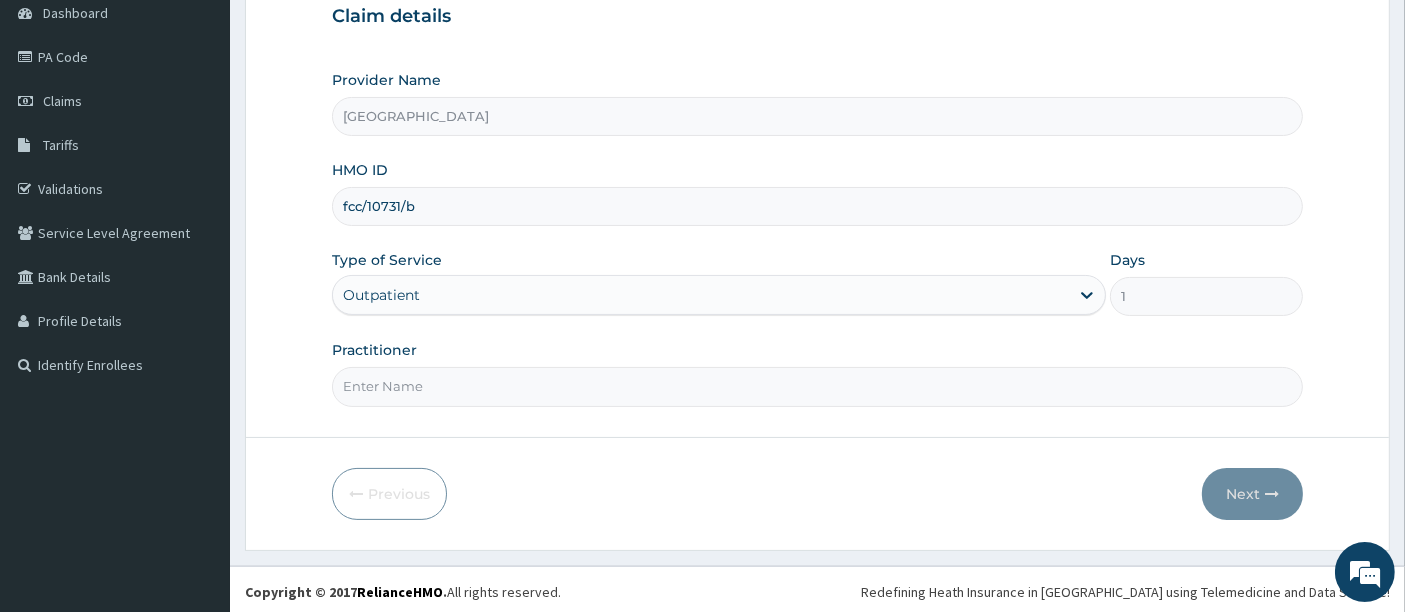 type on "[PERSON_NAME]" 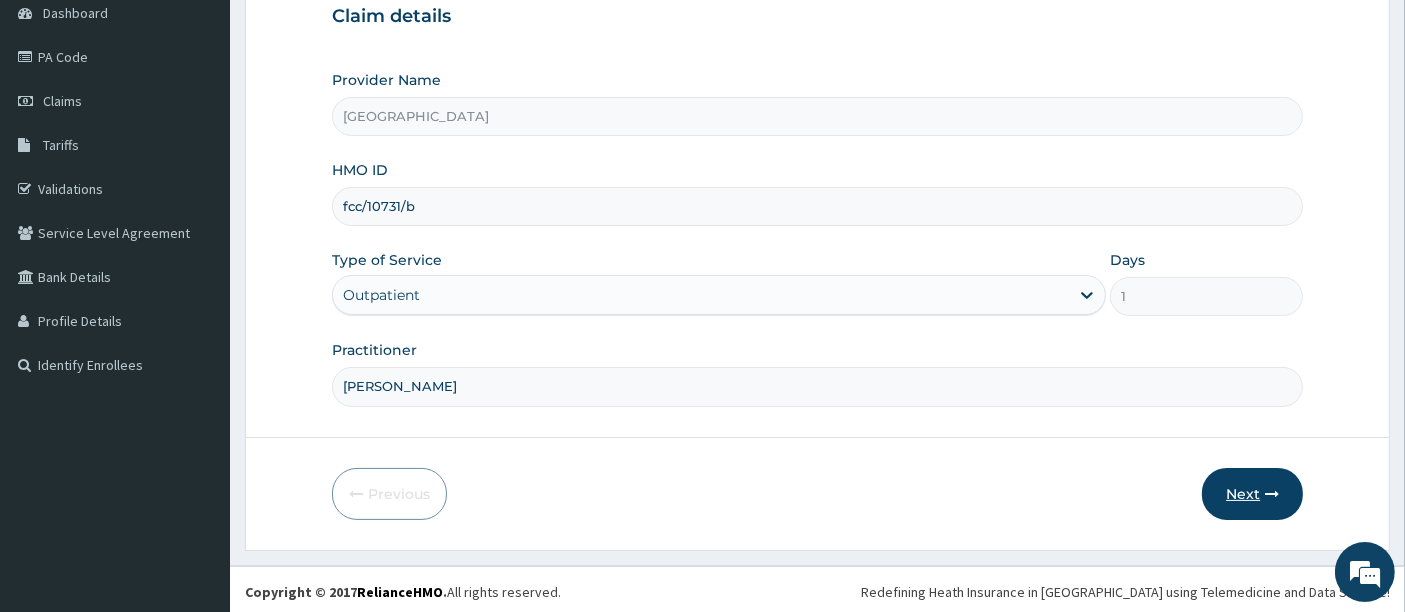 click on "Next" at bounding box center (1252, 494) 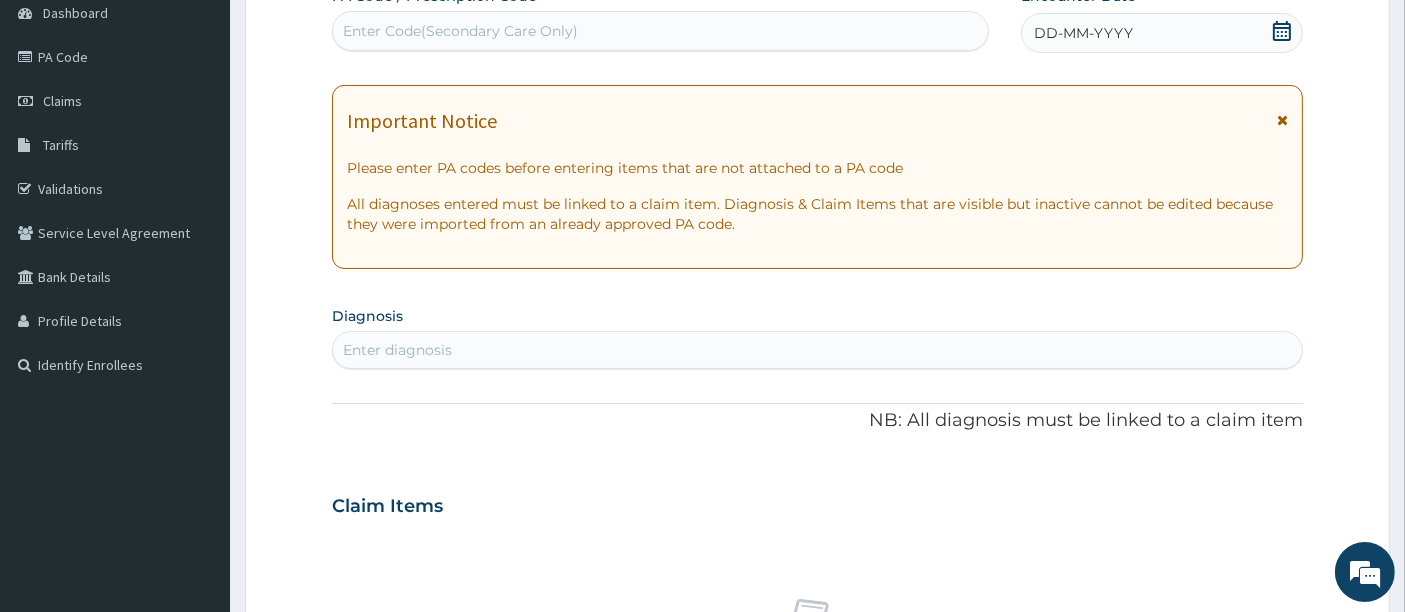 click on "DD-MM-YYYY" at bounding box center [1162, 33] 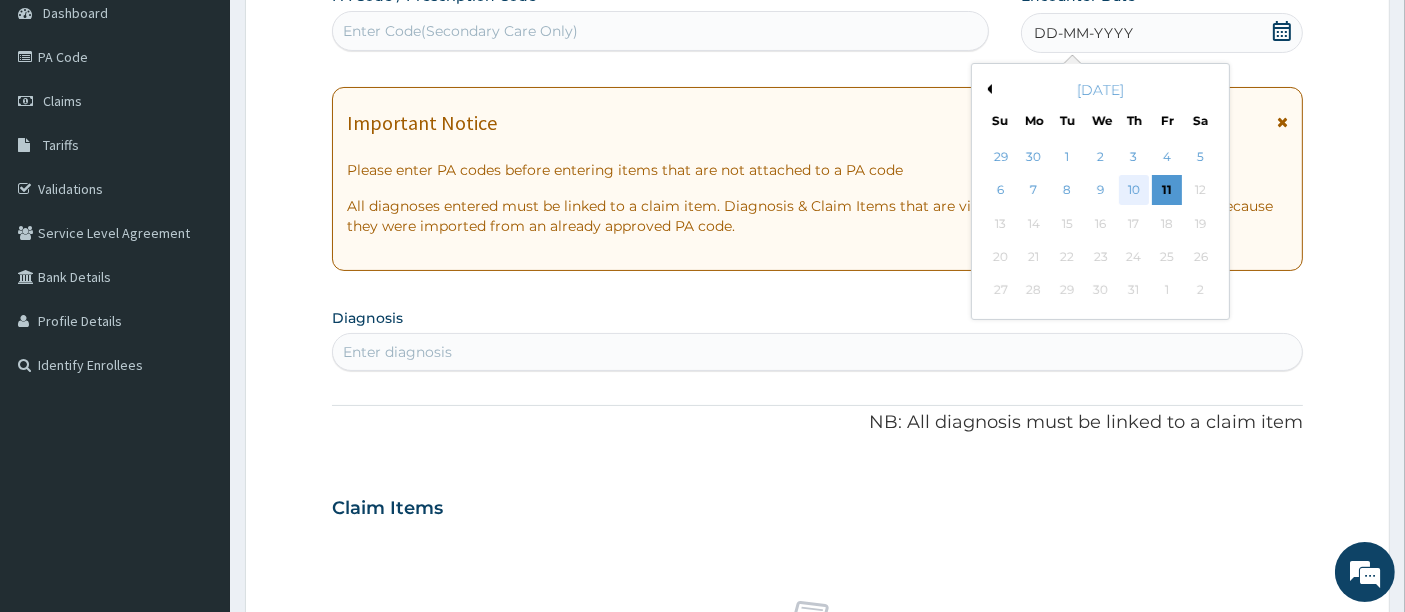 click on "10" at bounding box center [1134, 191] 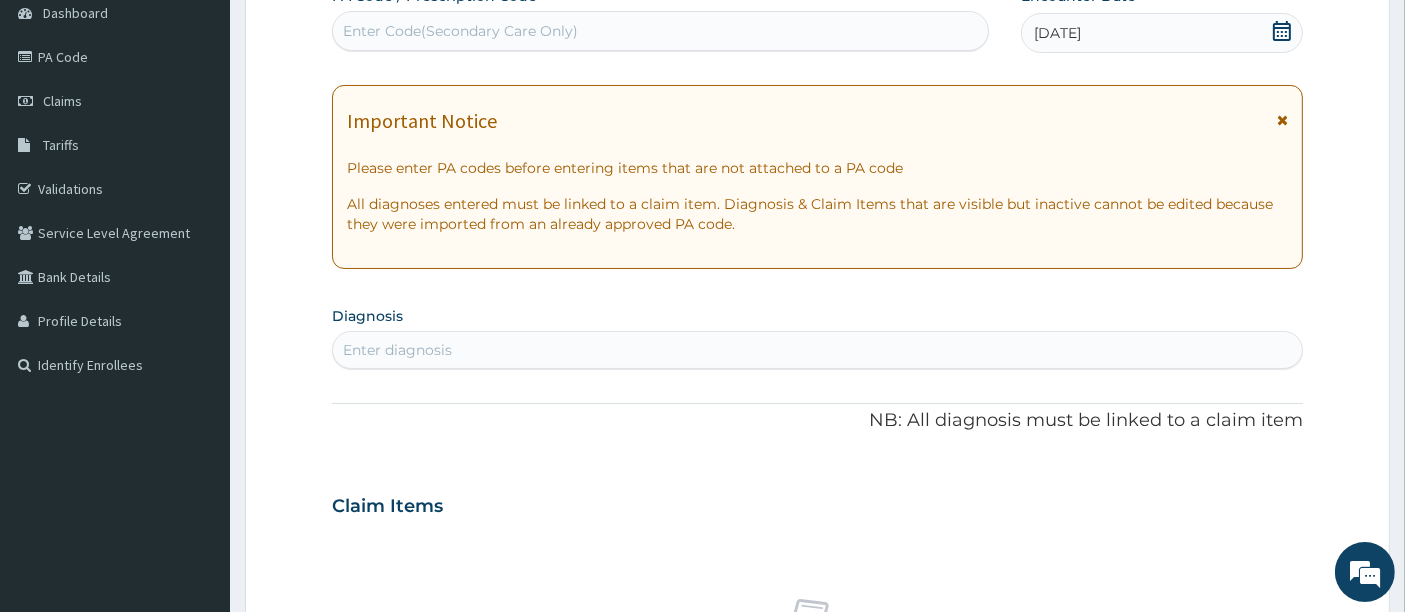 click on "Enter diagnosis" at bounding box center [818, 350] 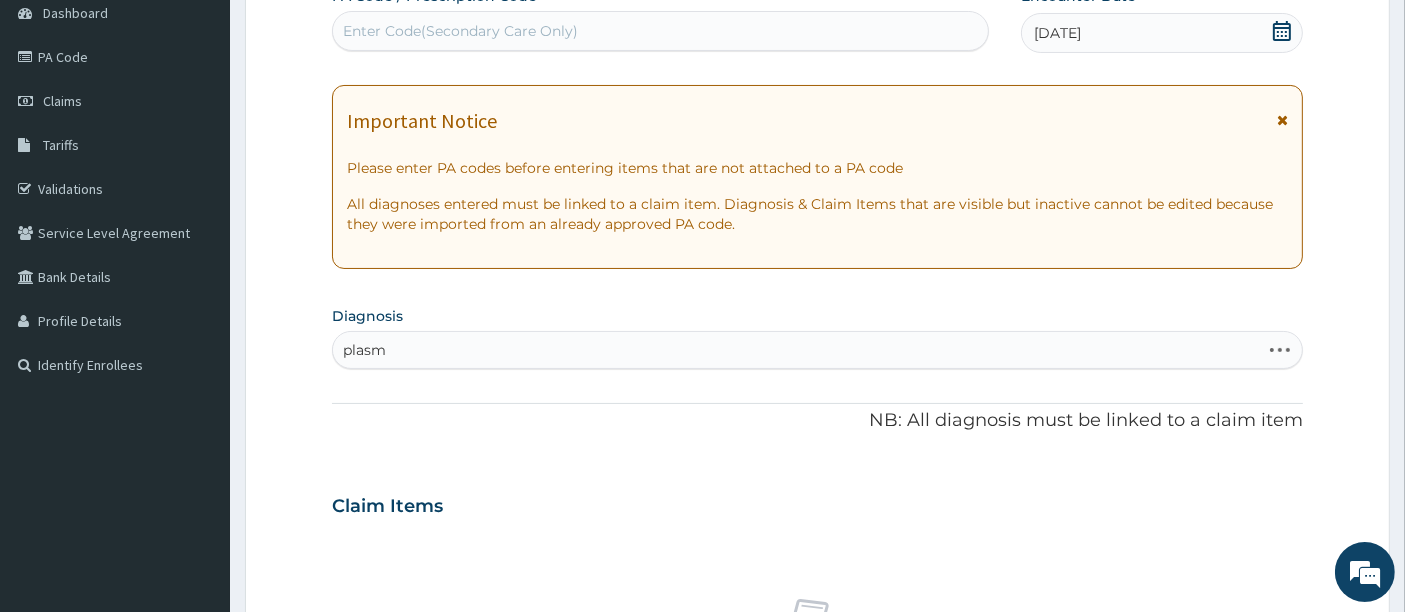 type on "plasmo" 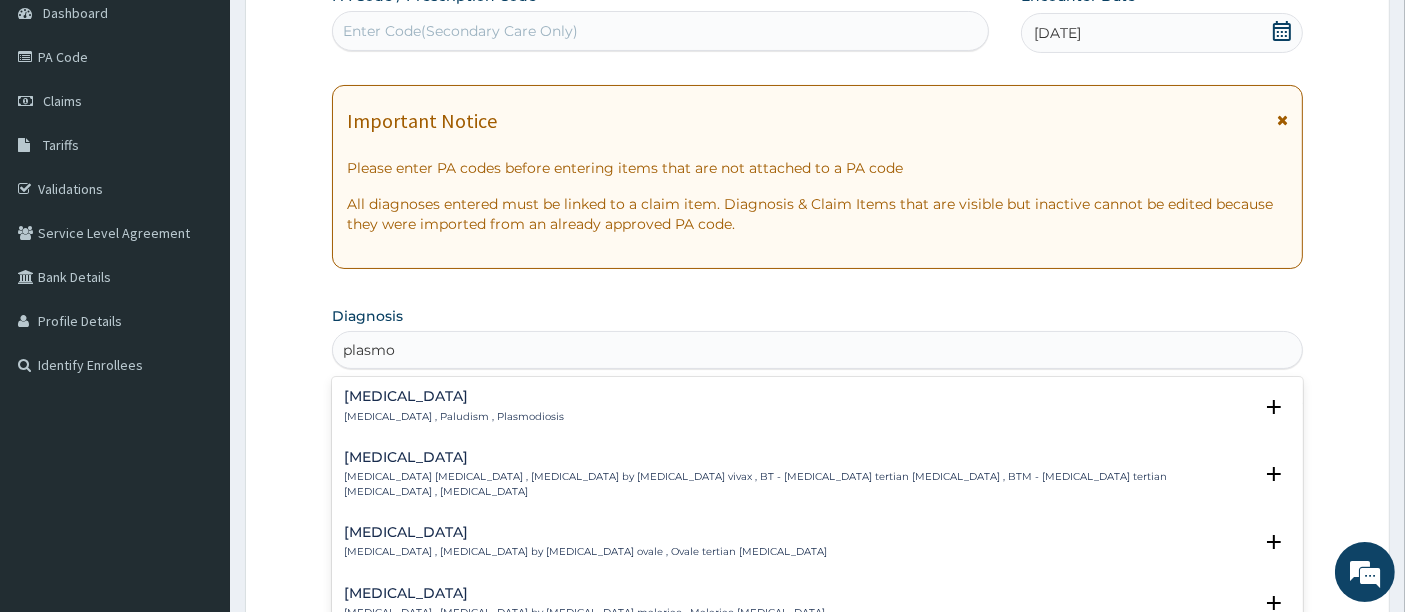 click on "[MEDICAL_DATA] , Paludism , Plasmodiosis" at bounding box center [454, 417] 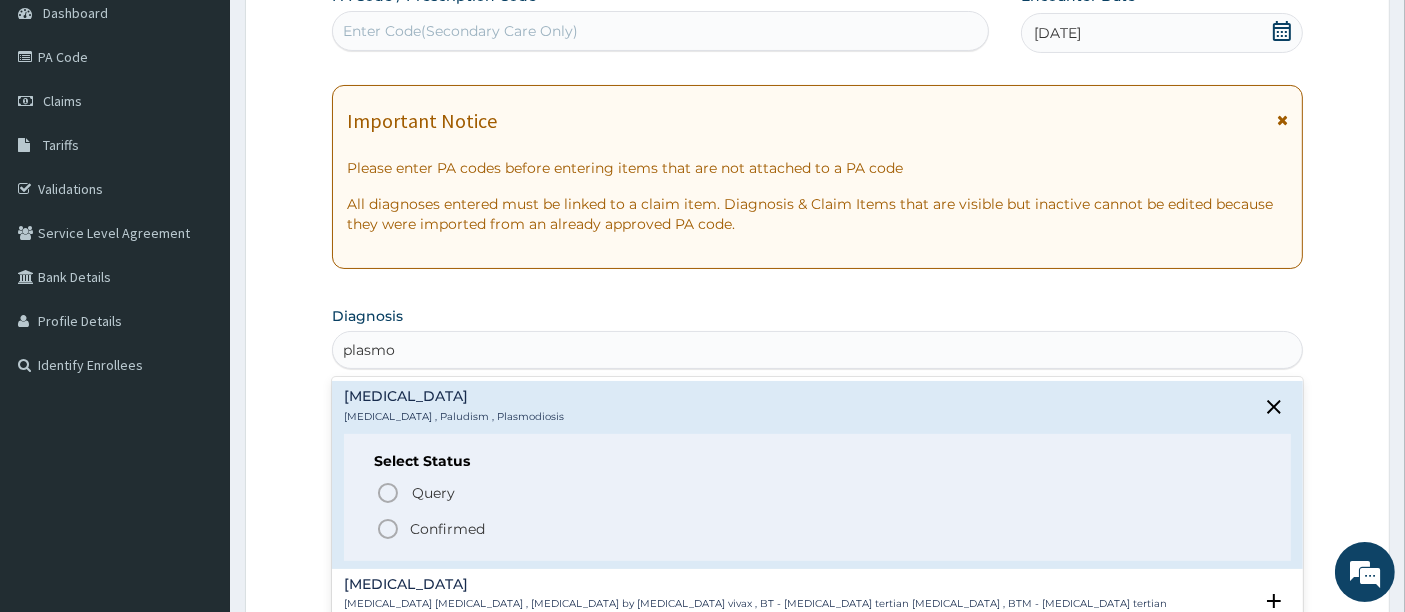 click 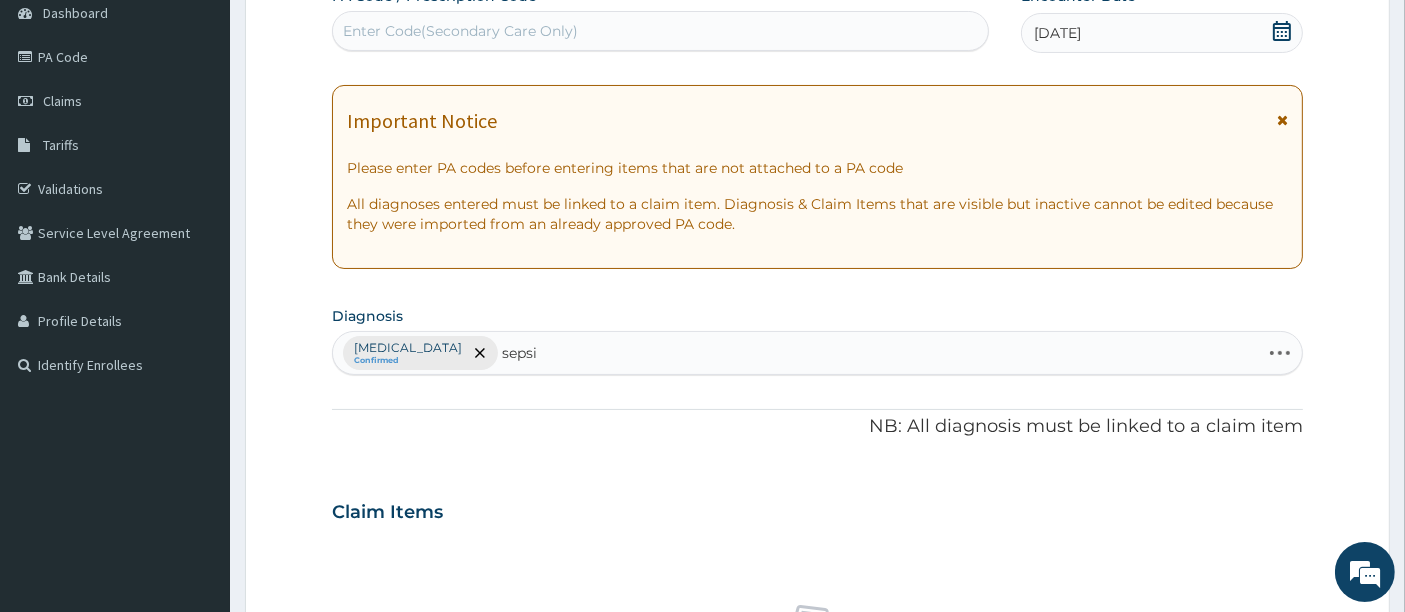 type on "[MEDICAL_DATA]" 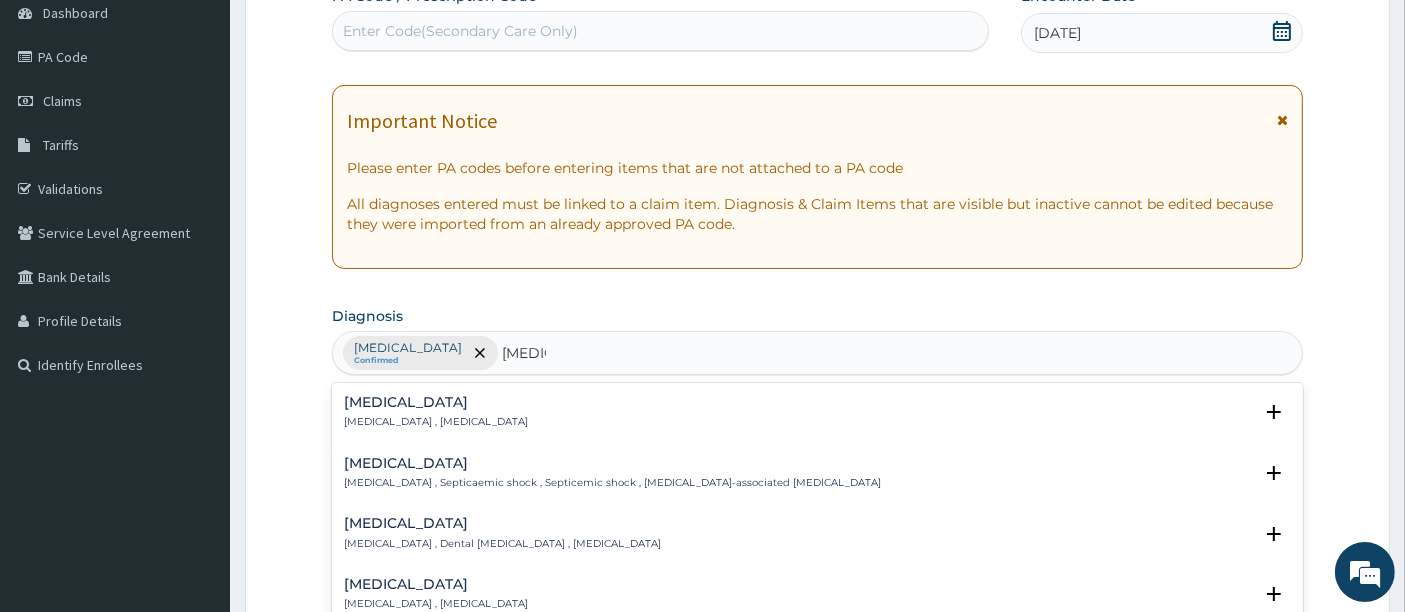 click on "[MEDICAL_DATA]" at bounding box center [436, 402] 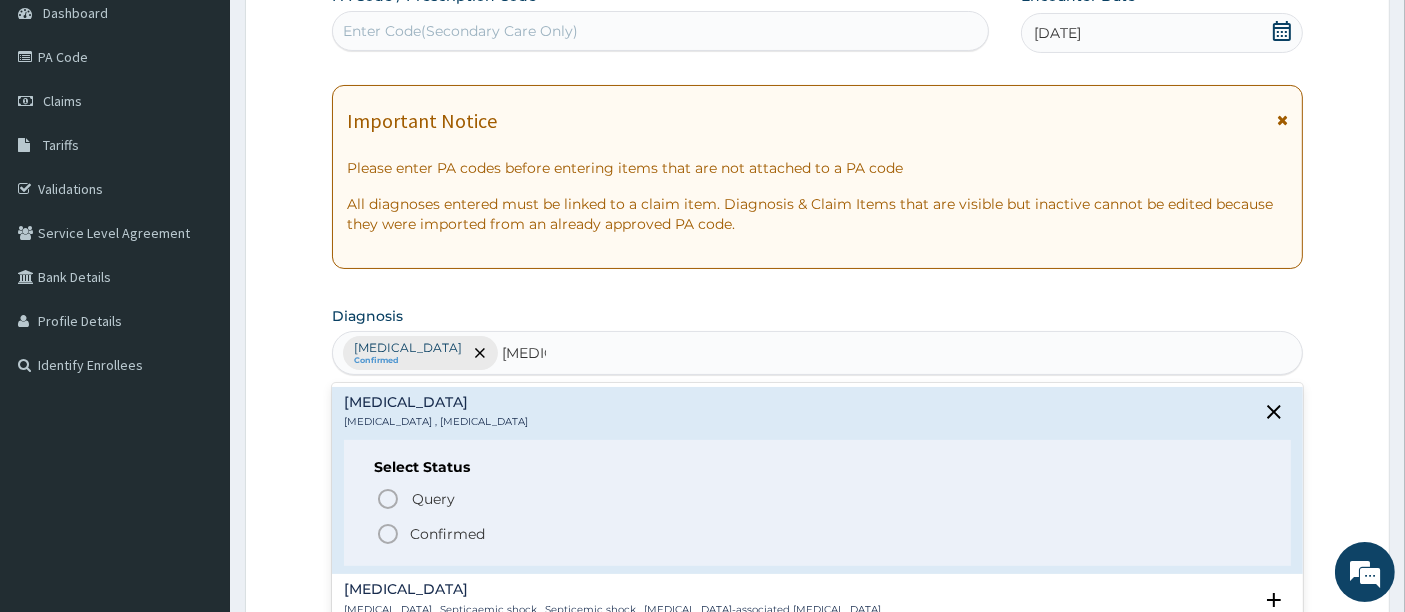 click 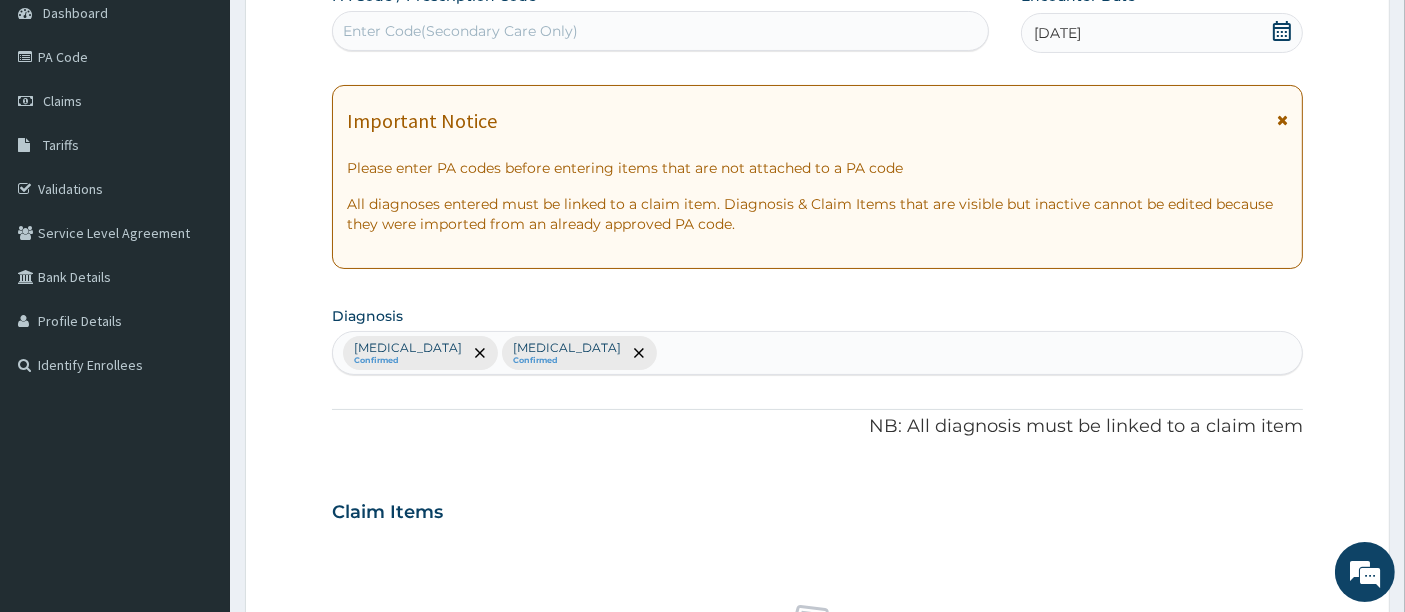click on "PA Code / Prescription Code Enter Code(Secondary Care Only) Encounter Date [DATE] Important Notice Please enter PA codes before entering items that are not attached to a PA code   All diagnoses entered must be linked to a claim item. Diagnosis & Claim Items that are visible but inactive cannot be edited because they were imported from an already approved PA code. Diagnosis [MEDICAL_DATA] Confirmed [MEDICAL_DATA] Confirmed NB: All diagnosis must be linked to a claim item Claim Items No claim item Types Select Type Item Select Item Pair Diagnosis Select Diagnosis Unit Price 0 Add Comment" at bounding box center (818, 506) 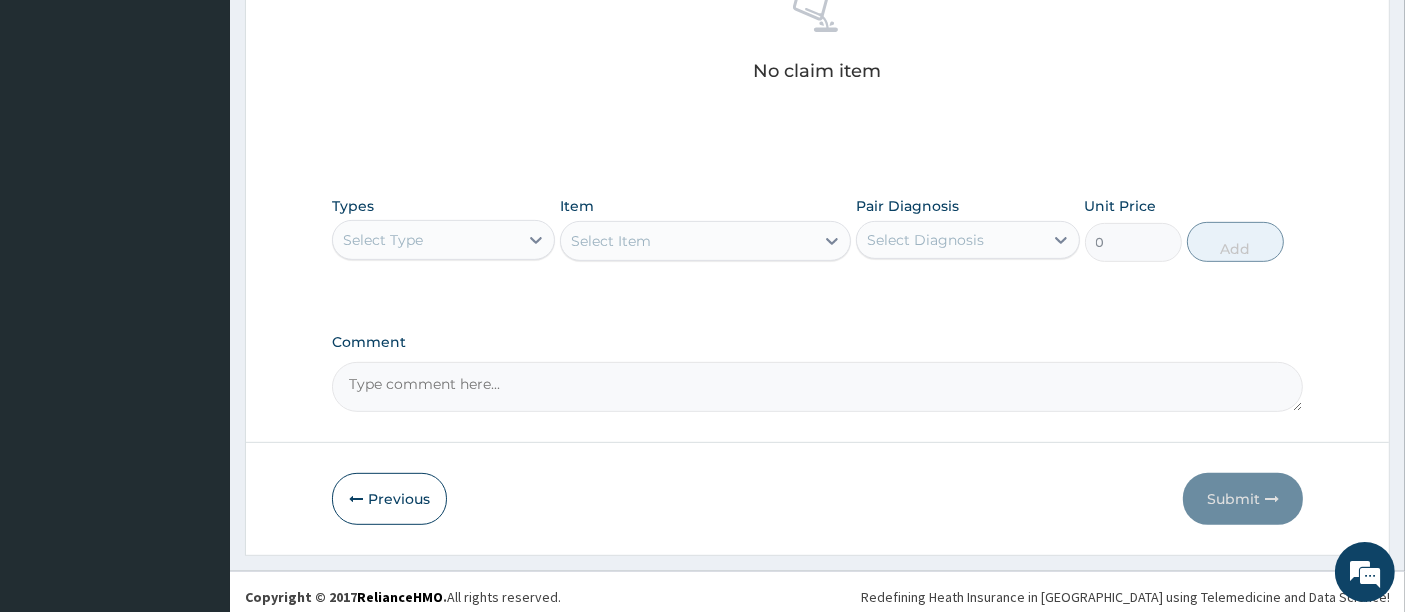 scroll, scrollTop: 826, scrollLeft: 0, axis: vertical 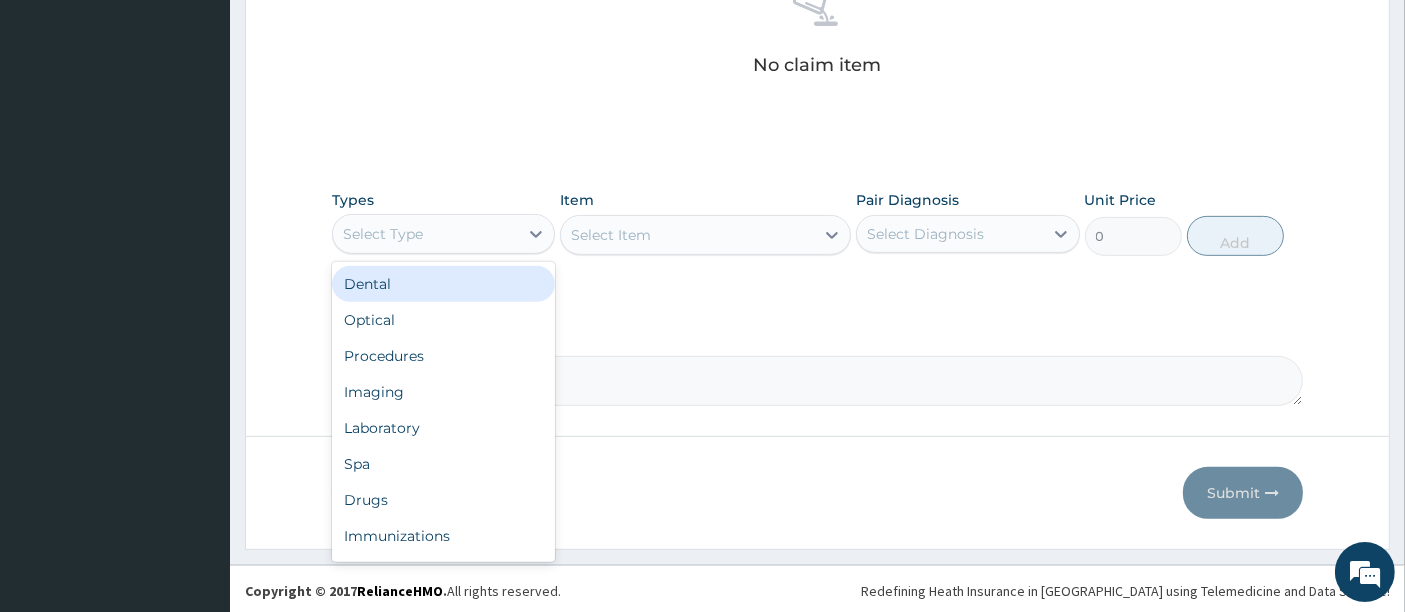 click on "Select Type" at bounding box center (443, 234) 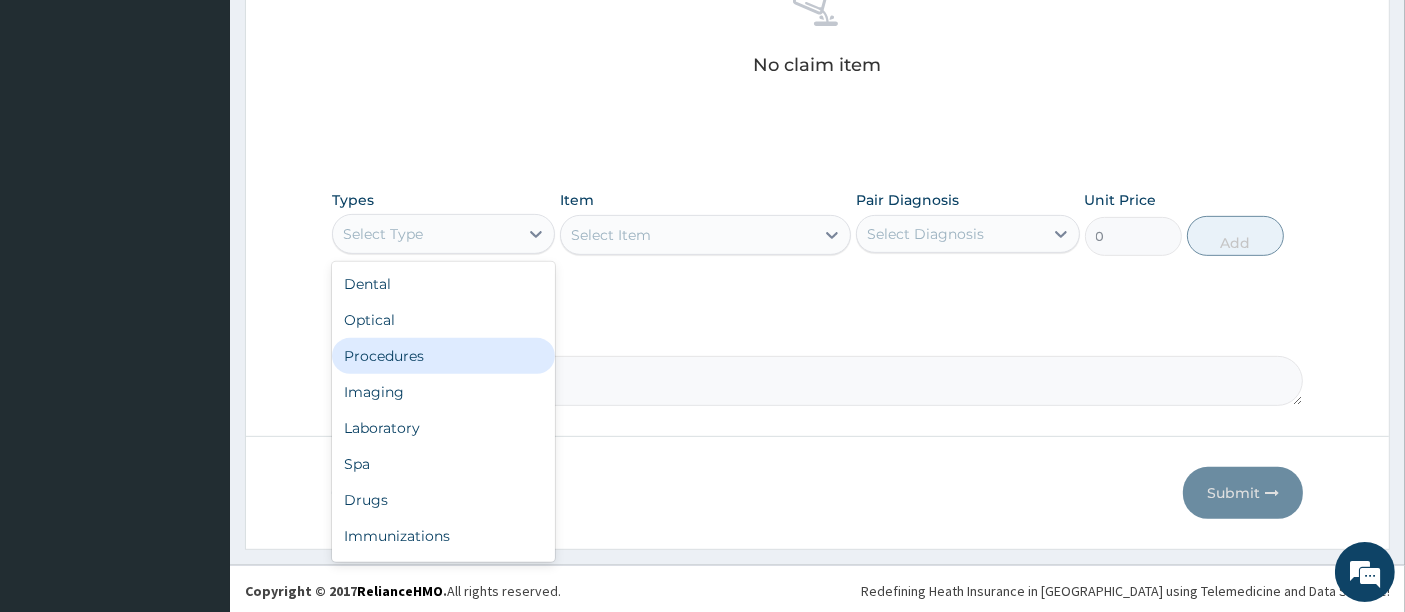 click on "Procedures" at bounding box center (443, 356) 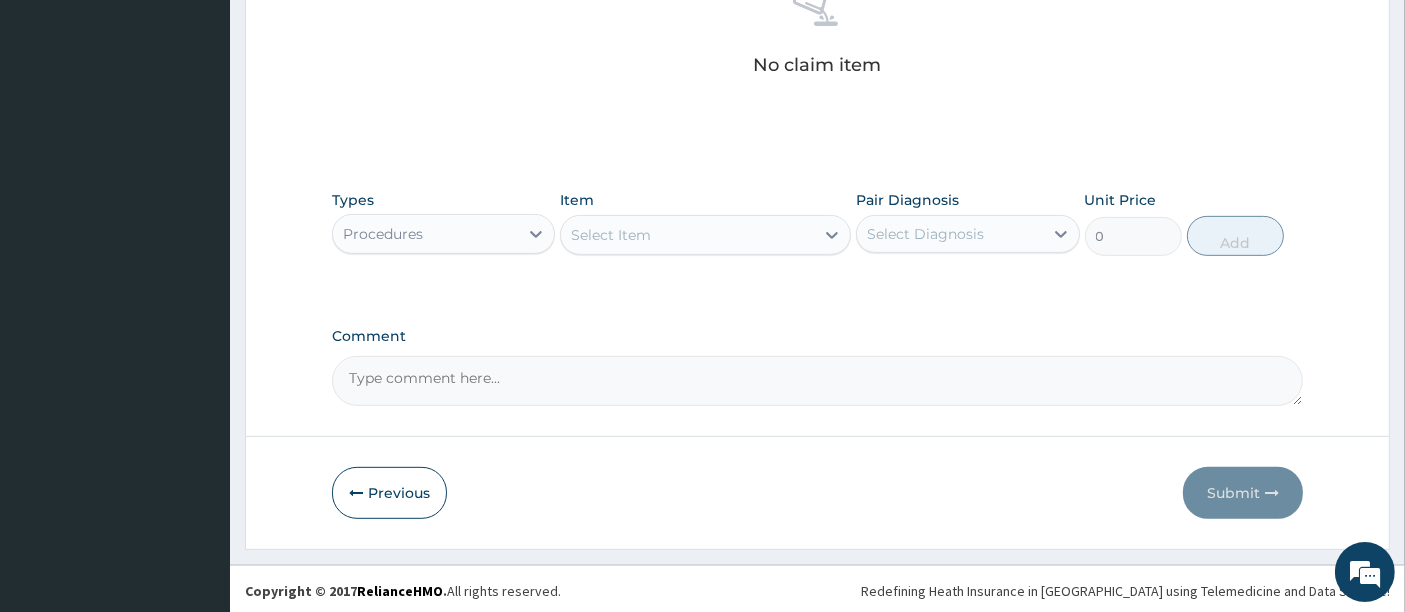 click on "Select Item" at bounding box center [705, 235] 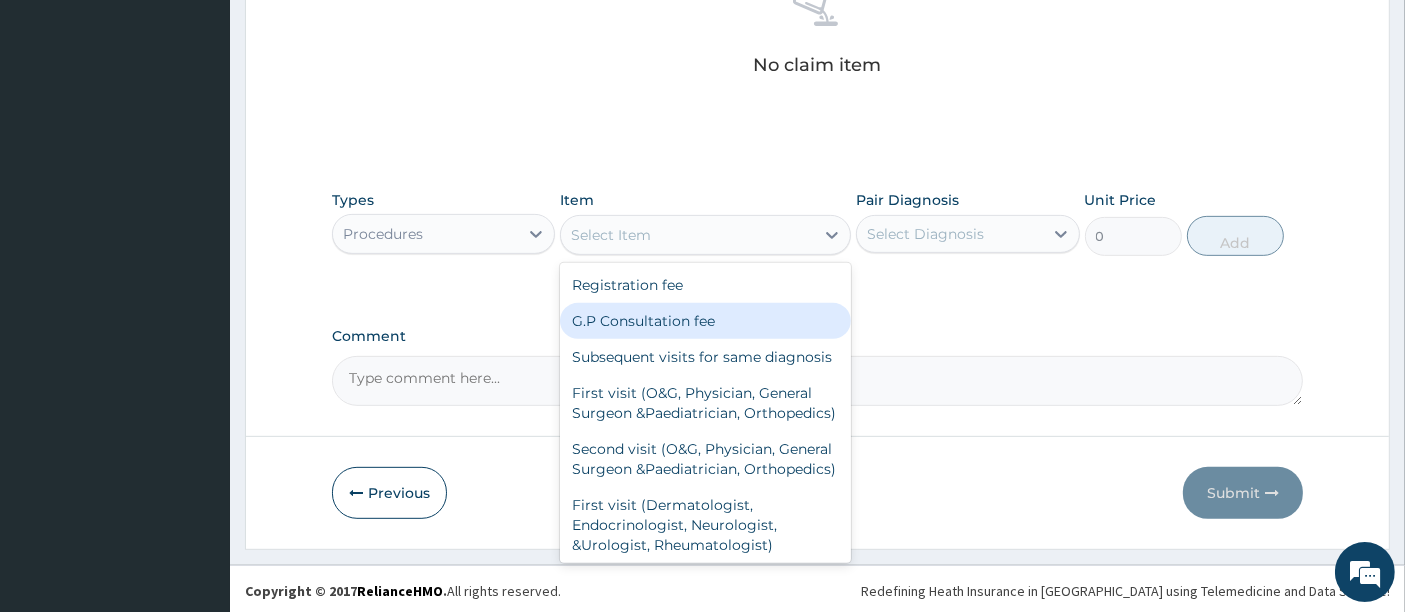 click on "G.P Consultation fee" at bounding box center [705, 321] 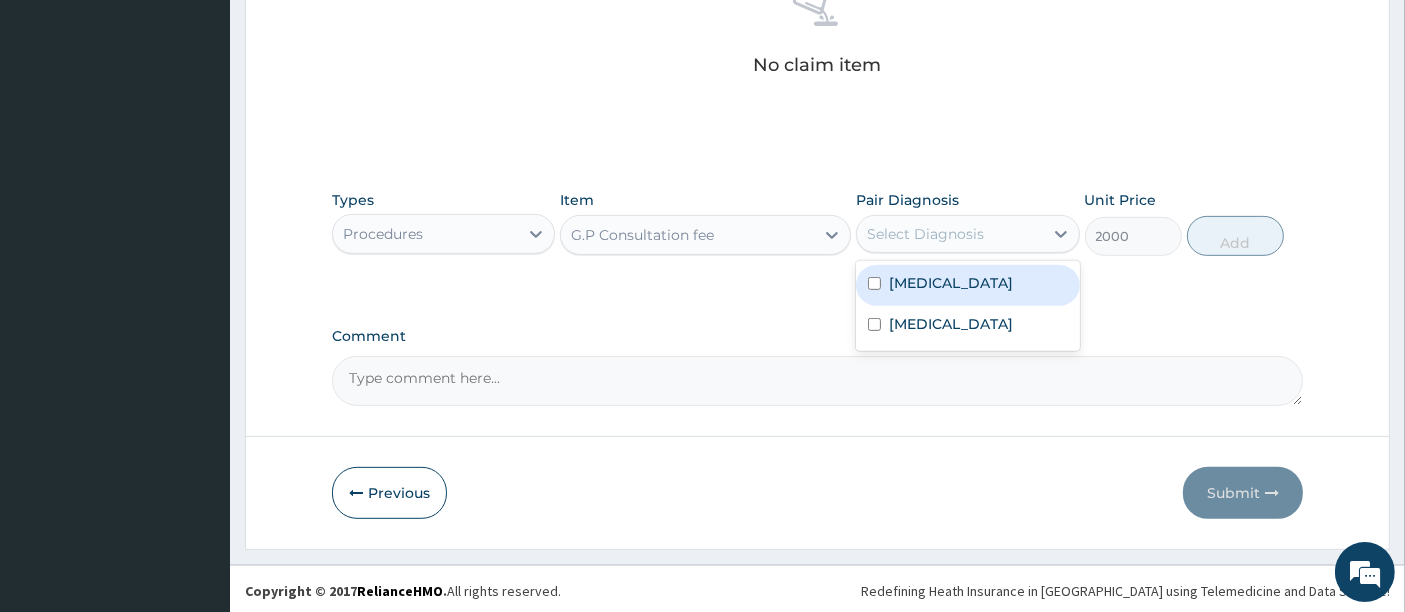 click on "Select Diagnosis" at bounding box center (925, 234) 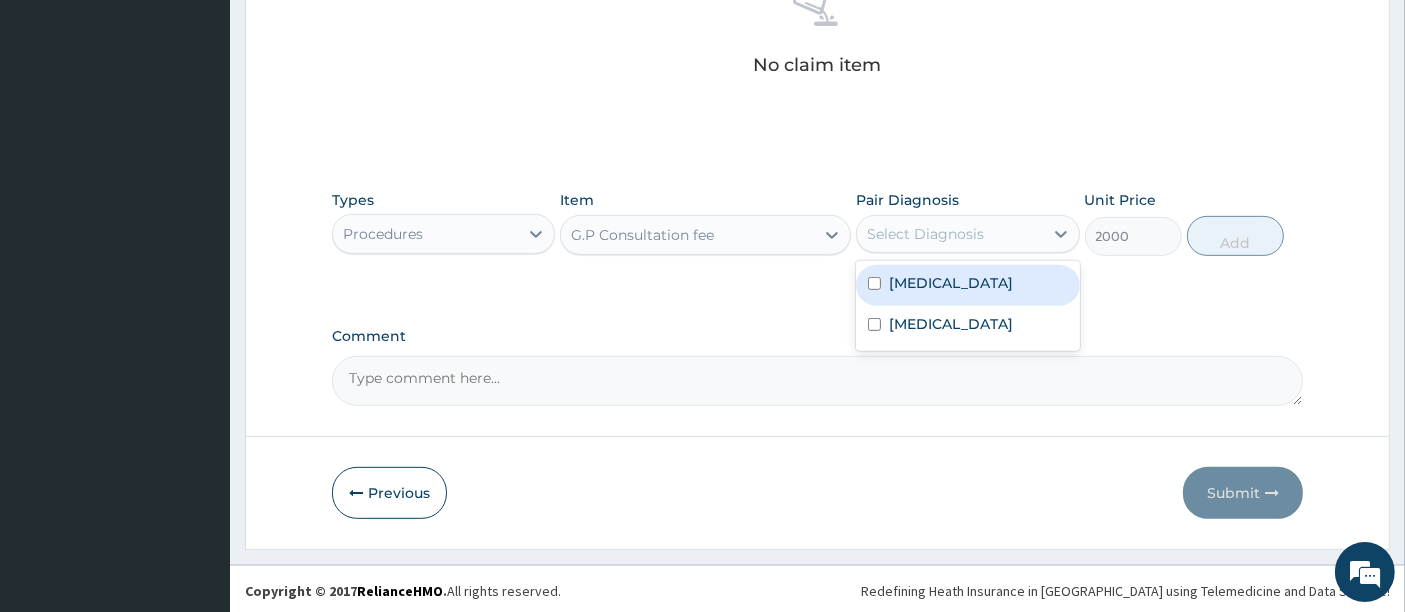click on "[MEDICAL_DATA]" at bounding box center [967, 285] 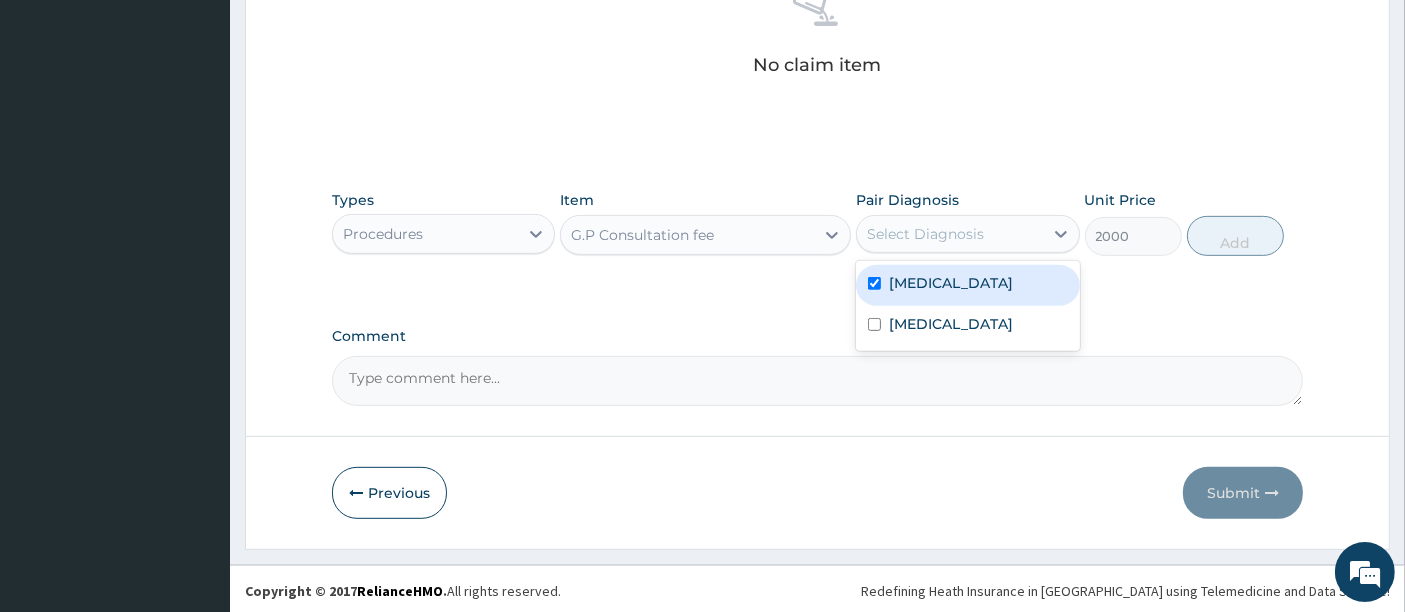 checkbox on "true" 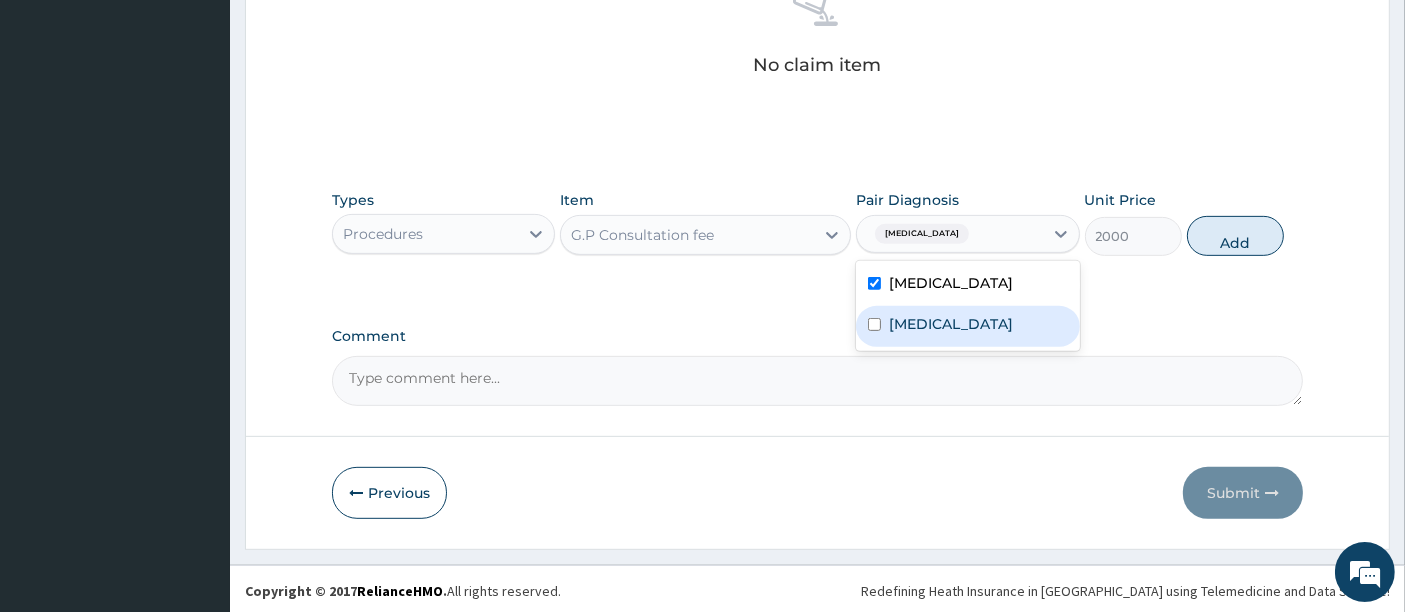 click on "[MEDICAL_DATA]" at bounding box center (967, 326) 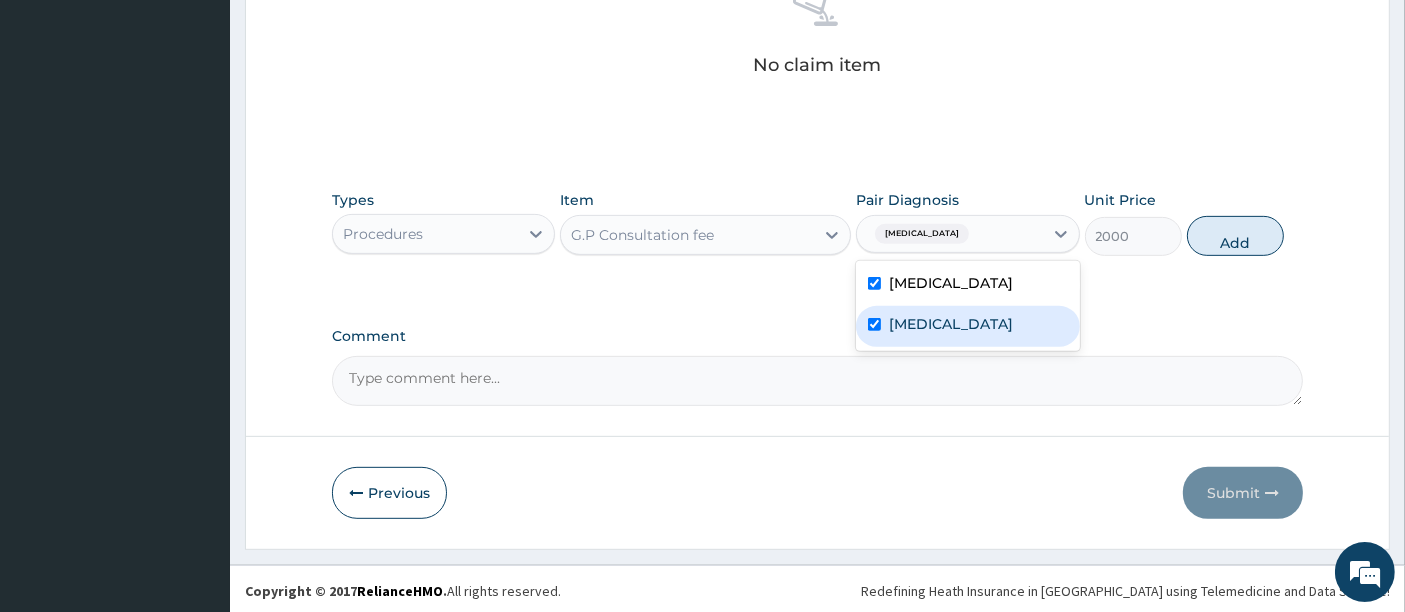 checkbox on "true" 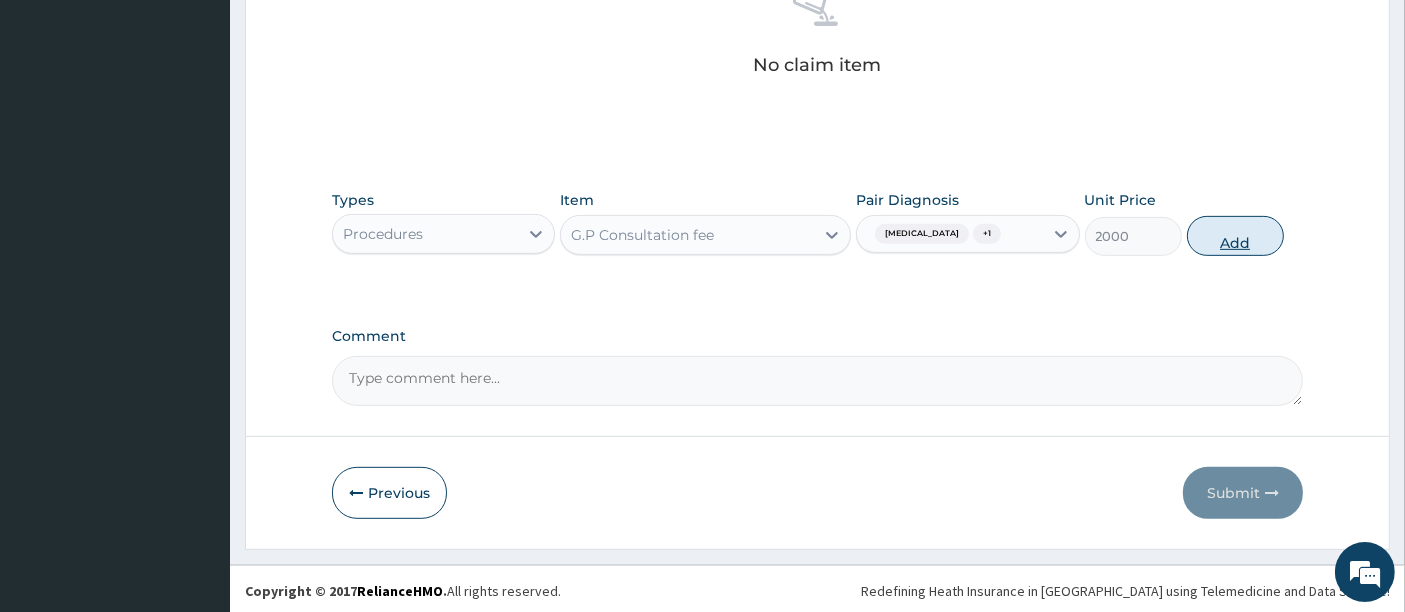 click on "Add" at bounding box center [1235, 236] 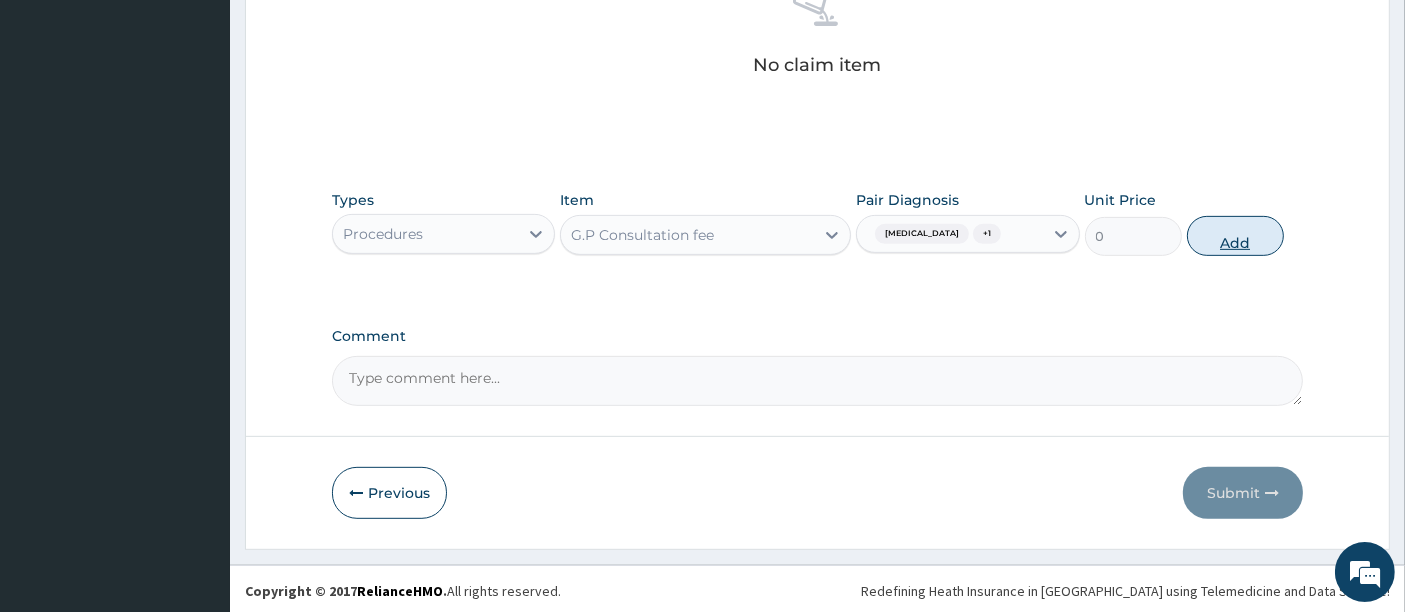 scroll, scrollTop: 746, scrollLeft: 0, axis: vertical 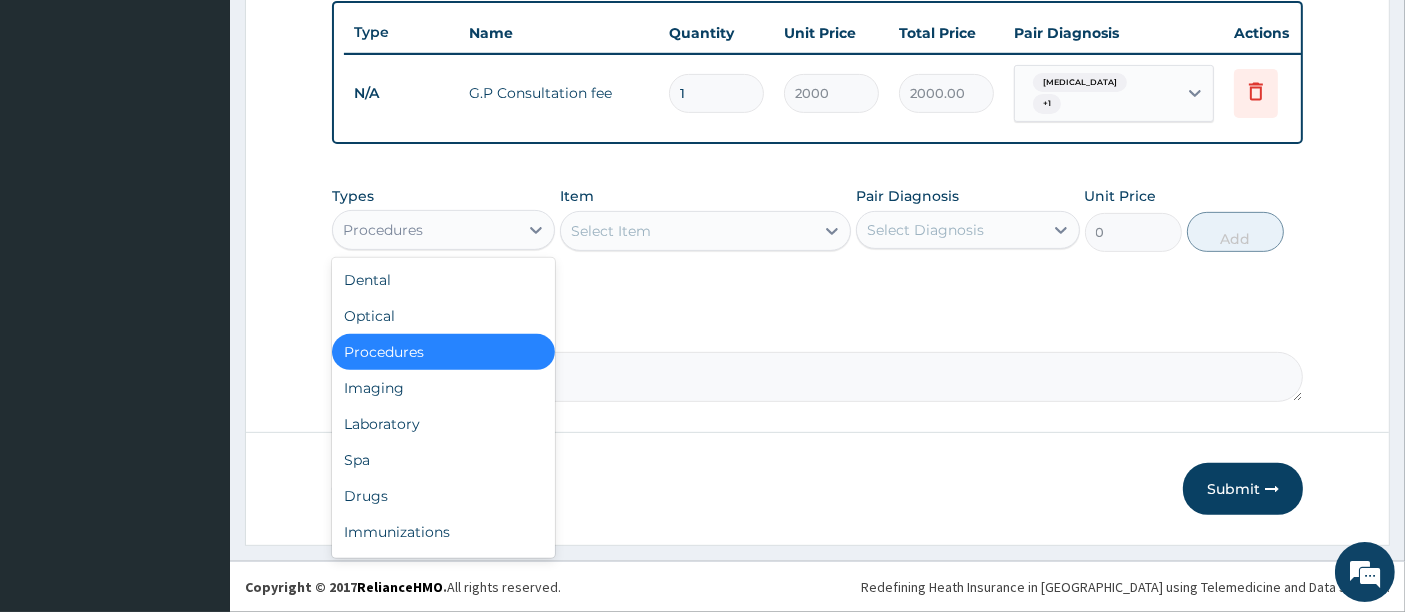 click on "Procedures" at bounding box center [425, 230] 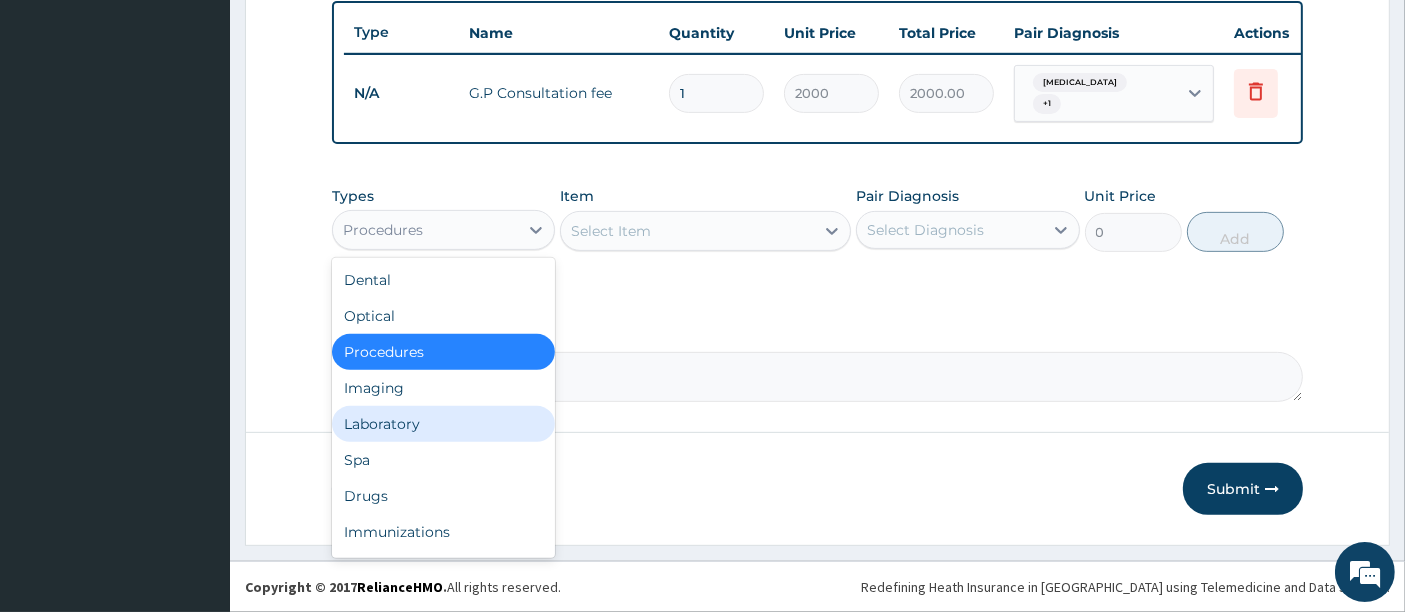 click on "Laboratory" at bounding box center (443, 424) 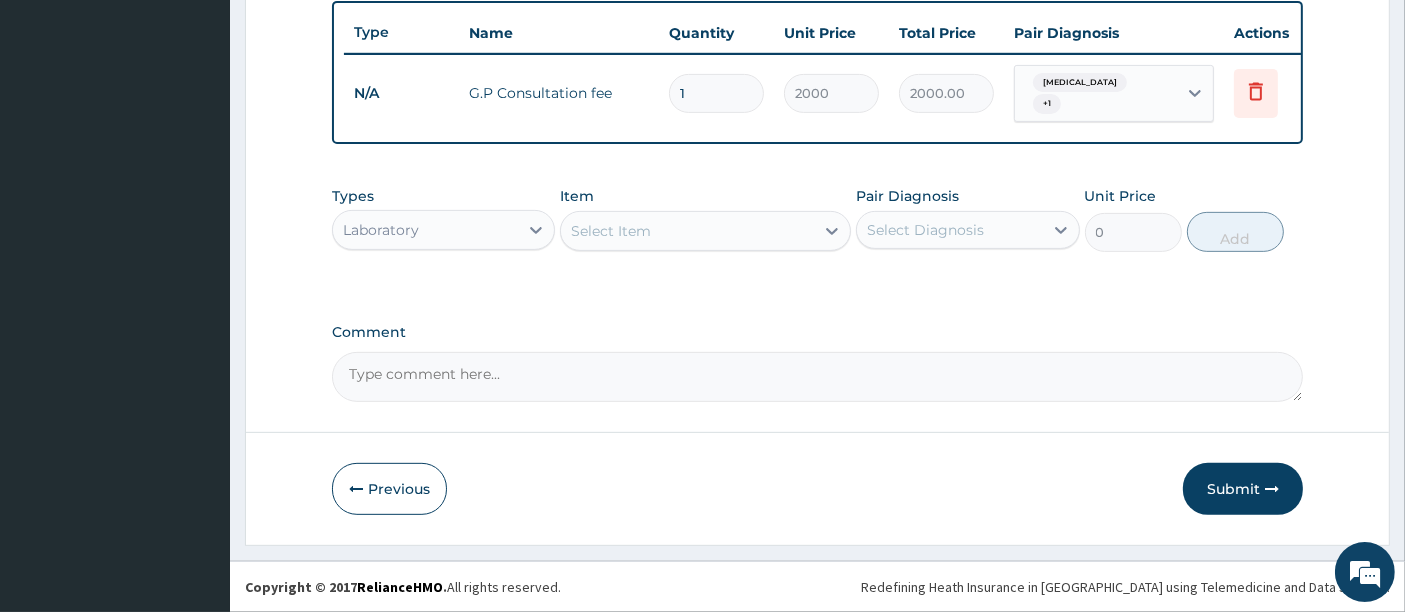 click on "Select Item" at bounding box center (705, 231) 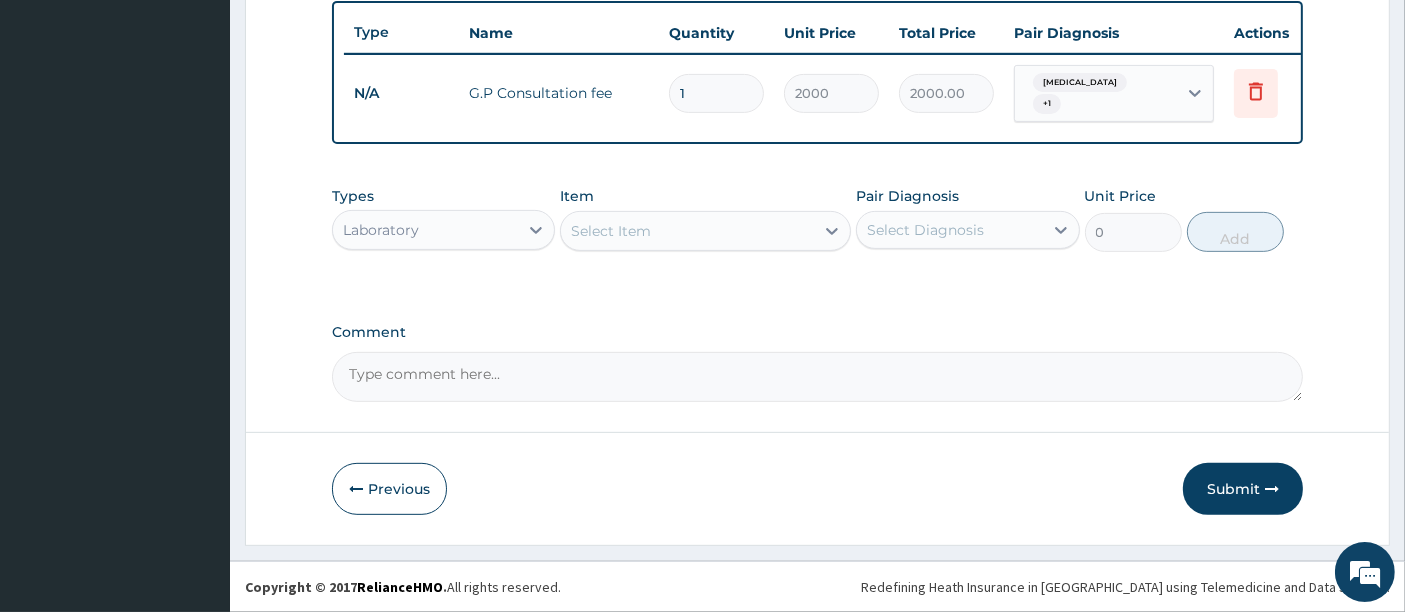 click on "Select Item" at bounding box center [611, 231] 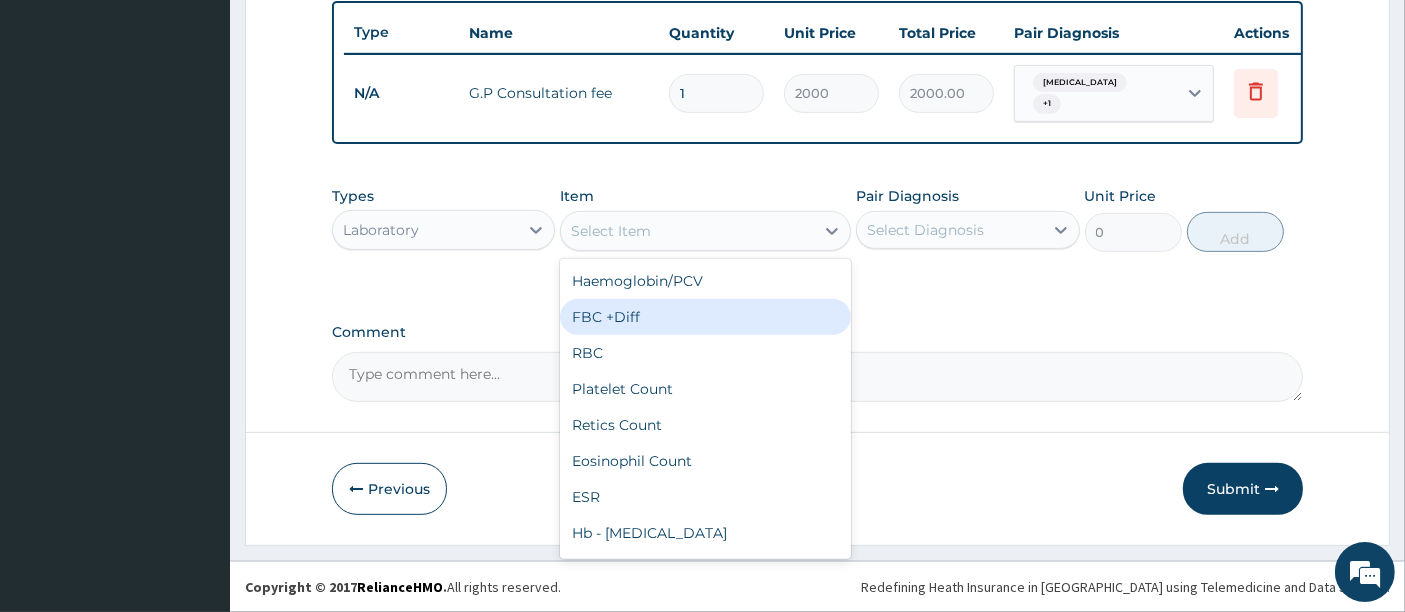 click on "FBC +Diff" at bounding box center (705, 317) 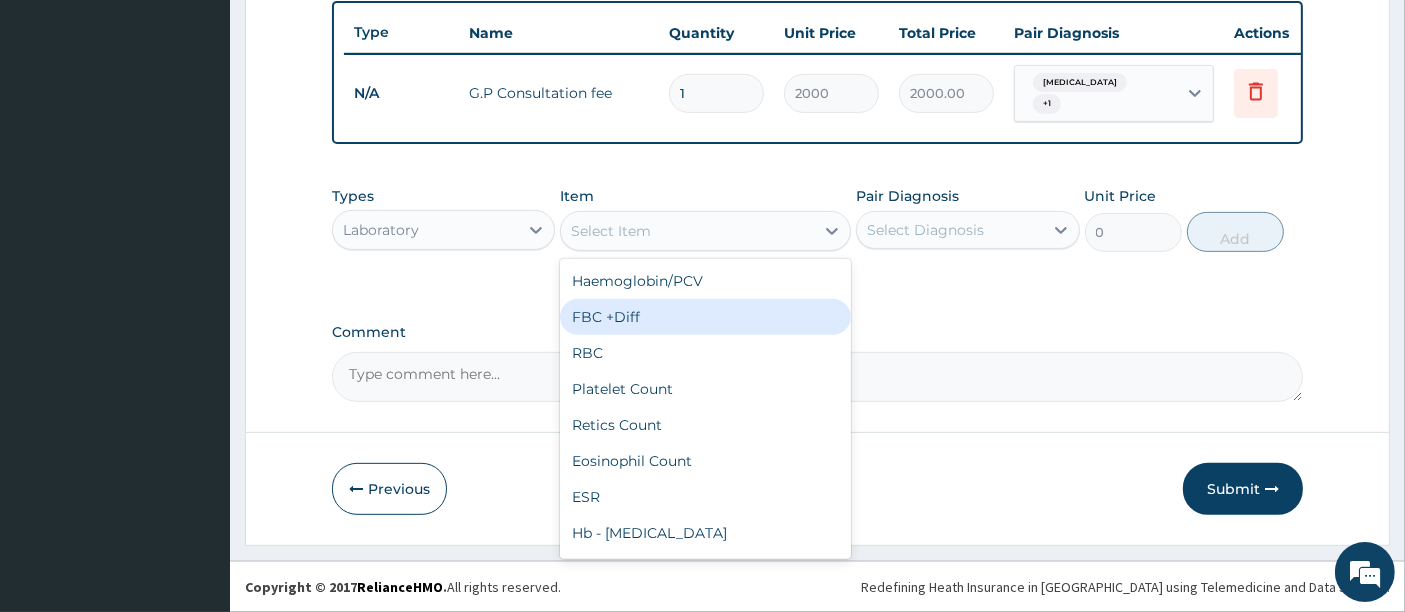 type on "2500" 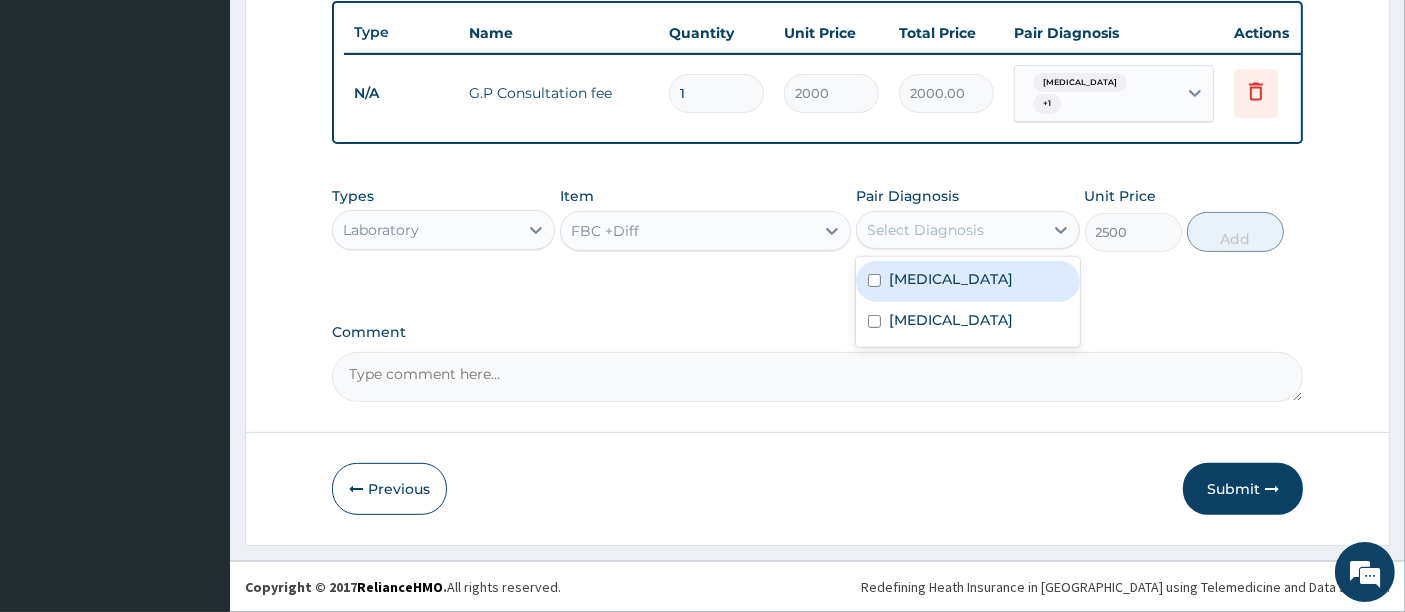 click on "Select Diagnosis" at bounding box center [925, 230] 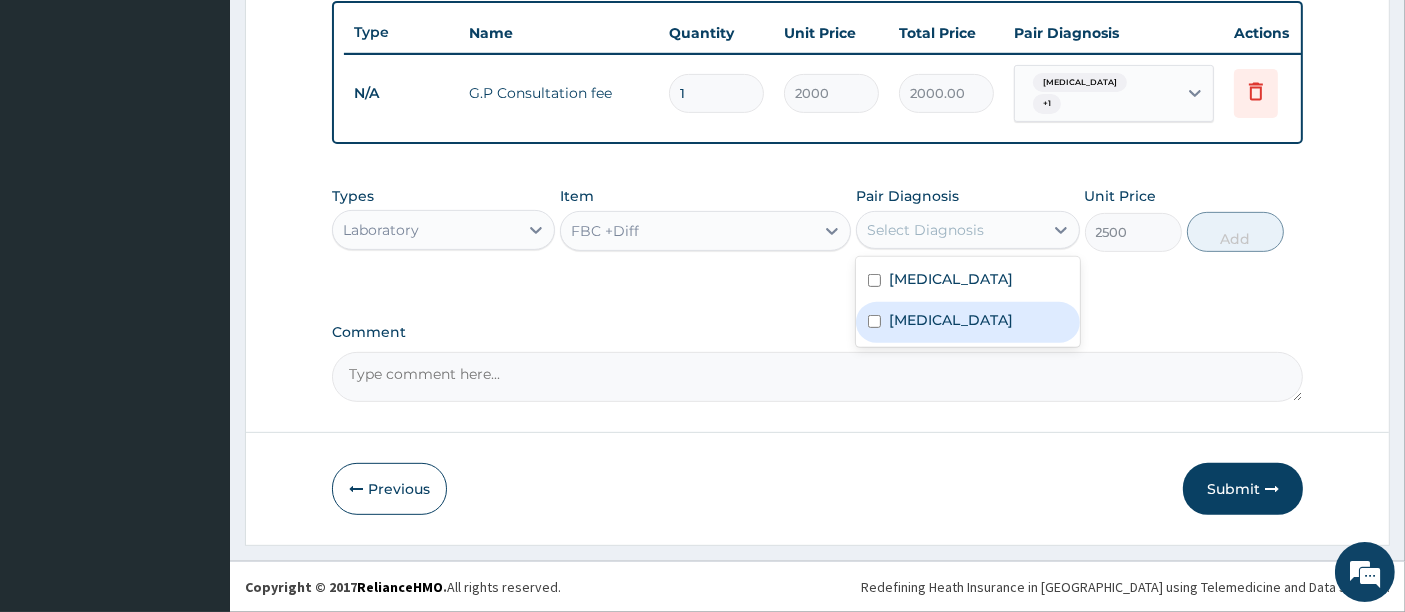 click on "[MEDICAL_DATA]" at bounding box center [951, 320] 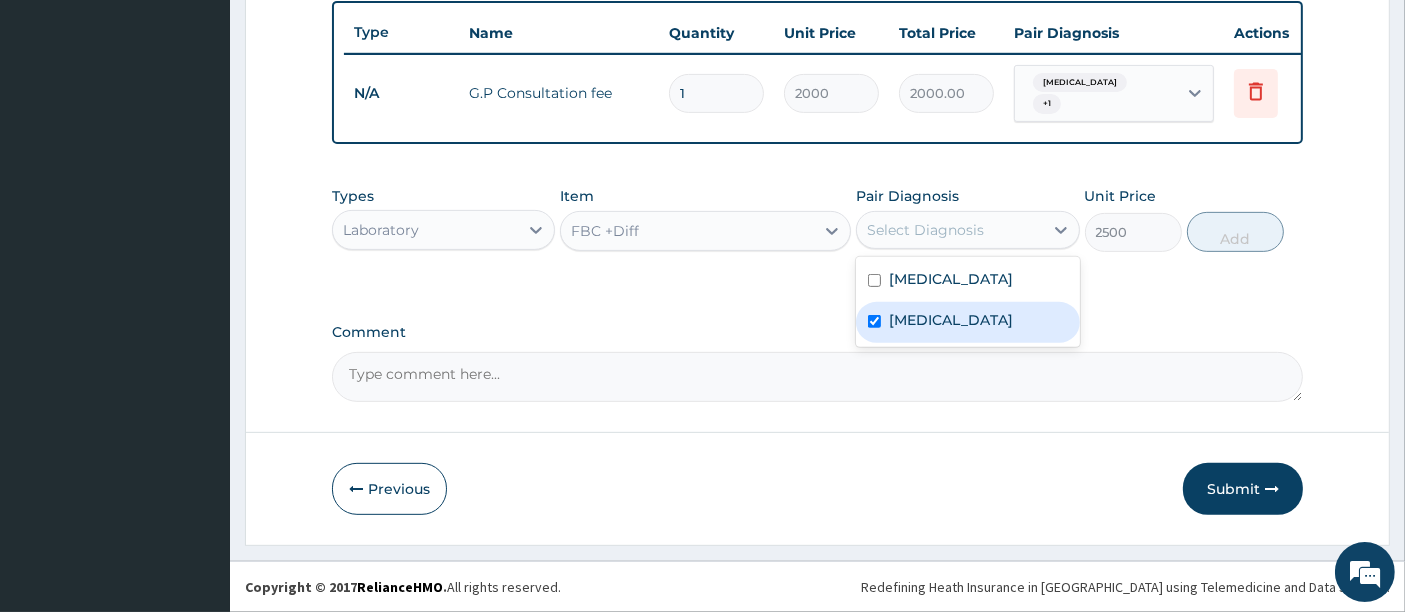 checkbox on "true" 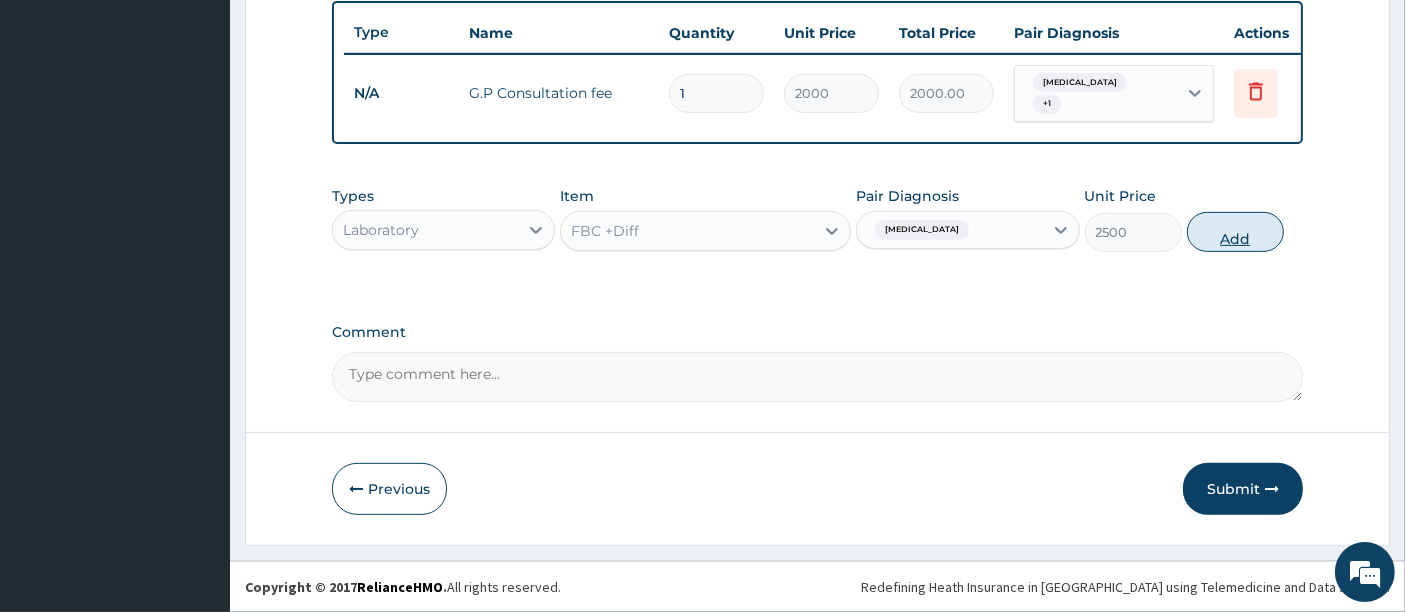 click on "Add" at bounding box center (1235, 232) 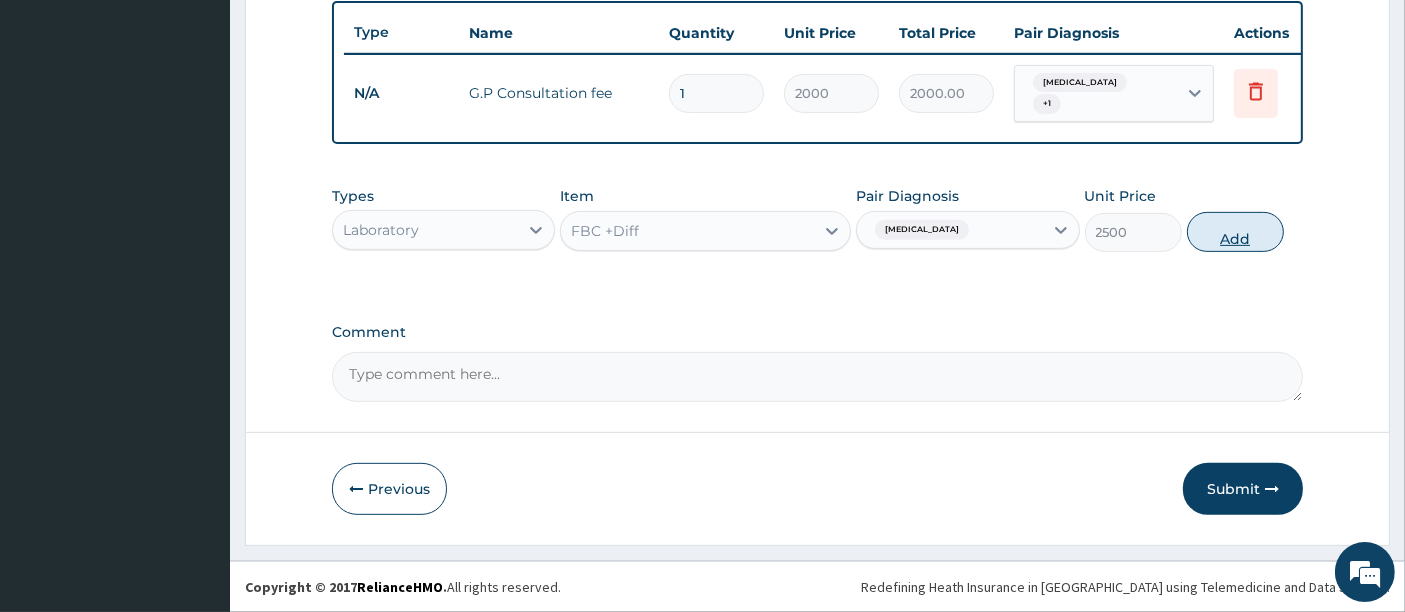 type on "0" 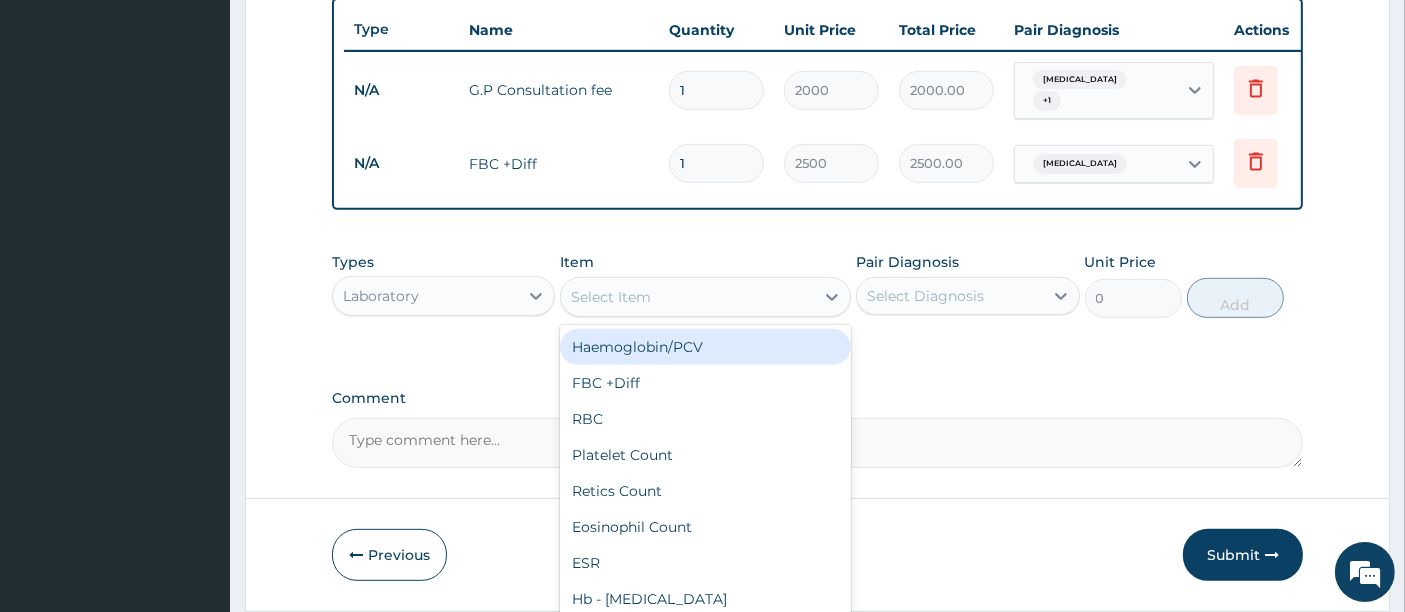 click on "Select Item" at bounding box center (687, 297) 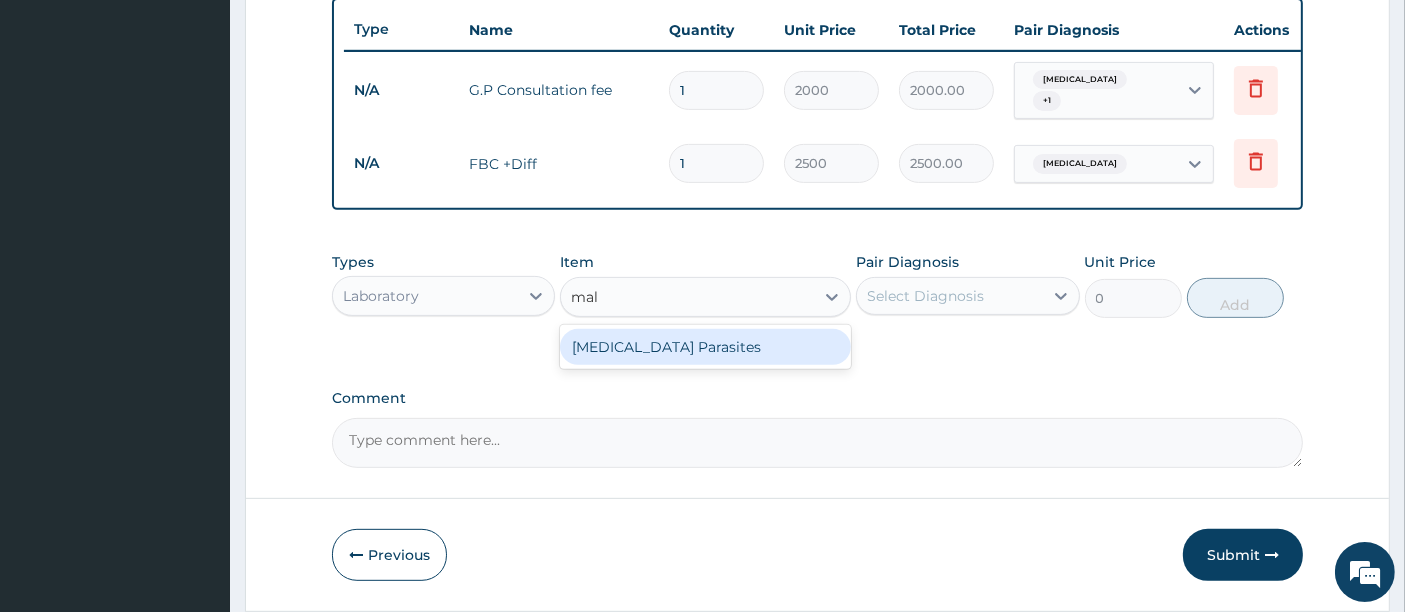 type on "mala" 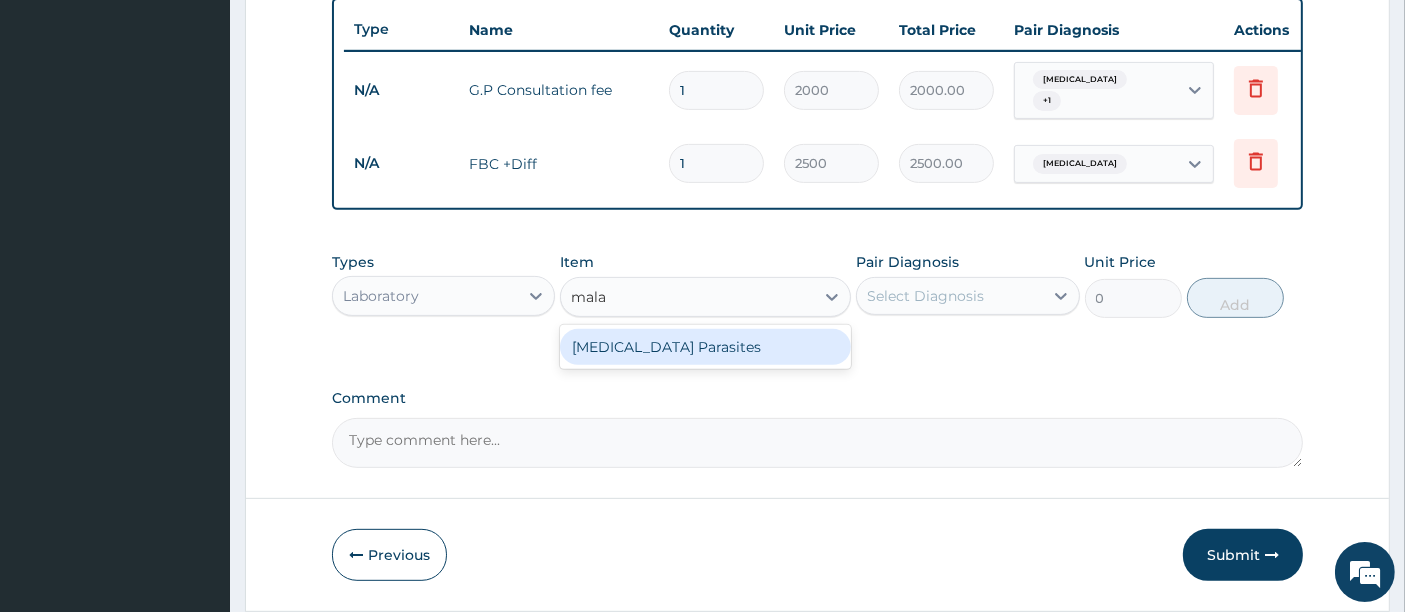 click on "[MEDICAL_DATA] Parasites" at bounding box center [705, 347] 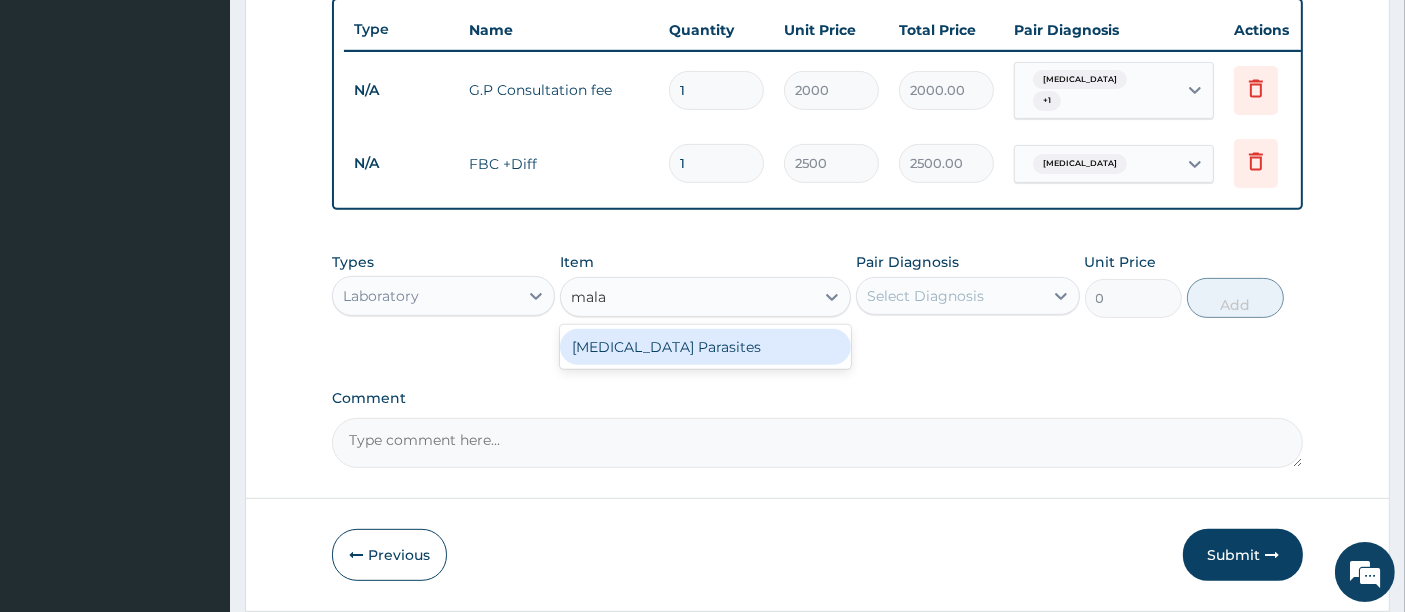type 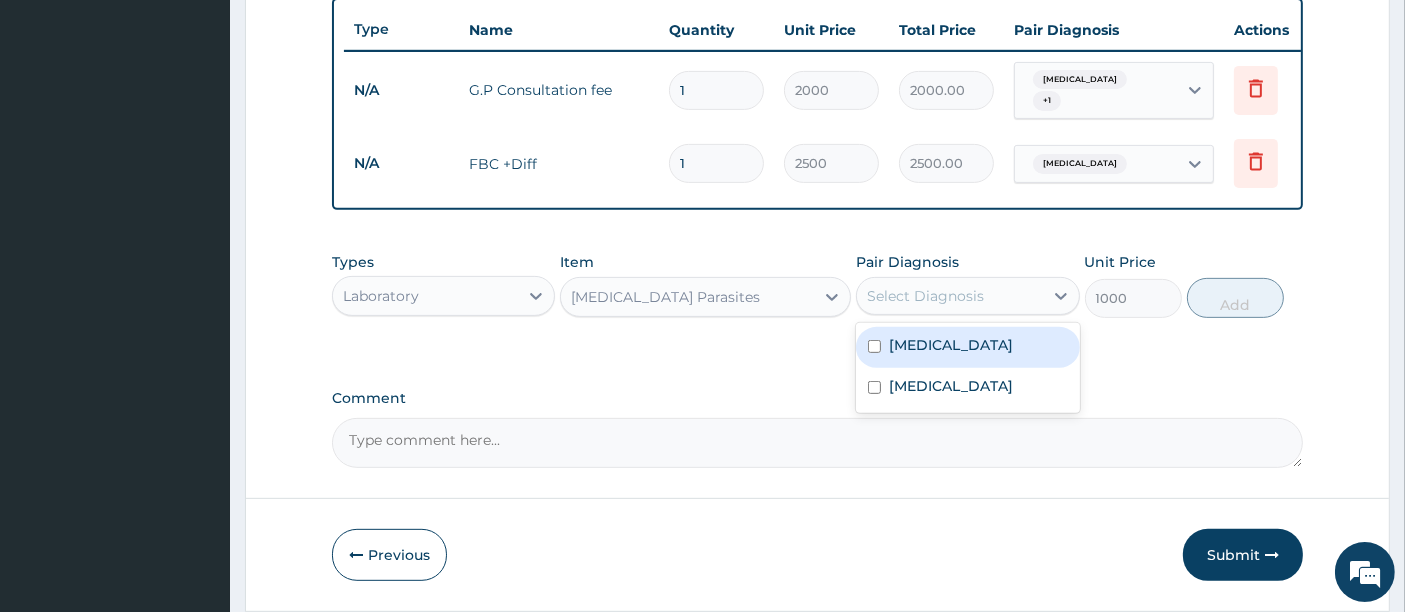 click on "Select Diagnosis" at bounding box center [949, 296] 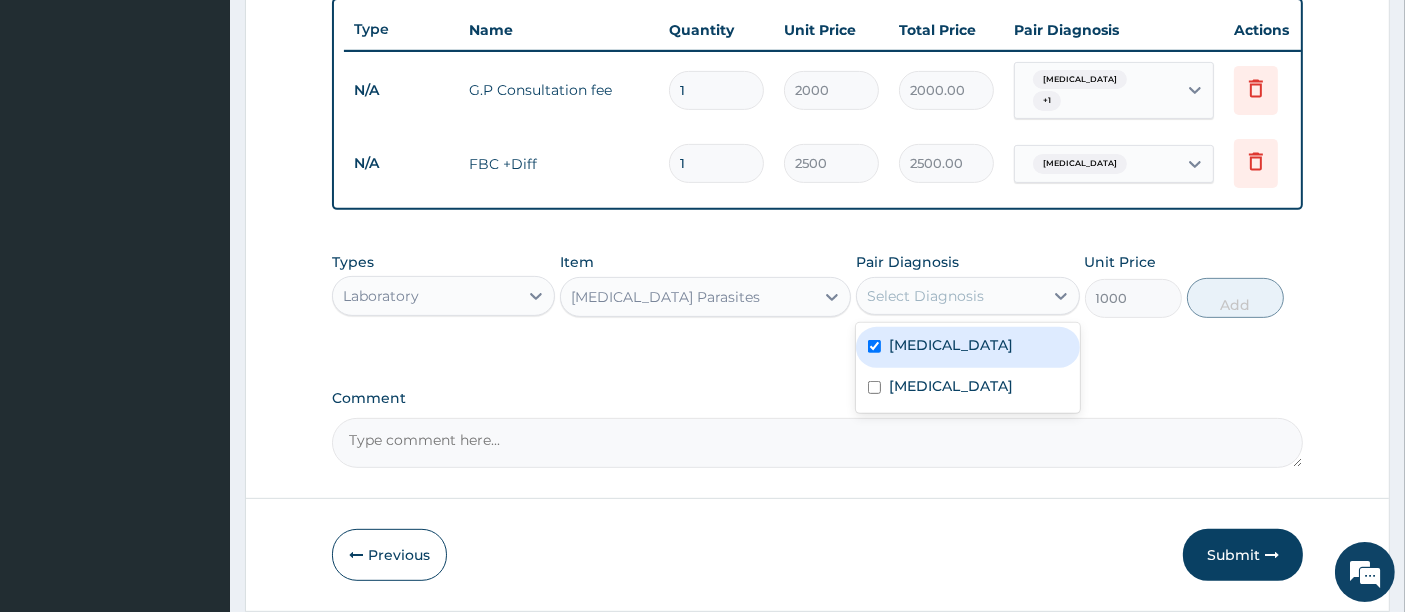 checkbox on "true" 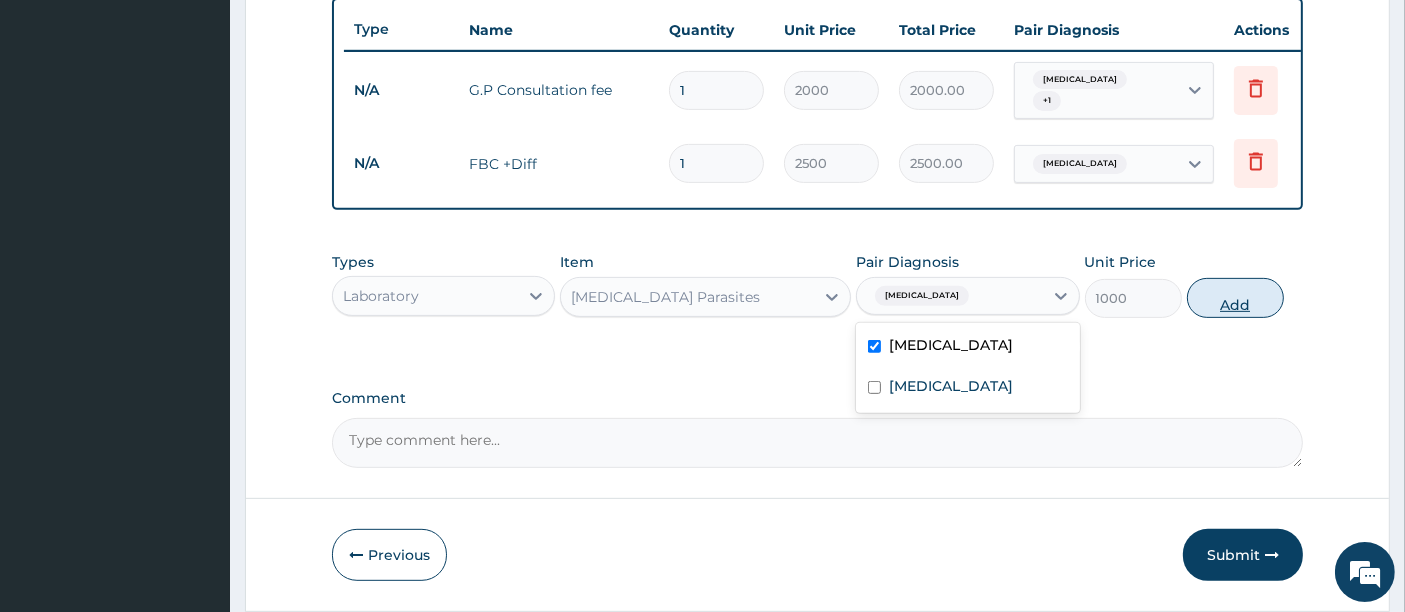 click on "Add" at bounding box center [1235, 298] 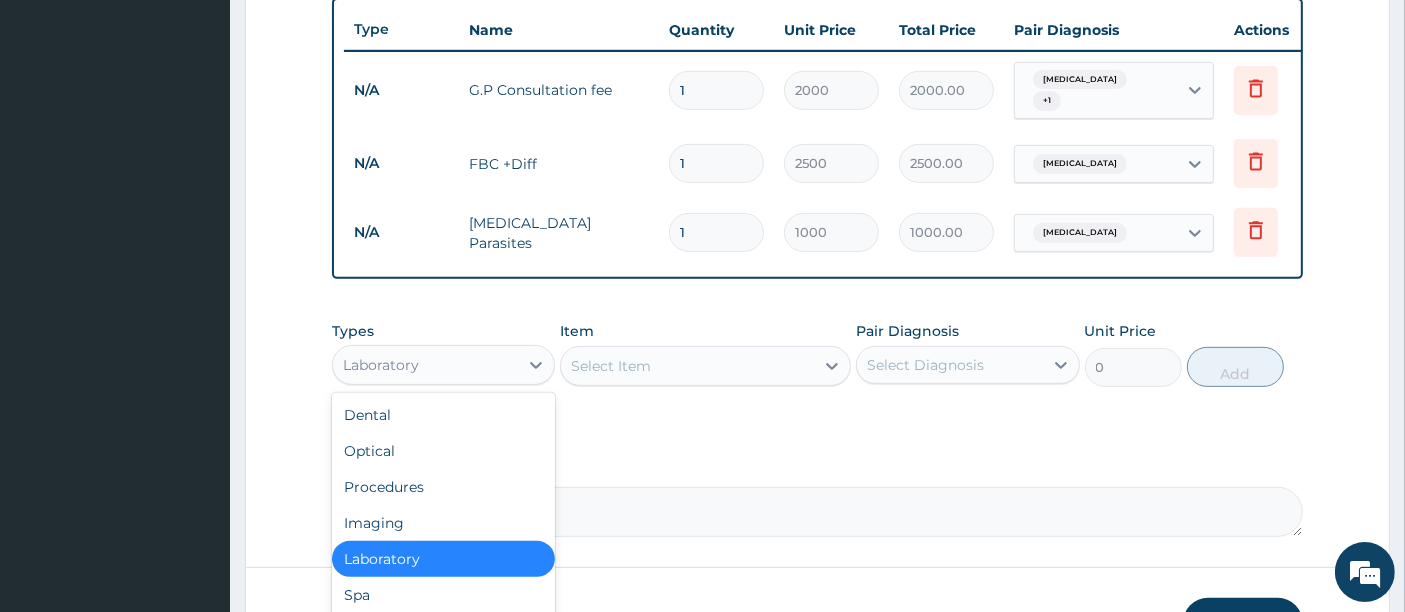 click on "Laboratory" at bounding box center (443, 365) 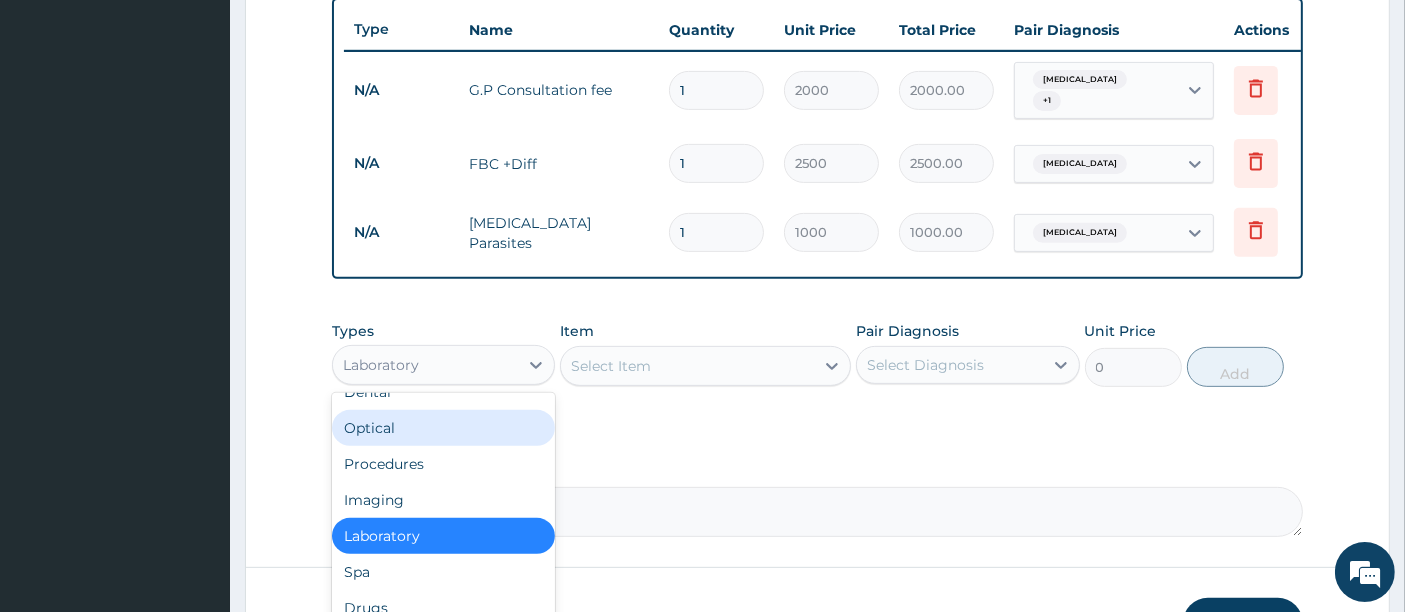 scroll, scrollTop: 68, scrollLeft: 0, axis: vertical 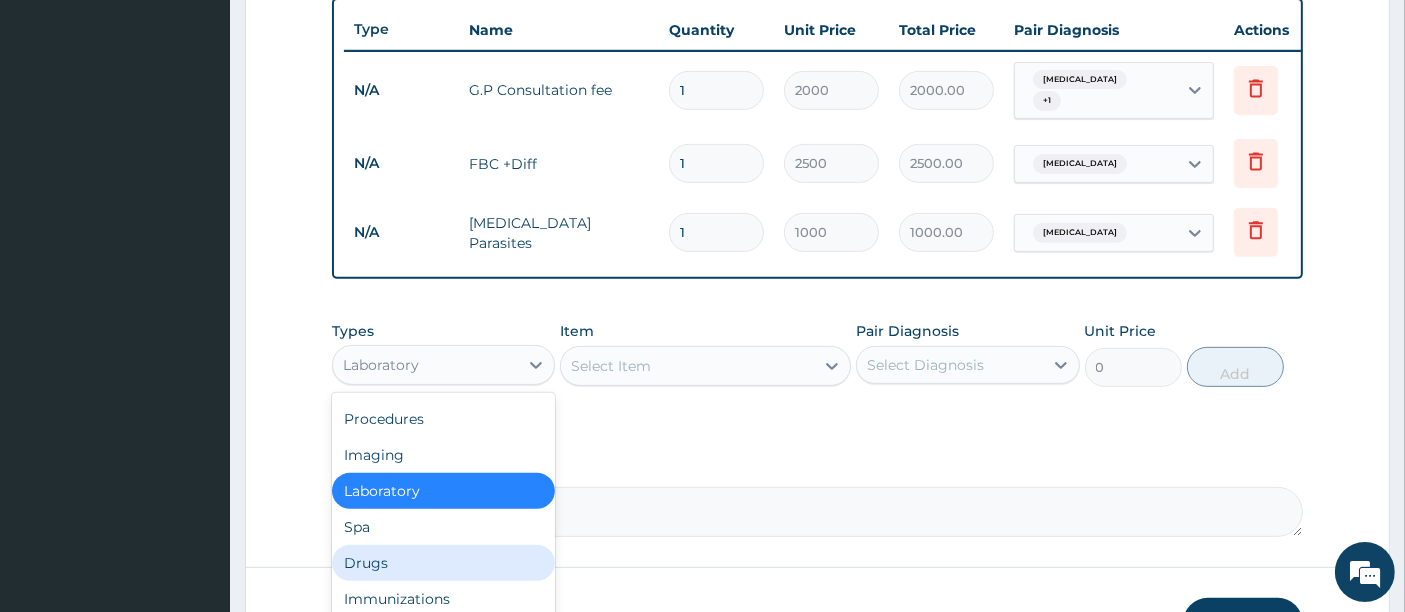 click on "Drugs" at bounding box center [443, 563] 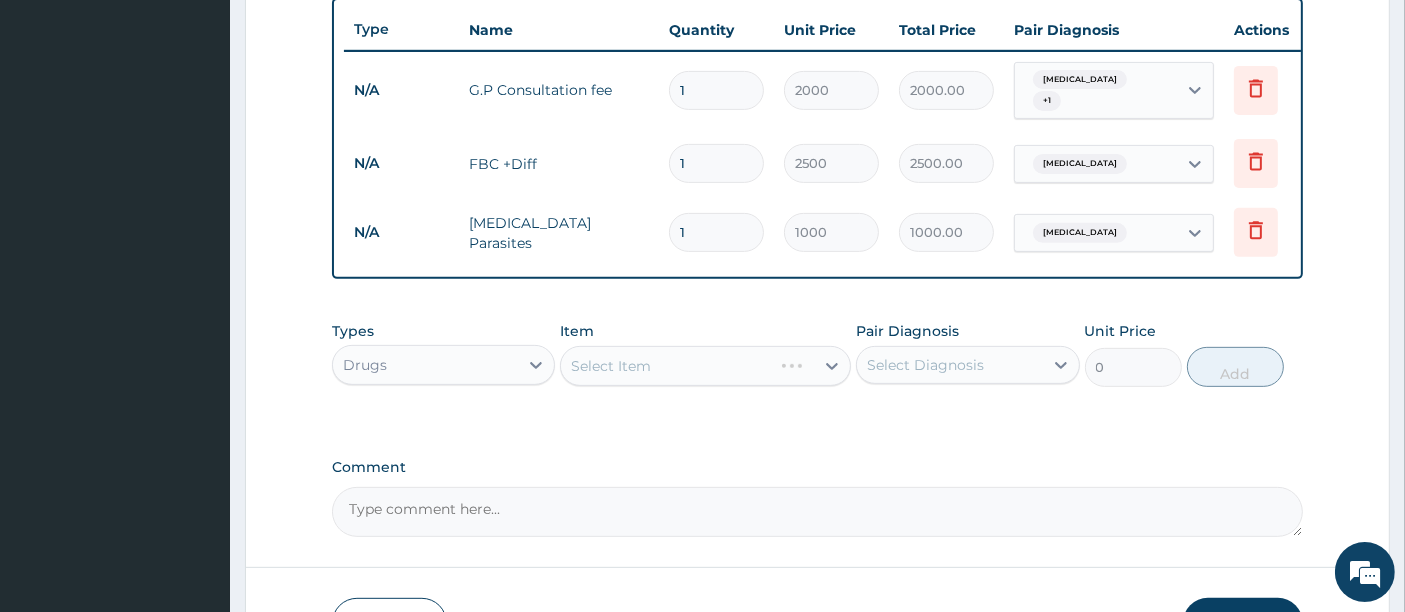 click on "Select Item" at bounding box center [705, 366] 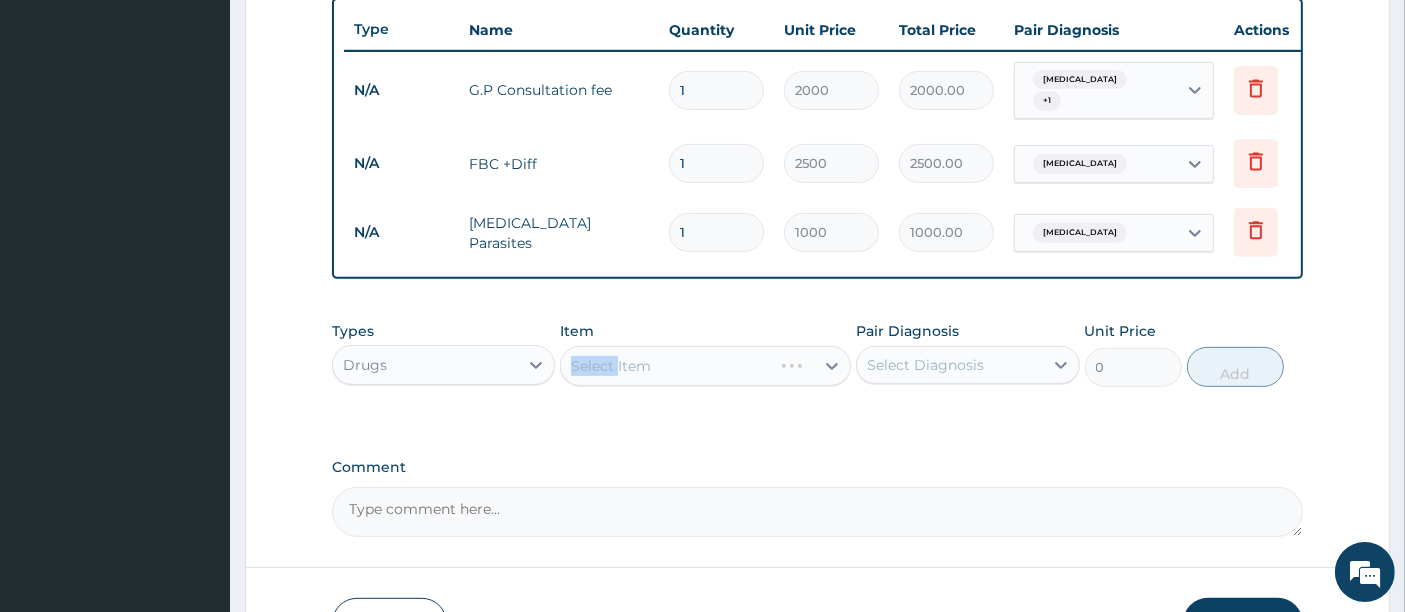 click on "Select Item" at bounding box center [705, 366] 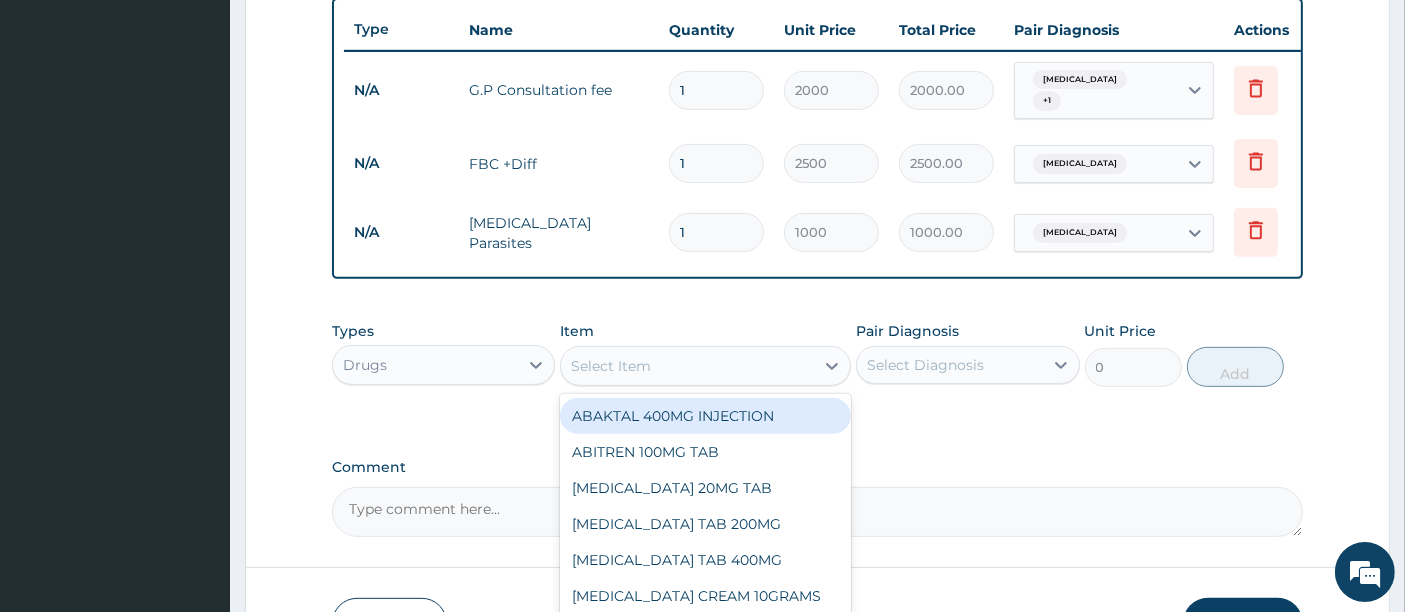 click on "Select Item" at bounding box center (611, 366) 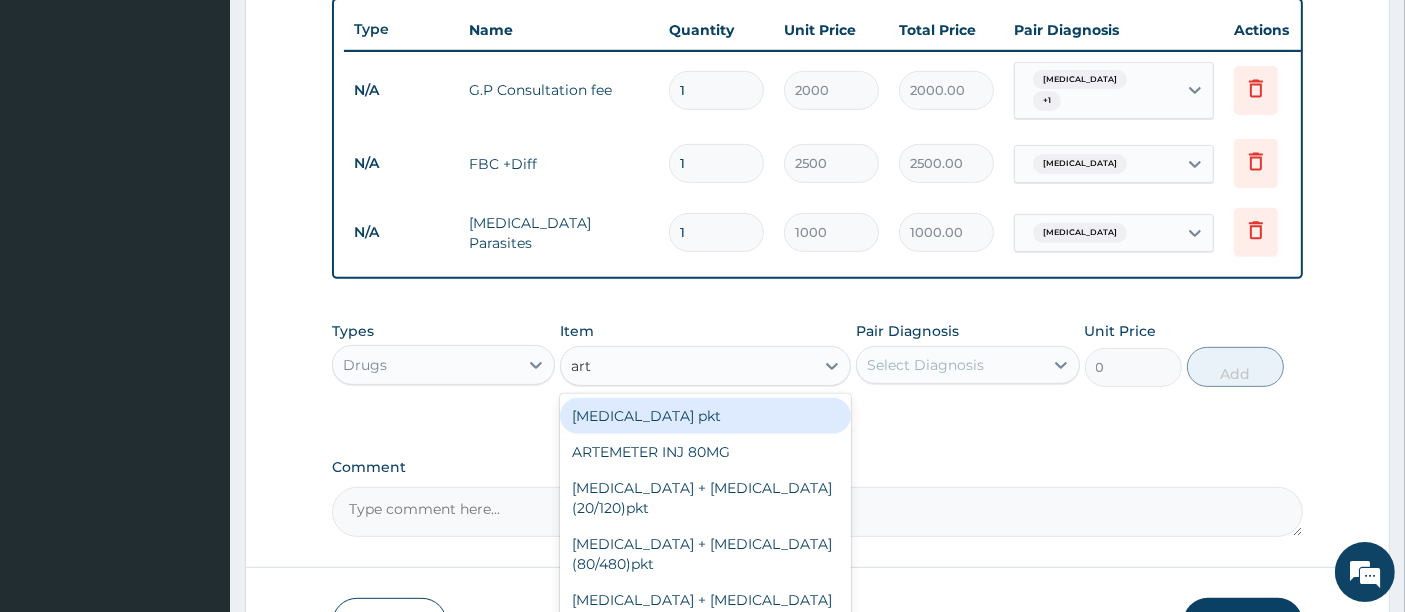 type on "arte" 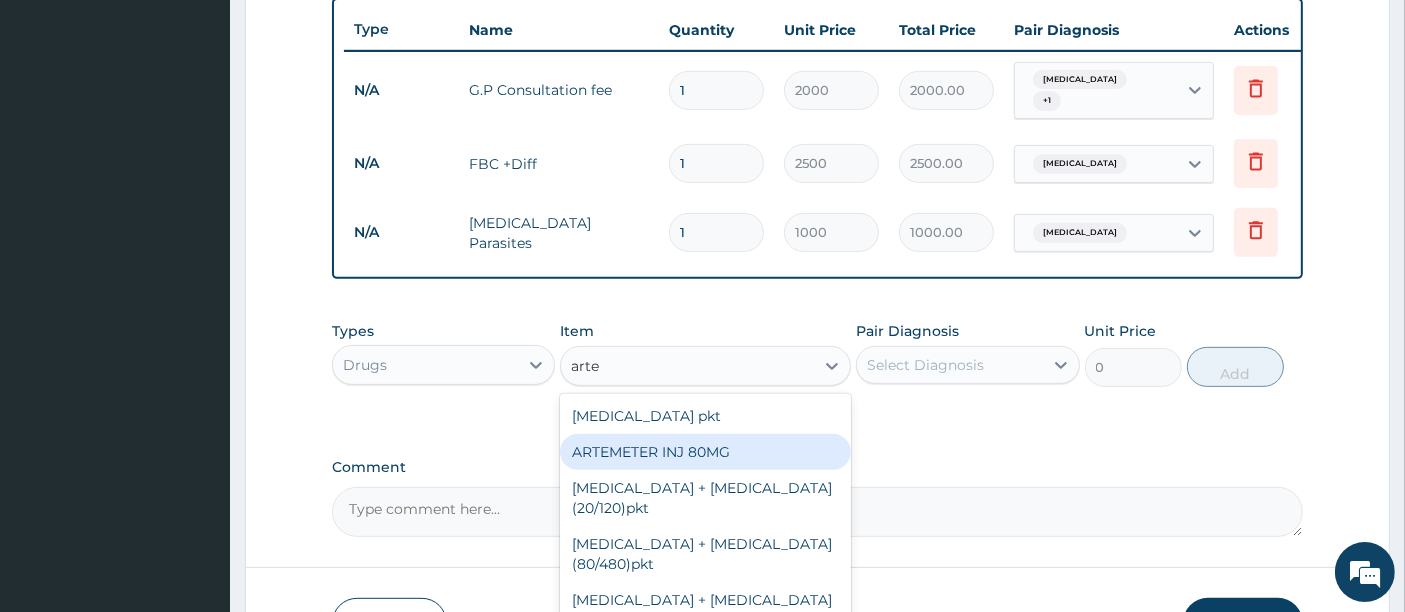 click on "ARTEMETER  INJ 80MG" at bounding box center [705, 452] 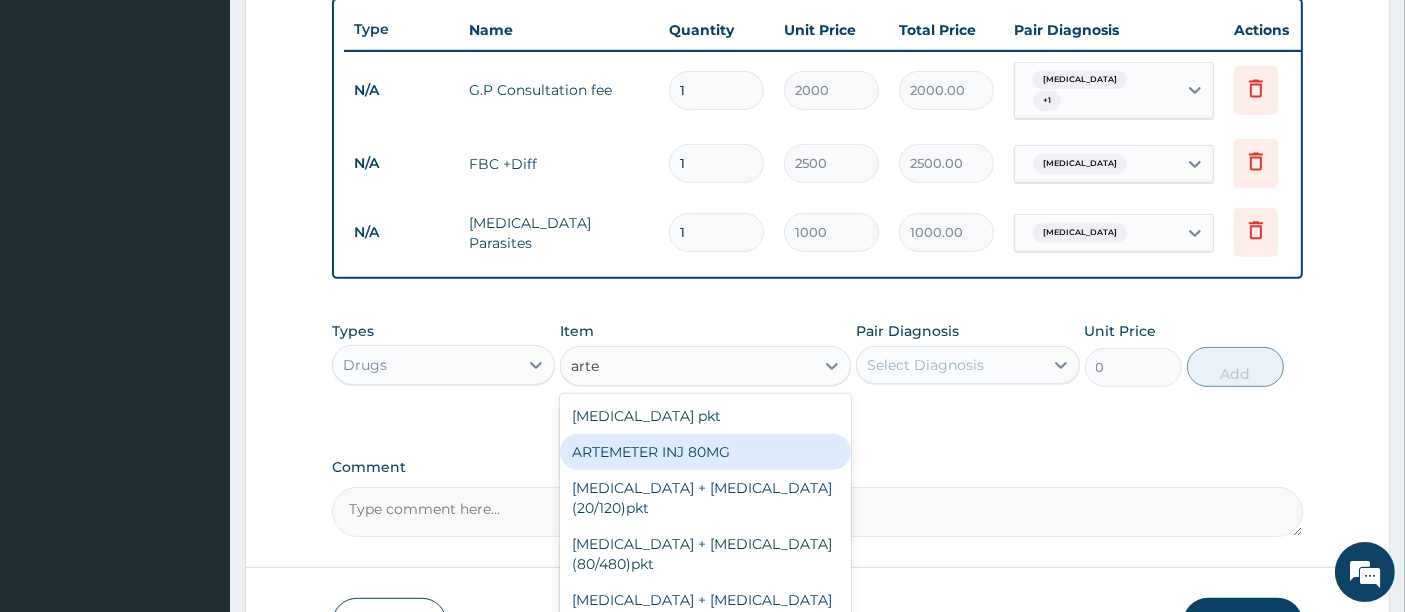 type 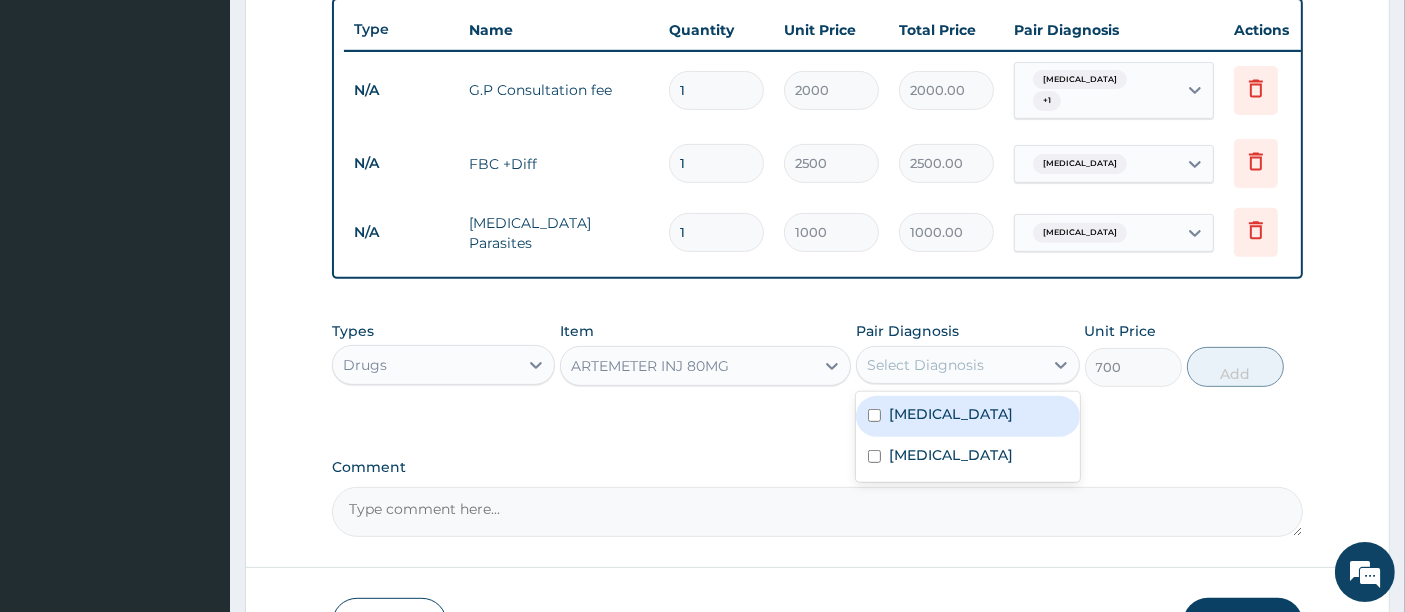 click on "Select Diagnosis" at bounding box center [925, 365] 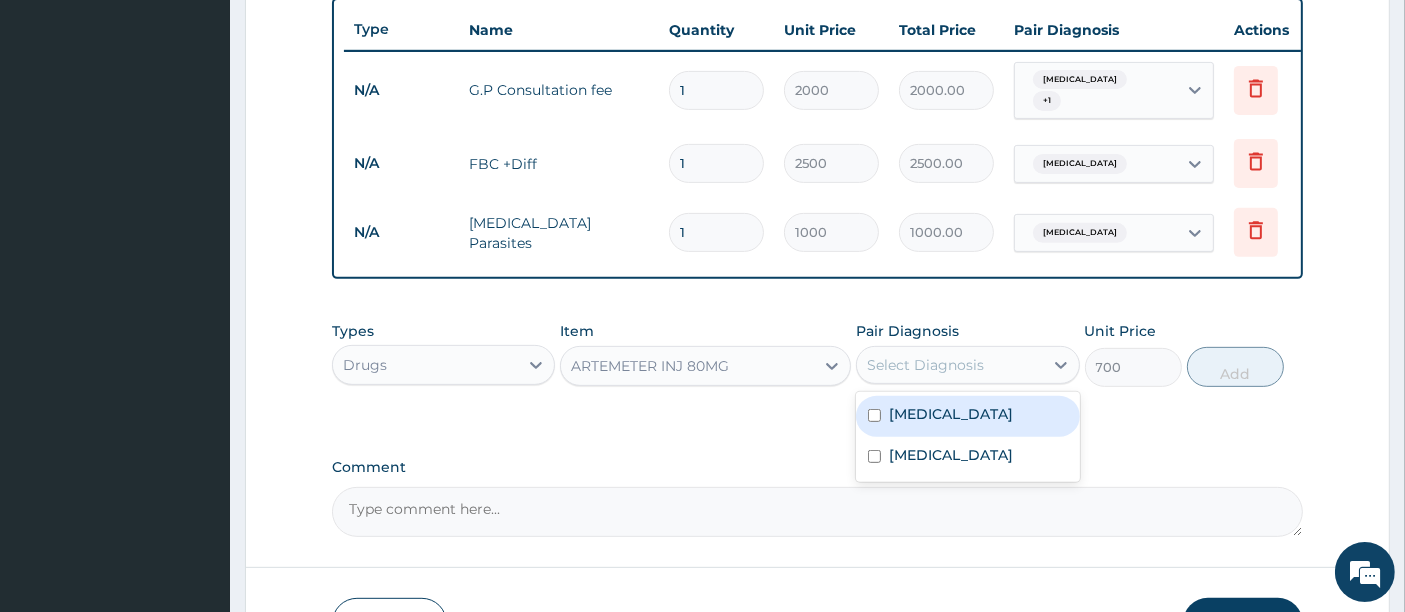 click on "[MEDICAL_DATA]" at bounding box center [951, 414] 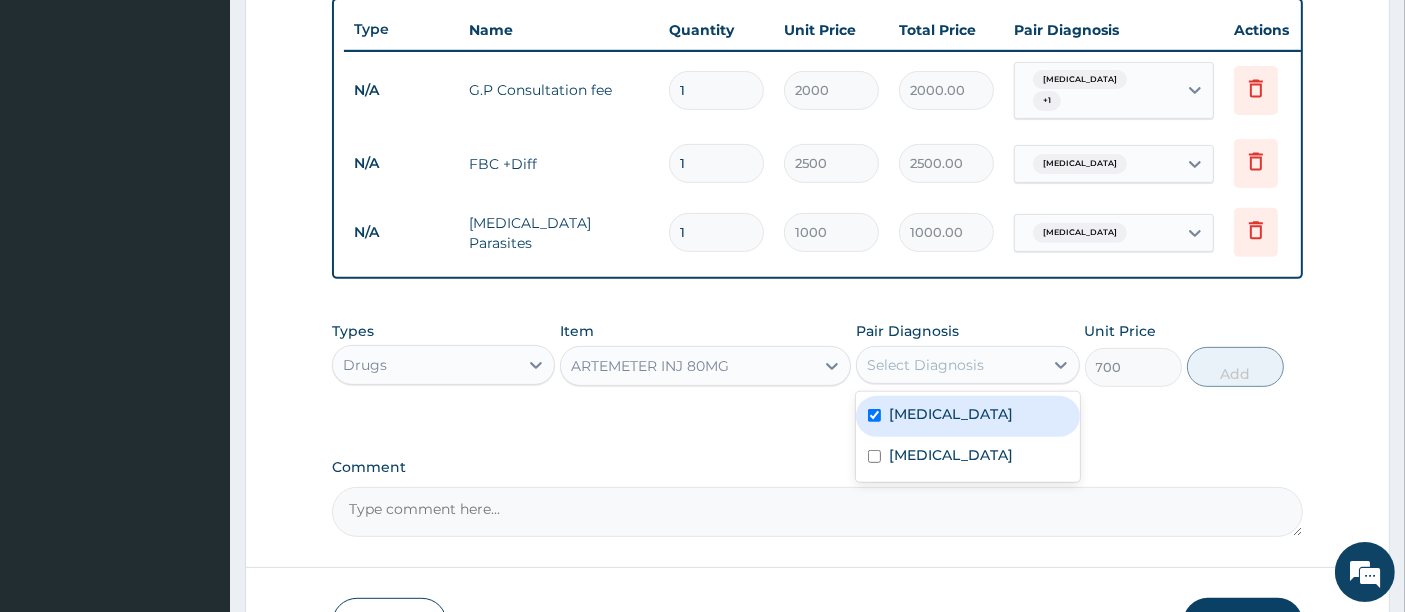 checkbox on "true" 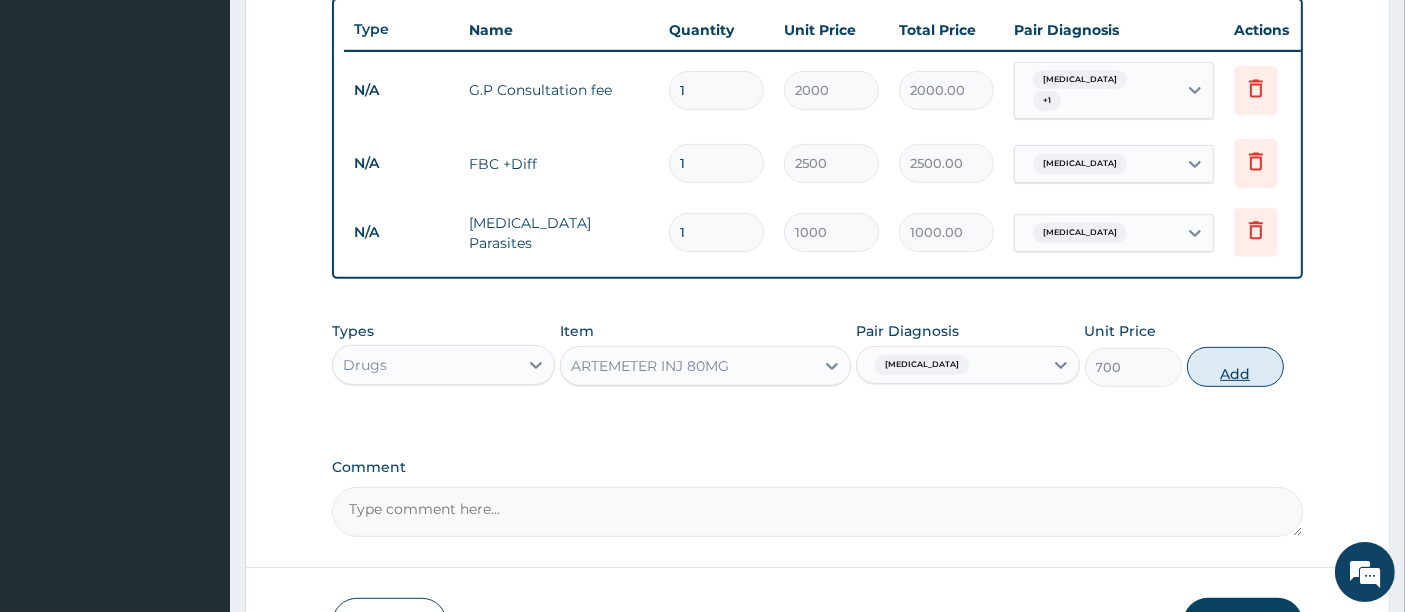 click on "Add" at bounding box center (1235, 367) 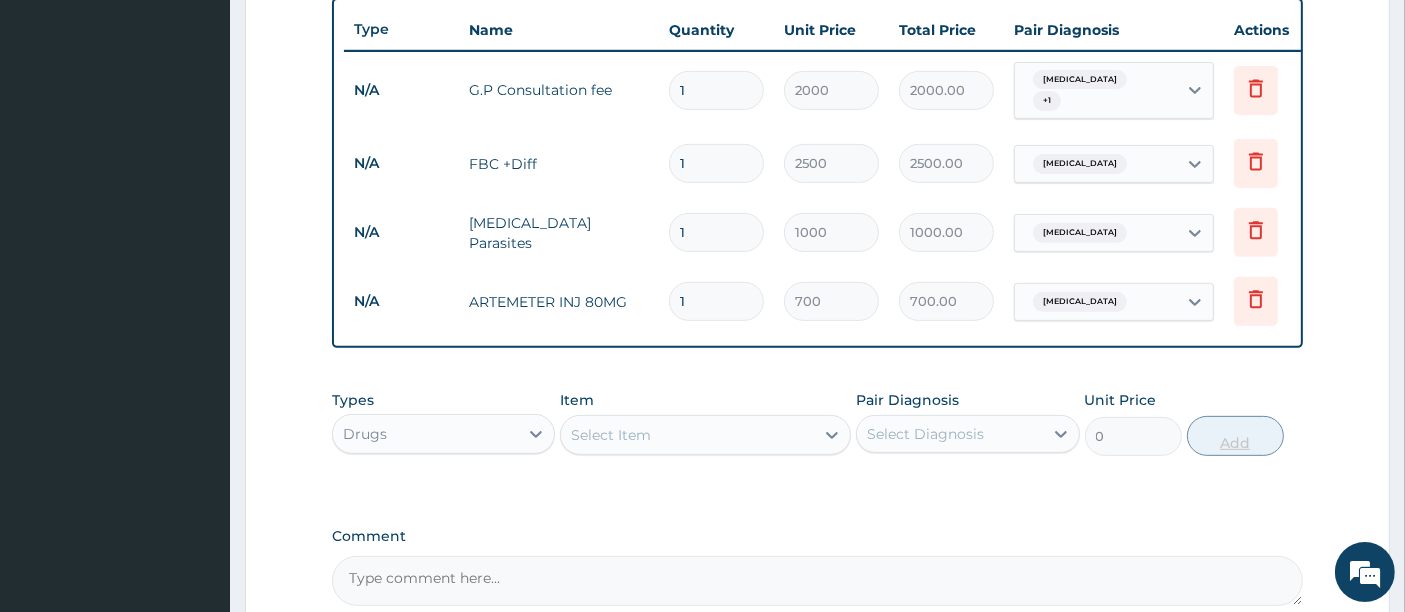 type 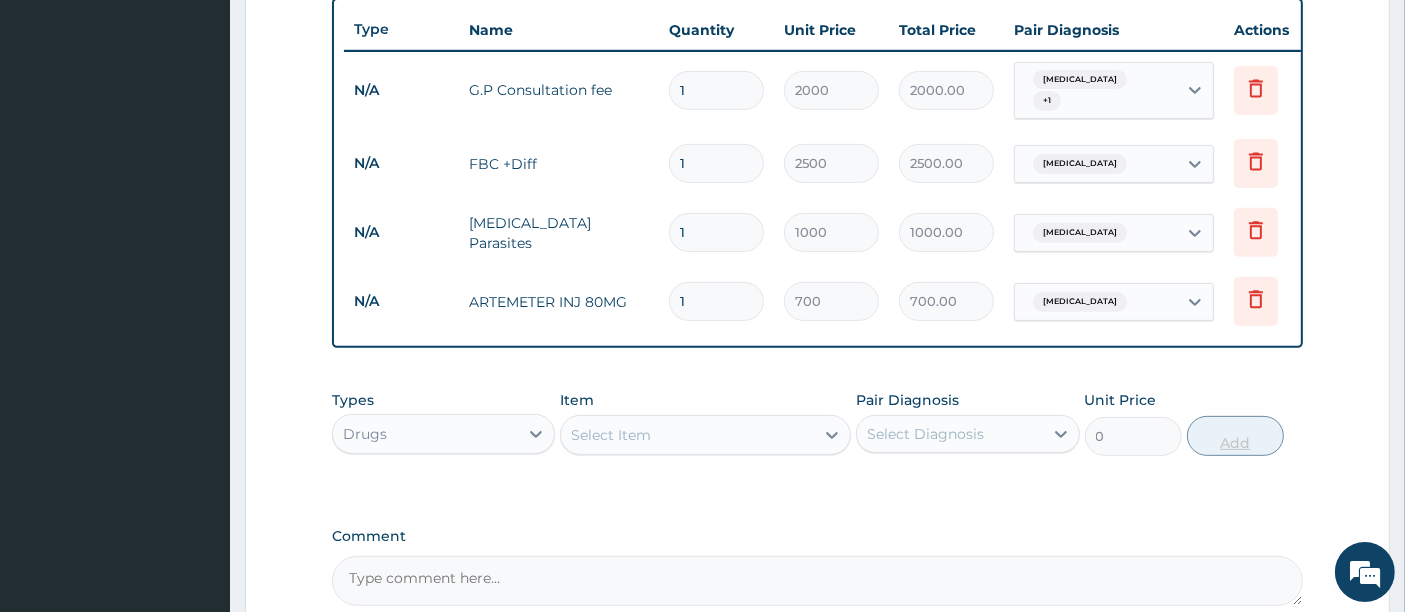 type on "0.00" 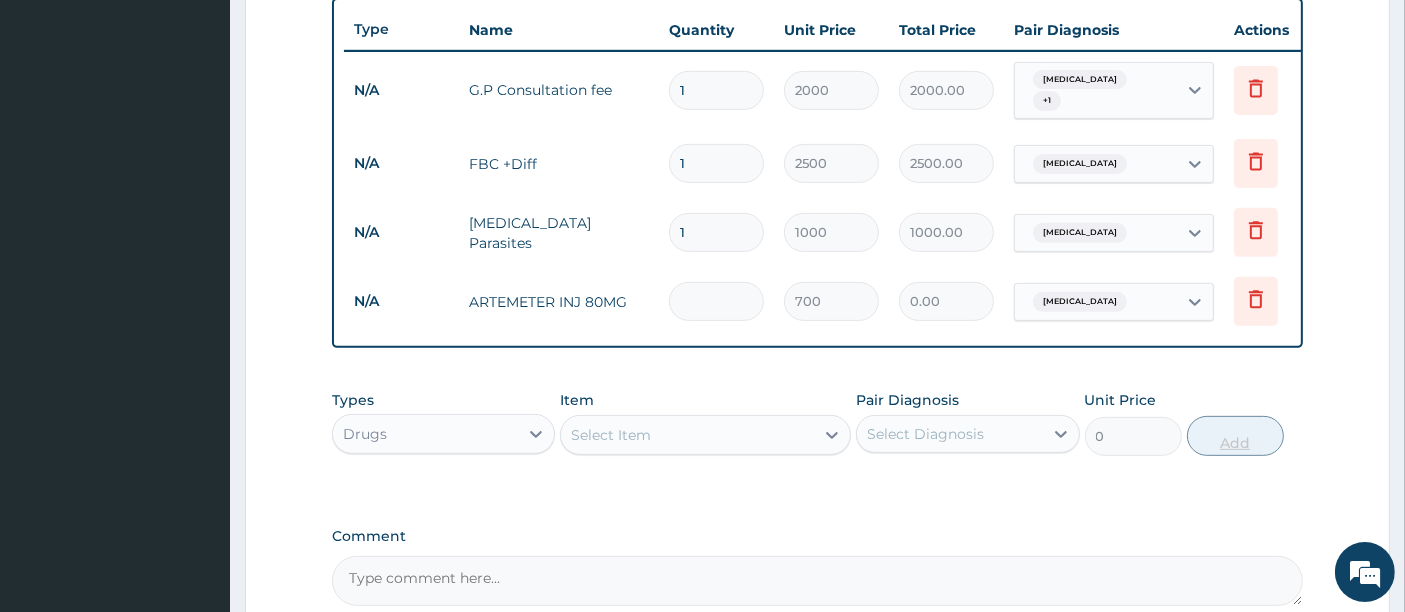 type on "3" 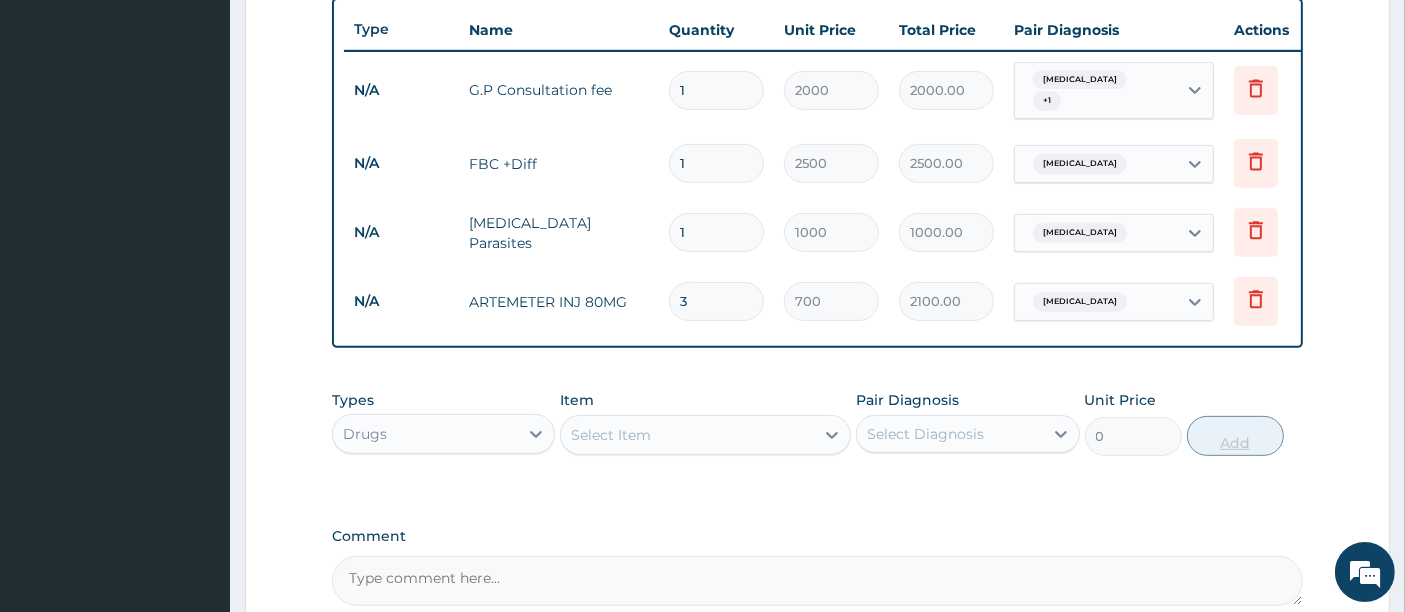 type 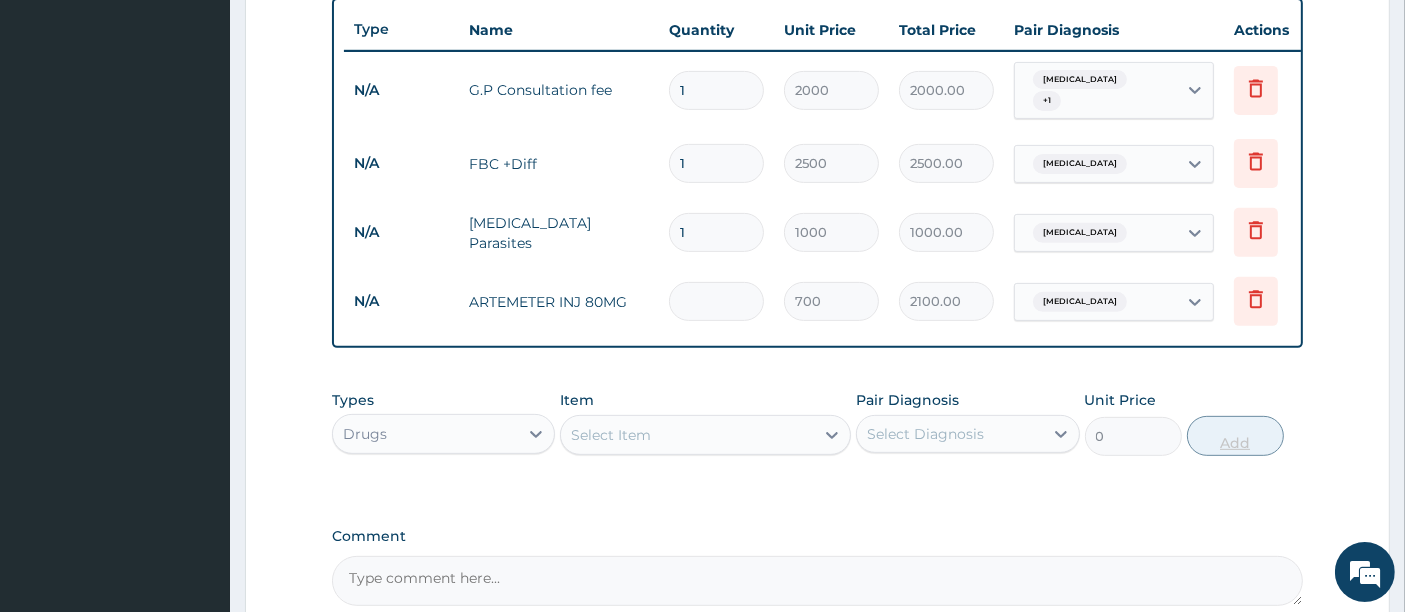 type on "0.00" 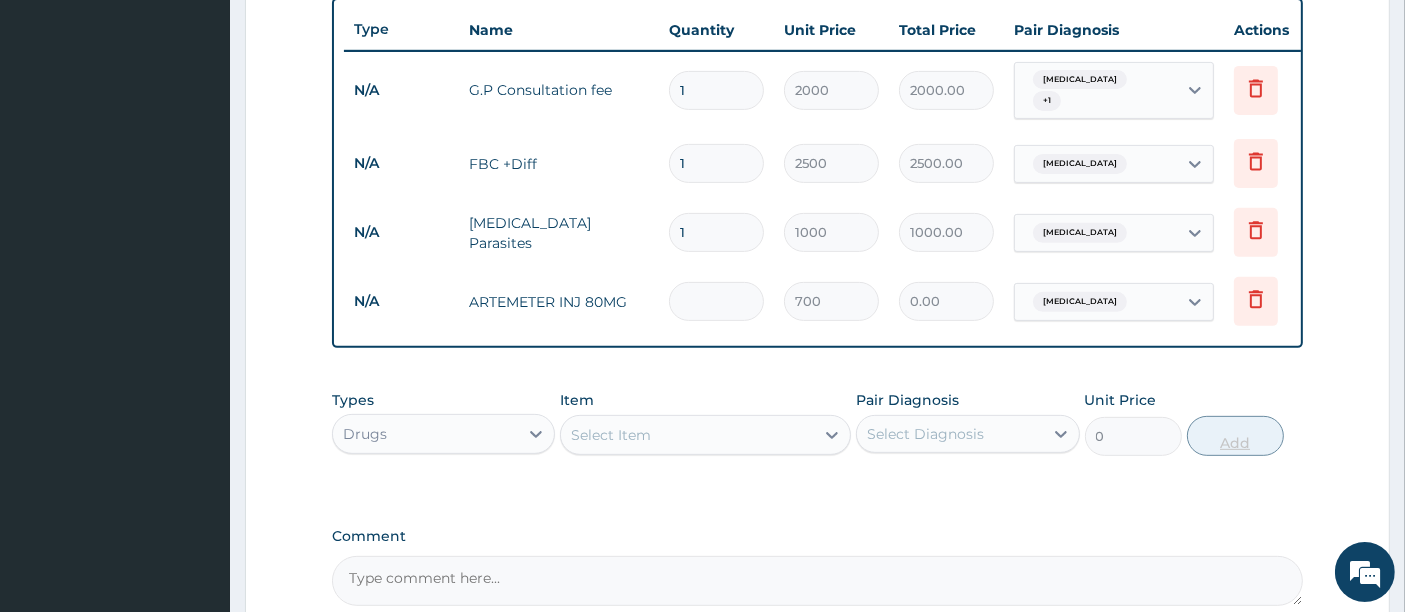 type on "6" 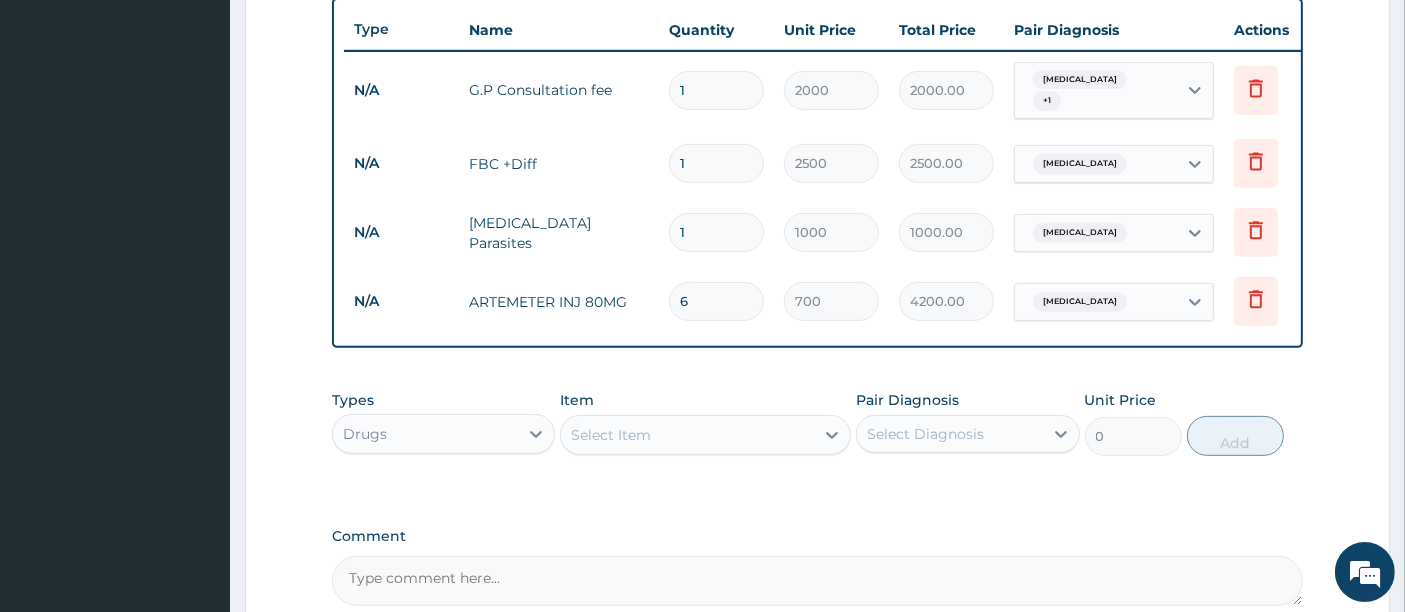 type on "6" 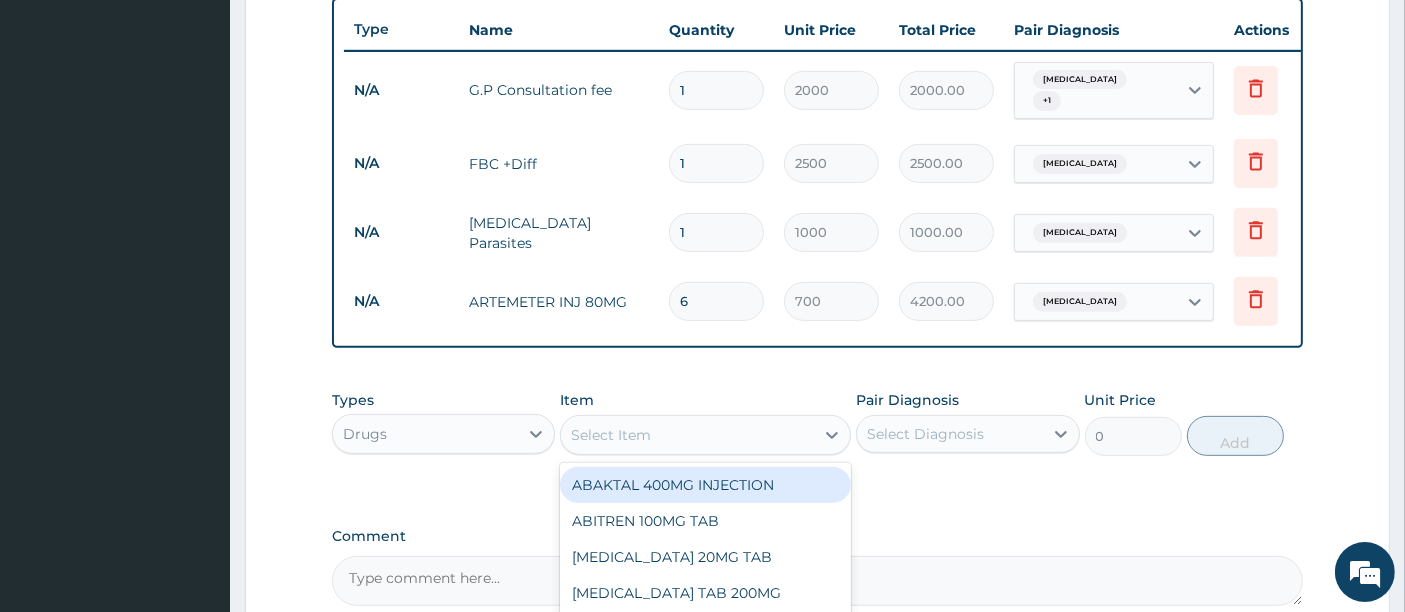 click on "Select Item" at bounding box center (687, 435) 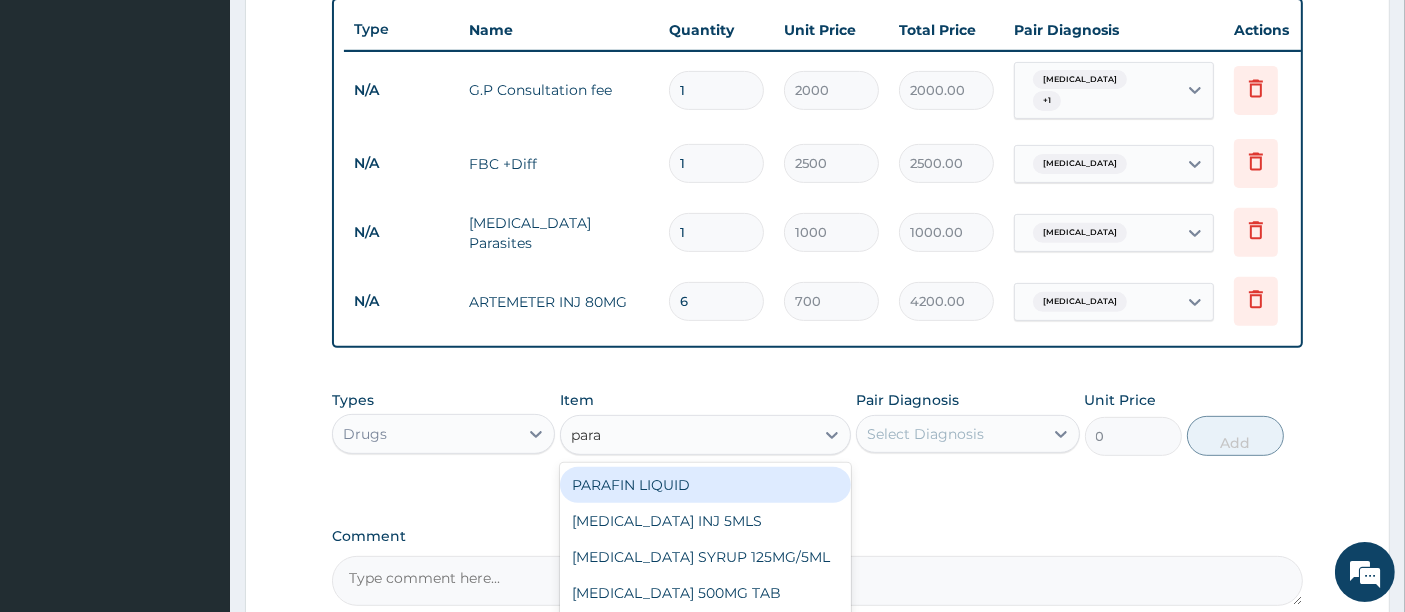 type on "parac" 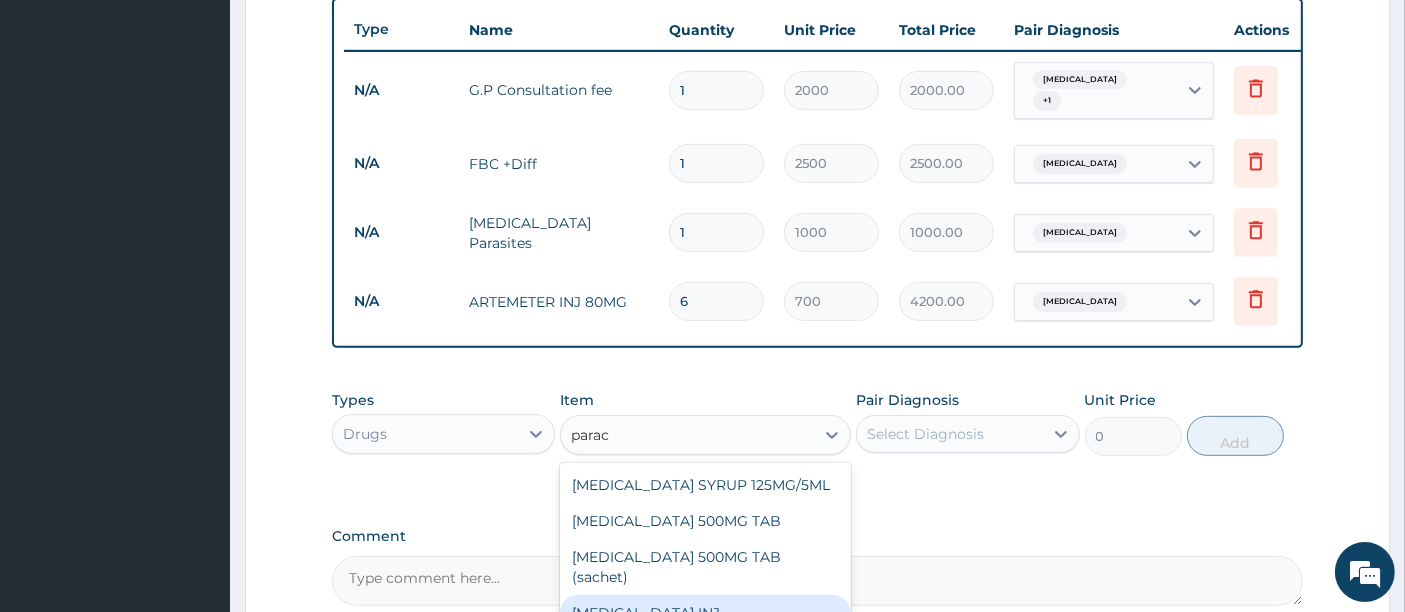 click on "[MEDICAL_DATA] INJ" at bounding box center [705, 613] 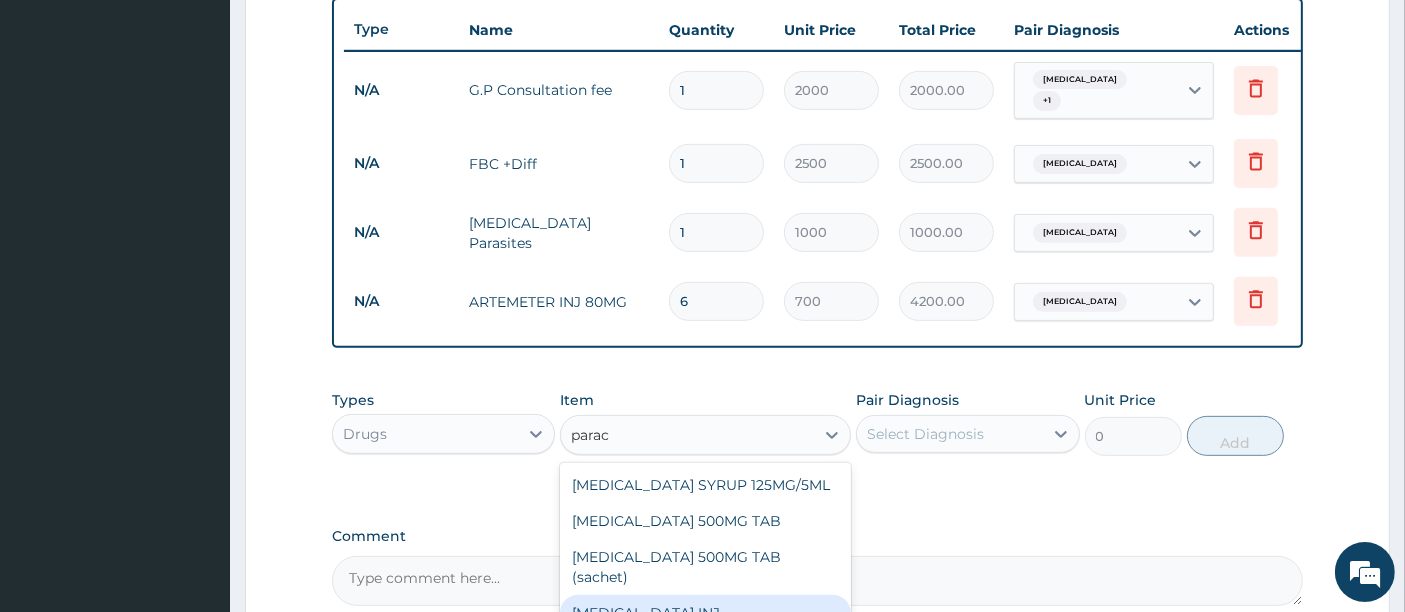 type 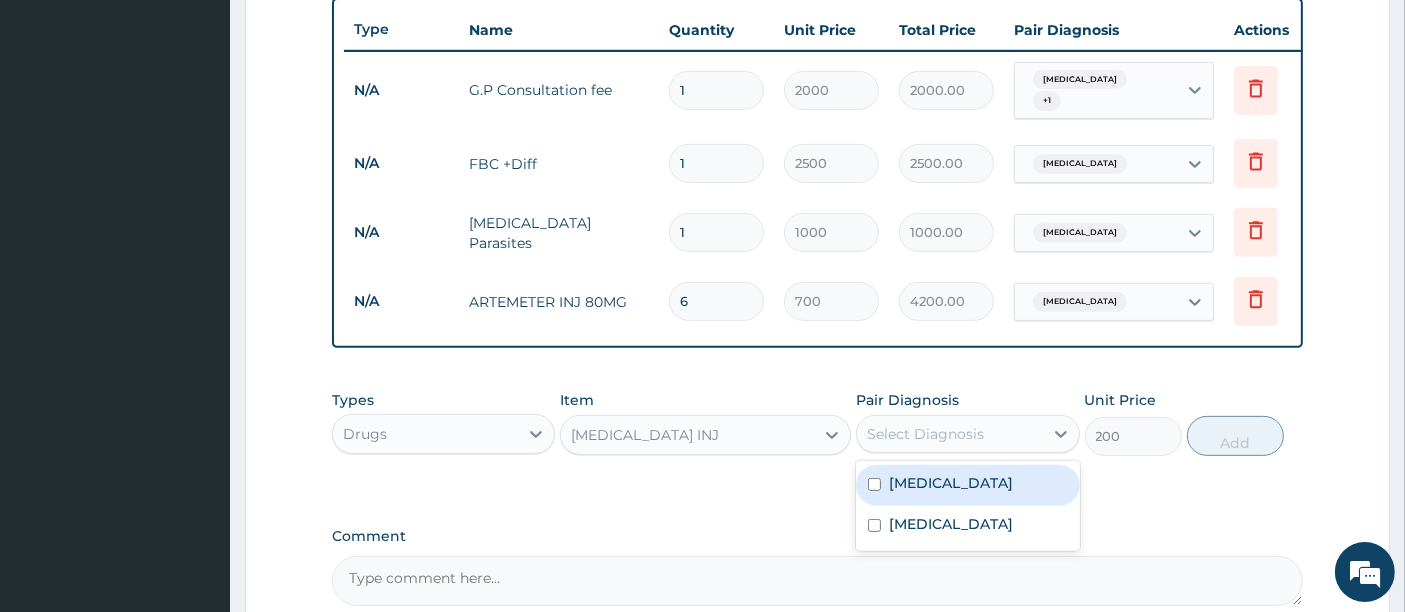 click on "Select Diagnosis" at bounding box center [949, 434] 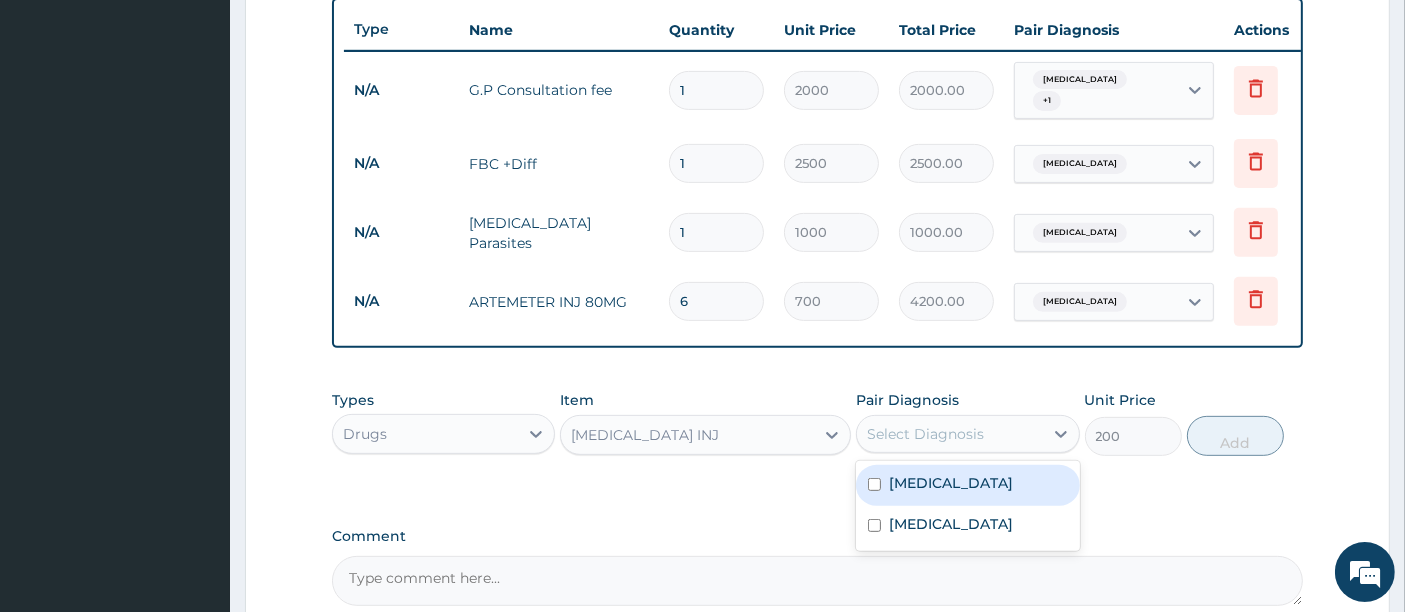 click on "[MEDICAL_DATA]" at bounding box center (967, 485) 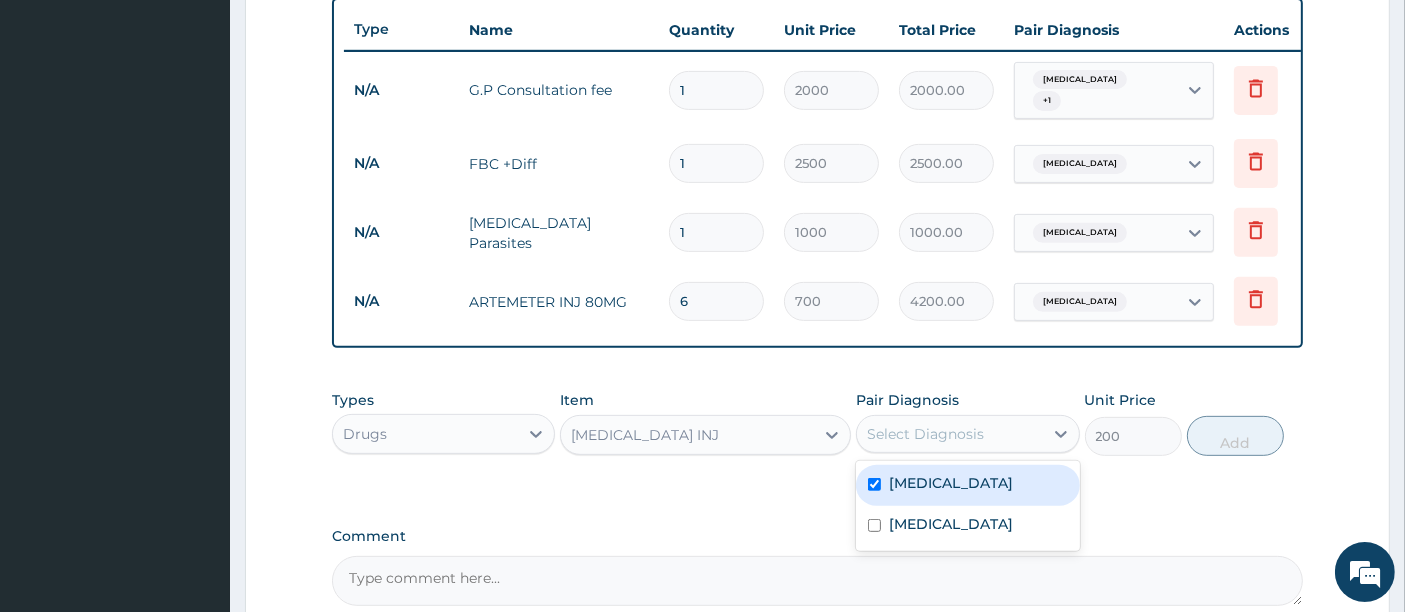 checkbox on "true" 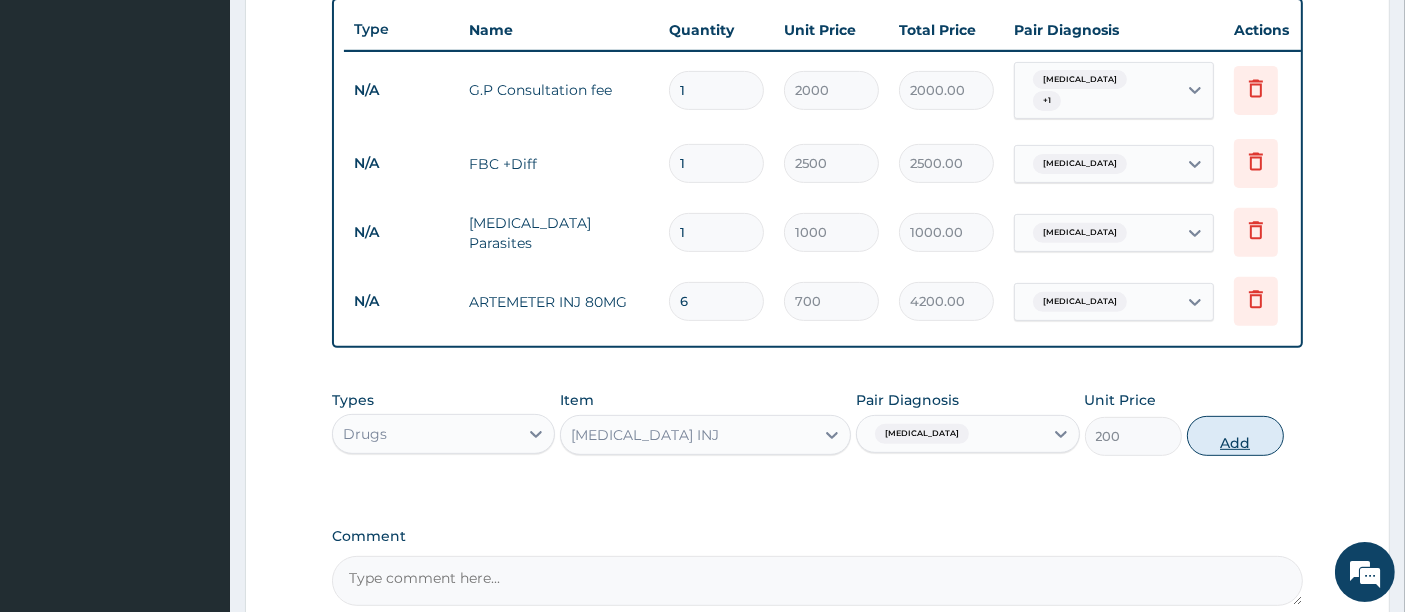 click on "Add" at bounding box center (1235, 436) 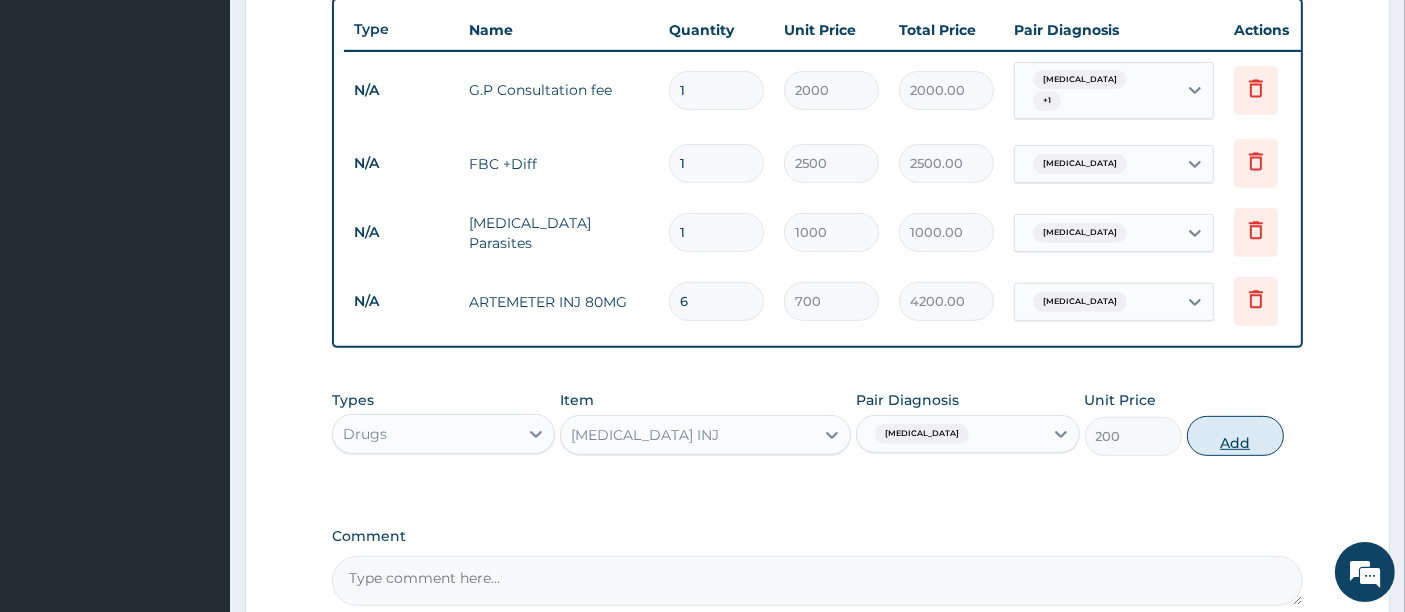 type on "0" 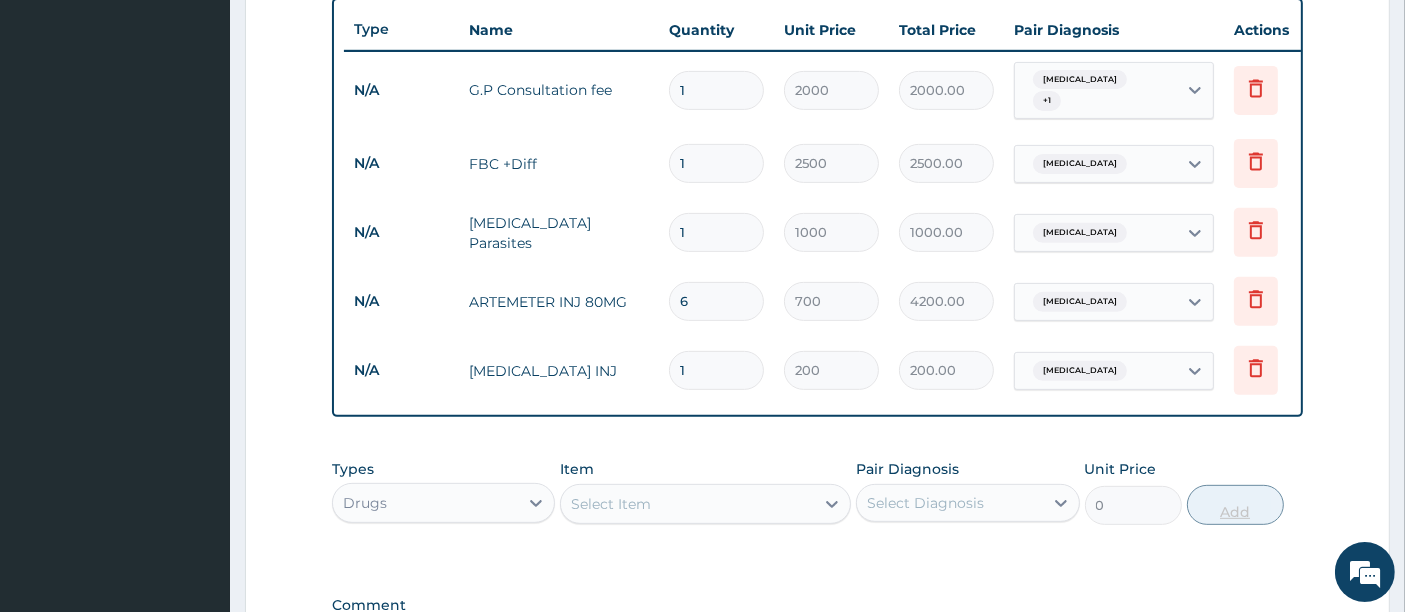 type 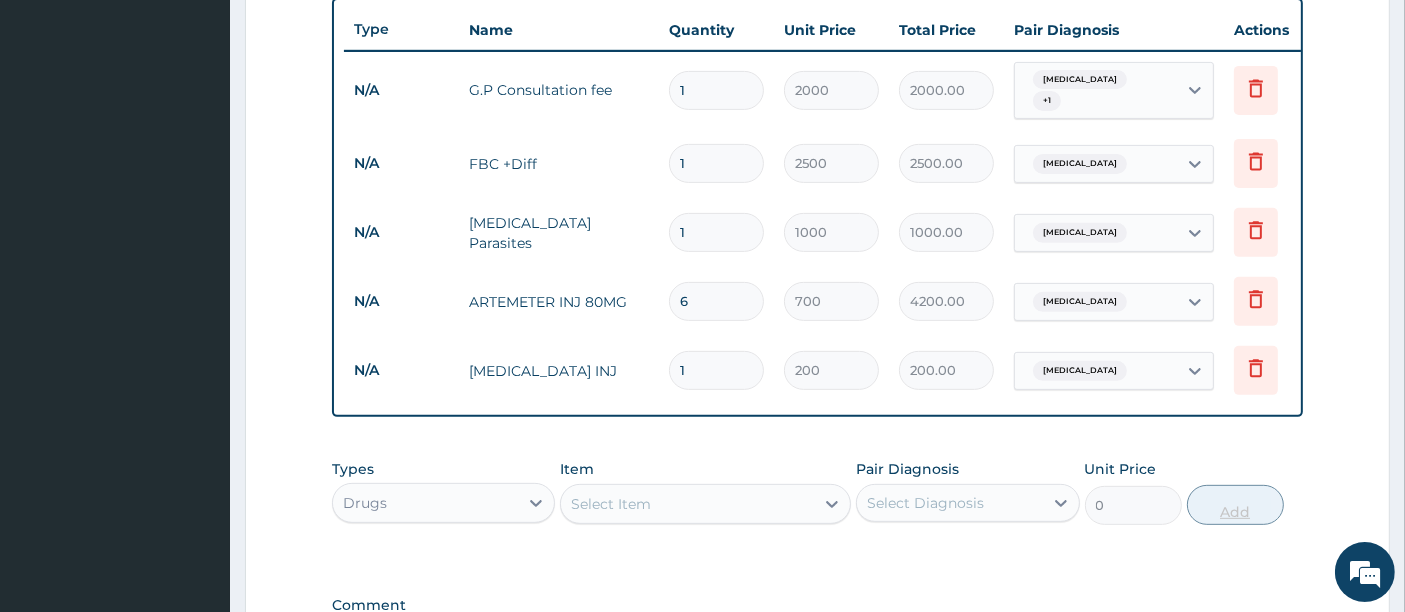 type on "0.00" 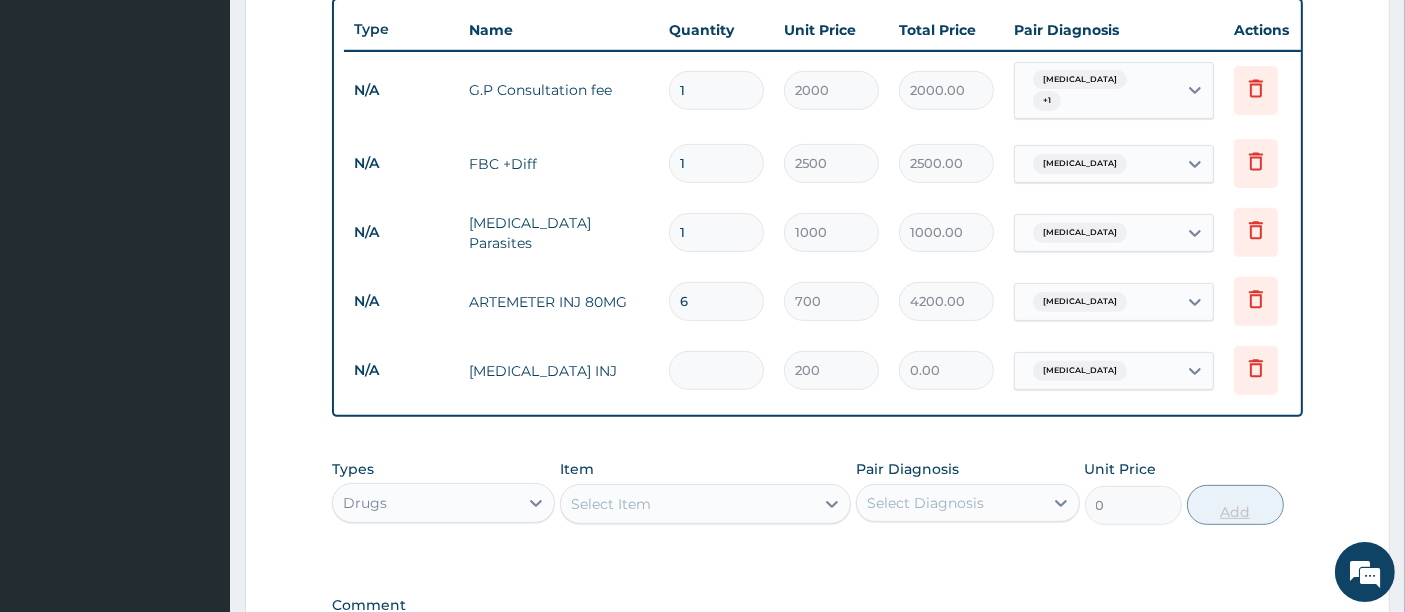 type on "3" 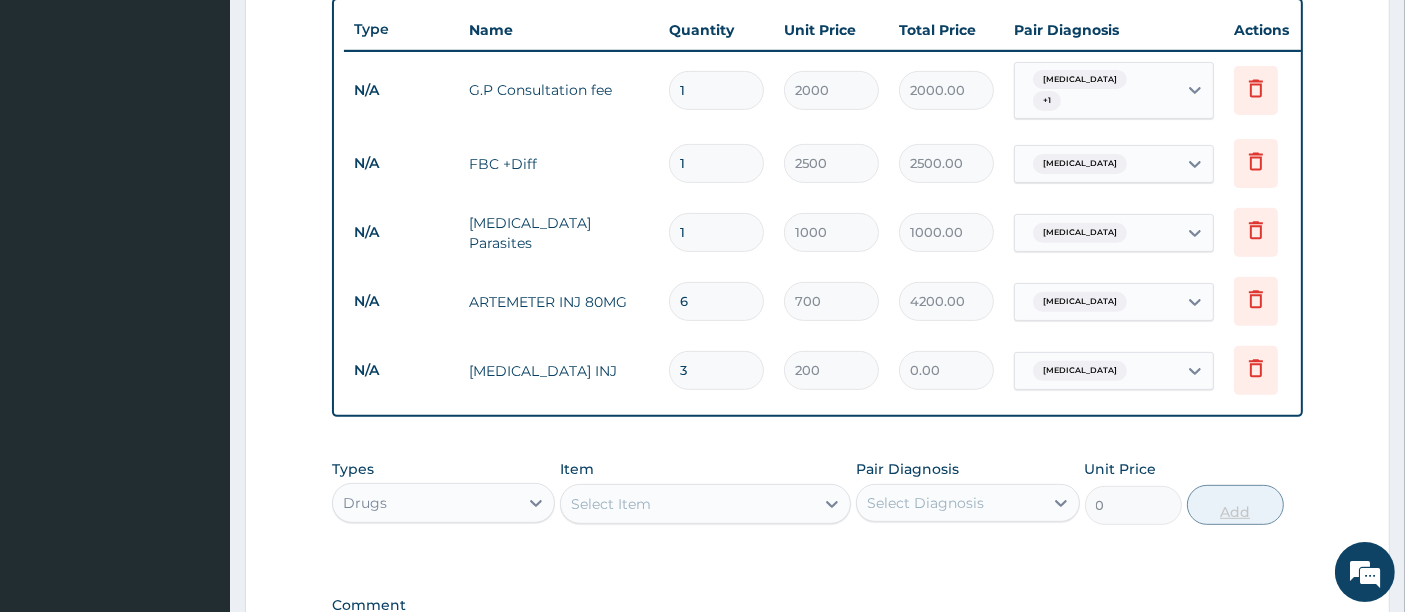 type on "600.00" 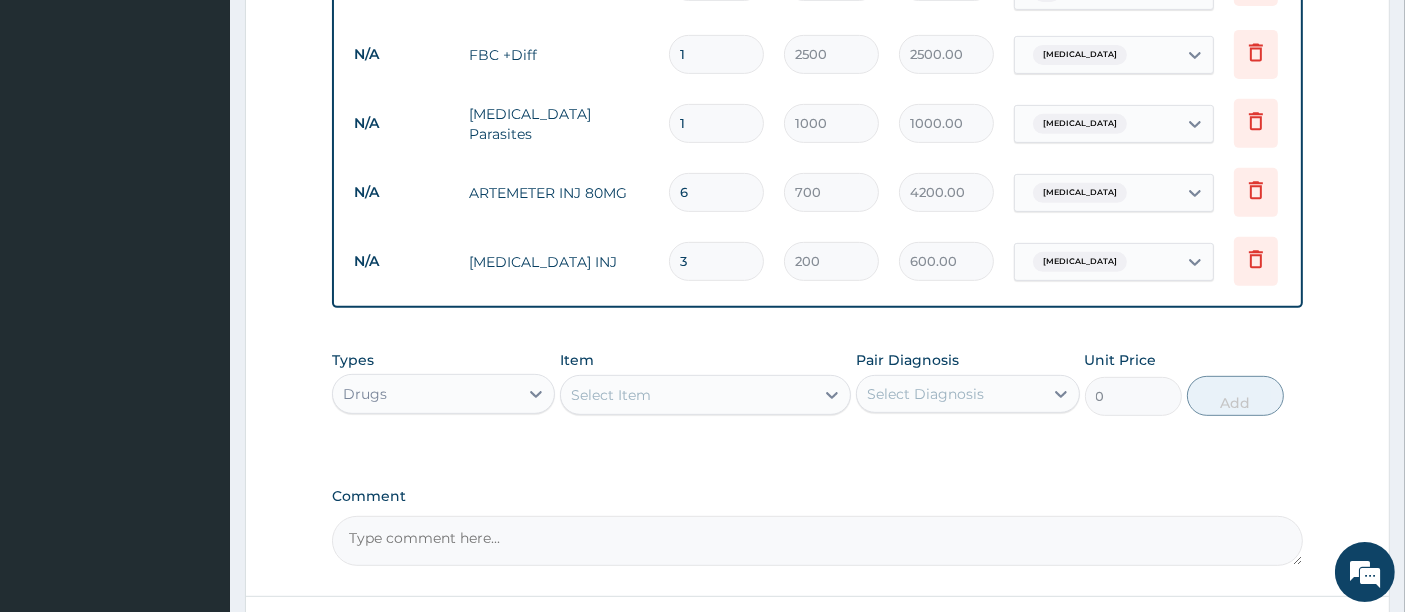 scroll, scrollTop: 1023, scrollLeft: 0, axis: vertical 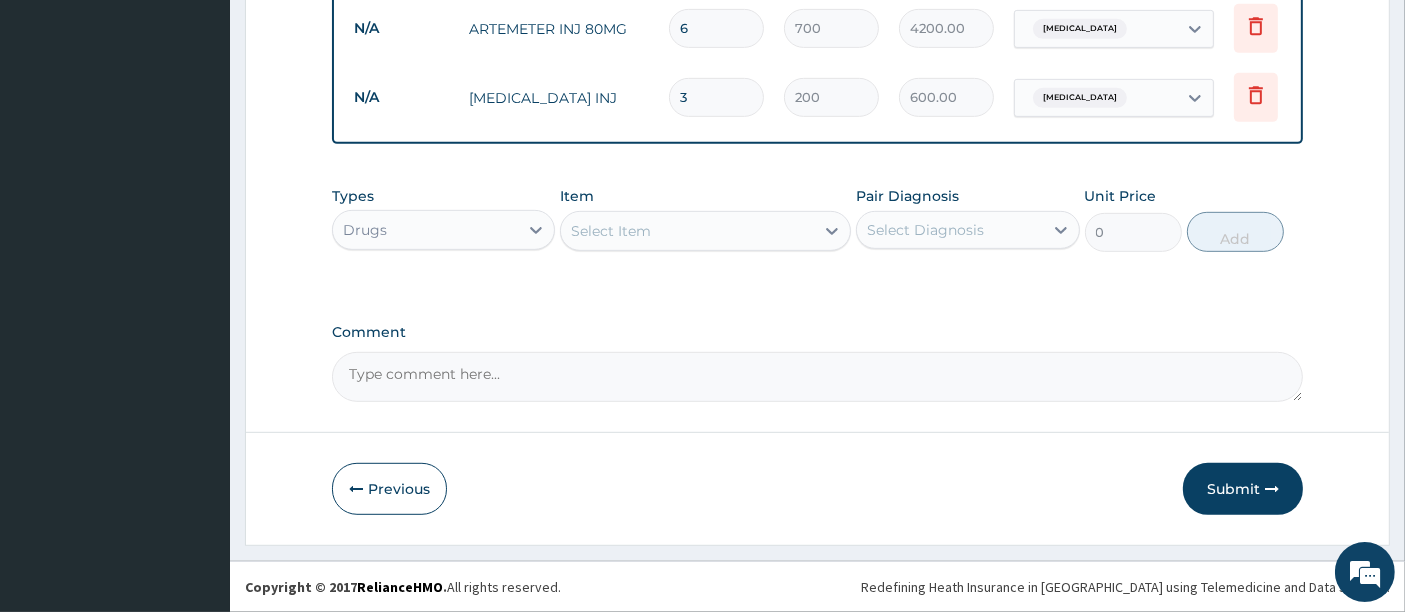 type on "3" 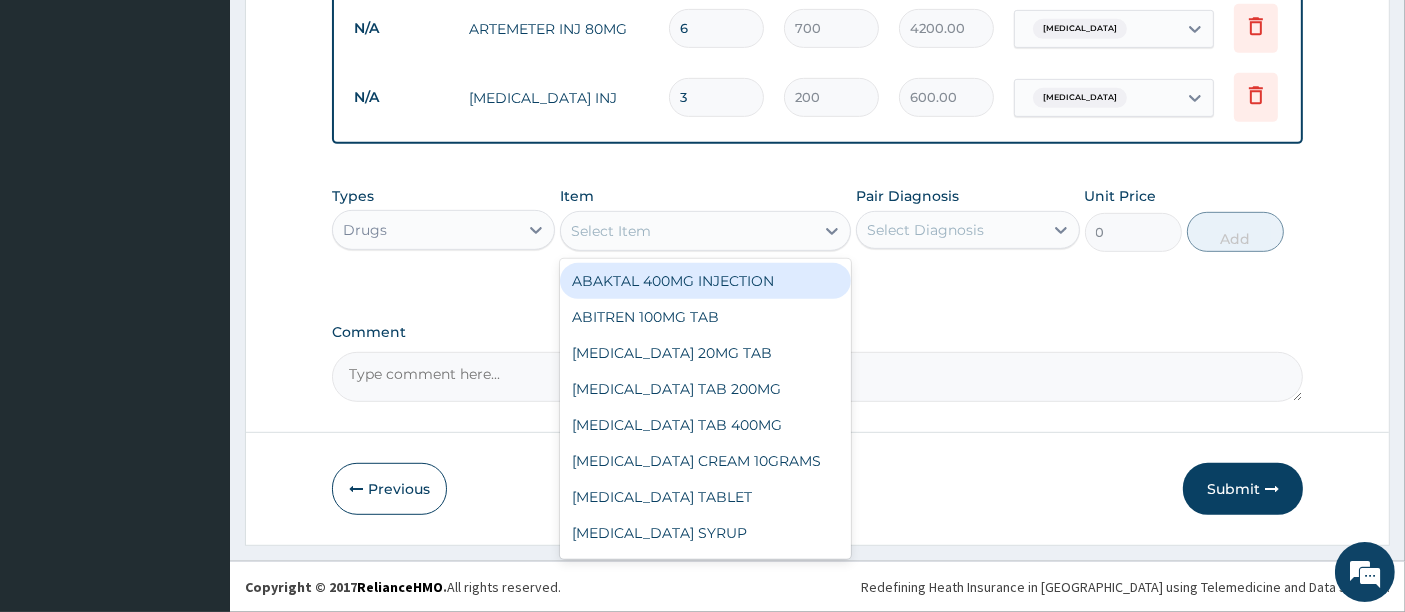 click on "Select Item" at bounding box center [611, 231] 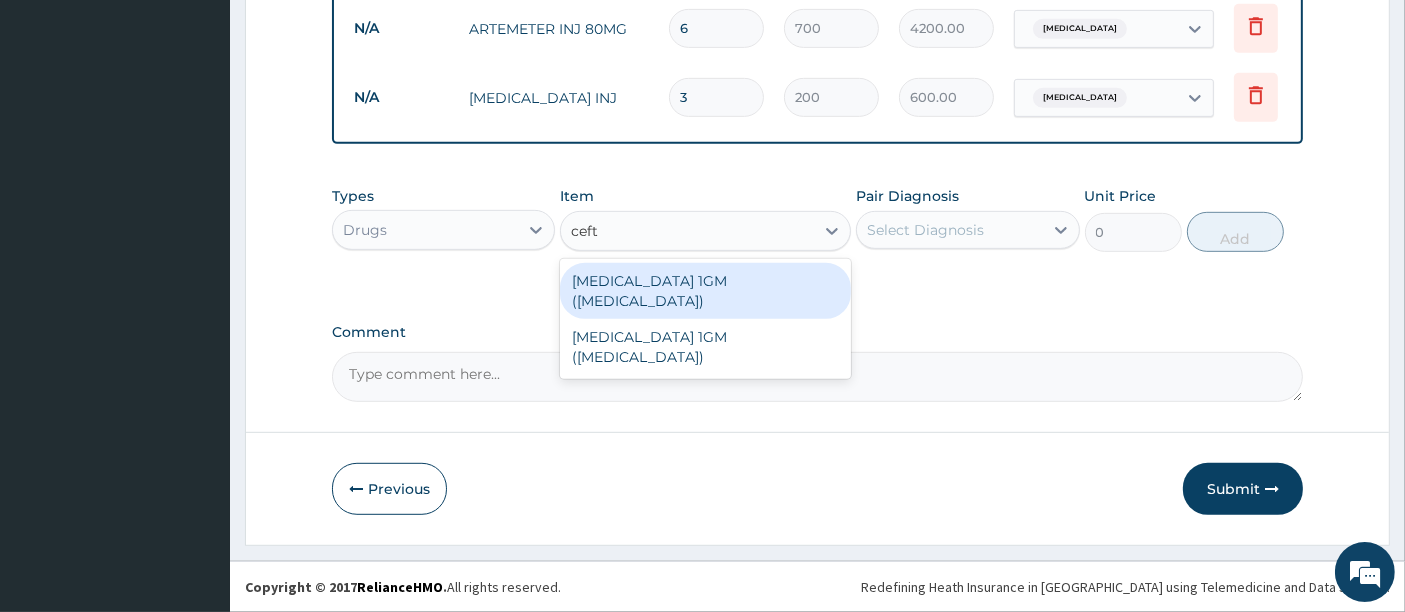 type on "ceftr" 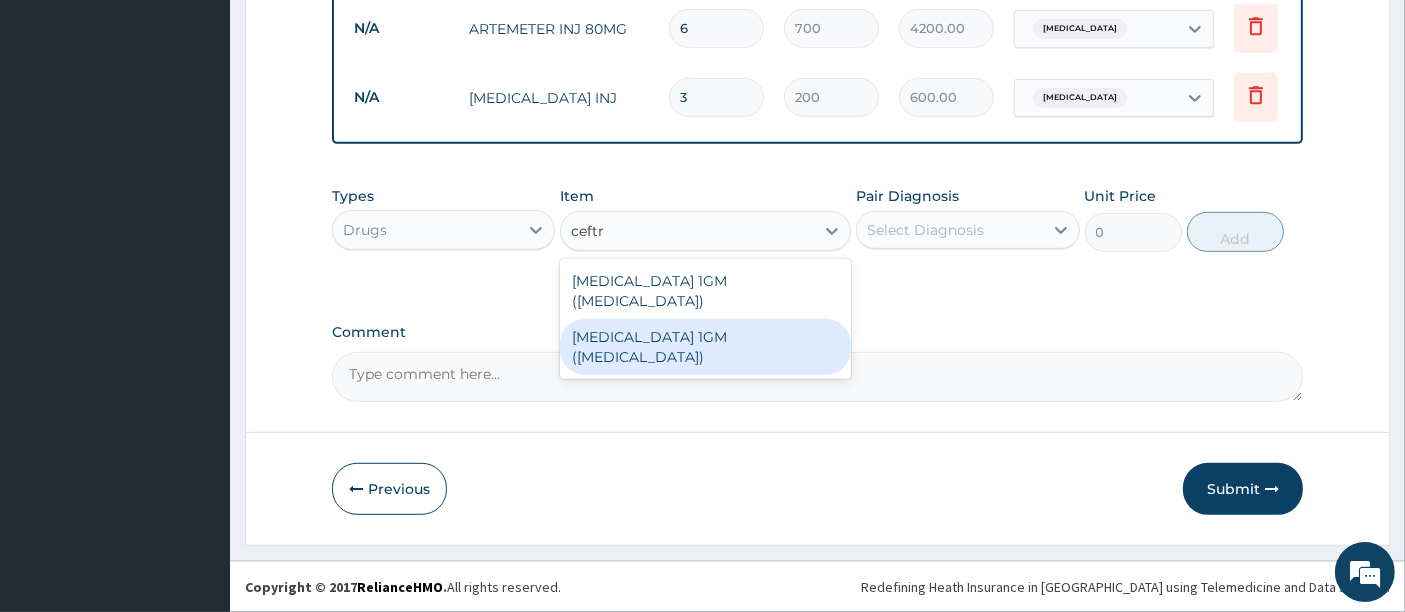 click on "[MEDICAL_DATA] 1GM ([MEDICAL_DATA])" at bounding box center (705, 347) 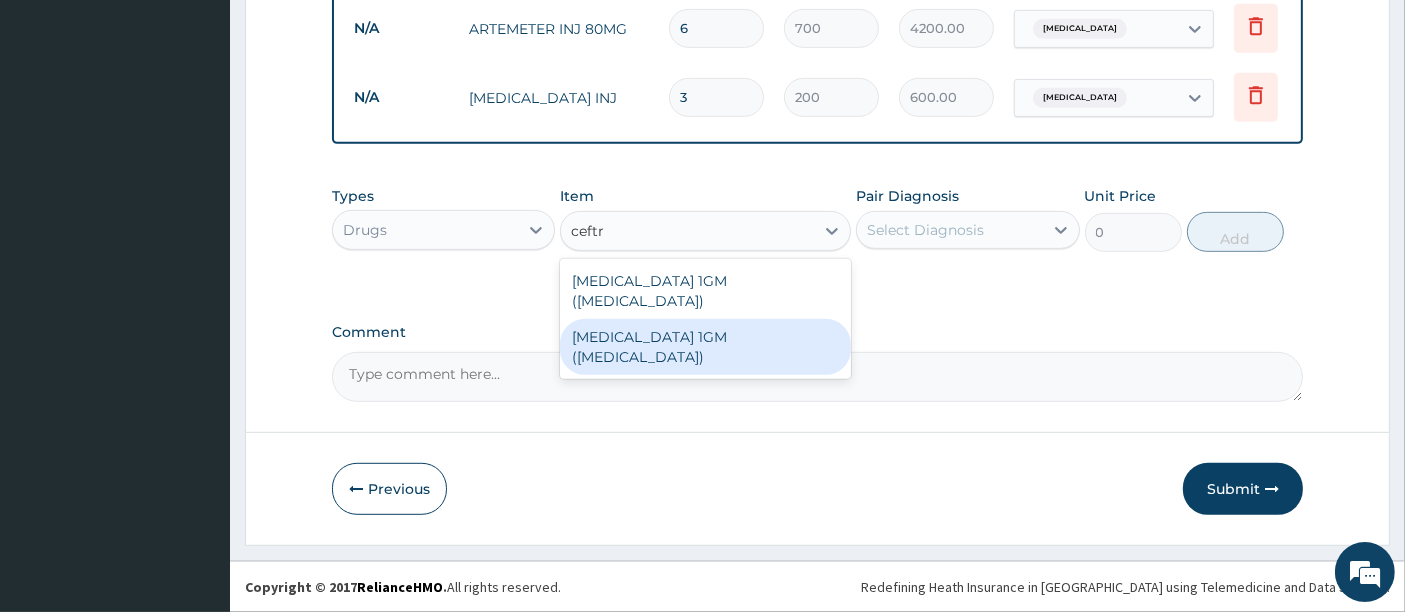 type 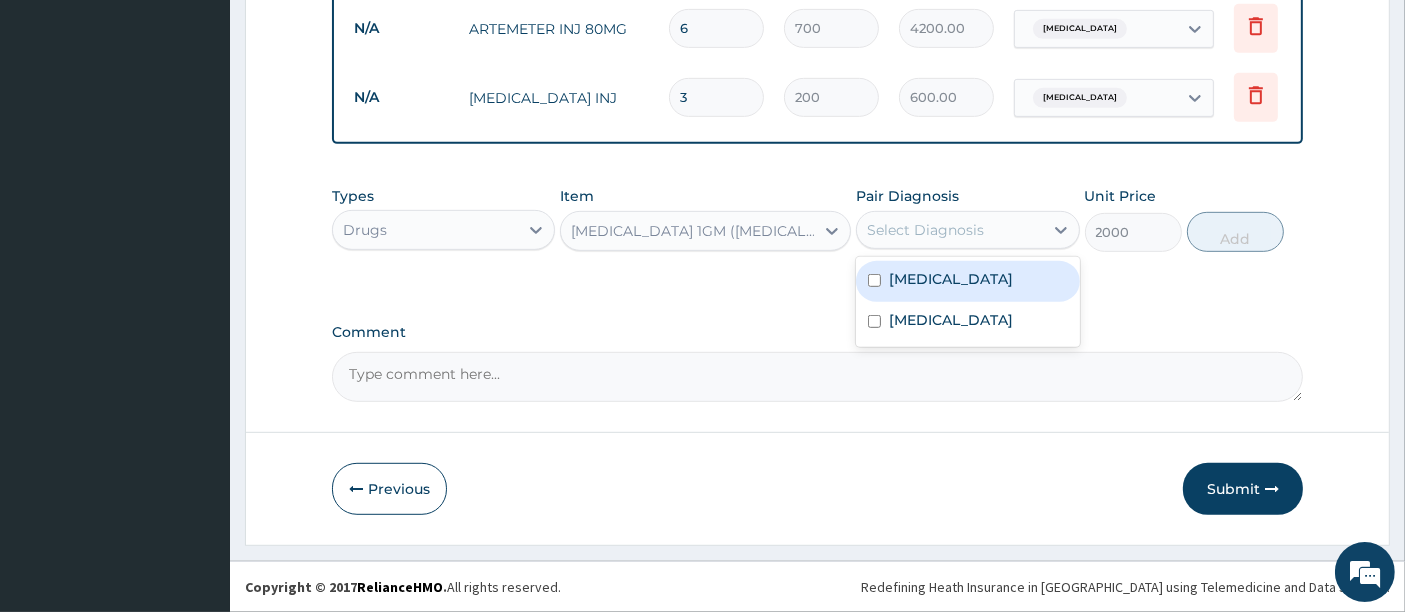 click on "Select Diagnosis" at bounding box center (925, 230) 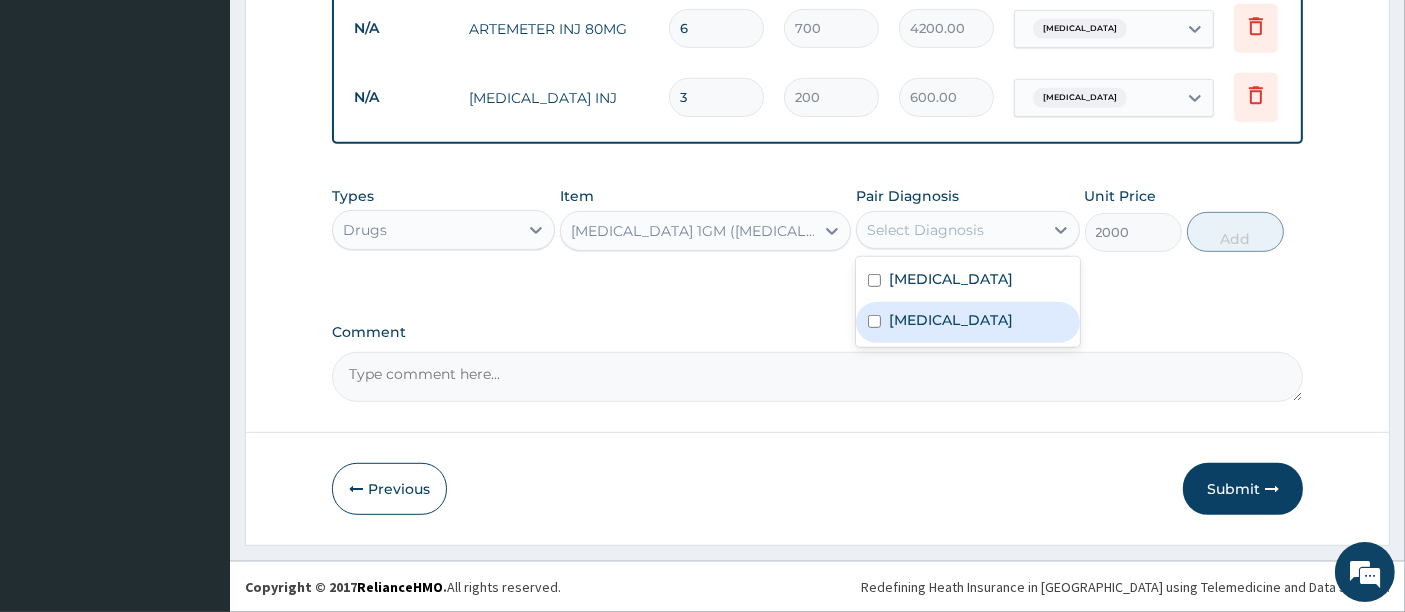 click on "[MEDICAL_DATA]" at bounding box center [951, 320] 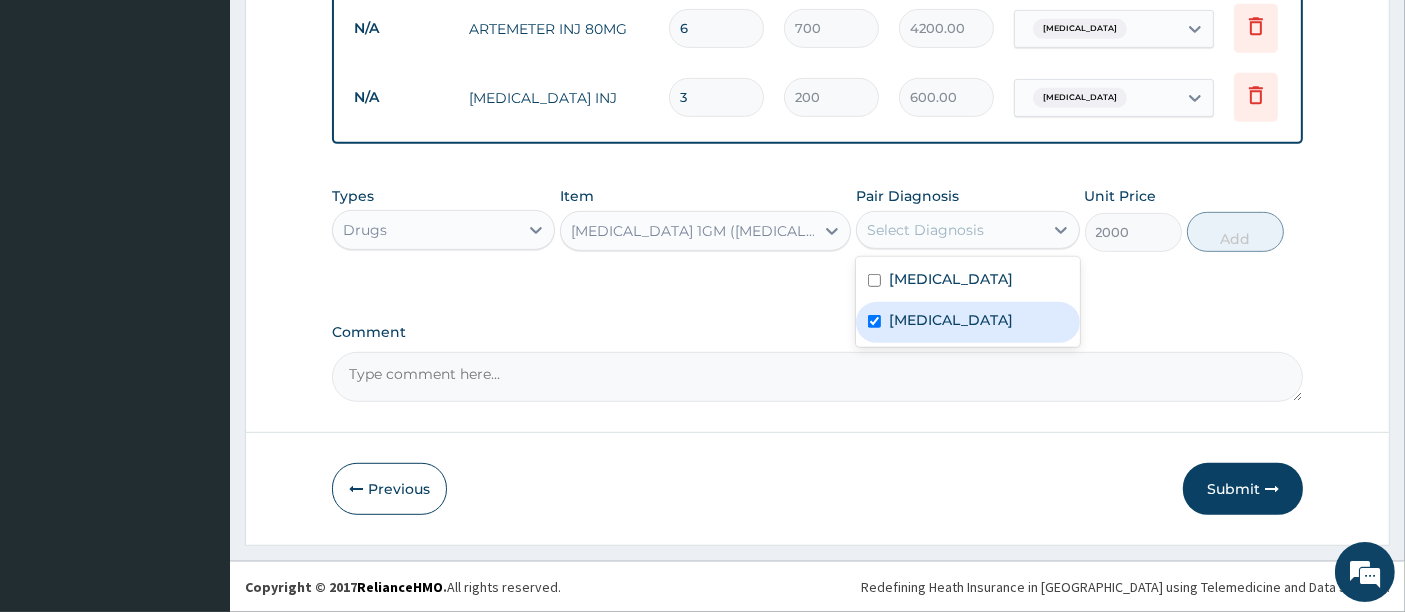 checkbox on "true" 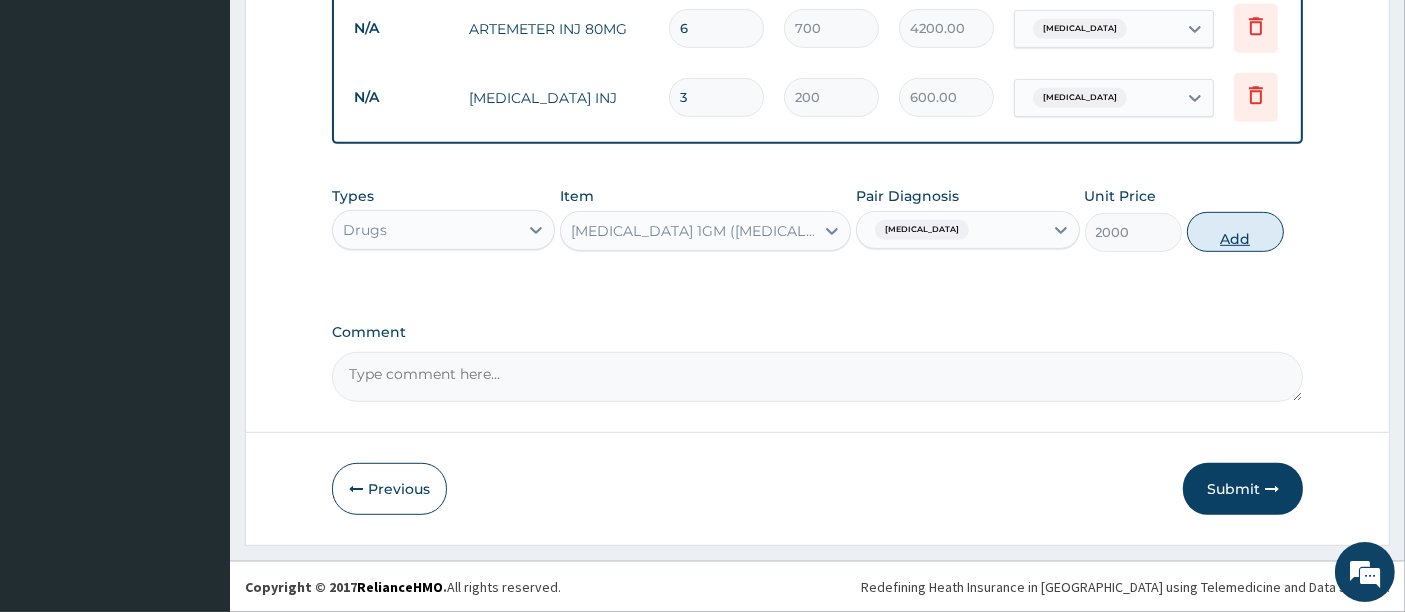 click on "Add" at bounding box center (1235, 232) 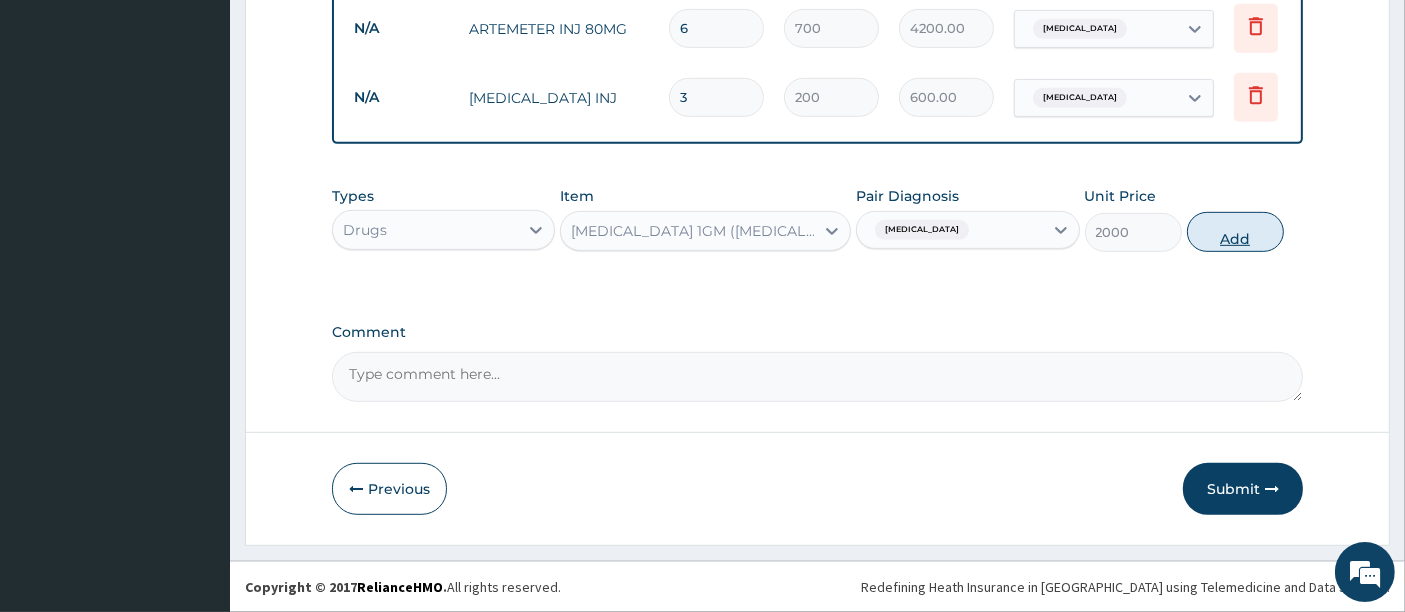 type on "0" 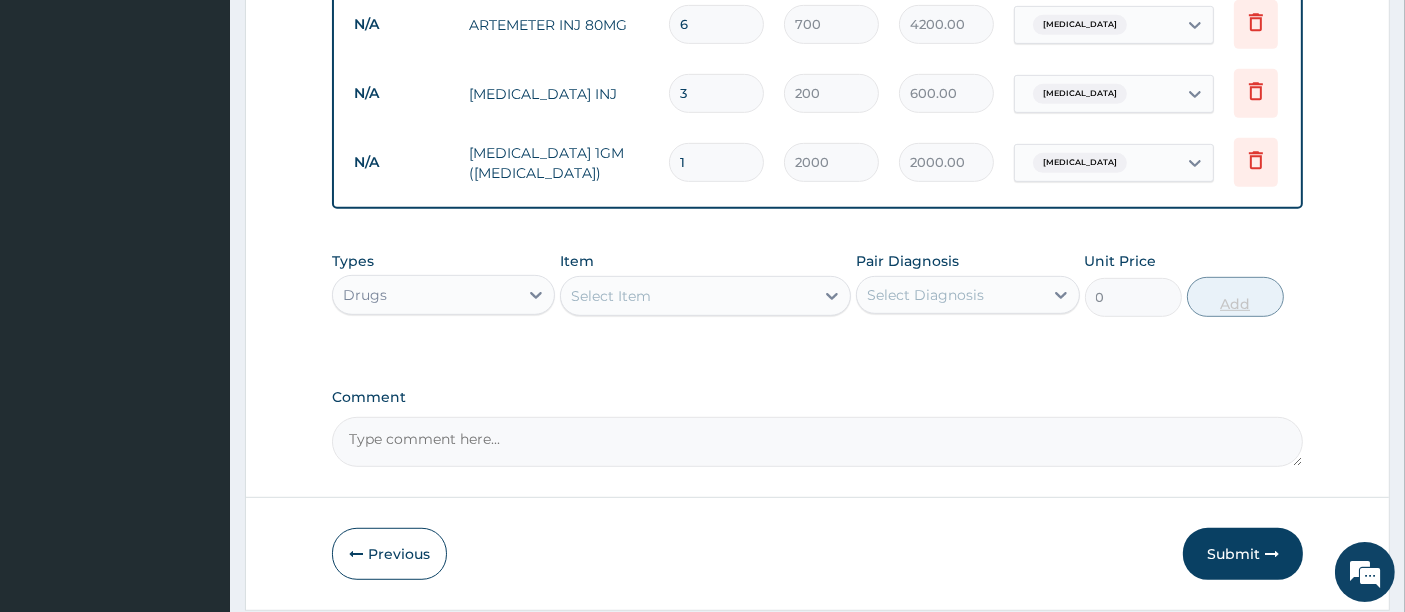 type 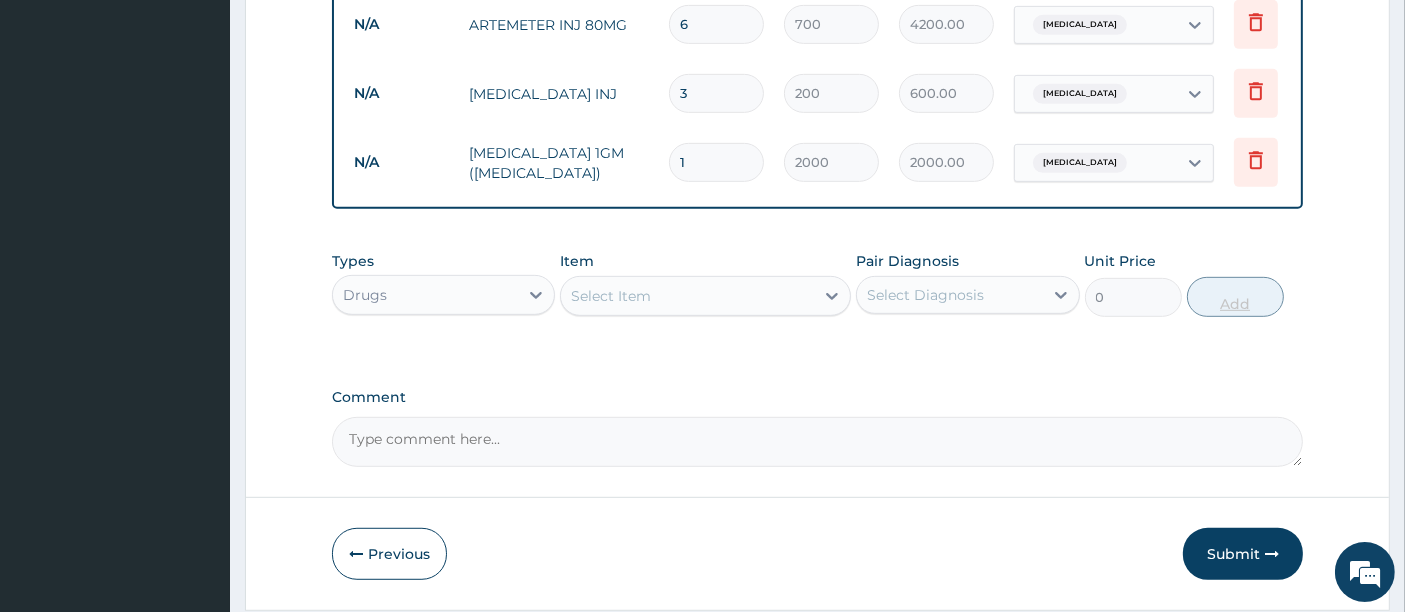 type on "0.00" 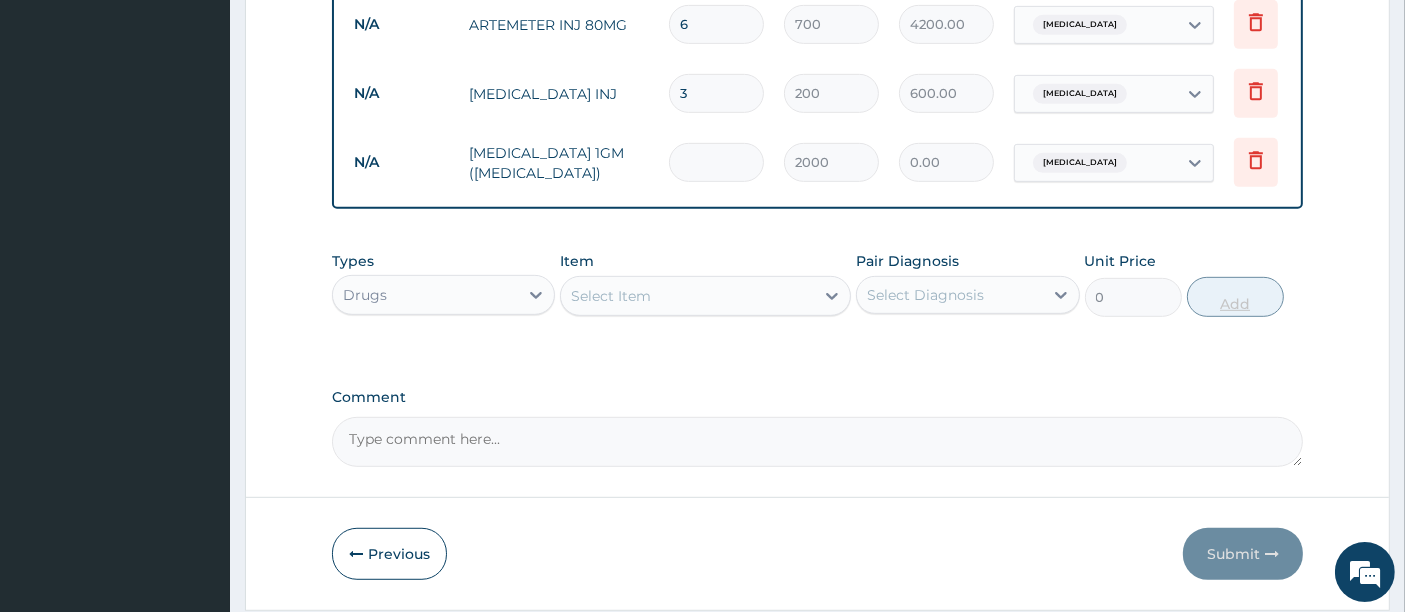 type on "3" 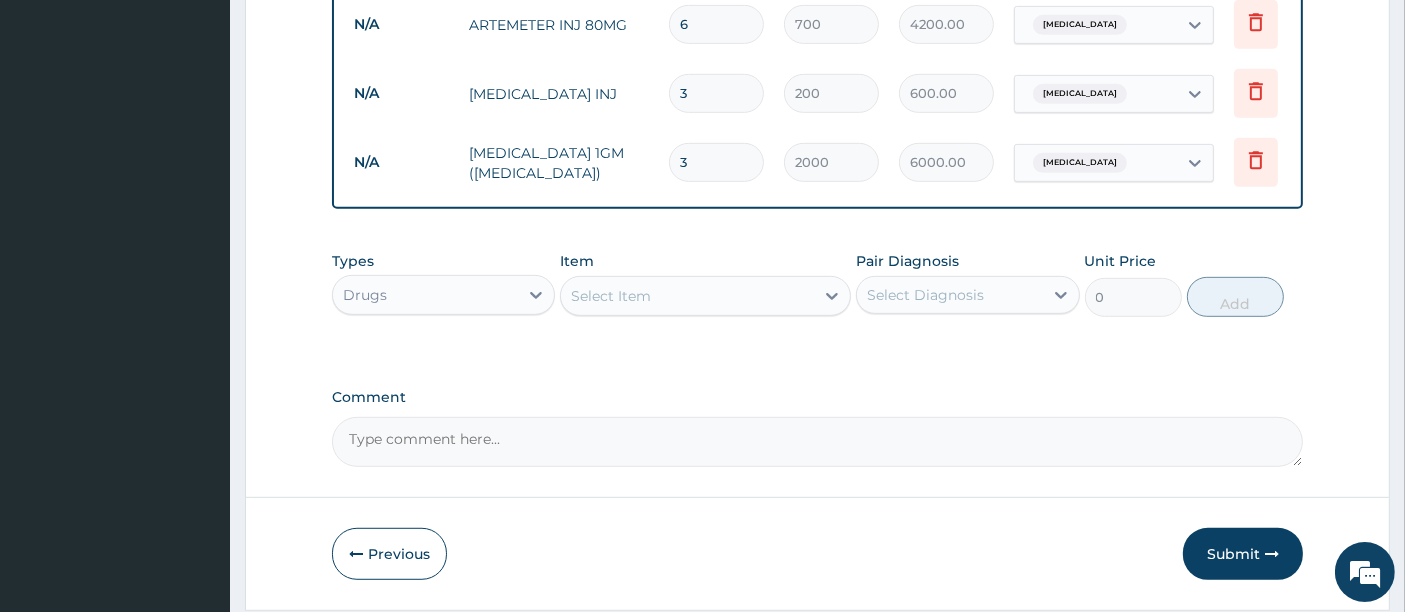 type on "3" 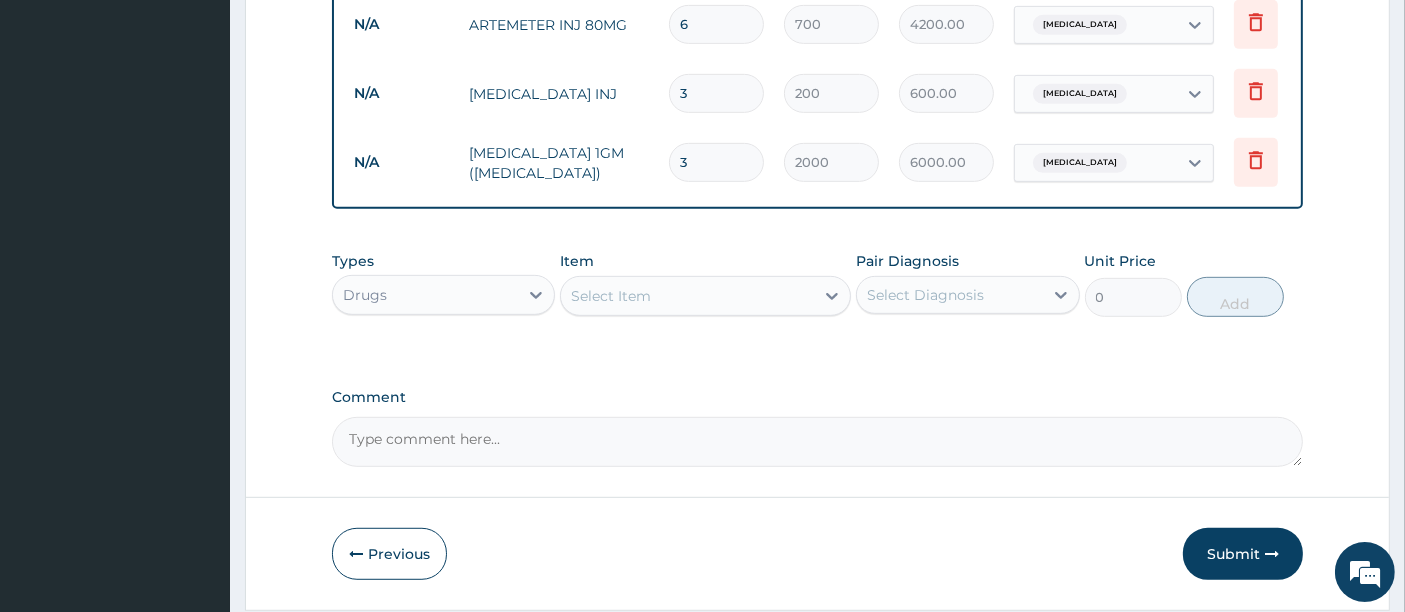 click on "Select Item" at bounding box center (611, 296) 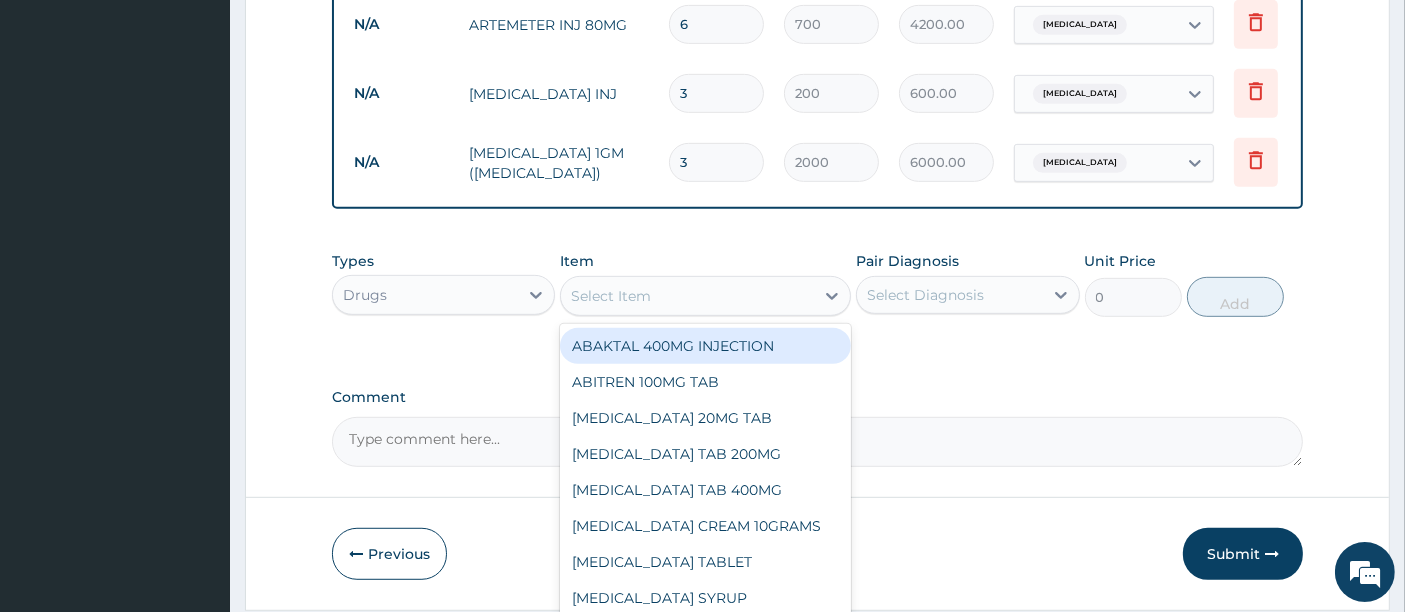 type on "a" 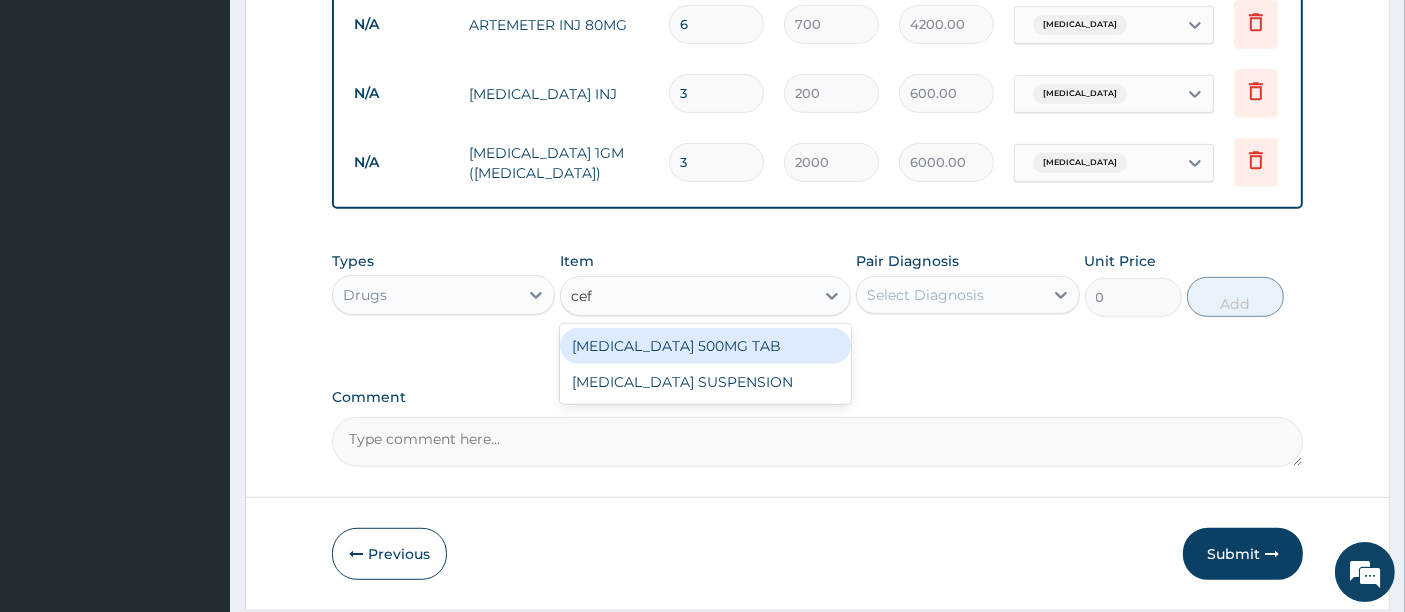 type on "cefu" 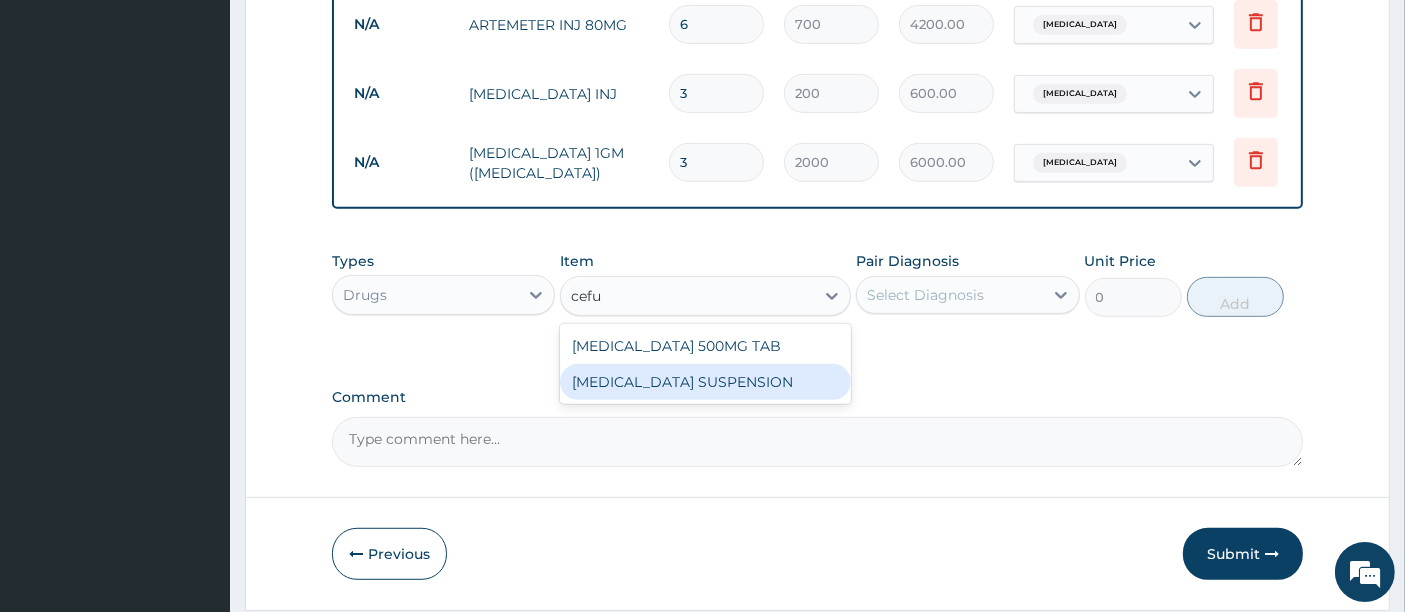 click on "[MEDICAL_DATA] SUSPENSION" at bounding box center (705, 382) 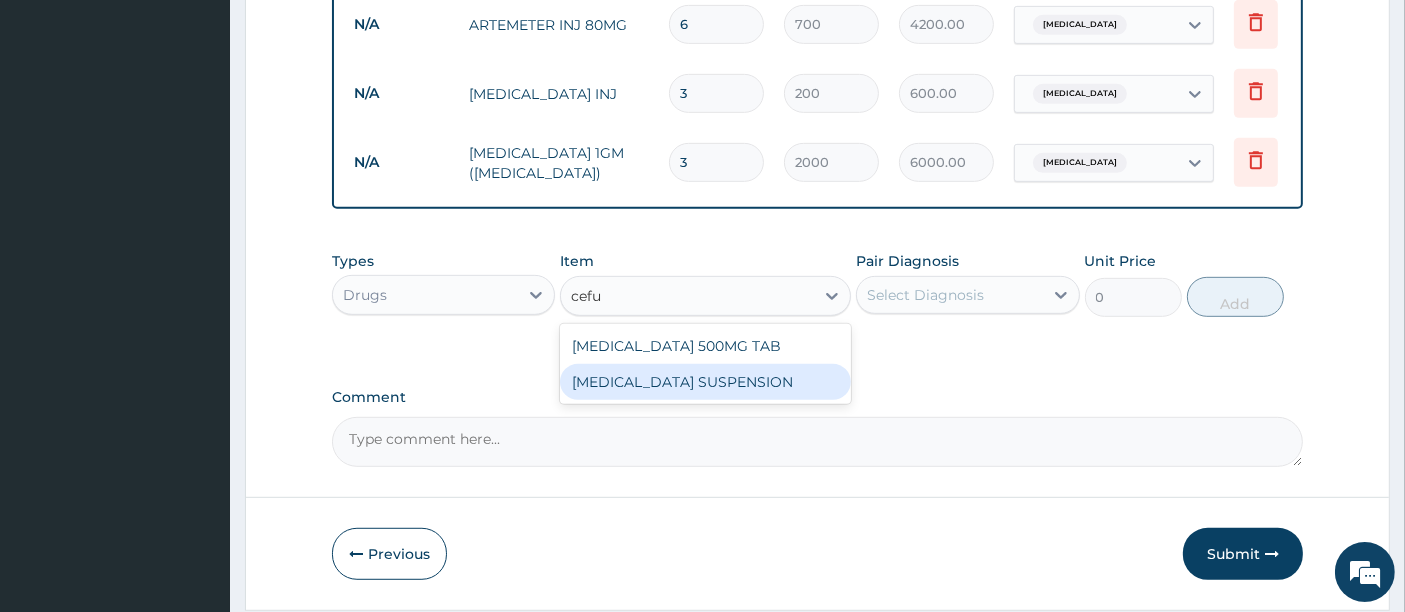 type 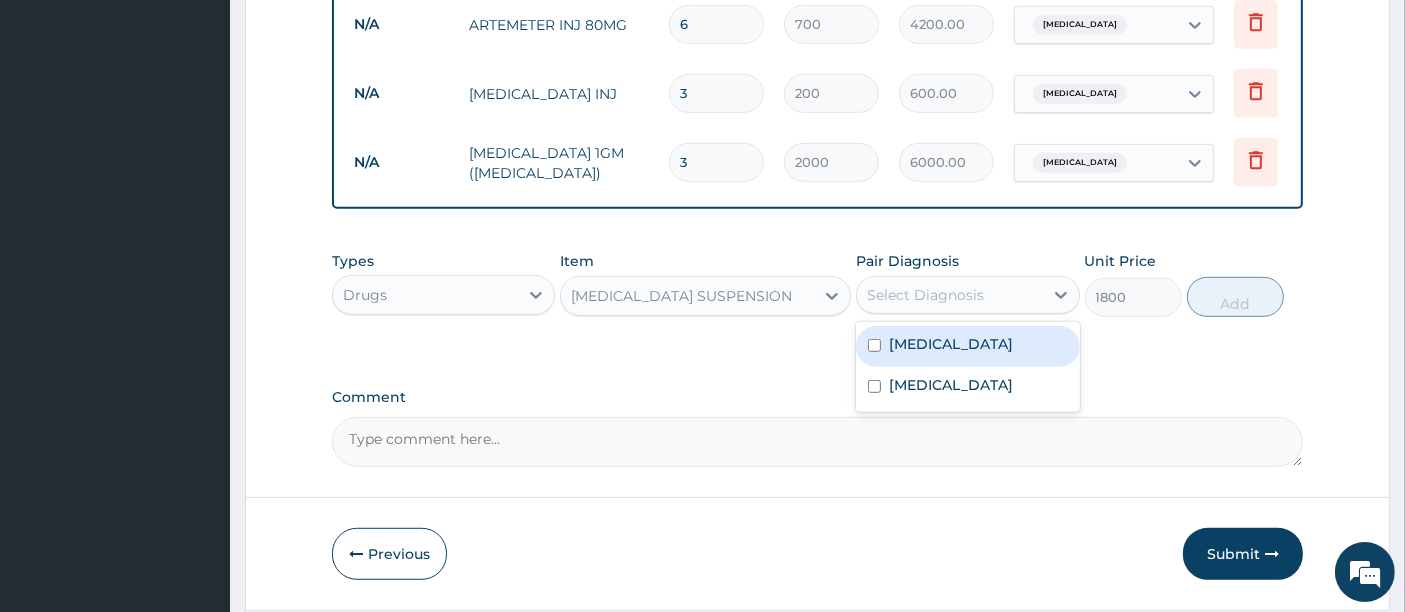 click on "Select Diagnosis" at bounding box center [949, 295] 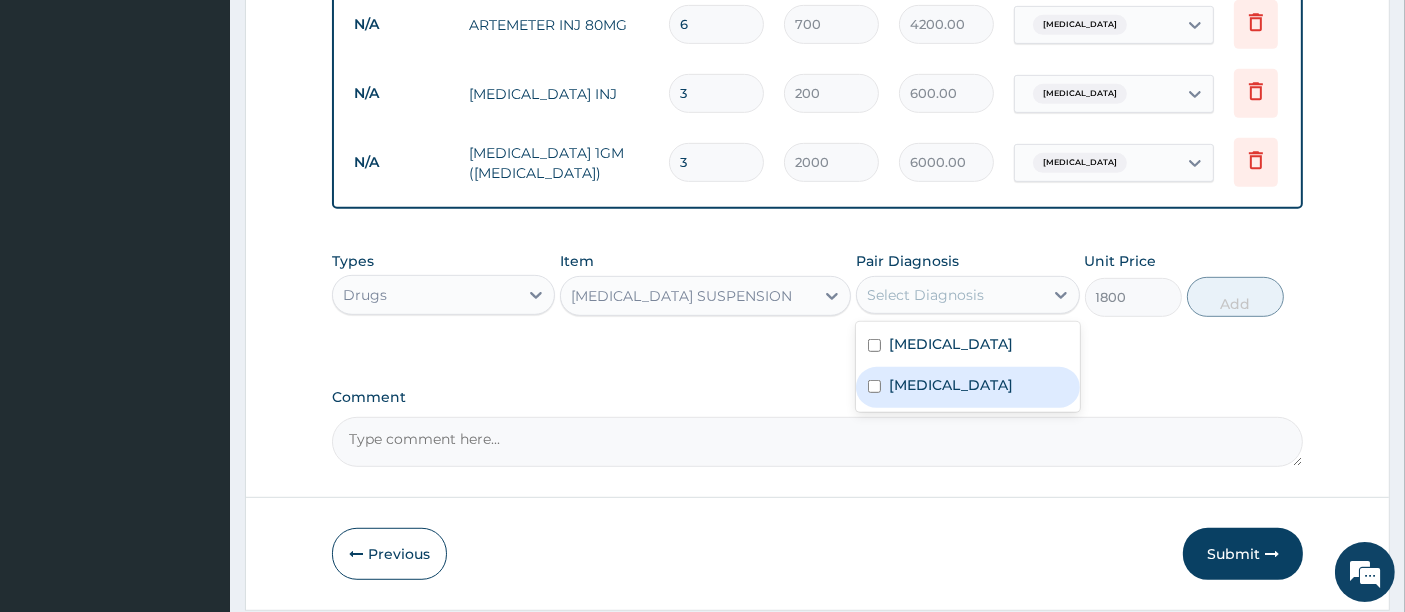 click on "[MEDICAL_DATA]" at bounding box center (951, 385) 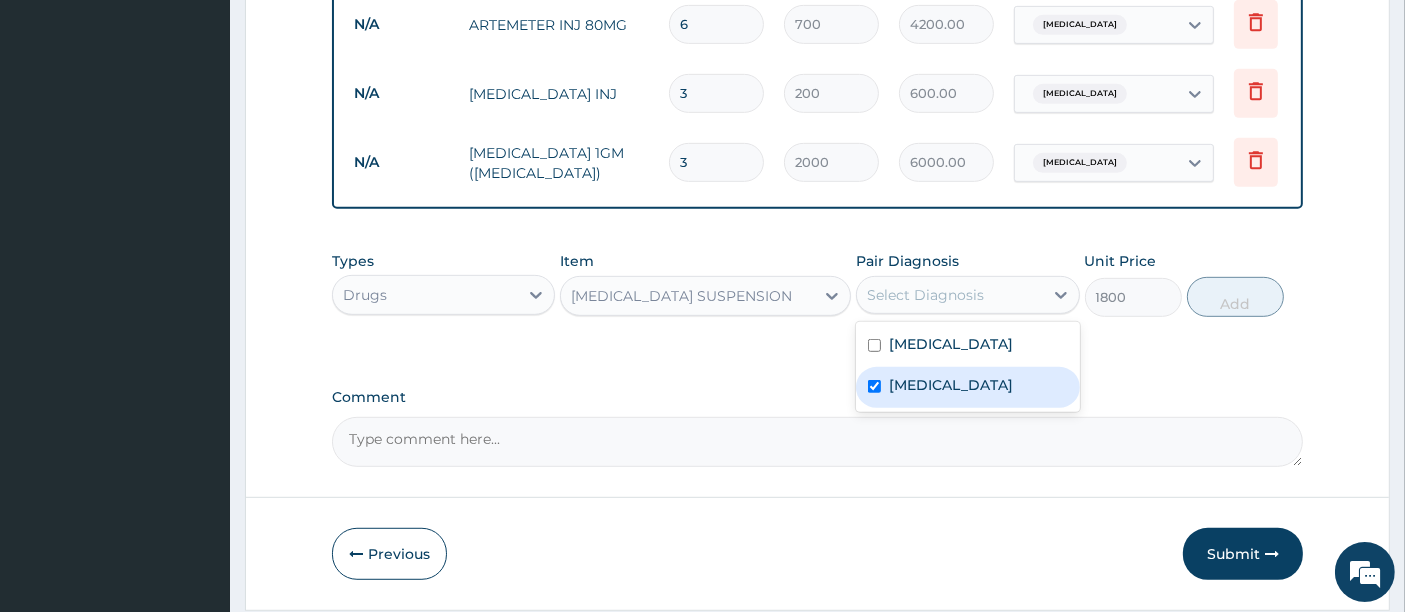 checkbox on "true" 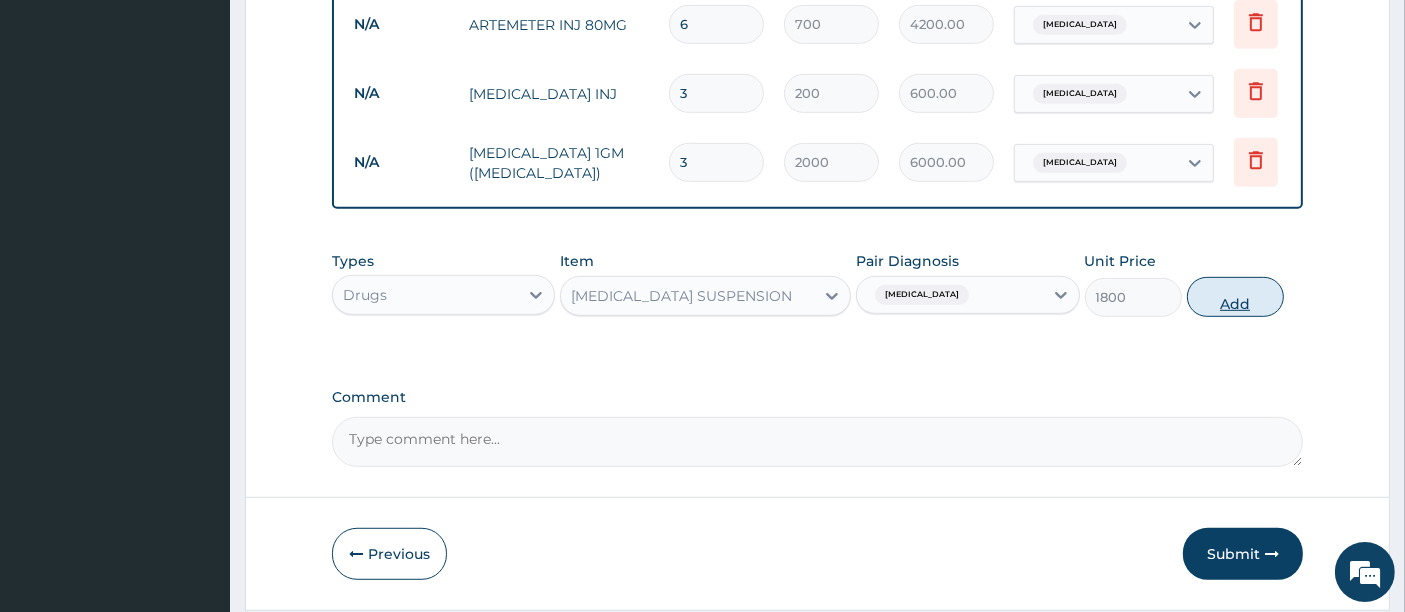 click on "Add" at bounding box center [1235, 297] 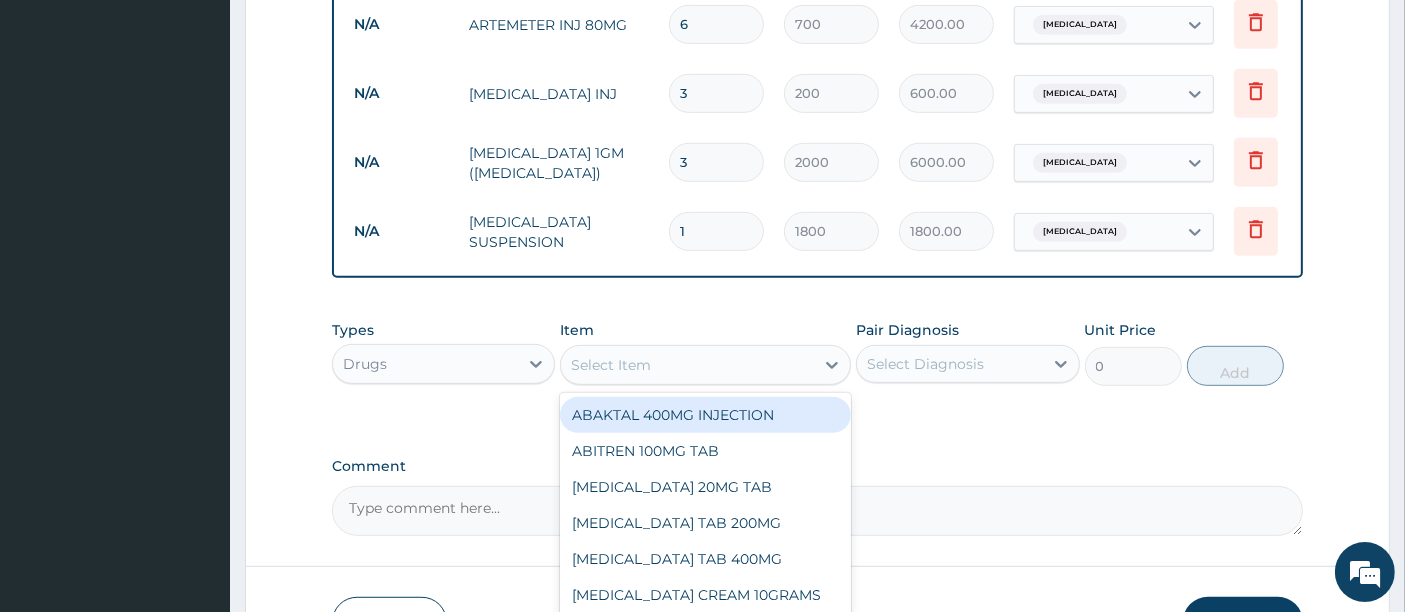 click on "Select Item" at bounding box center [611, 365] 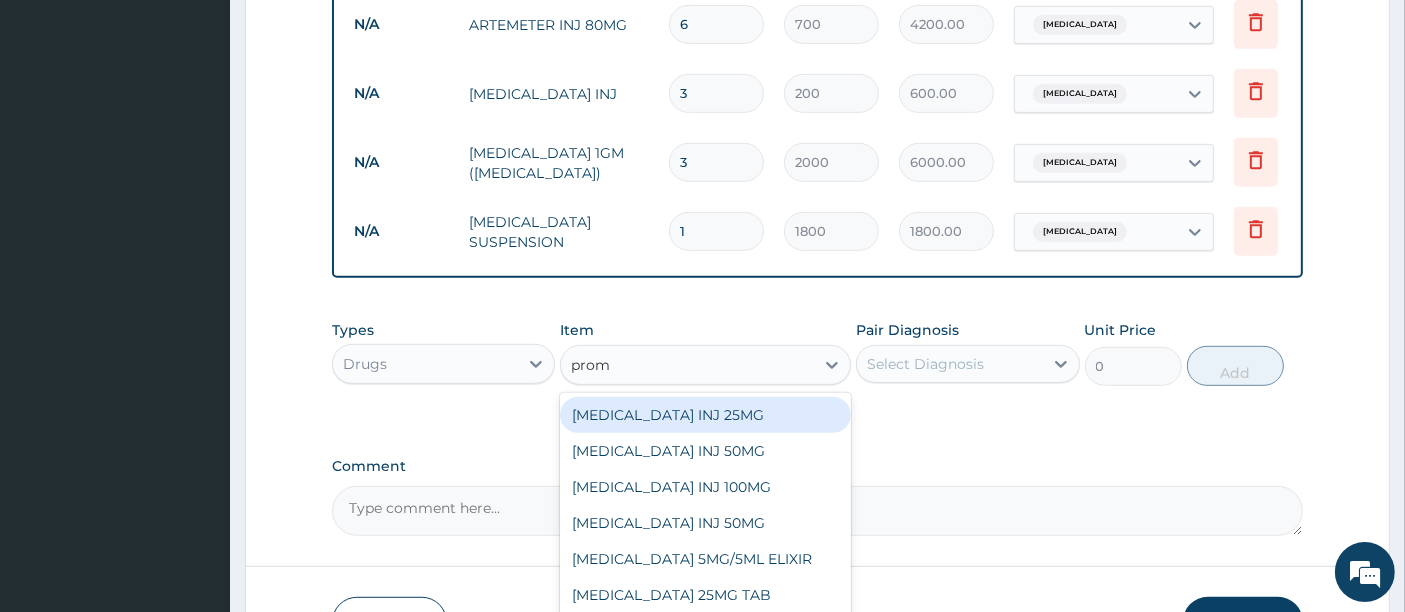 type on "prome" 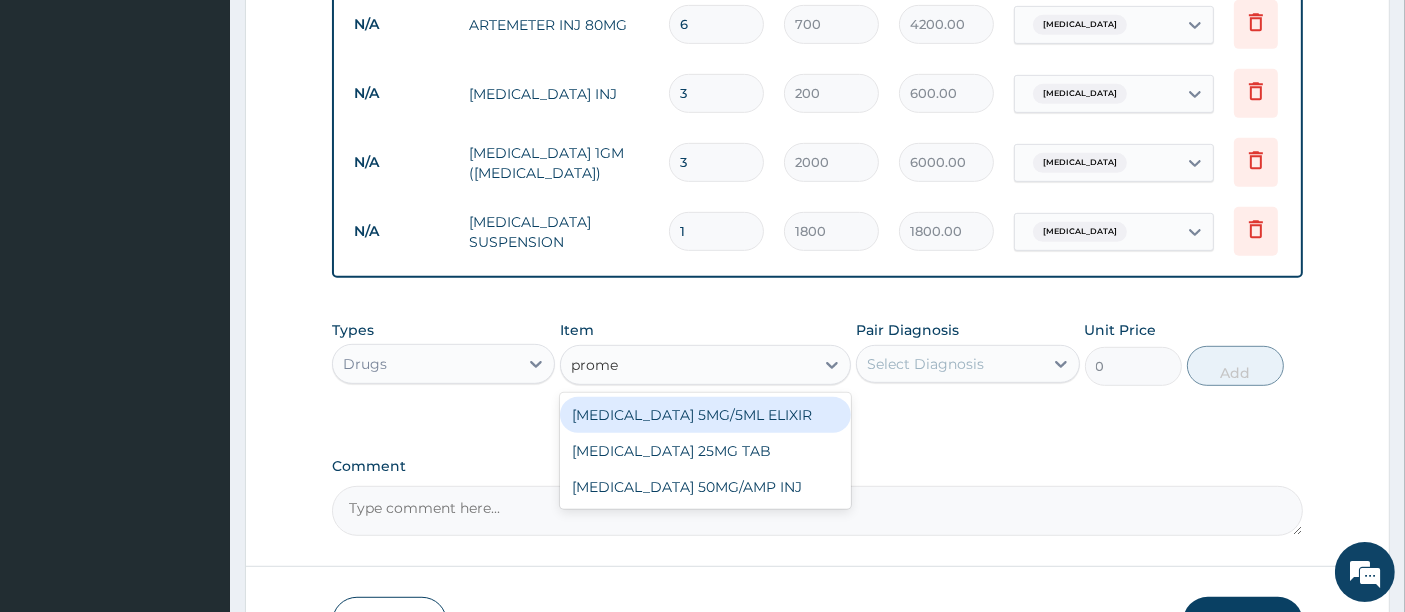 click on "[MEDICAL_DATA] 5MG/5ML ELIXIR" at bounding box center (705, 415) 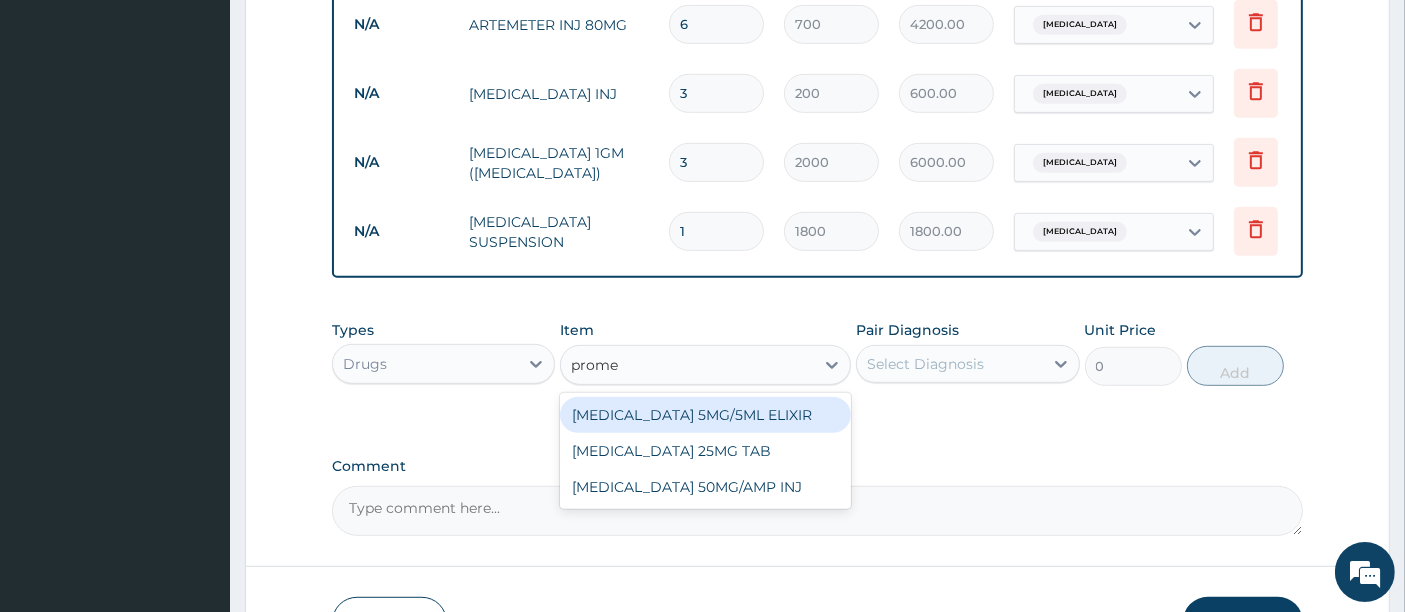 type 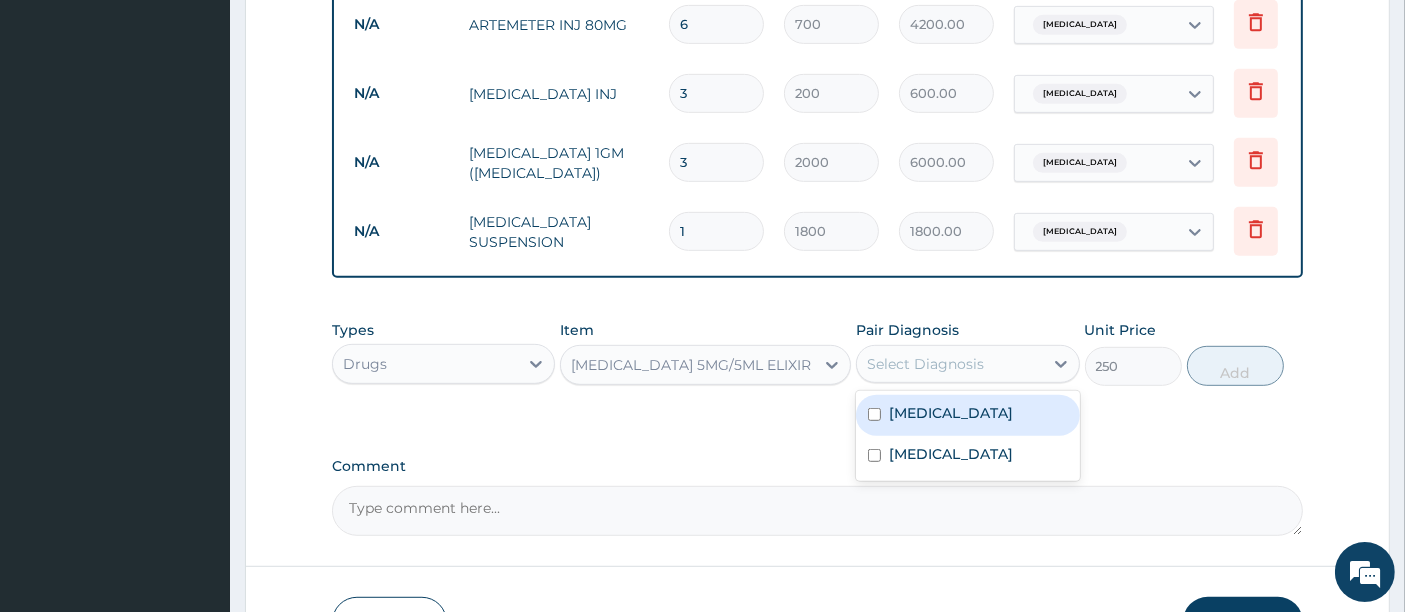 click on "Select Diagnosis" at bounding box center [925, 364] 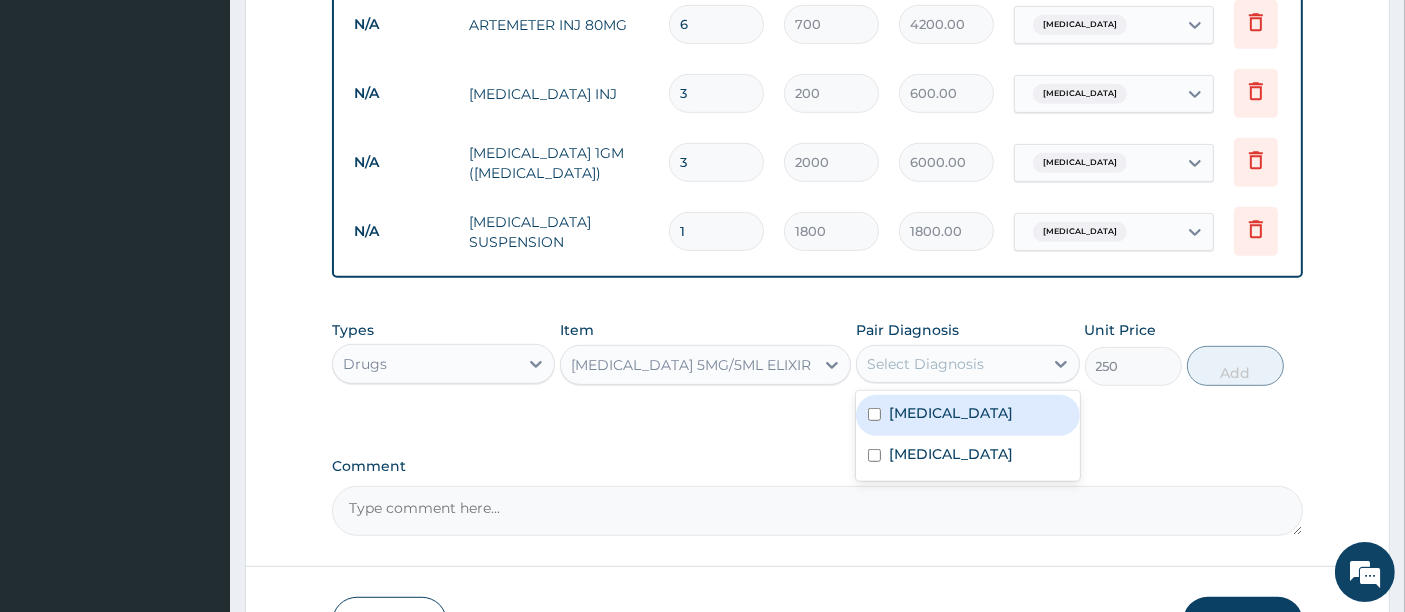 click on "[MEDICAL_DATA]" at bounding box center [967, 415] 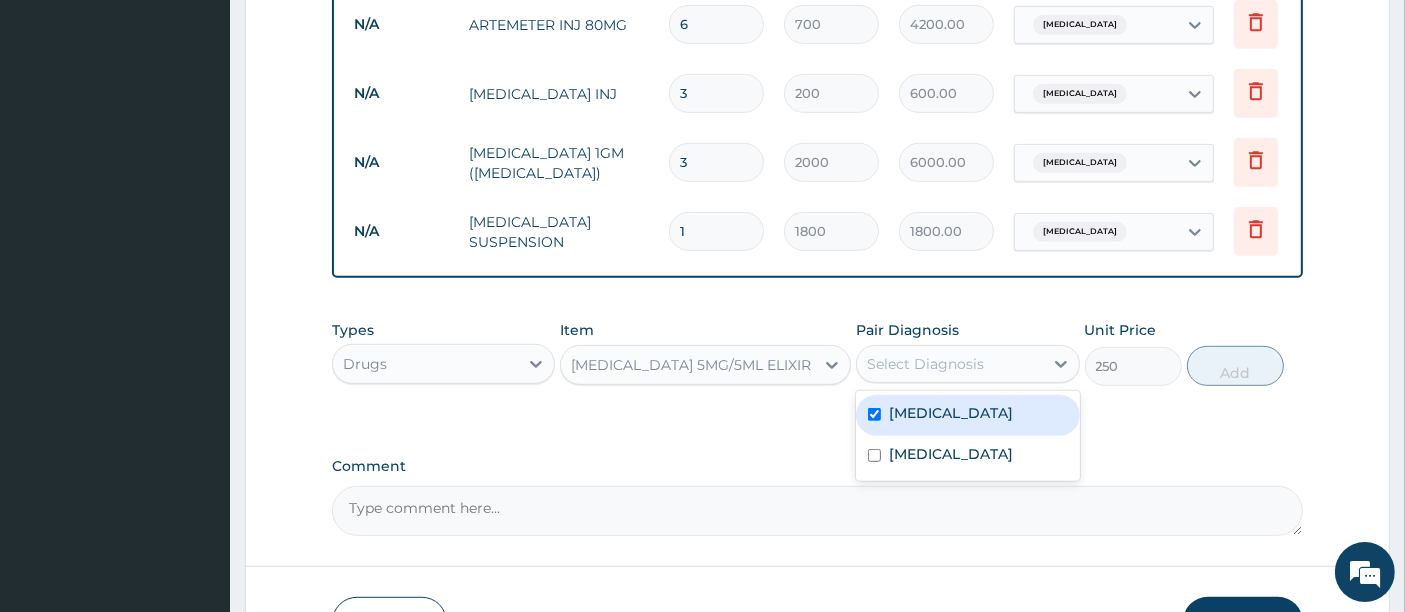checkbox on "true" 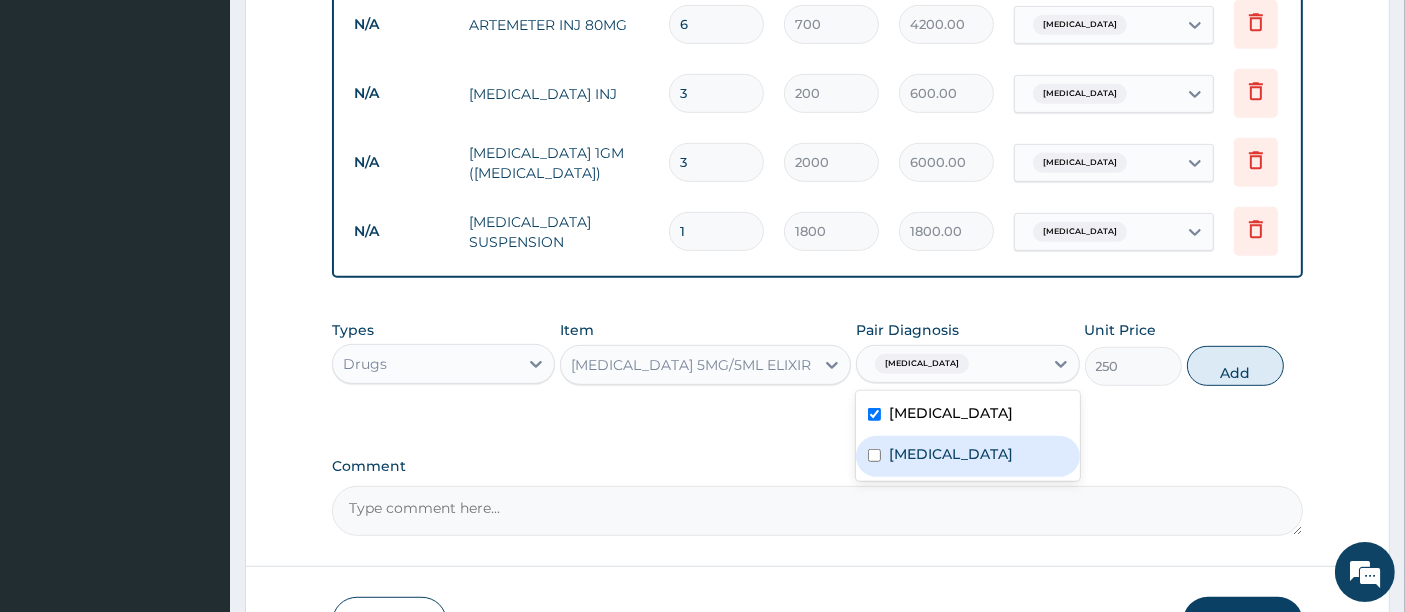 click on "[MEDICAL_DATA]" at bounding box center [967, 456] 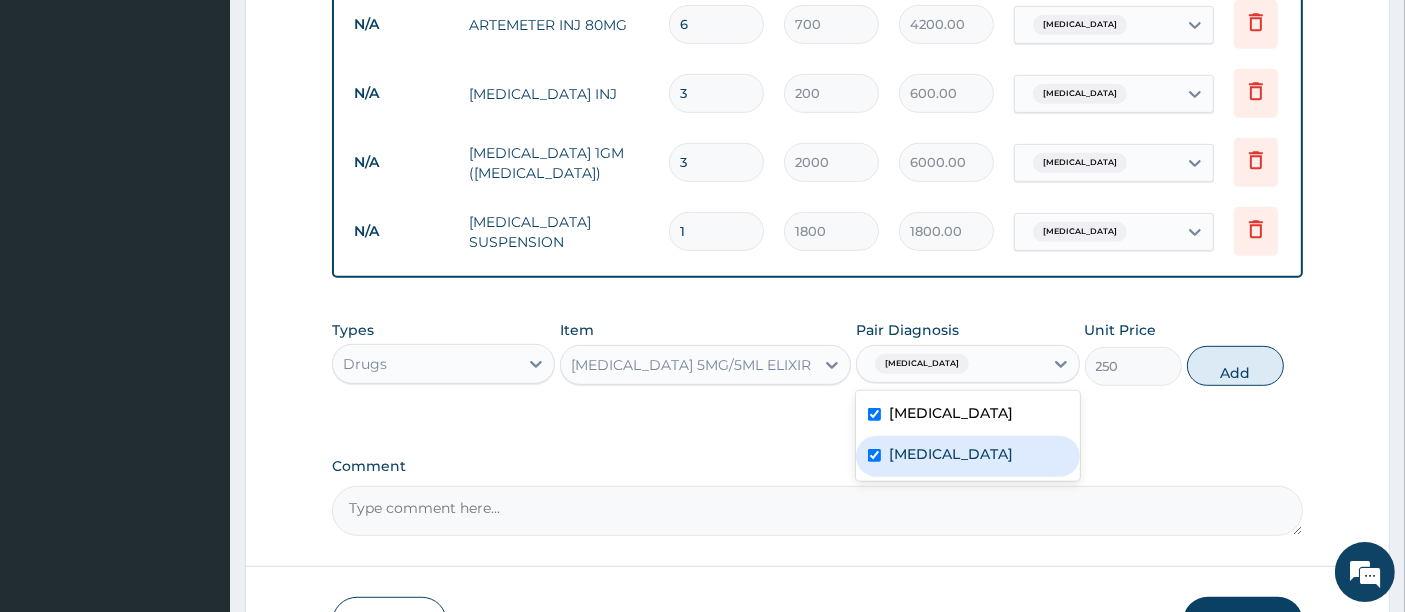 checkbox on "true" 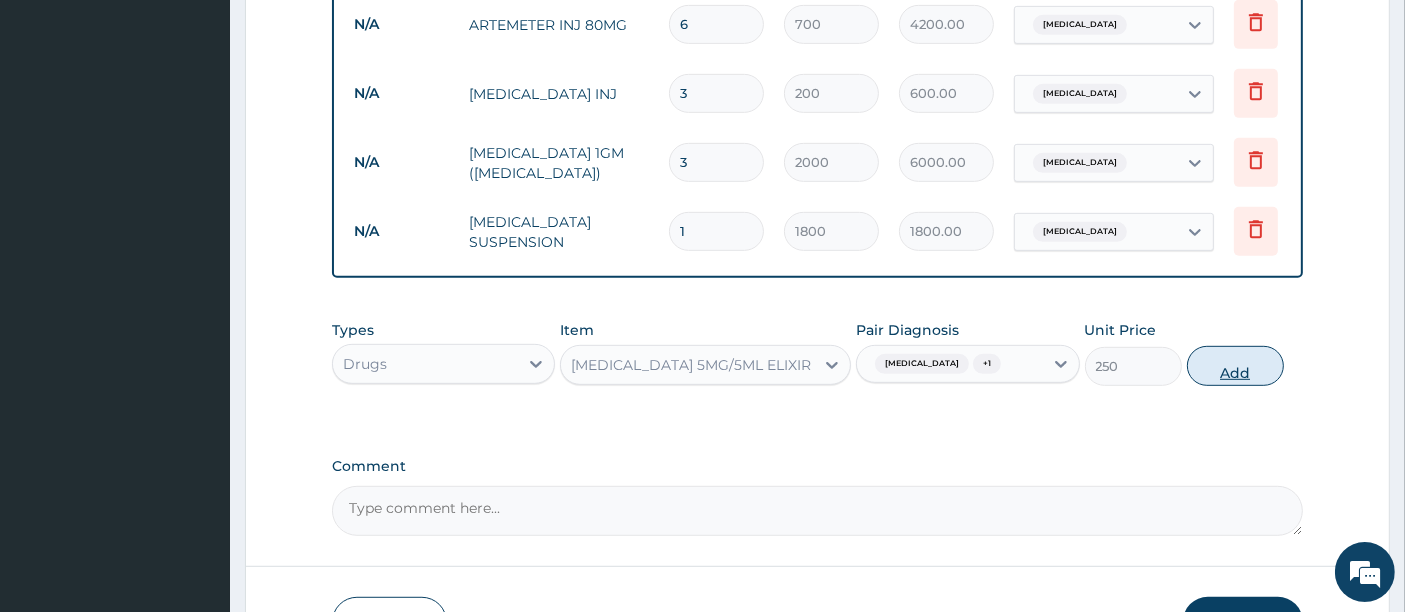 click on "Add" at bounding box center [1235, 366] 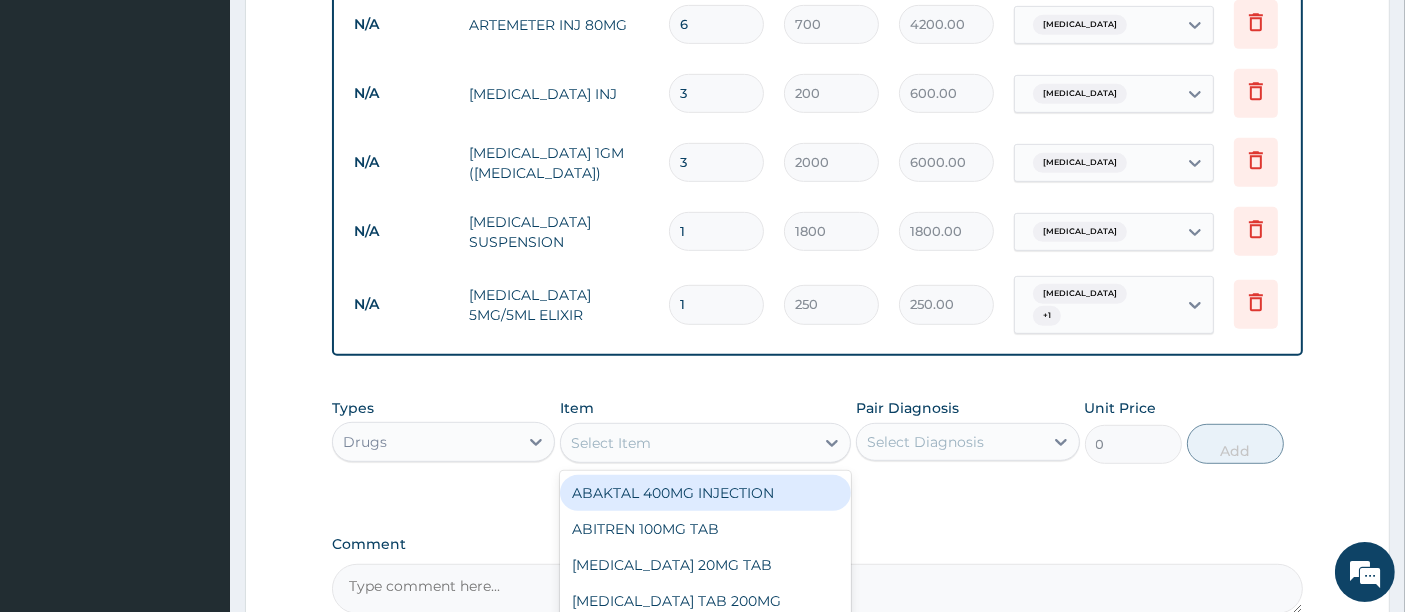 click on "Select Item" at bounding box center (687, 443) 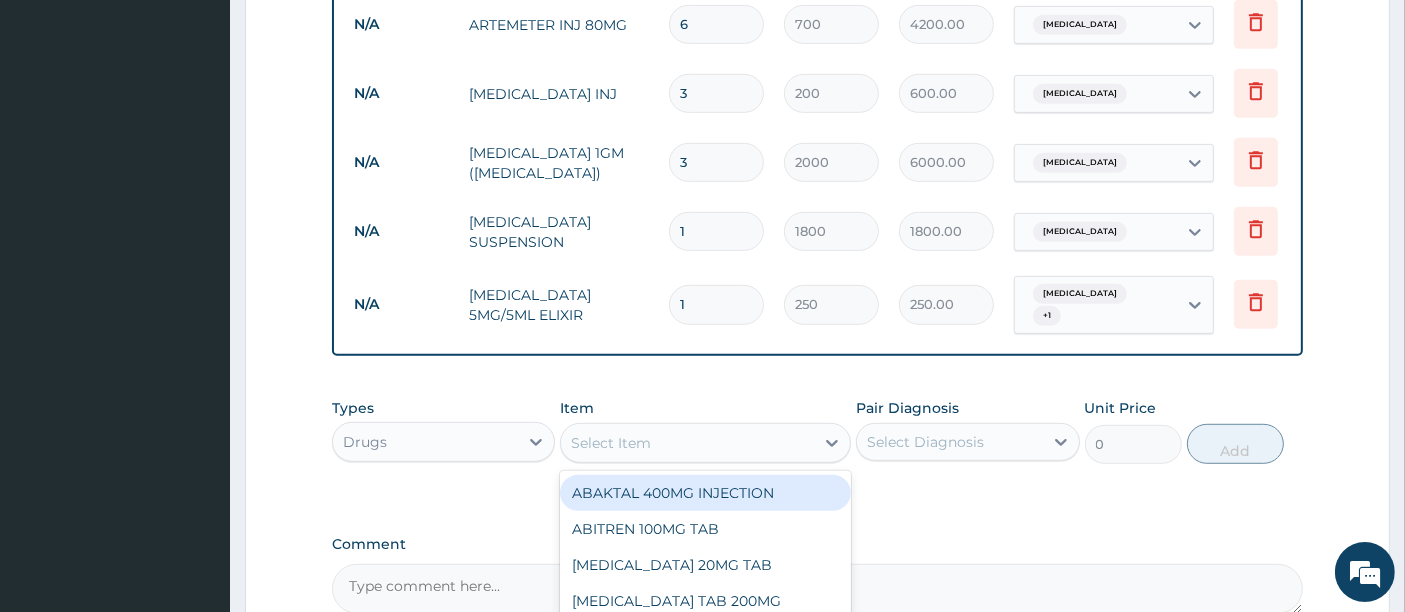 type on "[" 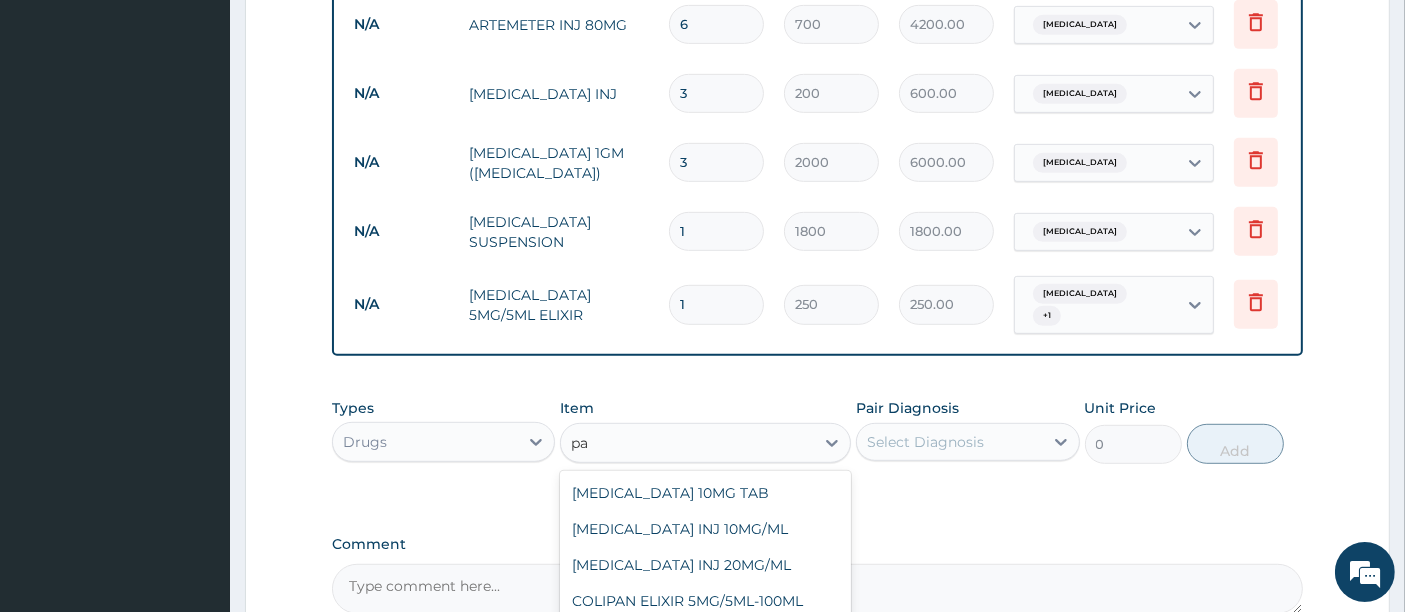 type on "p" 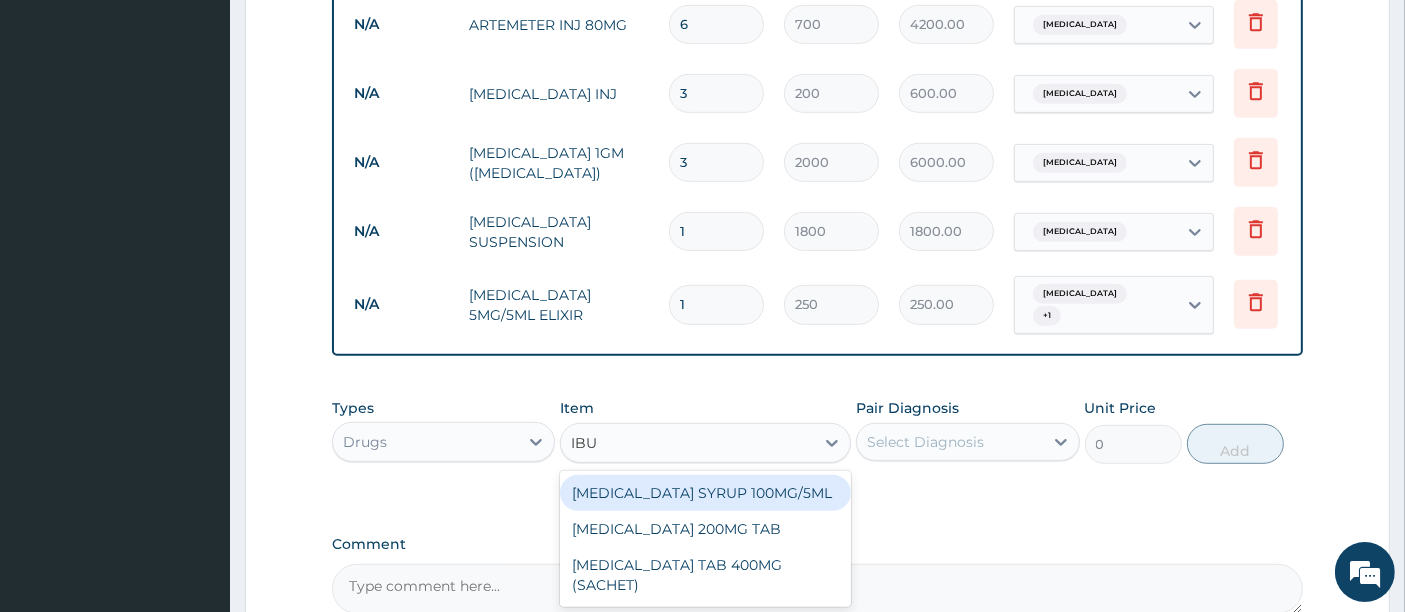 type on "IBUP" 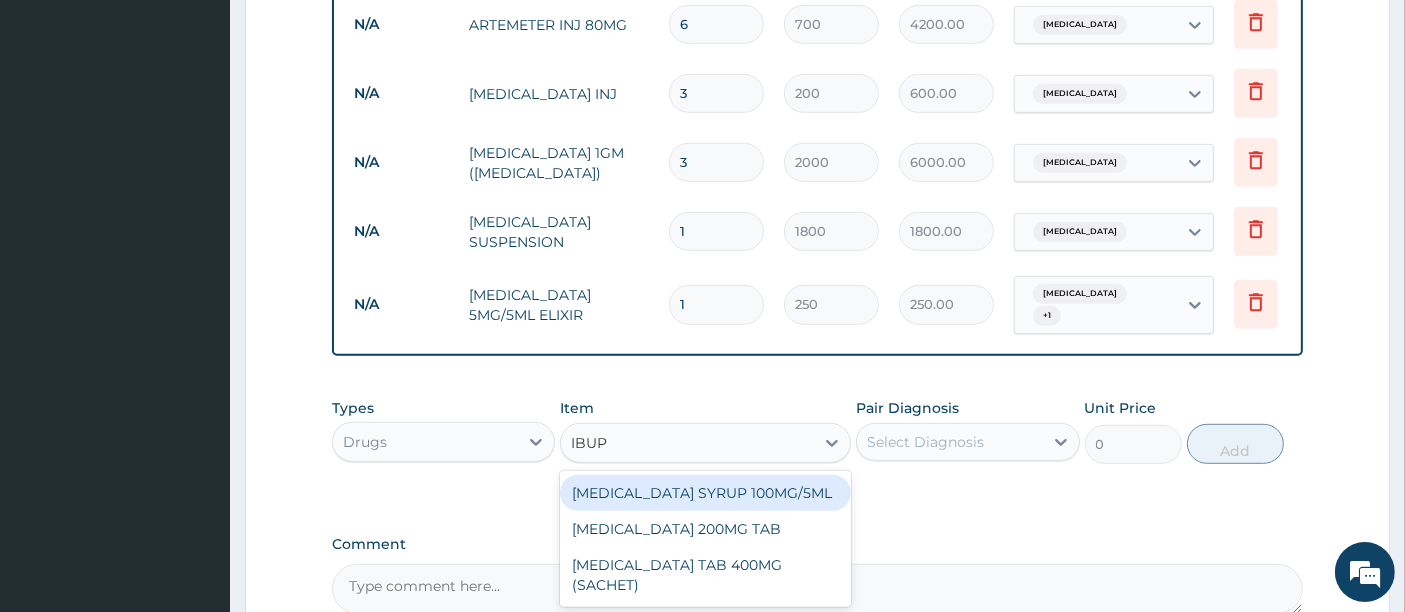 click on "[MEDICAL_DATA] SYRUP 100MG/5ML" at bounding box center [705, 493] 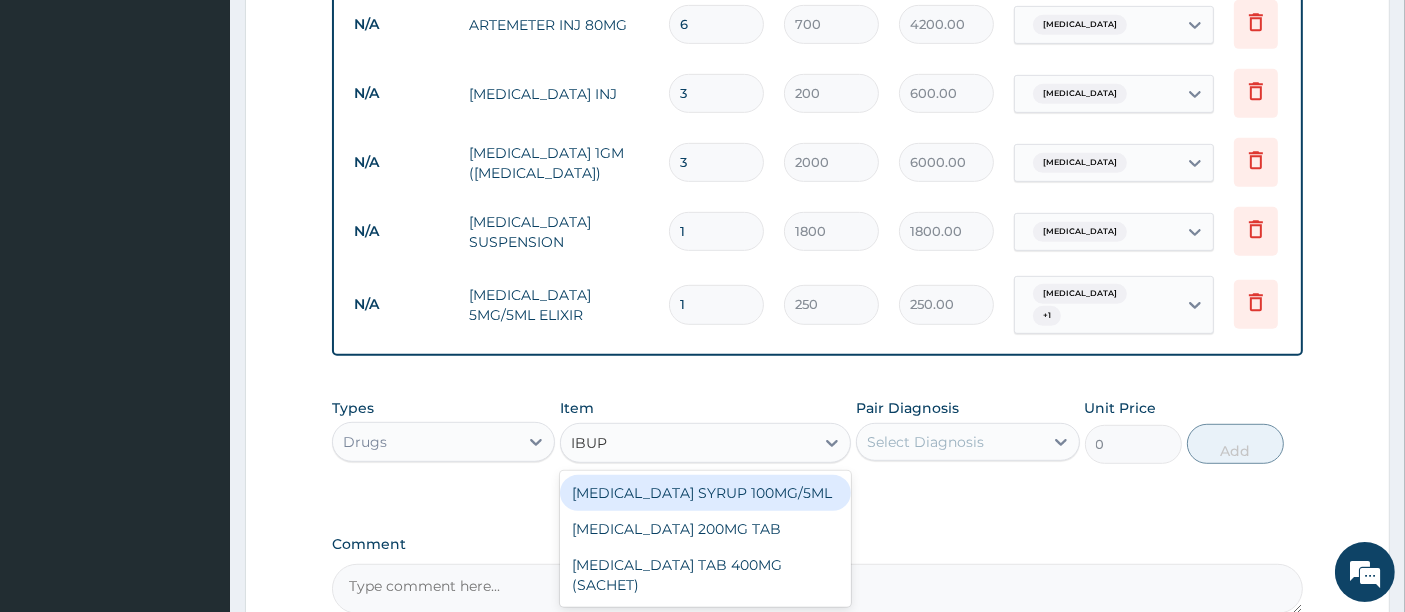 type 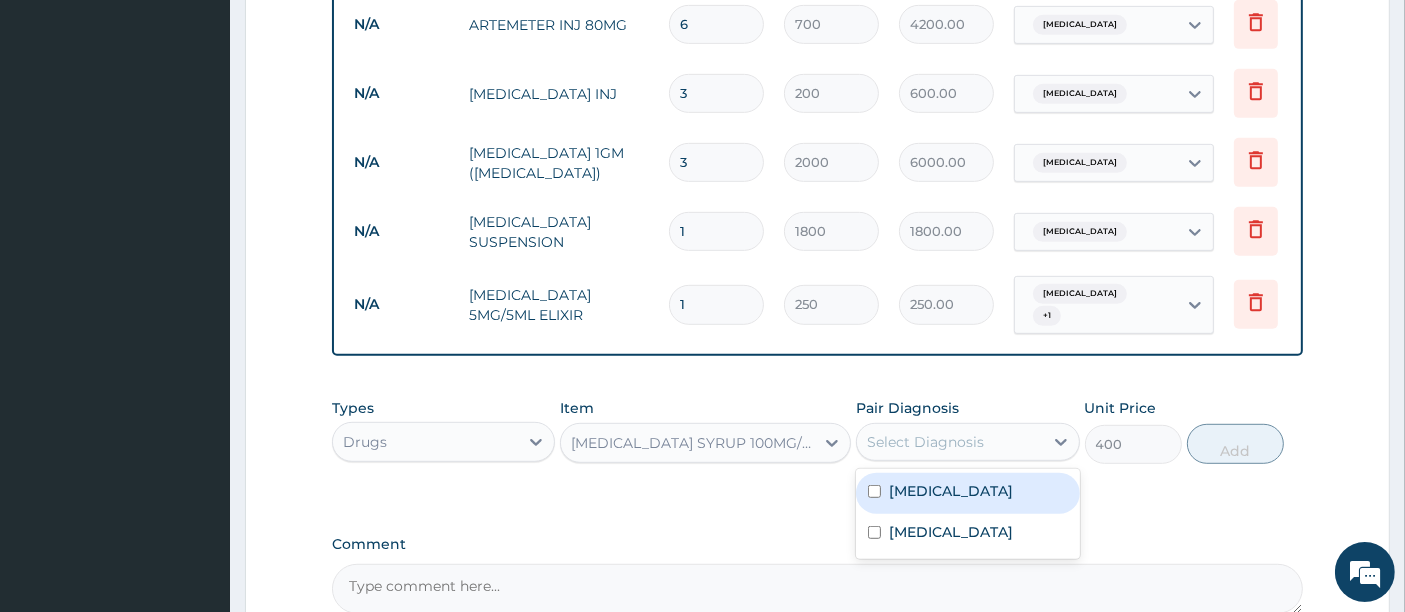 click on "Select Diagnosis" at bounding box center (925, 442) 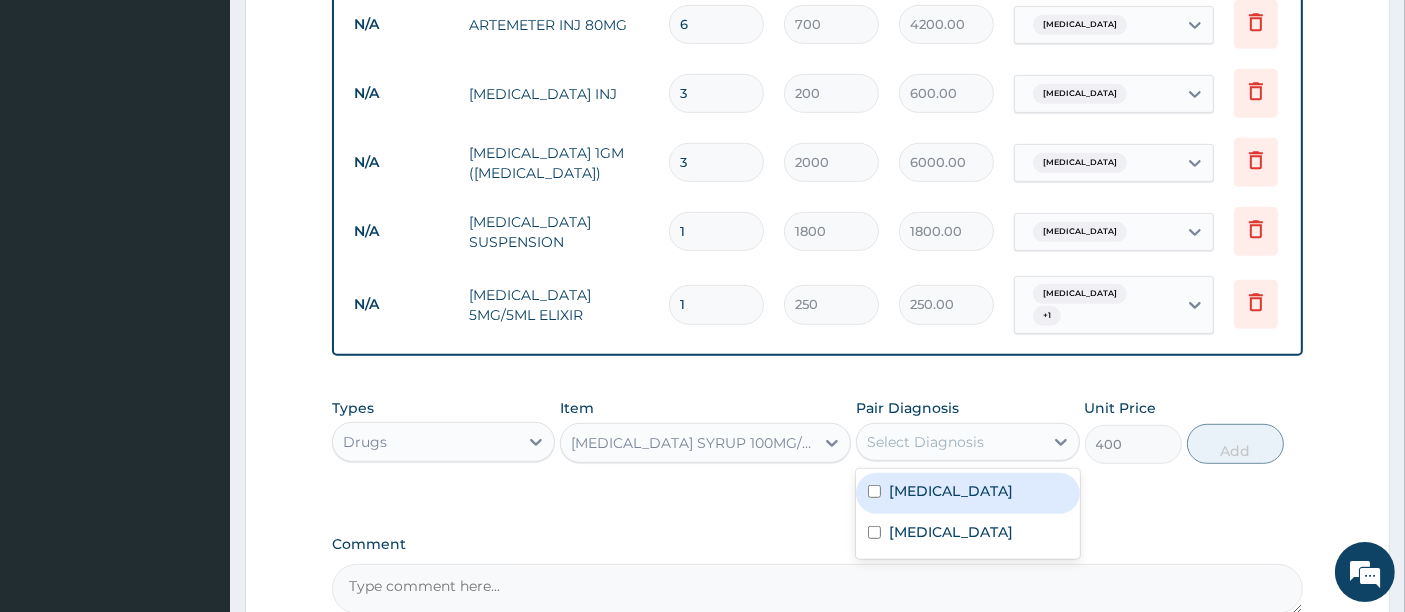 click on "[MEDICAL_DATA]" at bounding box center [951, 491] 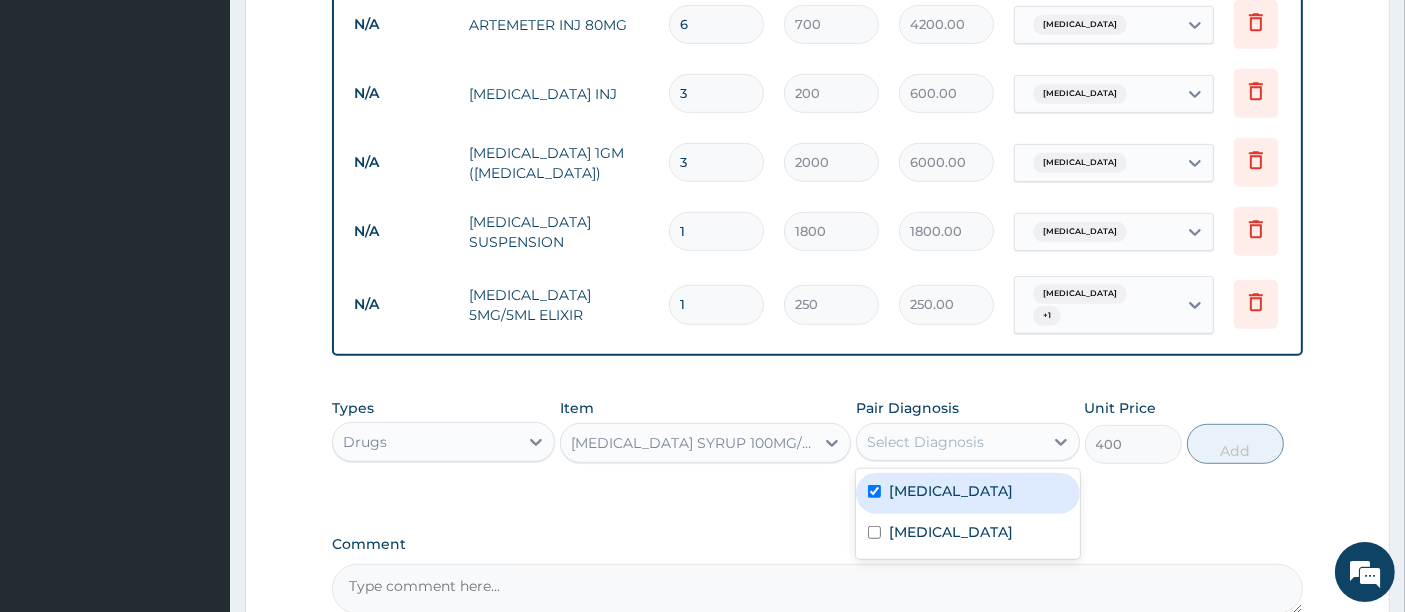 checkbox on "true" 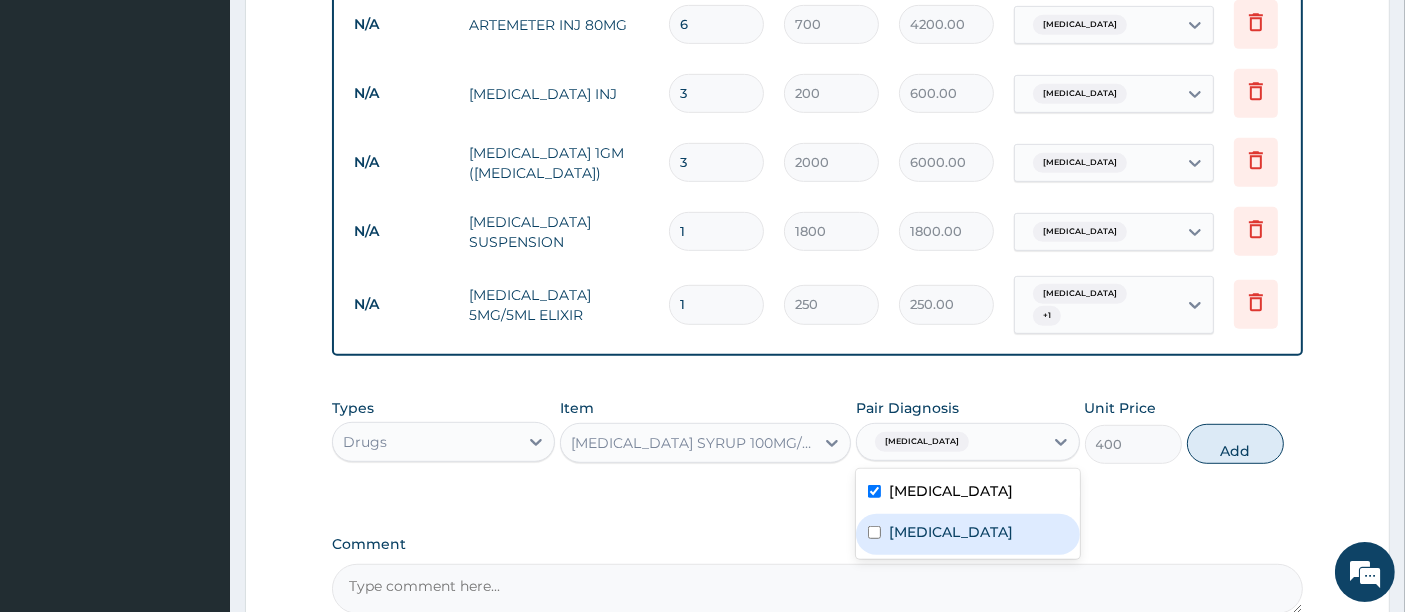 click on "[MEDICAL_DATA]" at bounding box center (951, 532) 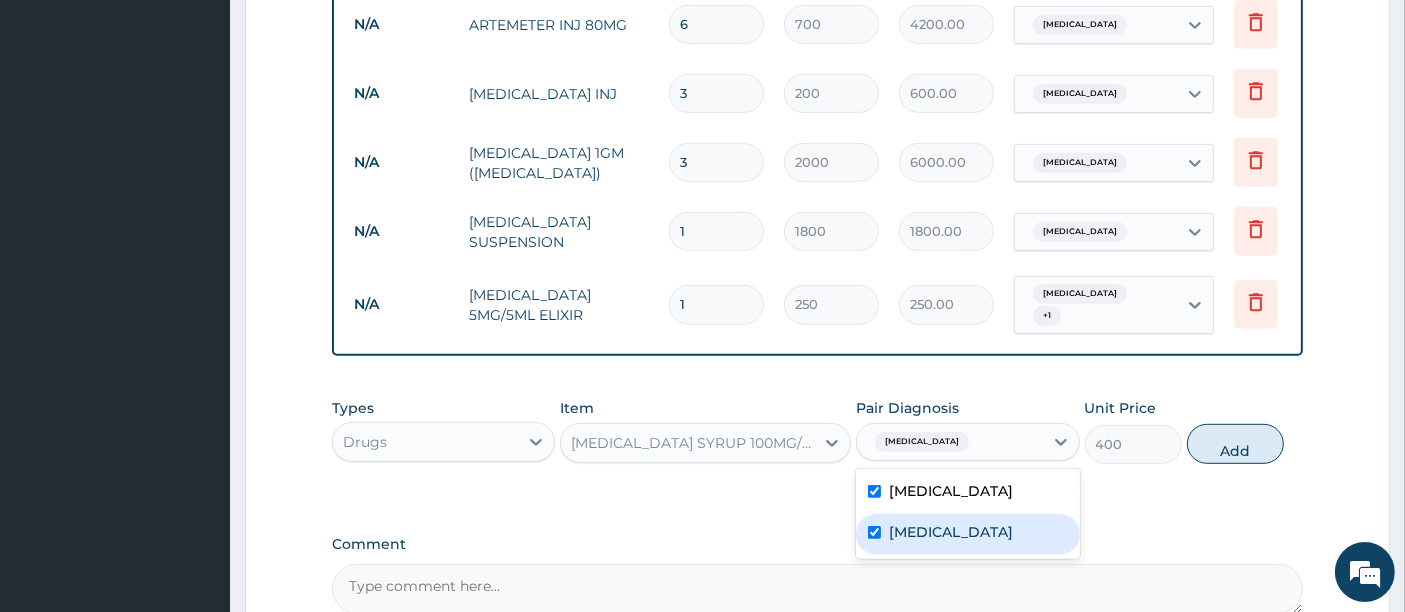 checkbox on "true" 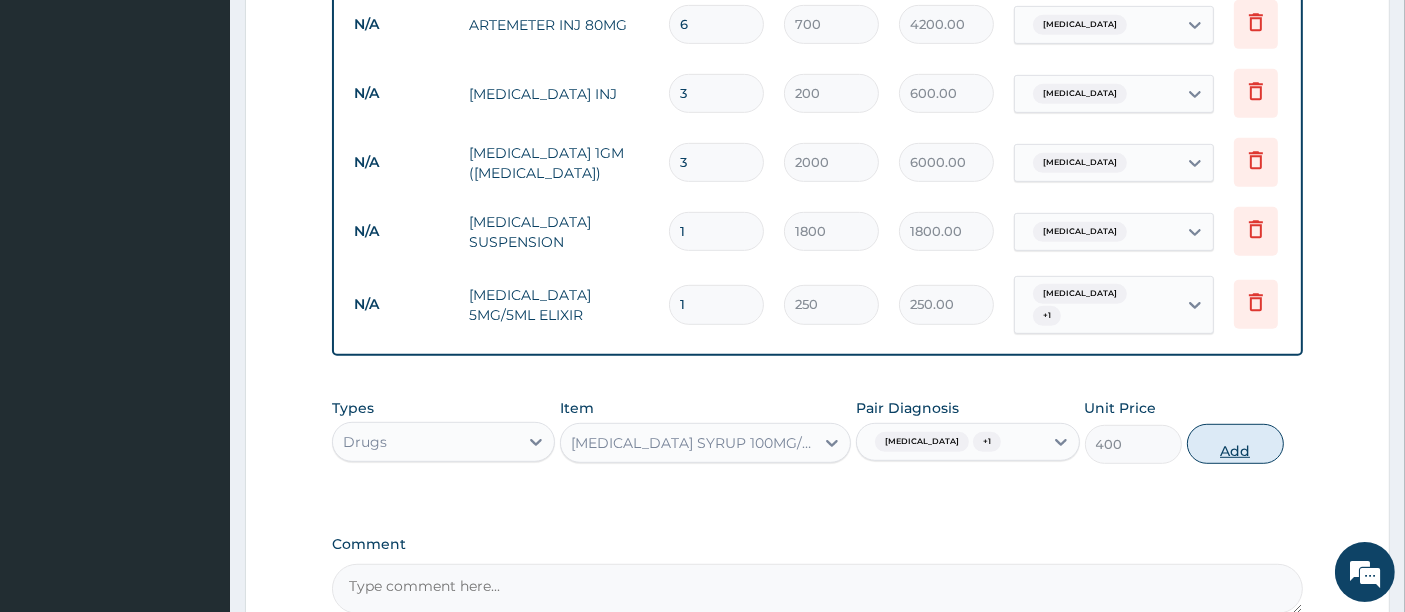 click on "Add" at bounding box center (1235, 444) 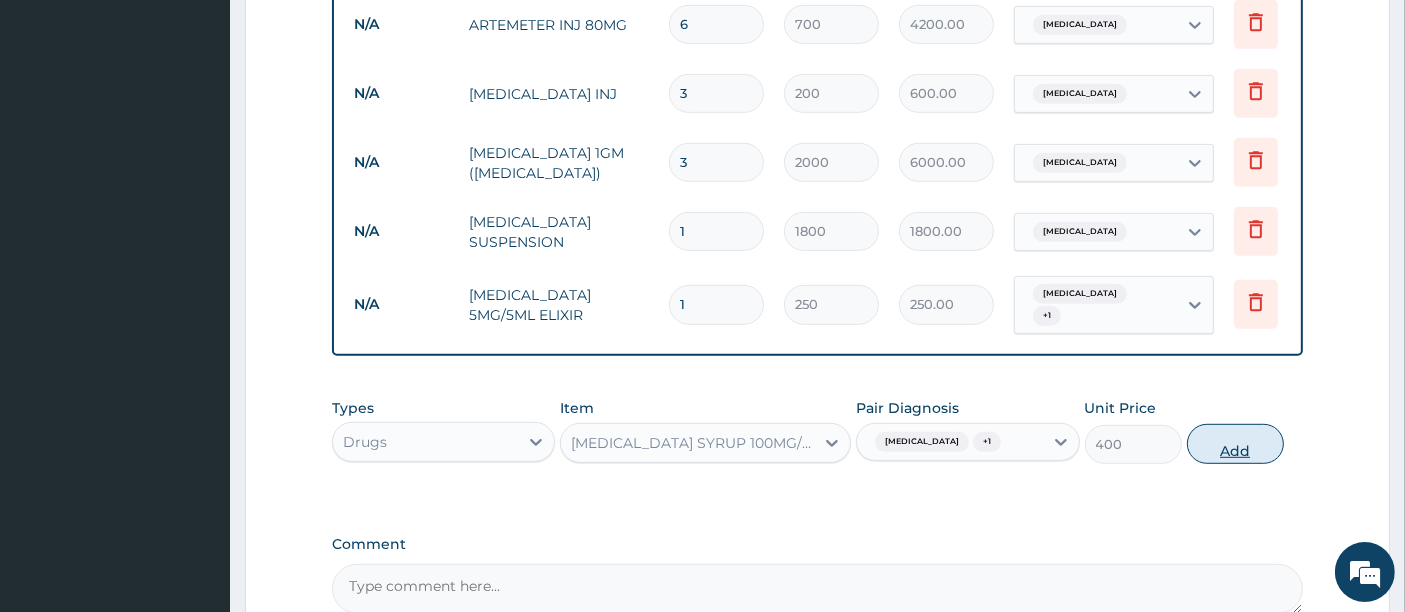 type on "0" 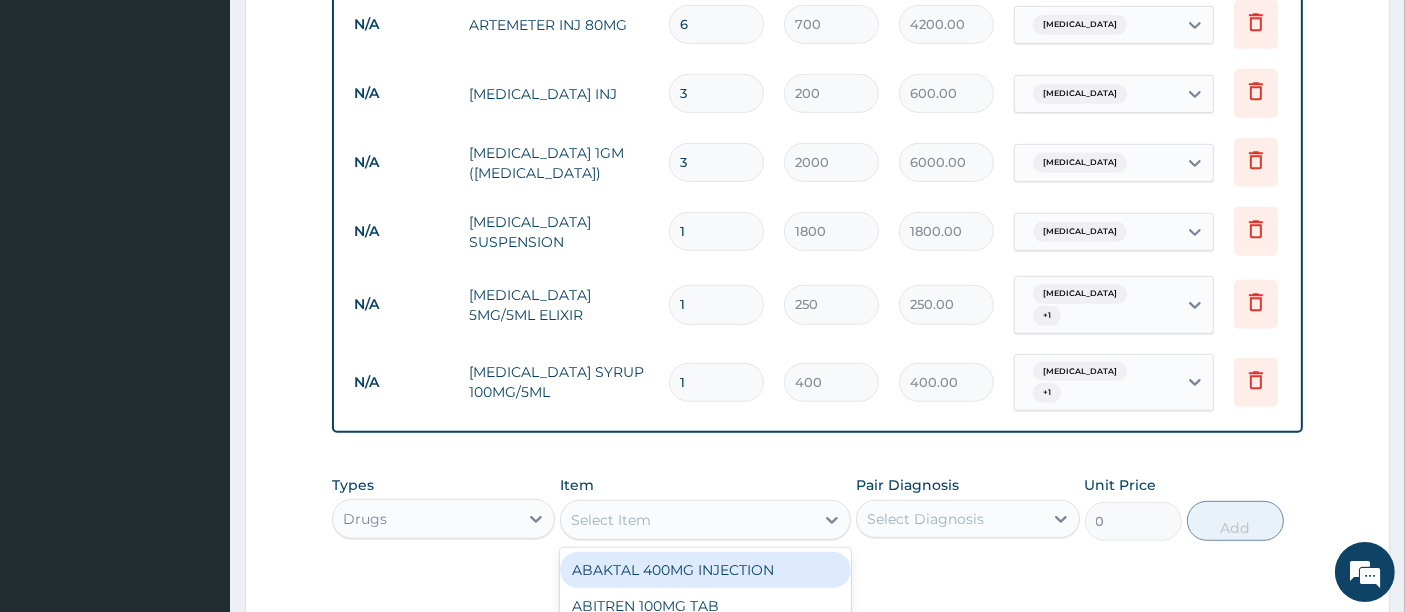 click on "Select Item" at bounding box center [687, 520] 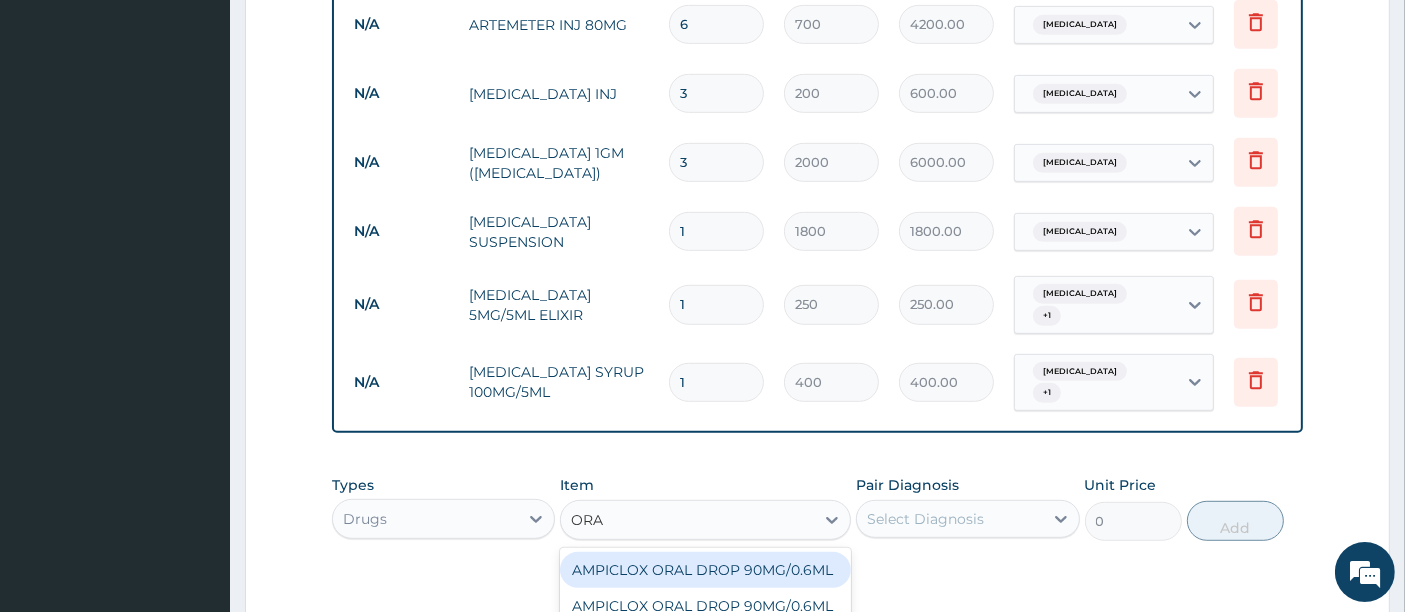 type on "ORAL" 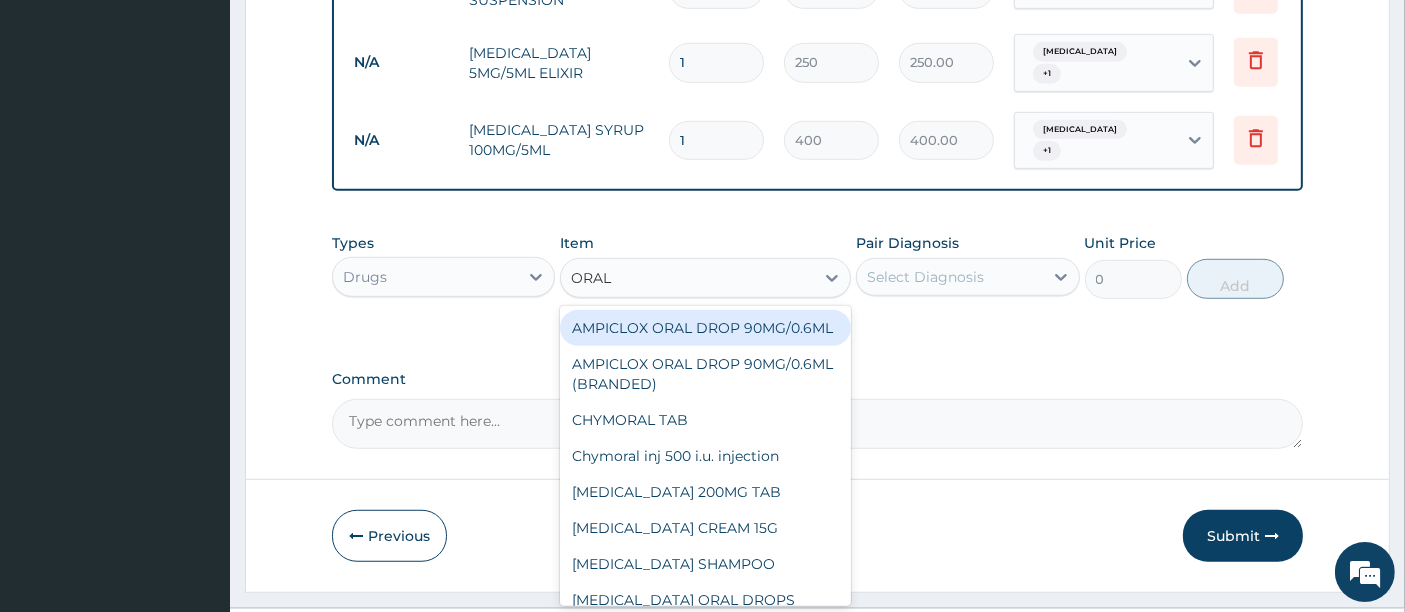 scroll, scrollTop: 1300, scrollLeft: 0, axis: vertical 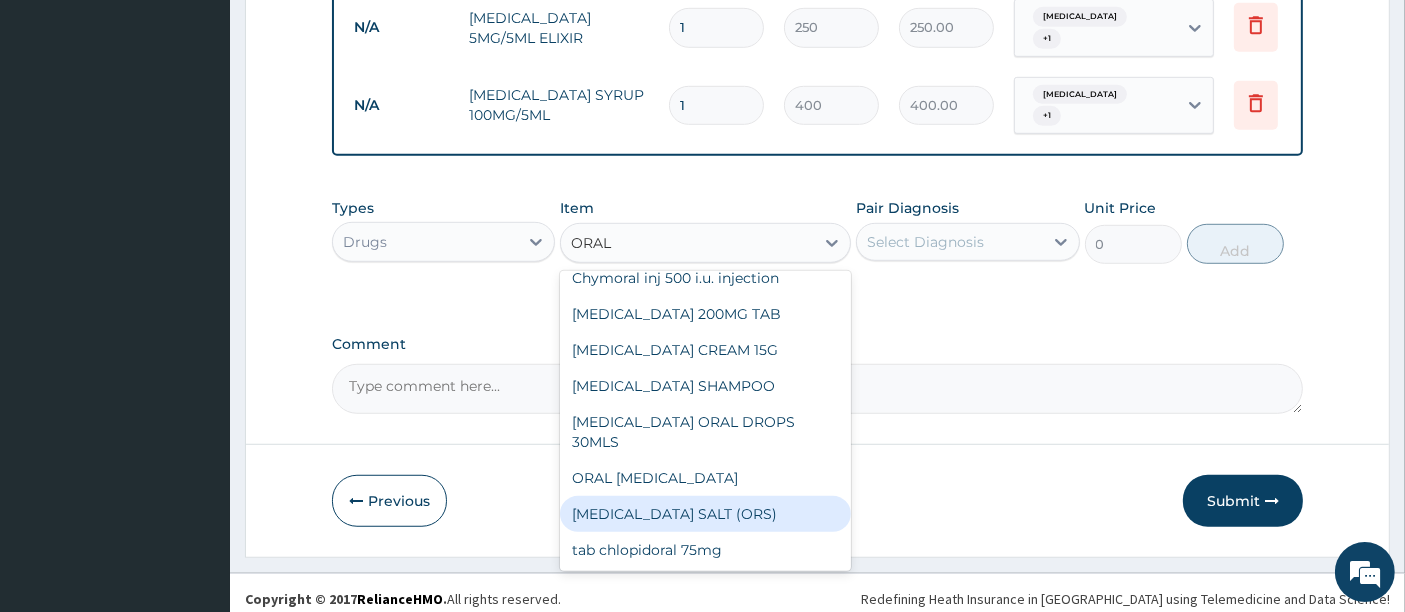 click on "[MEDICAL_DATA] SALT (ORS)" at bounding box center (705, 514) 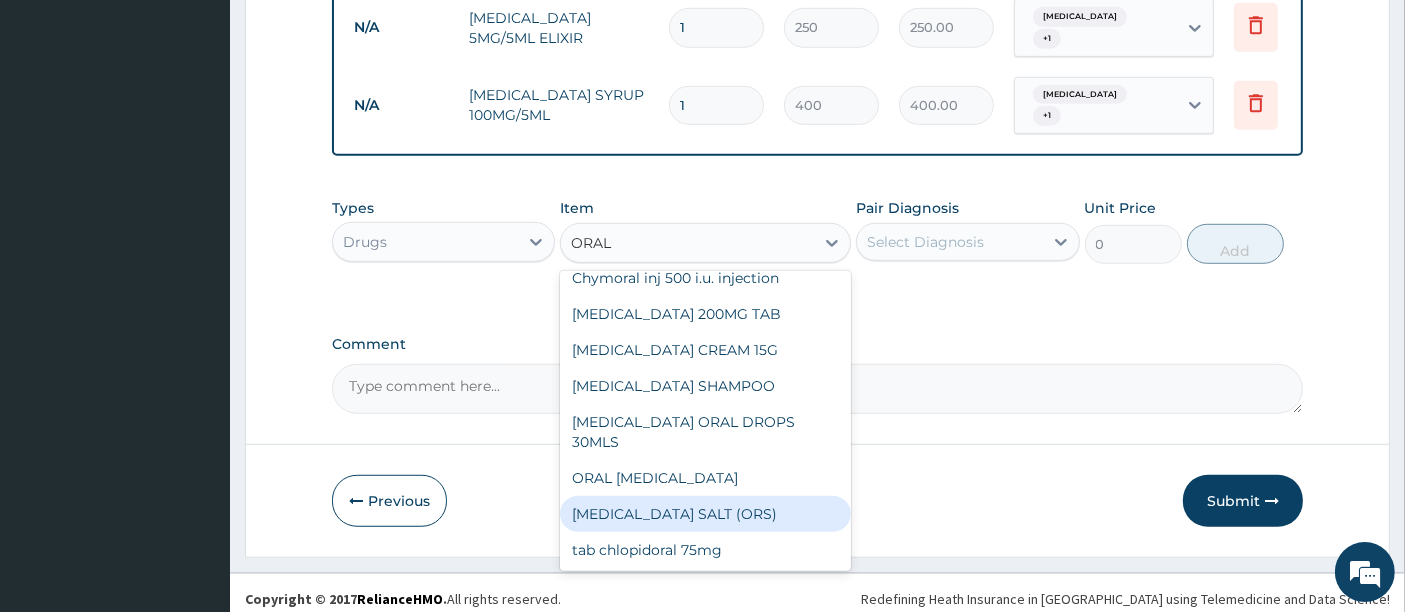 type 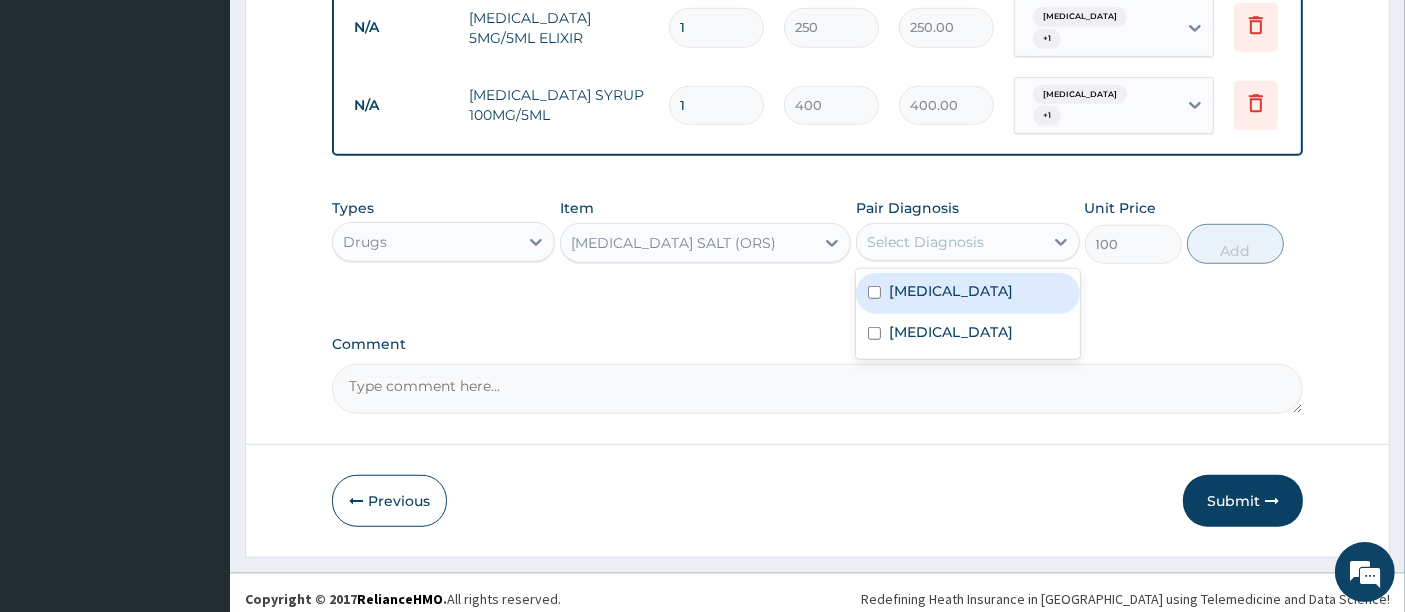 click on "Select Diagnosis" at bounding box center (925, 242) 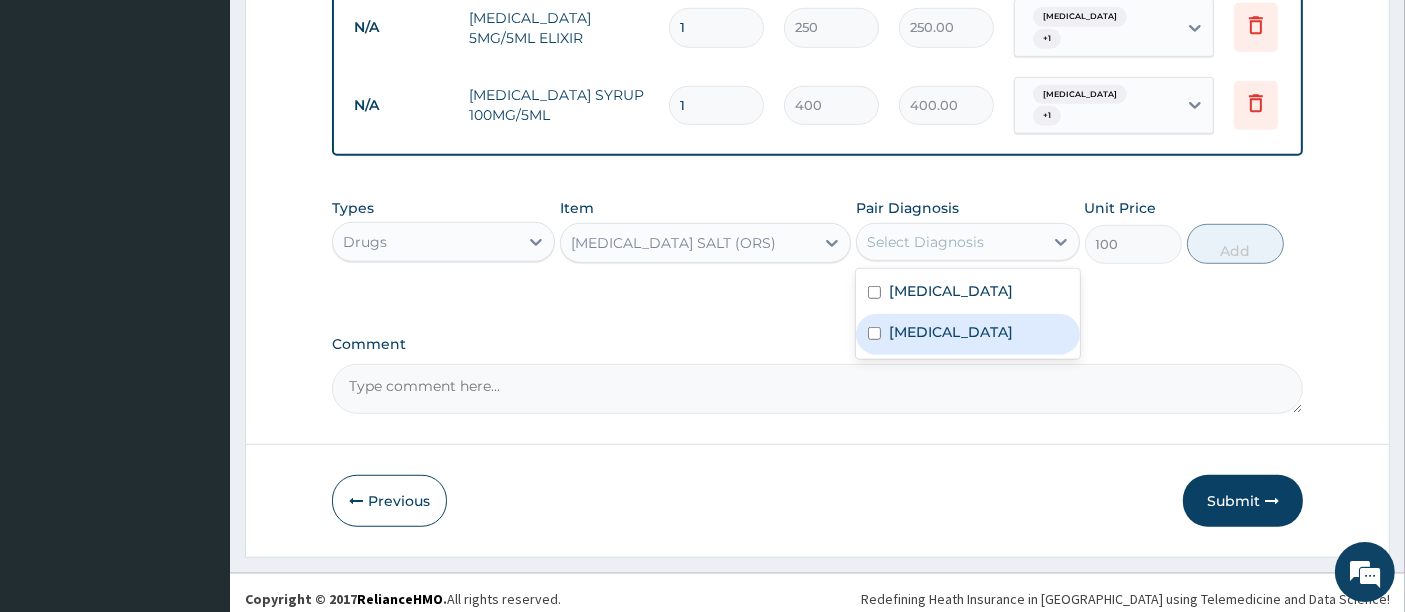click on "[MEDICAL_DATA]" at bounding box center [951, 332] 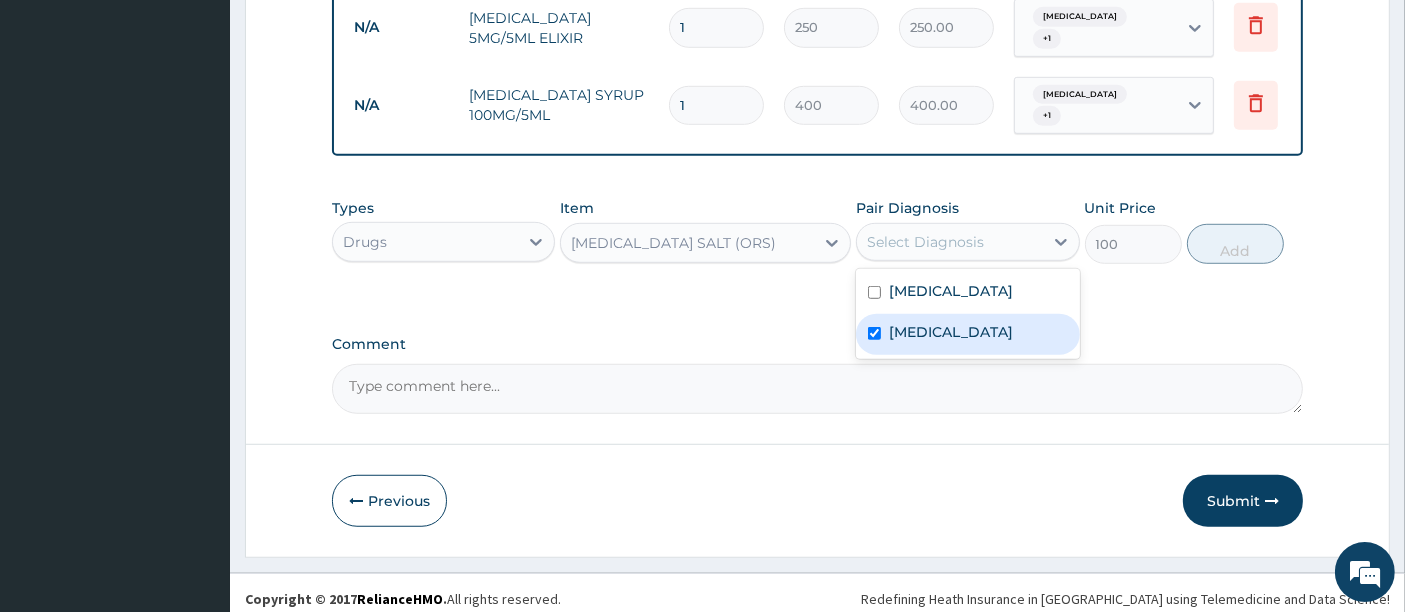 checkbox on "true" 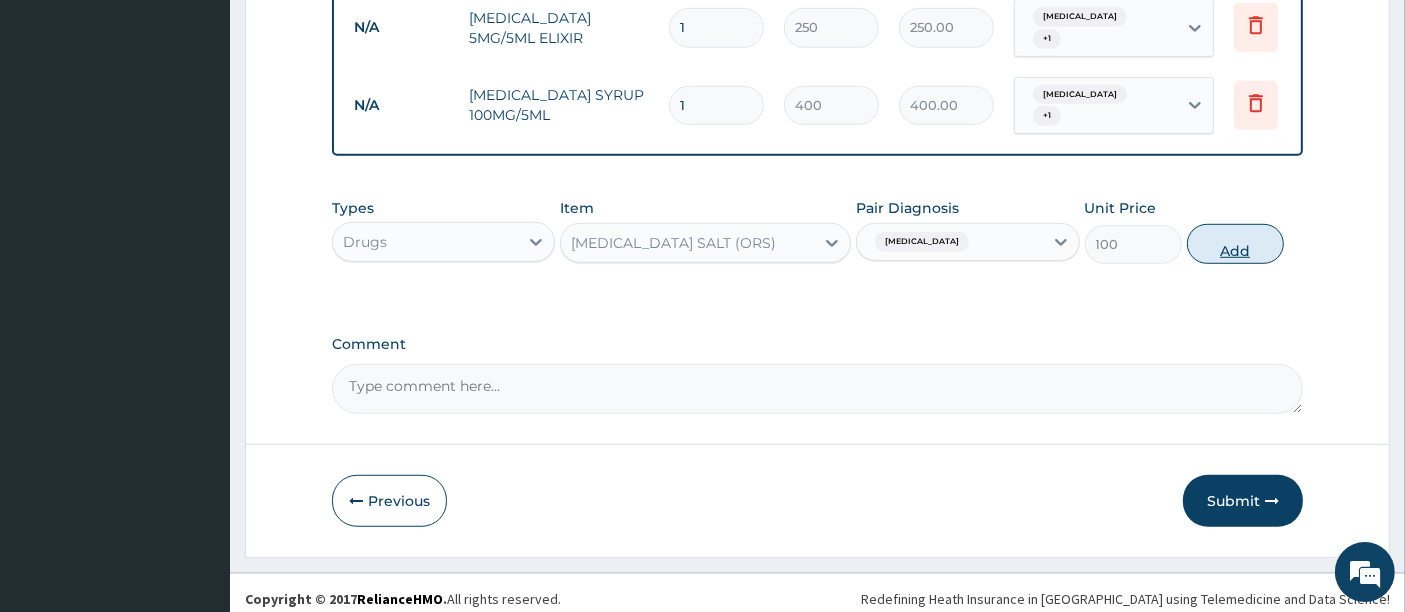 click on "Add" at bounding box center [1235, 244] 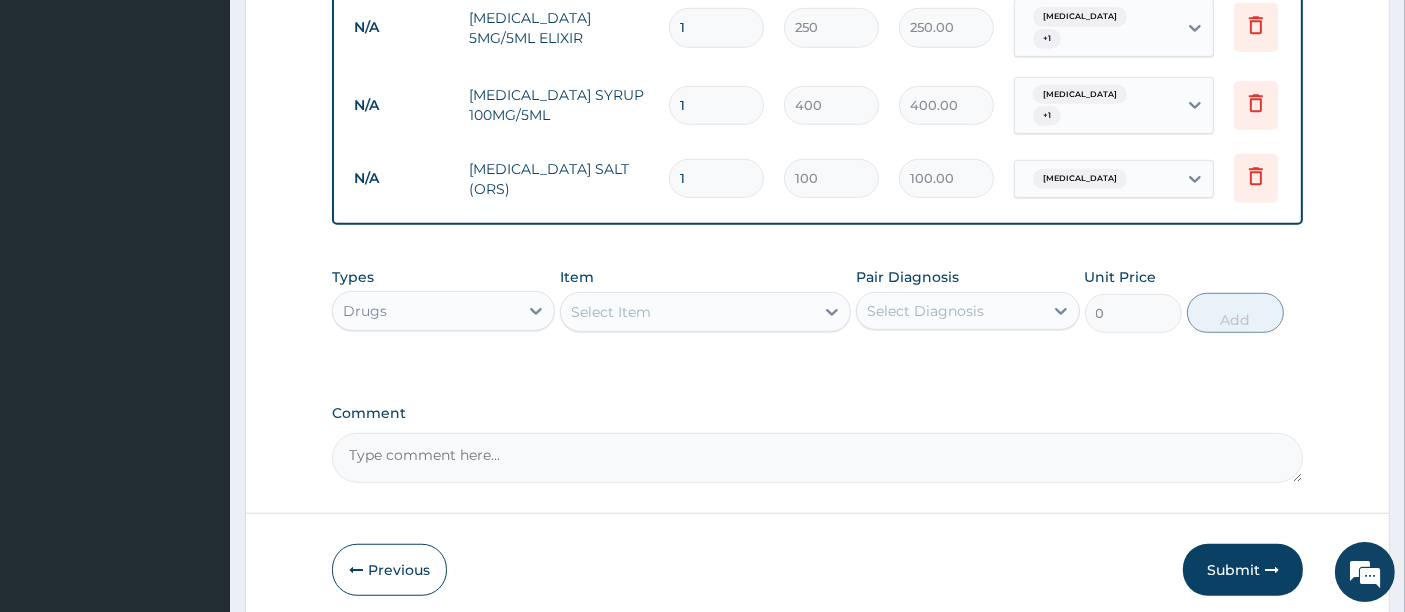 click on "Select Item" at bounding box center [611, 312] 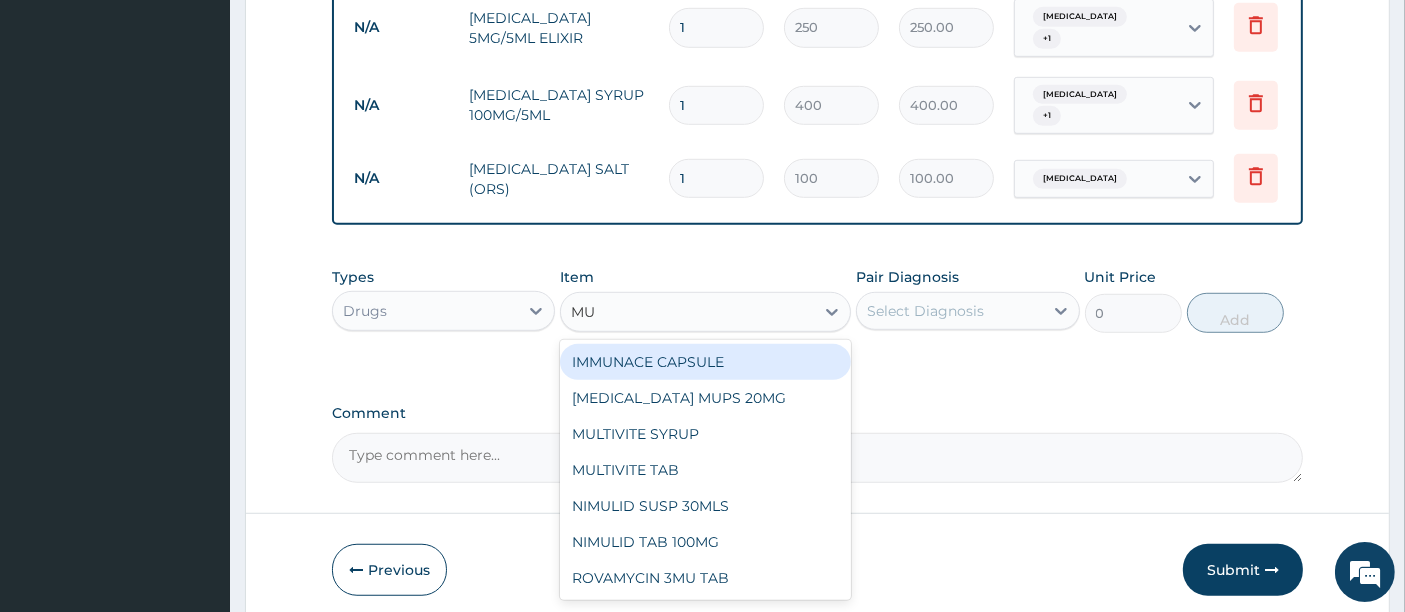type on "MUL" 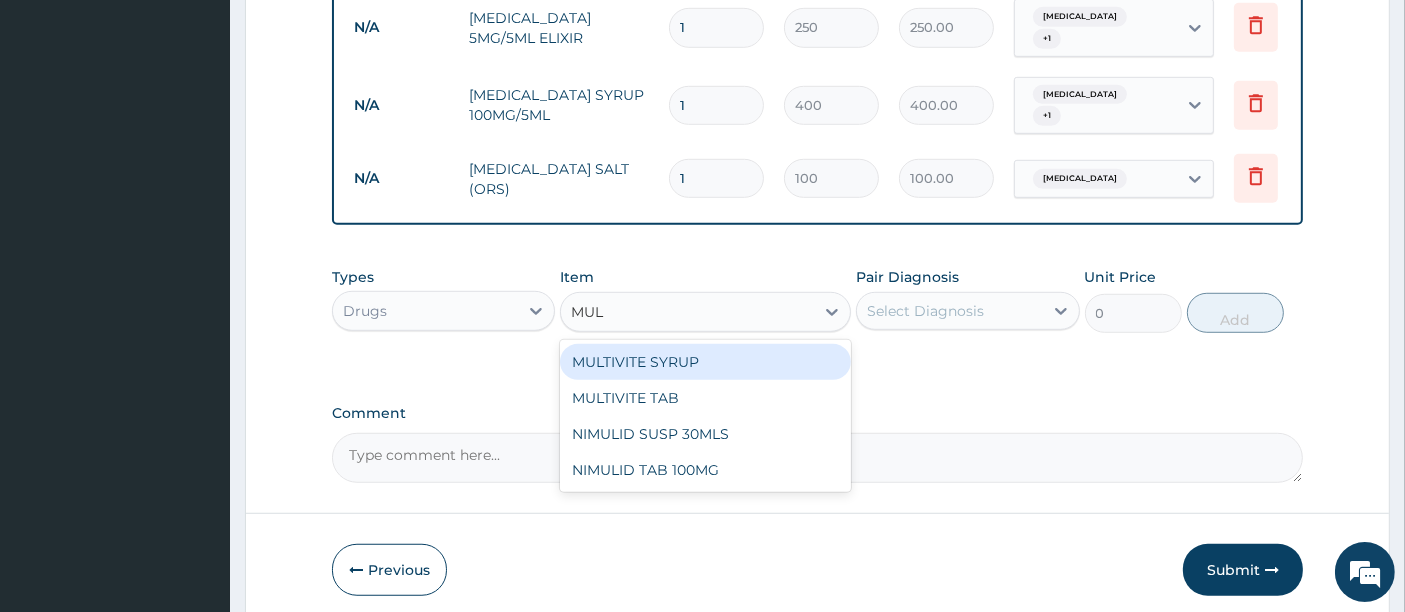 click on "MULTIVITE SYRUP" at bounding box center [705, 362] 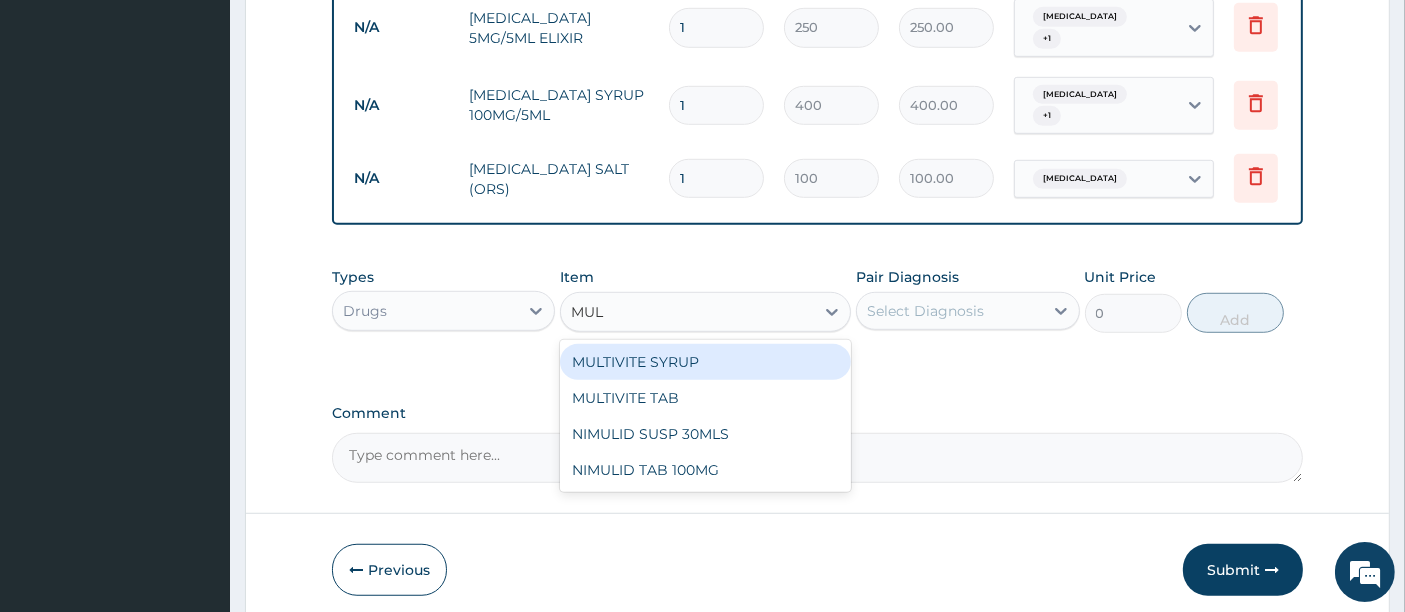type 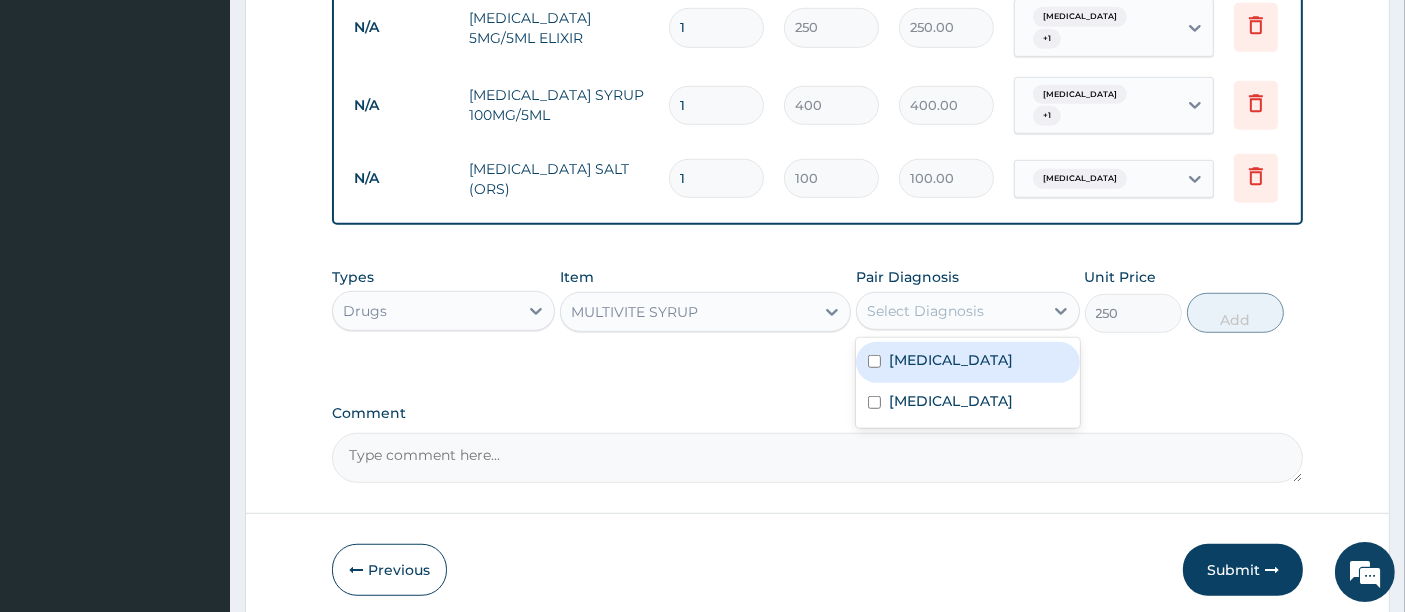 click on "Select Diagnosis" at bounding box center [925, 311] 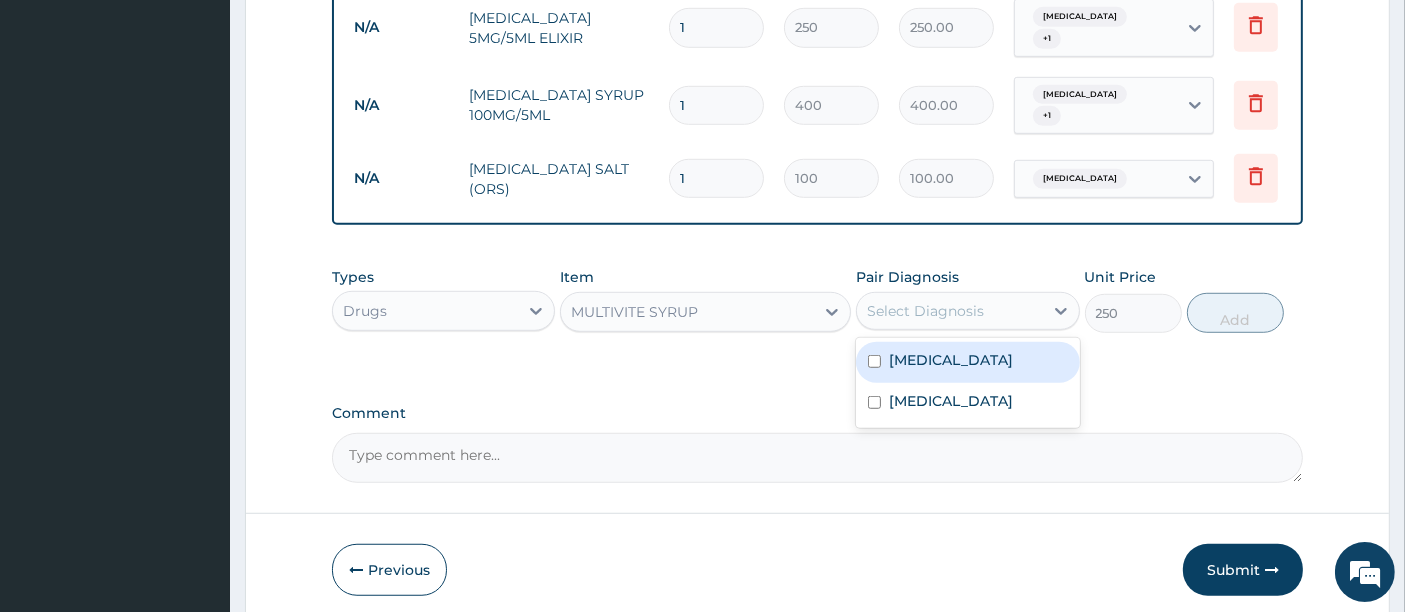 click on "[MEDICAL_DATA]" at bounding box center (967, 362) 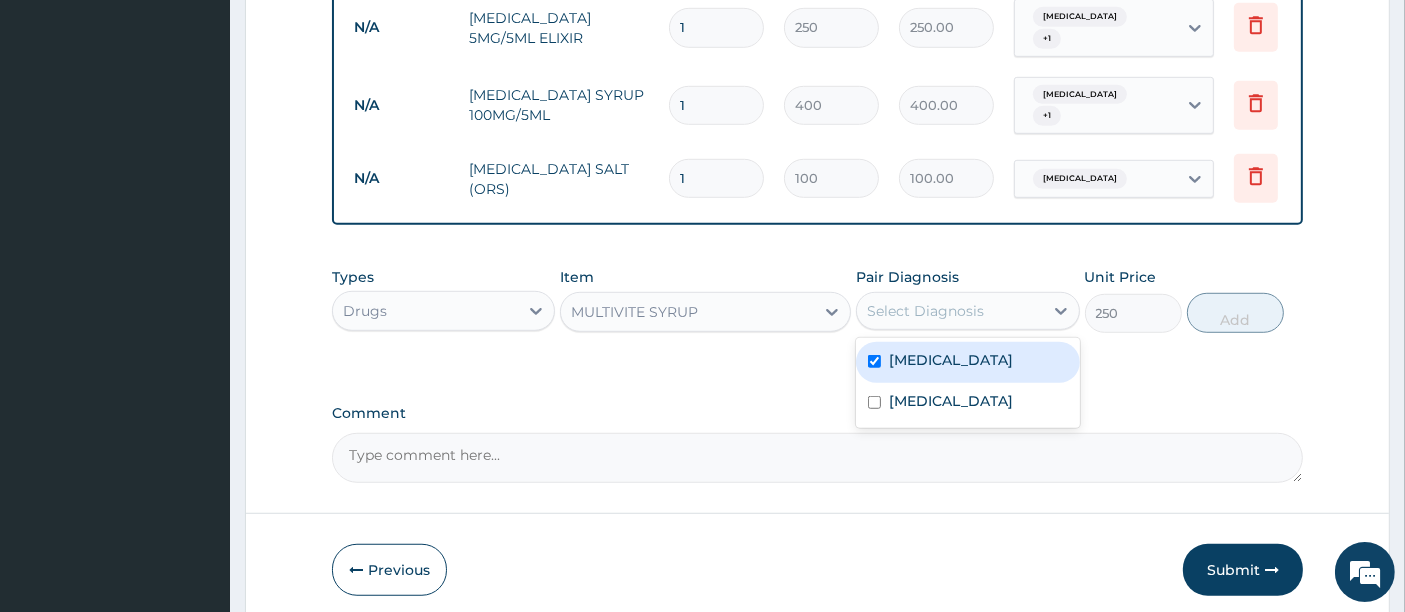 checkbox on "true" 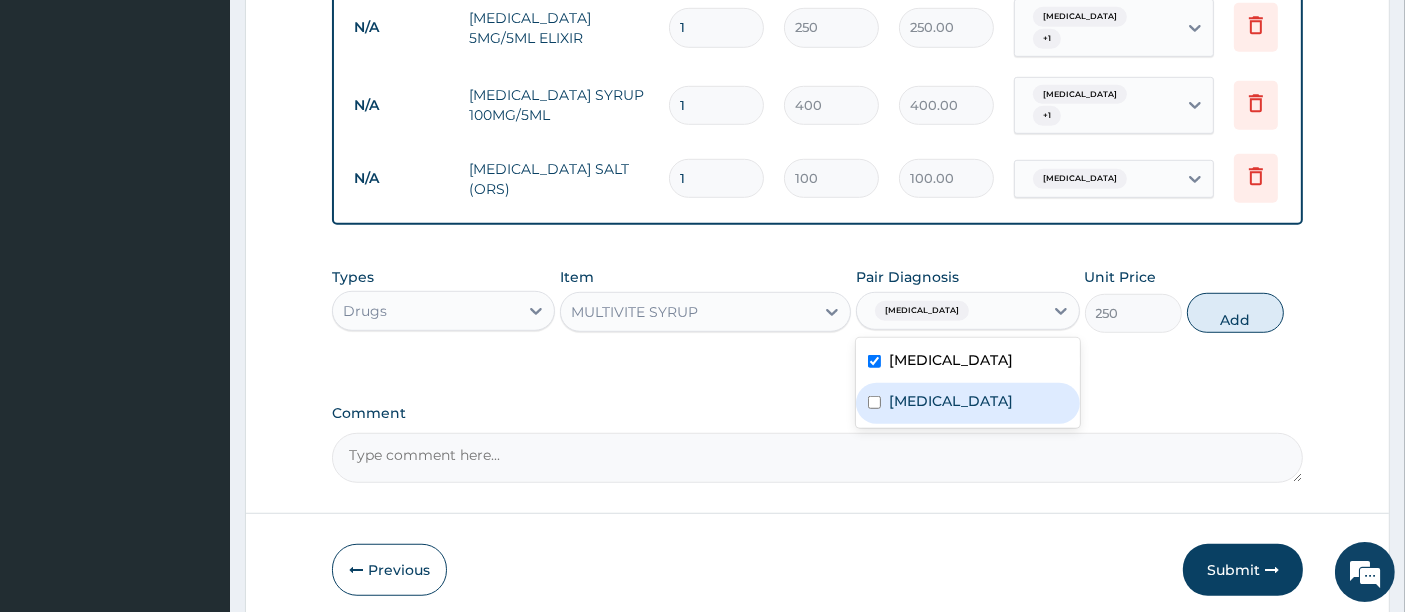 click on "[MEDICAL_DATA]" at bounding box center (967, 403) 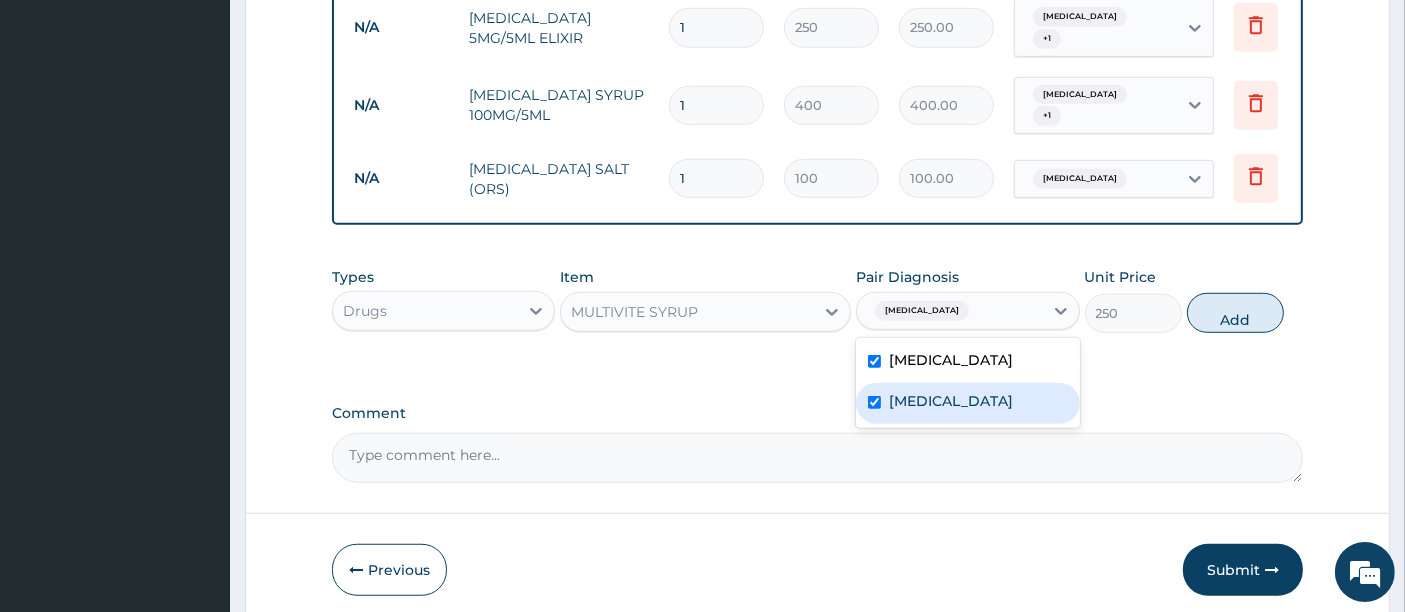 checkbox on "true" 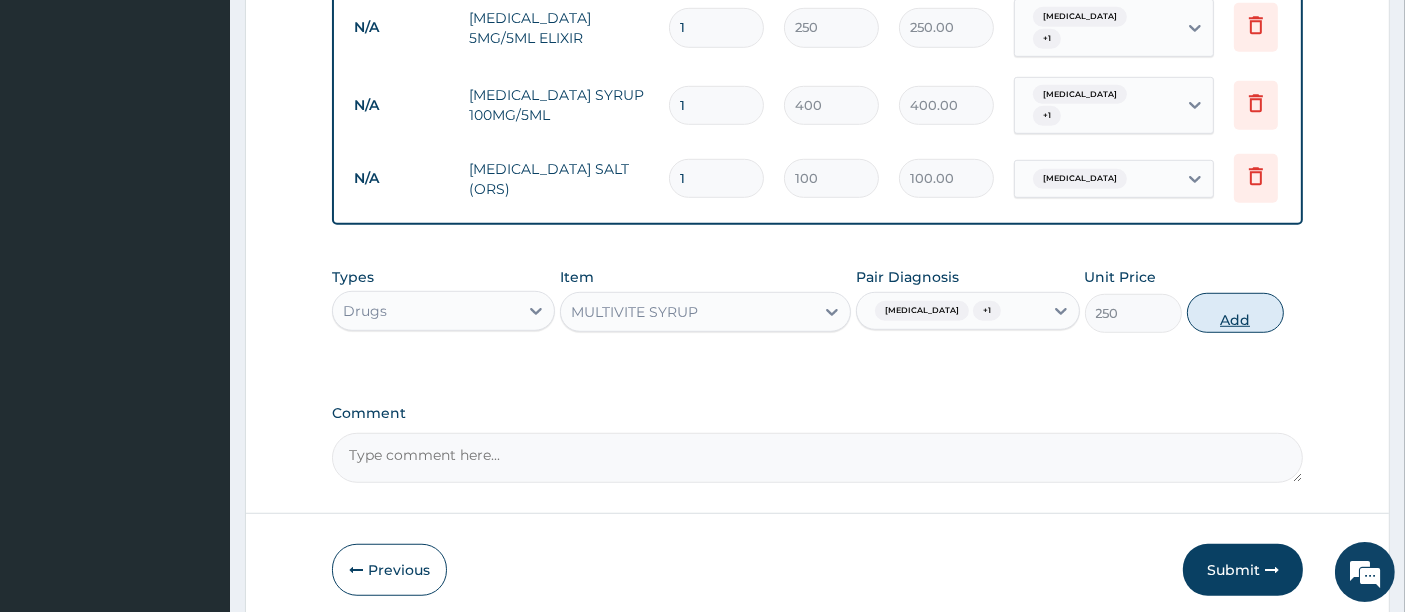 click on "Add" at bounding box center [1235, 313] 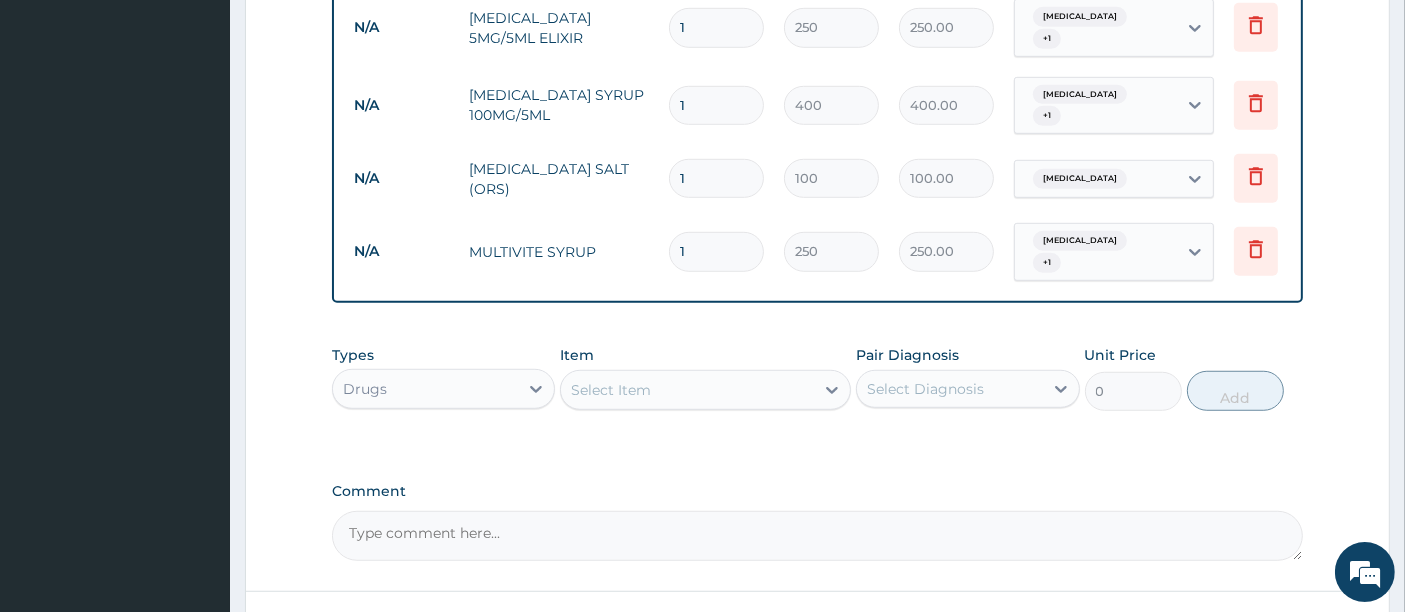 scroll, scrollTop: 1438, scrollLeft: 0, axis: vertical 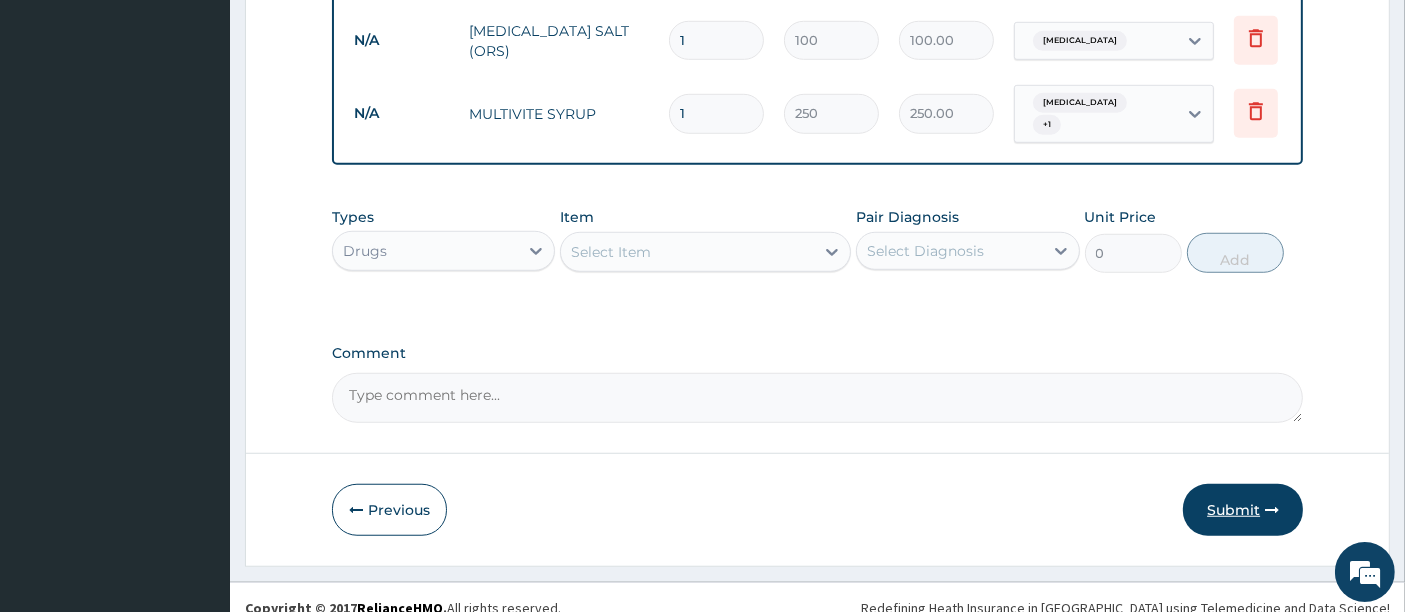 click on "Submit" at bounding box center [1243, 510] 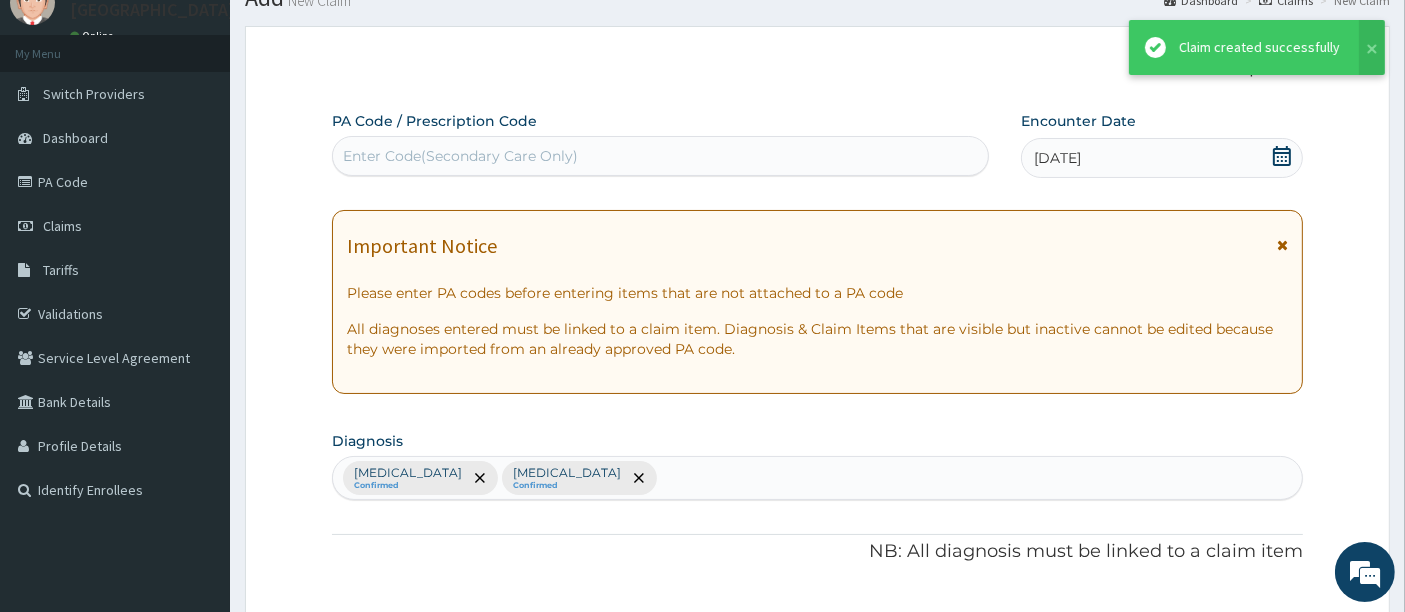 scroll, scrollTop: 1438, scrollLeft: 0, axis: vertical 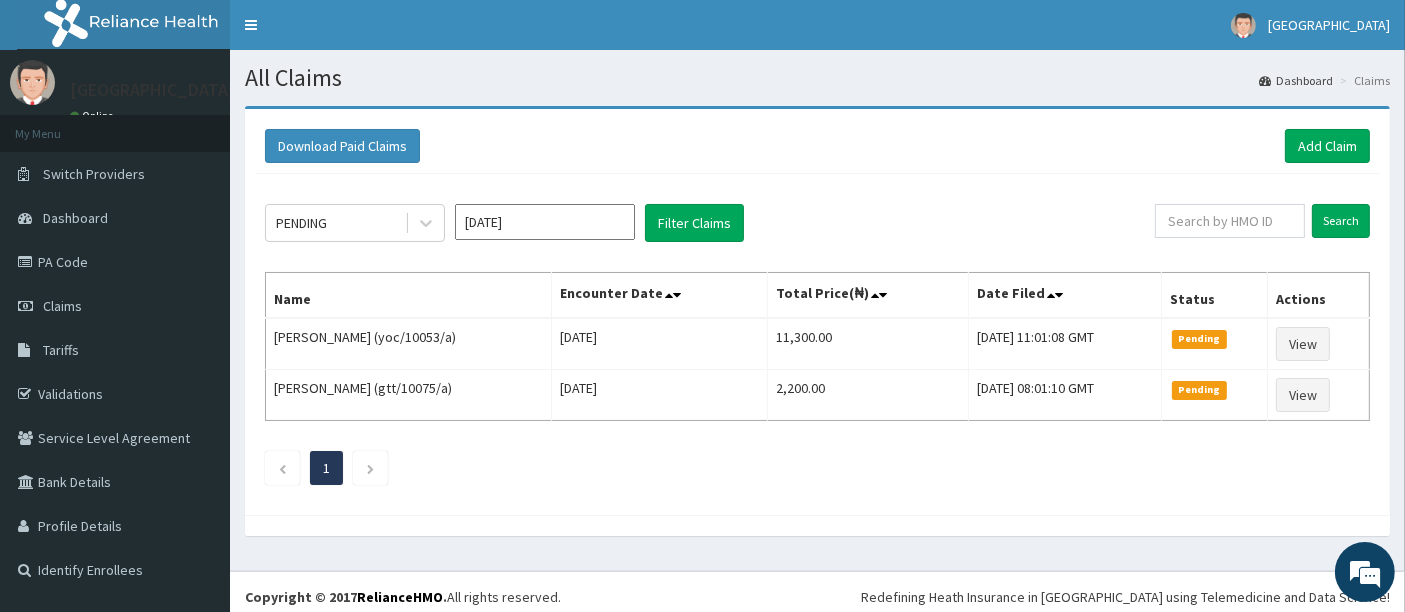drag, startPoint x: 1263, startPoint y: 492, endPoint x: 1252, endPoint y: 501, distance: 14.21267 